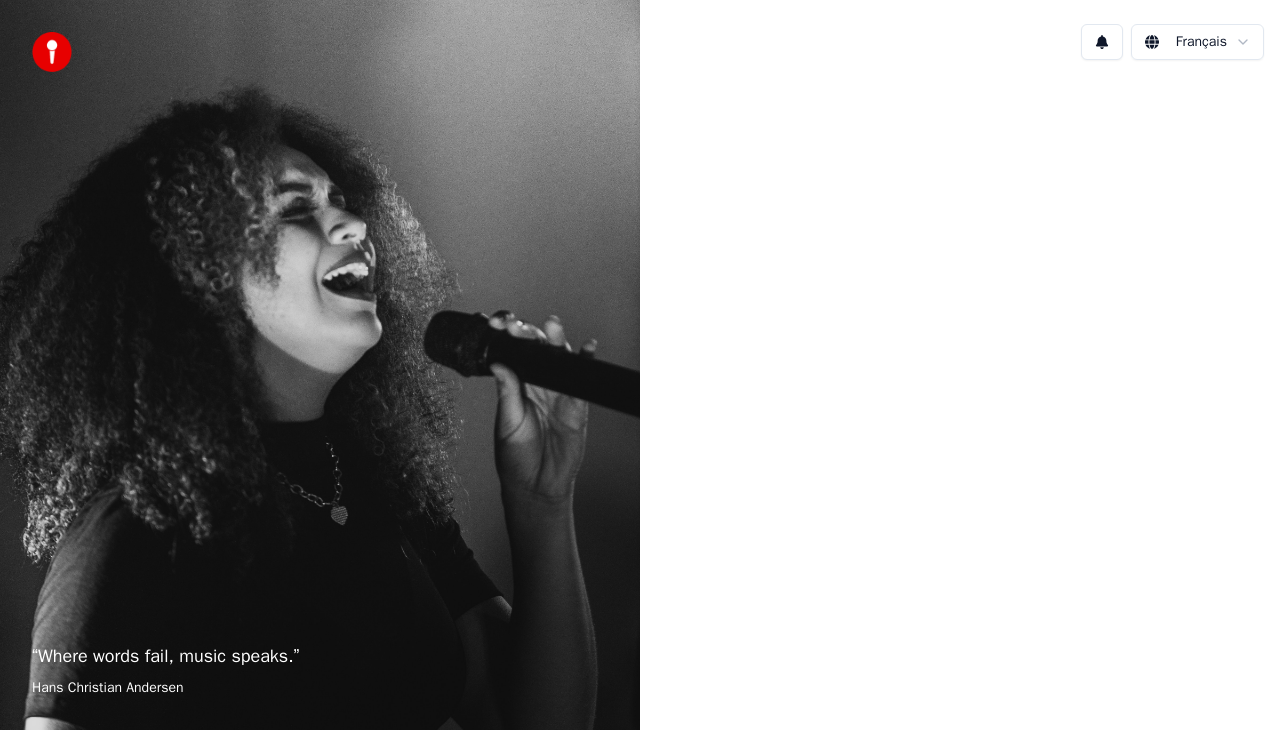 scroll, scrollTop: 0, scrollLeft: 0, axis: both 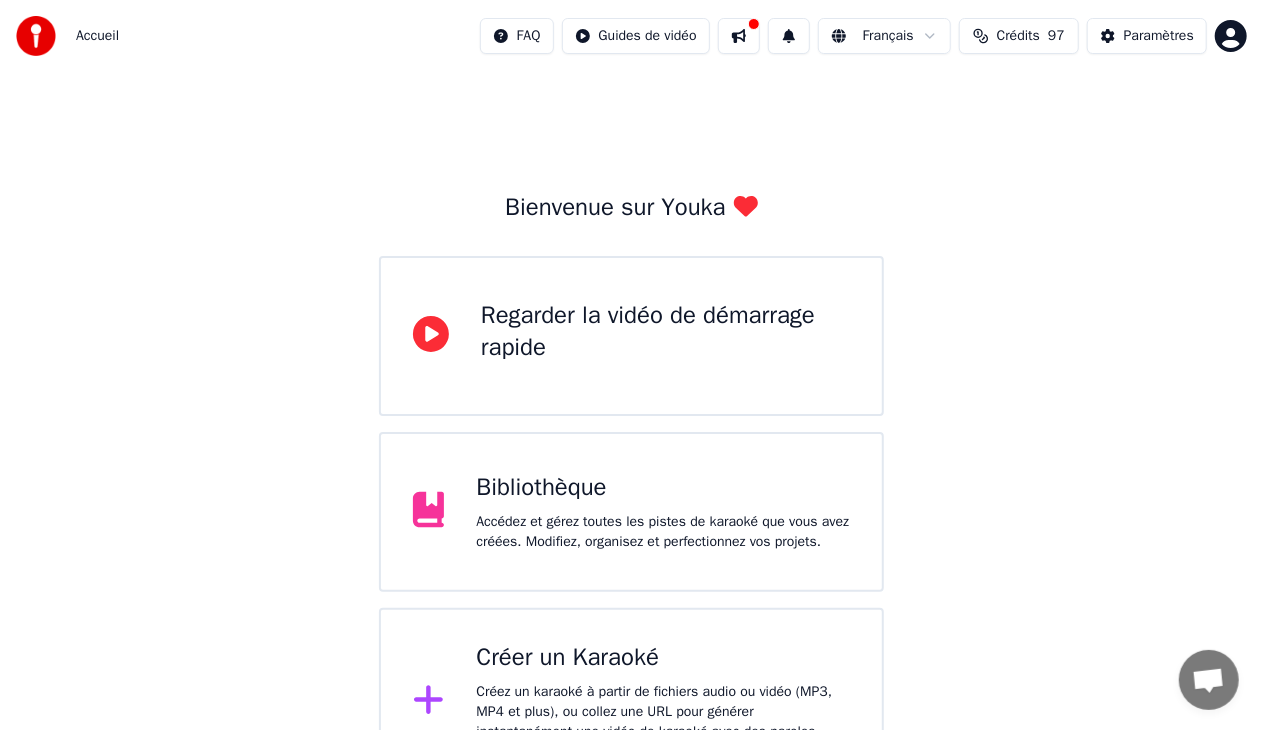 click on "Créer un Karaoké" at bounding box center [663, 658] 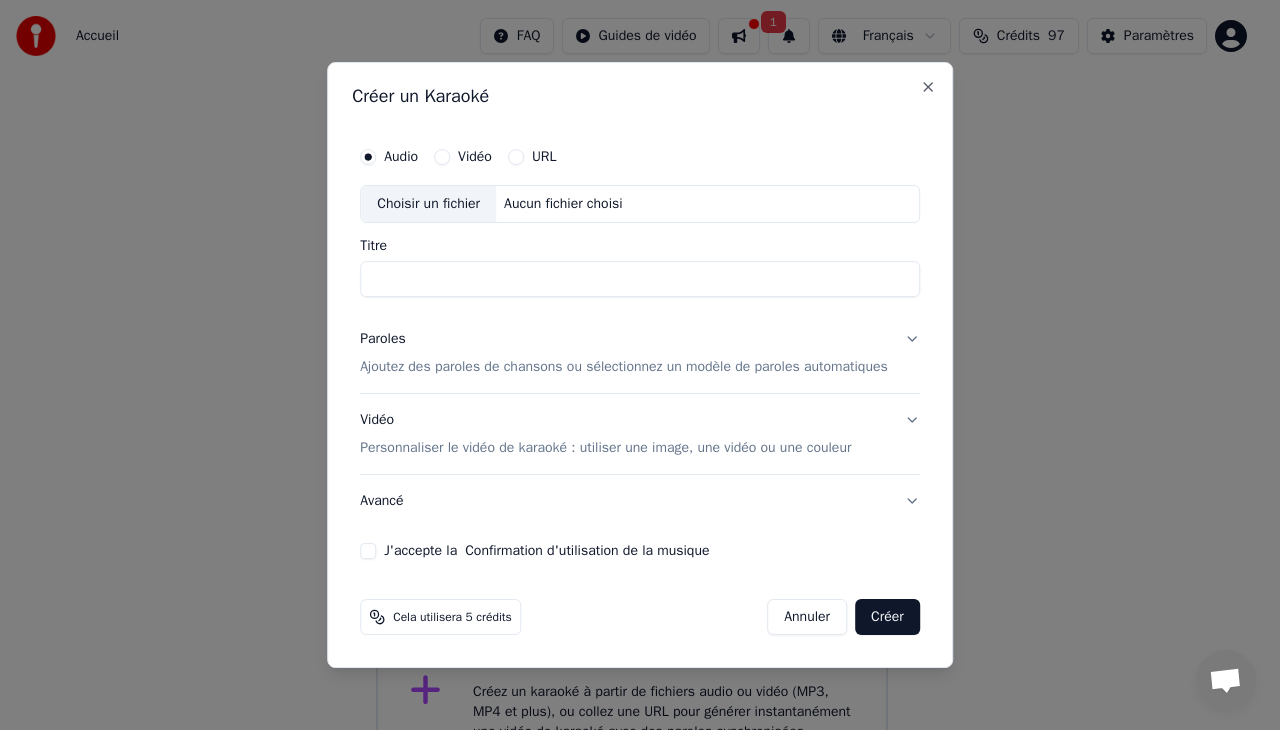 click on "Choisir un fichier" at bounding box center [428, 204] 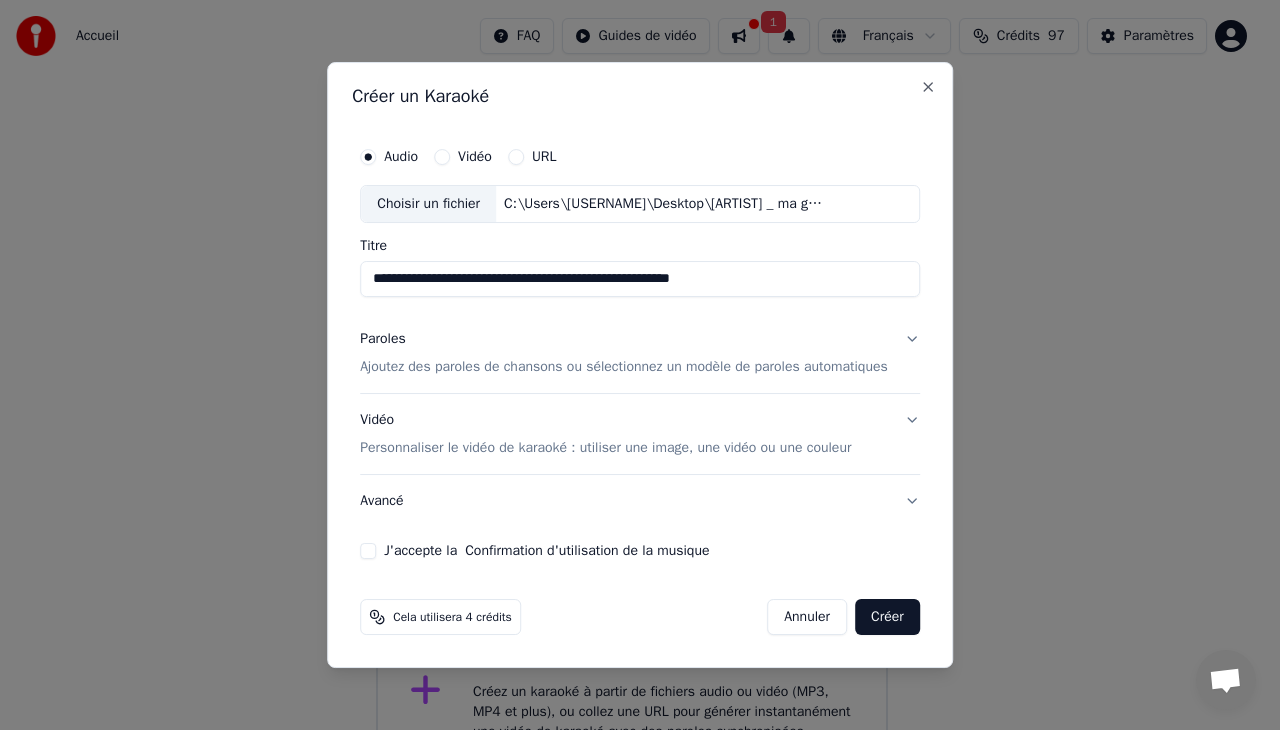 click on "**********" at bounding box center (640, 279) 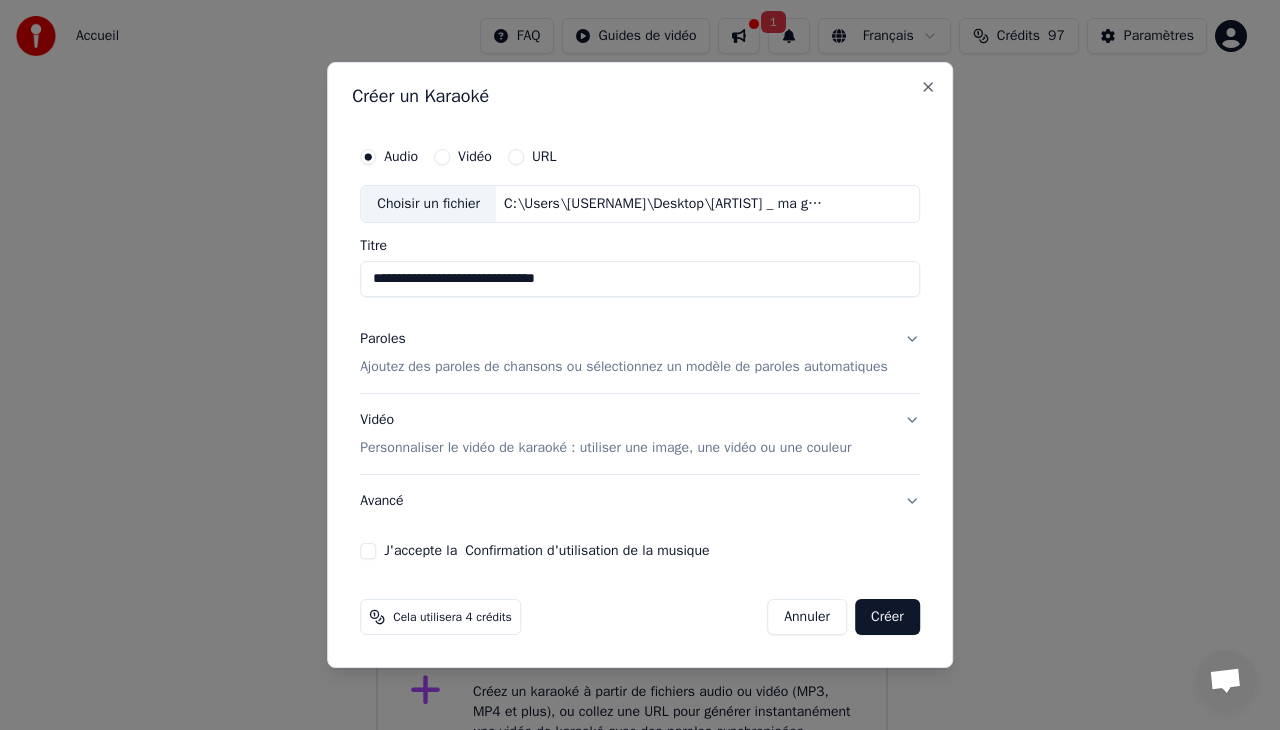 type on "**********" 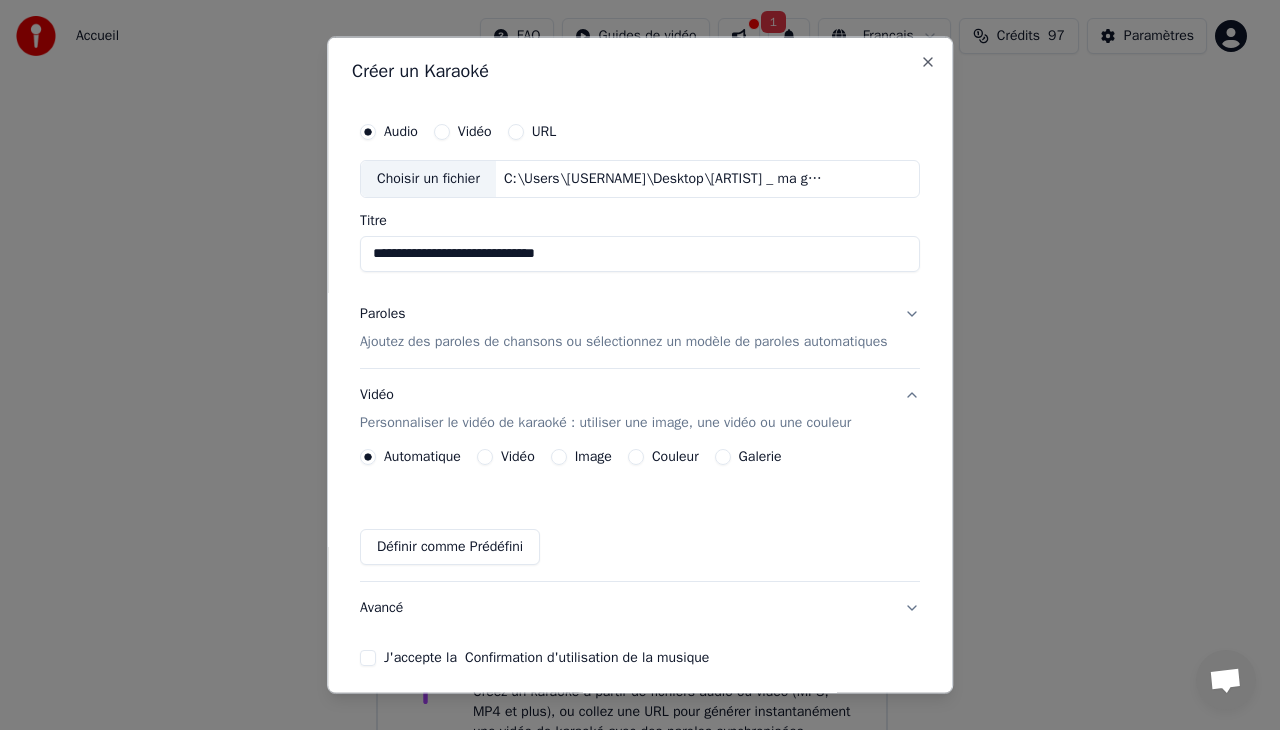 click on "Vidéo" at bounding box center [485, 456] 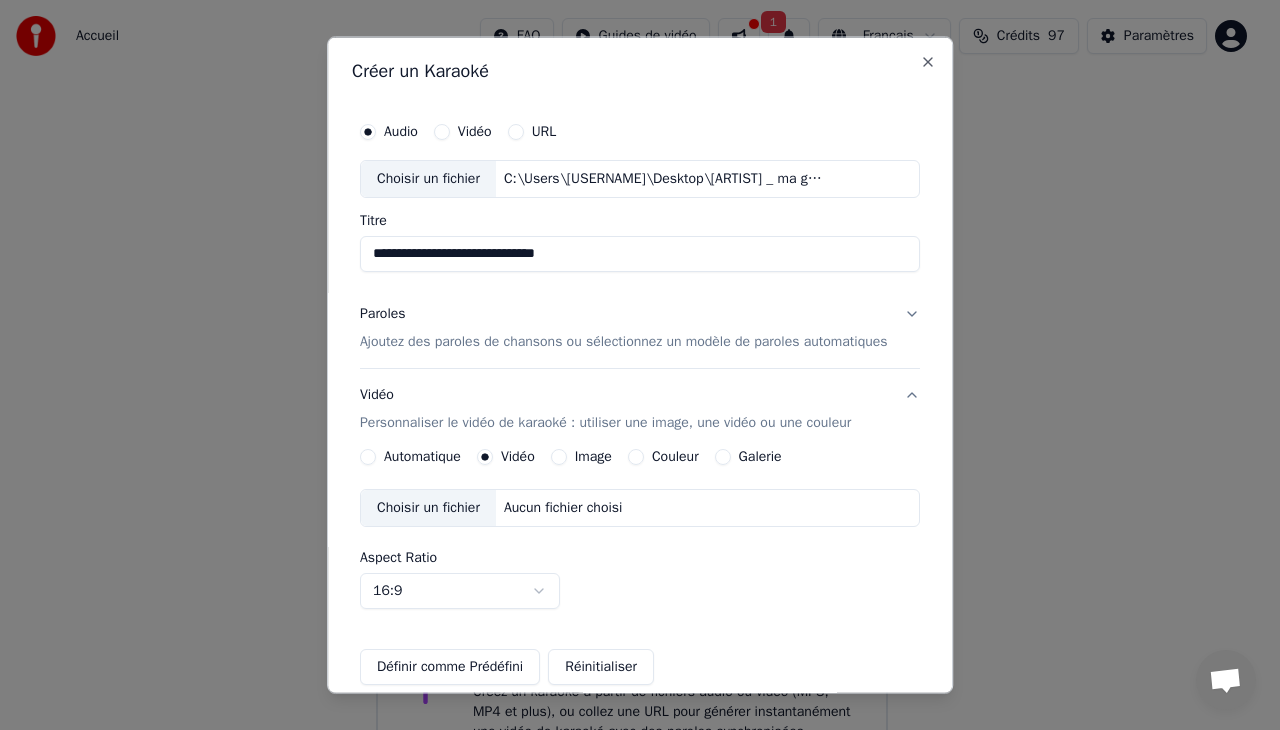 click on "Choisir un fichier" at bounding box center [428, 507] 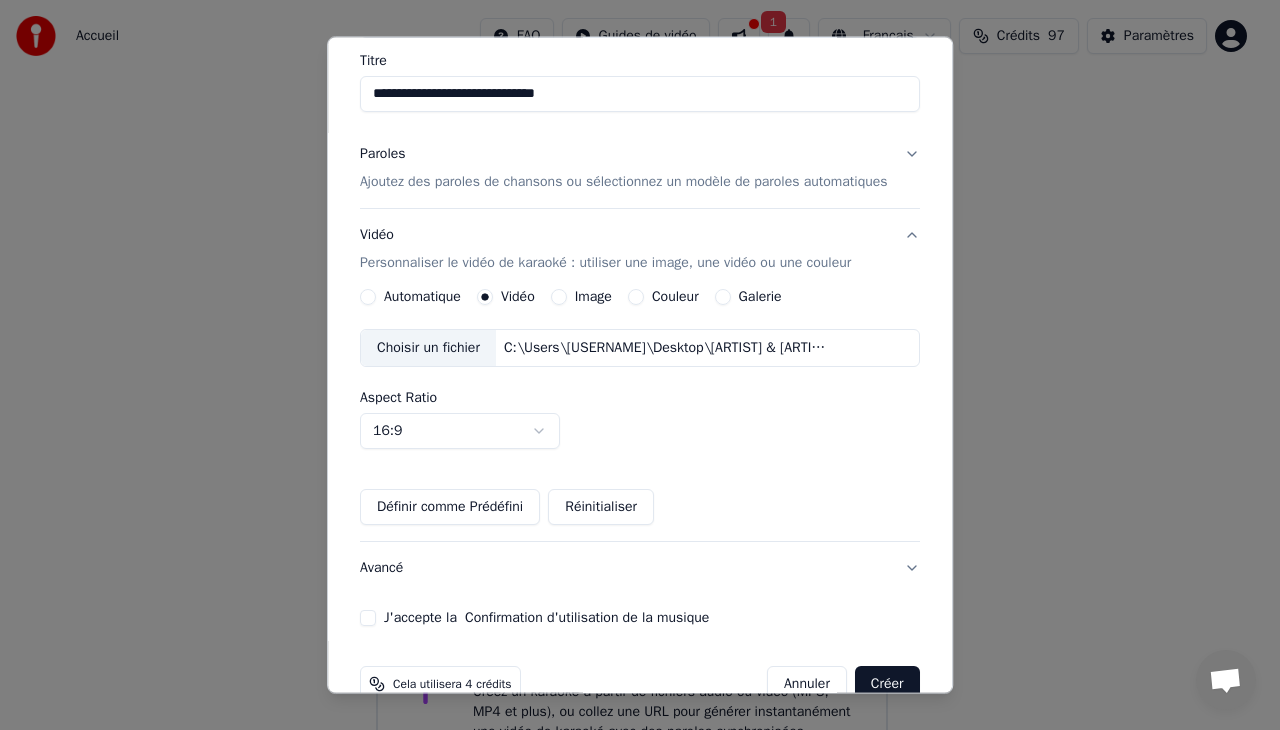 scroll, scrollTop: 170, scrollLeft: 0, axis: vertical 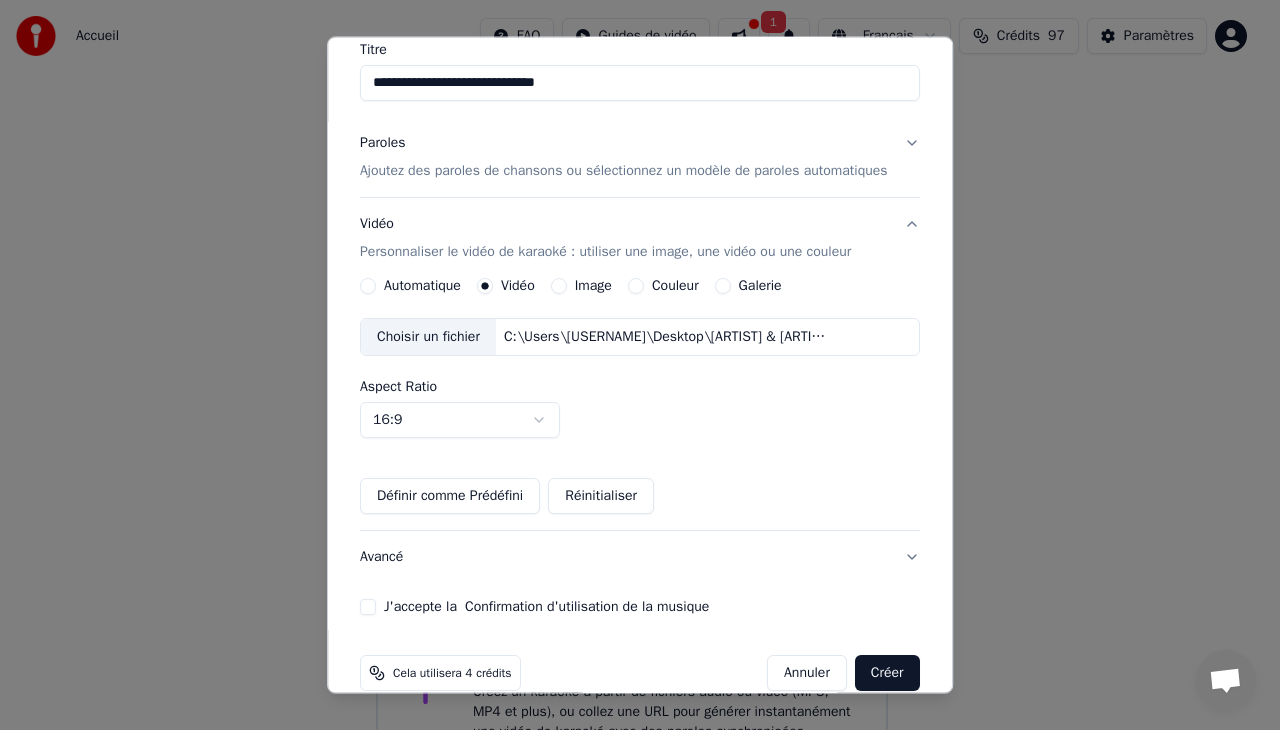 click on "Ajoutez des paroles de chansons ou sélectionnez un modèle de paroles automatiques" at bounding box center (624, 171) 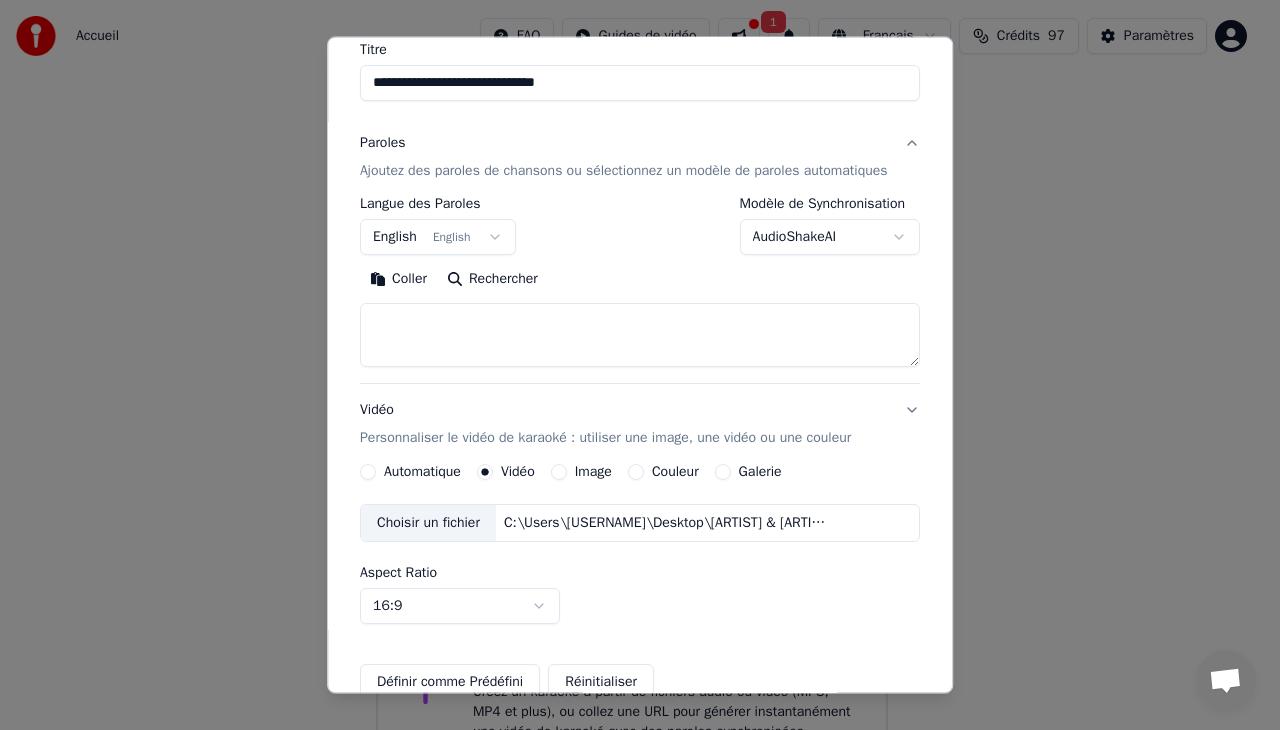 scroll, scrollTop: 152, scrollLeft: 0, axis: vertical 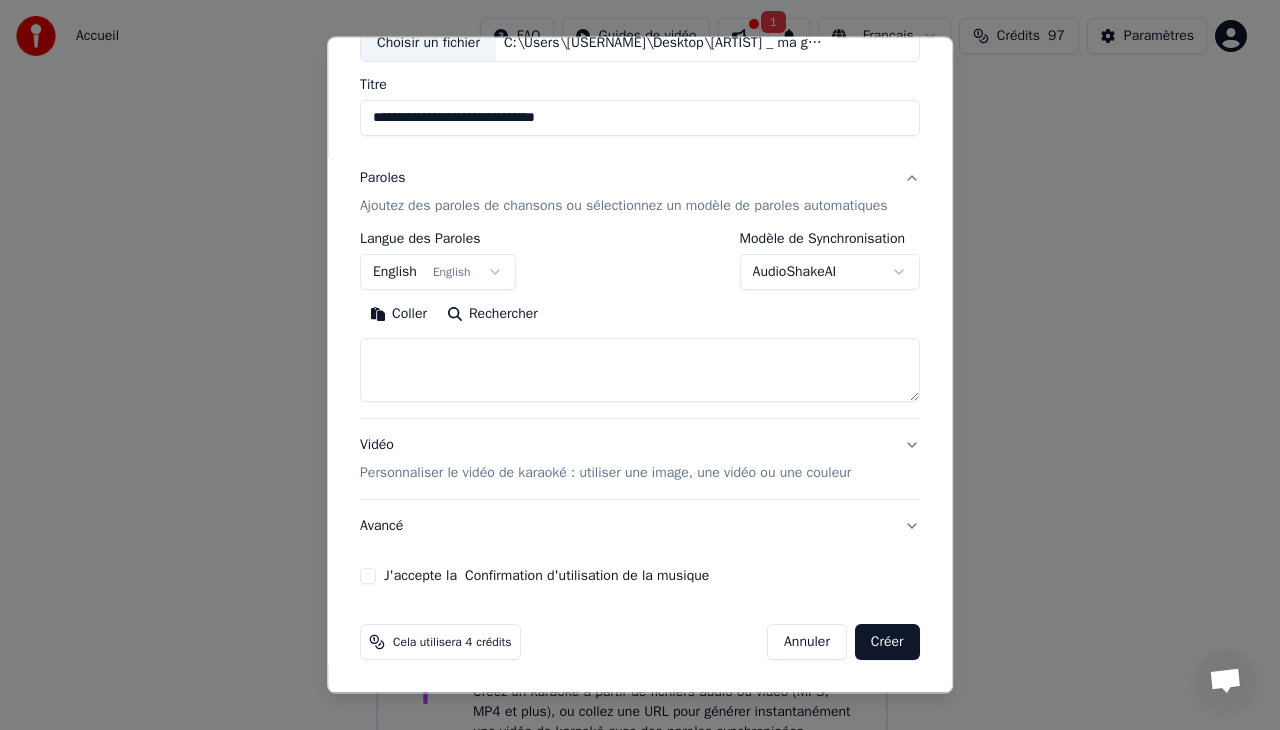 click on "Accueil FAQ Guides de vidéo 1 Français Crédits 97 Paramètres Bienvenue sur Youka Regarder la vidéo de démarrage rapide Bibliothèque Accédez et gérez toutes les pistes de karaoké que vous avez créées. Modifiez, organisez et perfectionnez vos projets. Créer un Karaoké Créez un karaoké à partir de fichiers audio ou vidéo (MP3, MP4 et plus), ou collez une URL pour générer instantanément une vidéo de karaoké avec des paroles synchronisées. Messages Adam de Youka Desktop Autres canaux Continuer par Email Réseau hors-ligne. Reconnexion... Aucun message ne peut être échangé pour le moment. Youka Desktop Bonjour ! Comment puis-je vous aider ? Mercredi, 2 Juillet BONJOUR COMMENT CHANGER LE NOM DU TITRE SVP [DATE] Vendredi, 4 Juillet Adam Vous pouvez le faire en cliquant sur Modifier puis sur Modifier les métadonnées [DATE] Mardi, 8 Juillet super je vous remercie [DATE] Envoyer un fichier Insérer un emoji Envoyer un fichier Message audio We run on Crisp Créer un Karaoké URL" at bounding box center (631, 388) 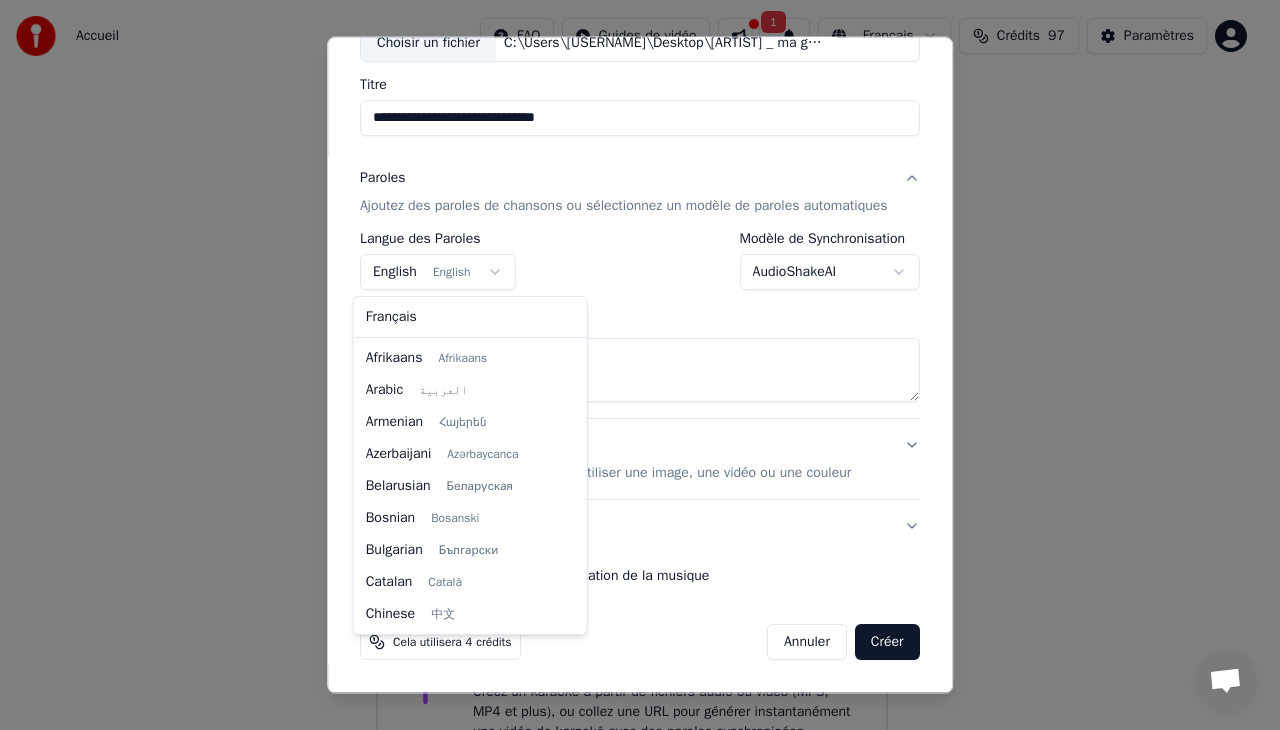 scroll, scrollTop: 160, scrollLeft: 0, axis: vertical 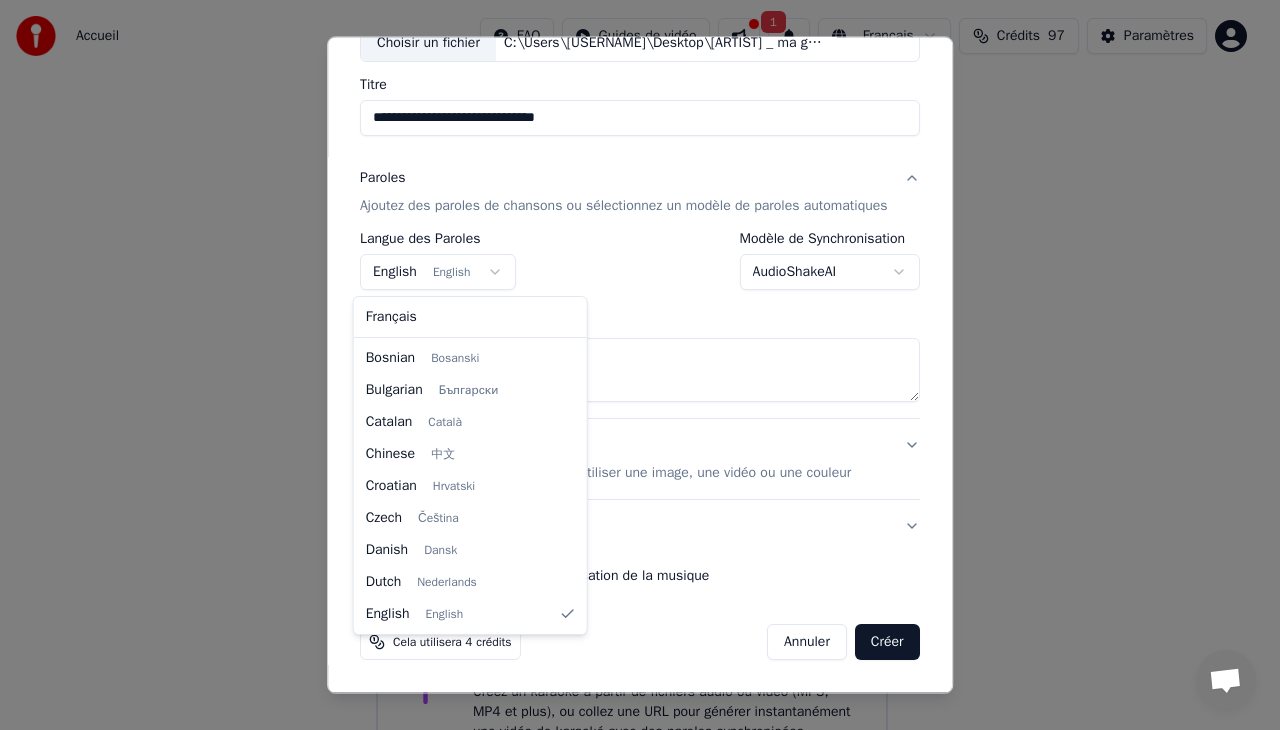 select on "**" 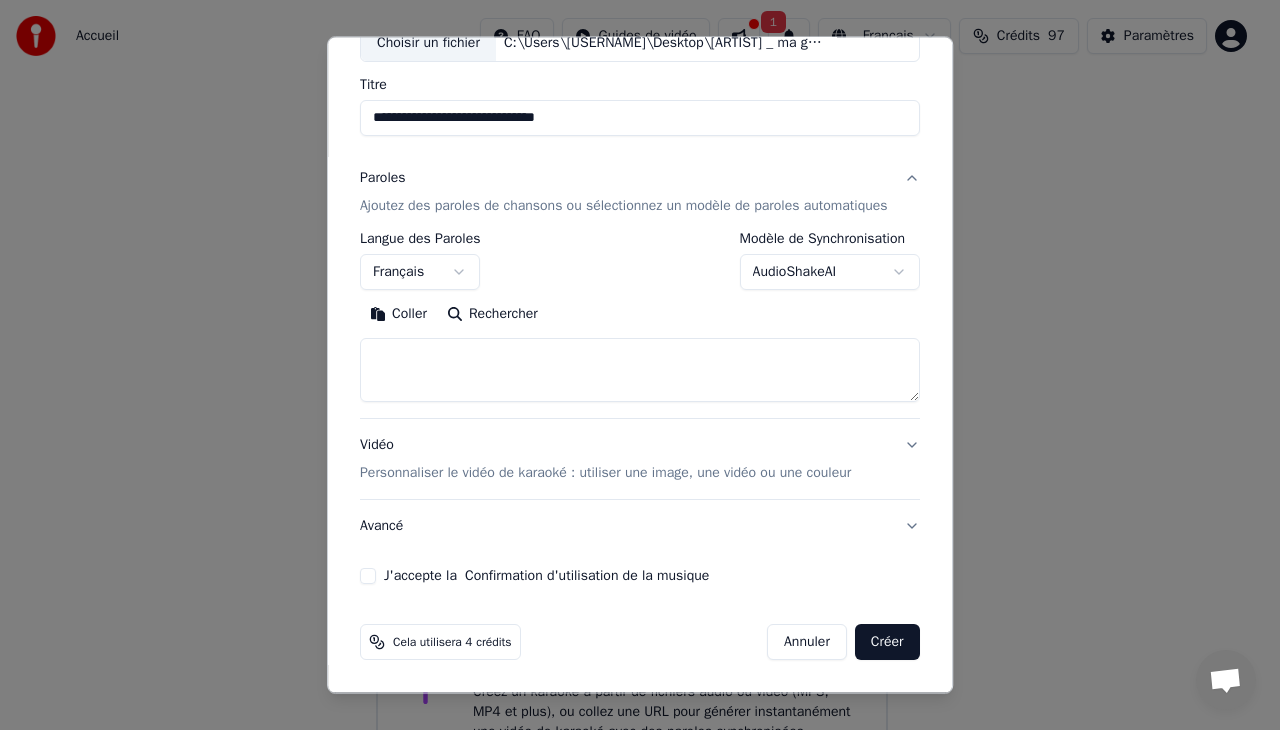 click on "Coller" at bounding box center [398, 314] 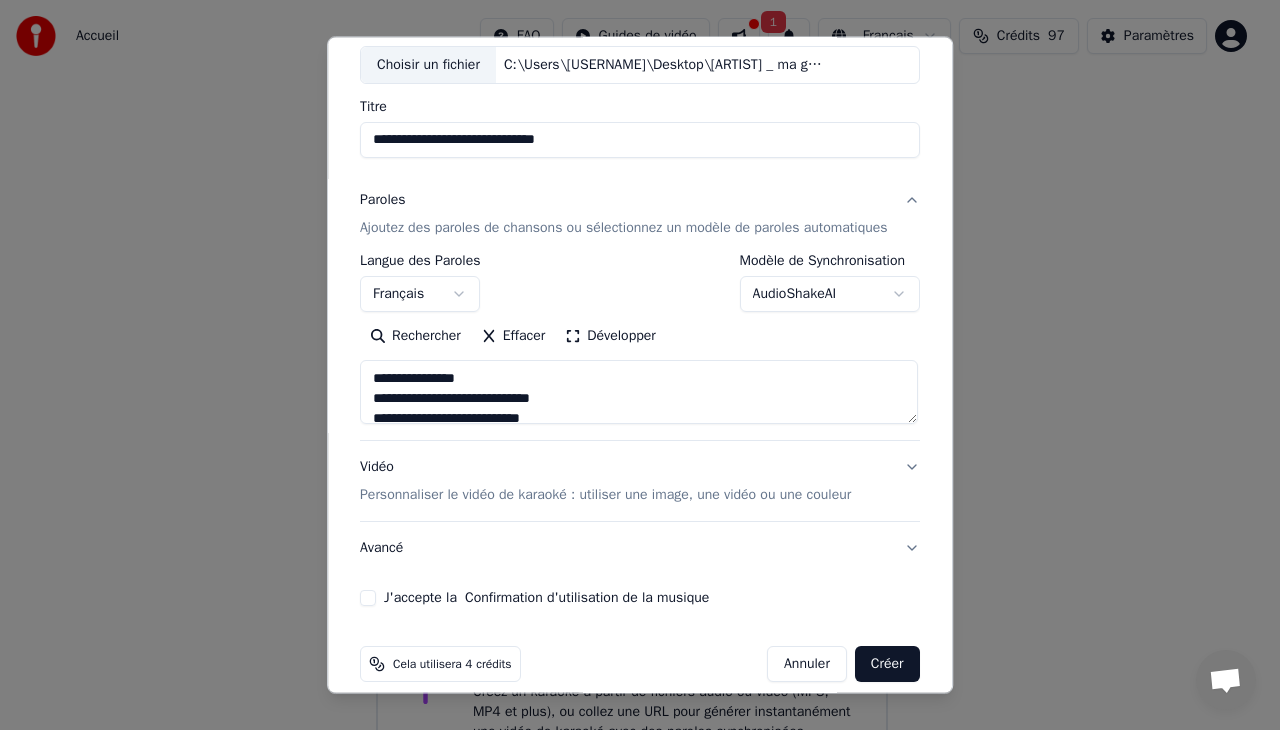 scroll, scrollTop: 110, scrollLeft: 0, axis: vertical 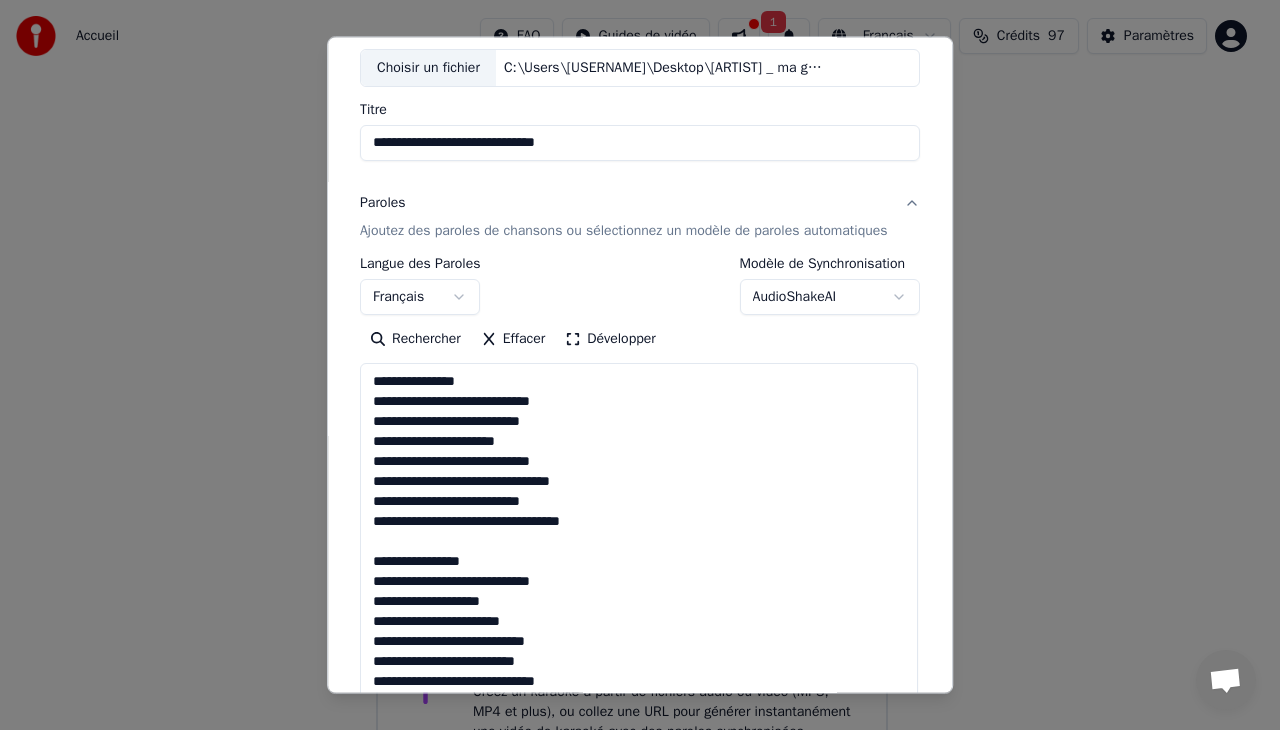drag, startPoint x: 907, startPoint y: 438, endPoint x: 903, endPoint y: 774, distance: 336.0238 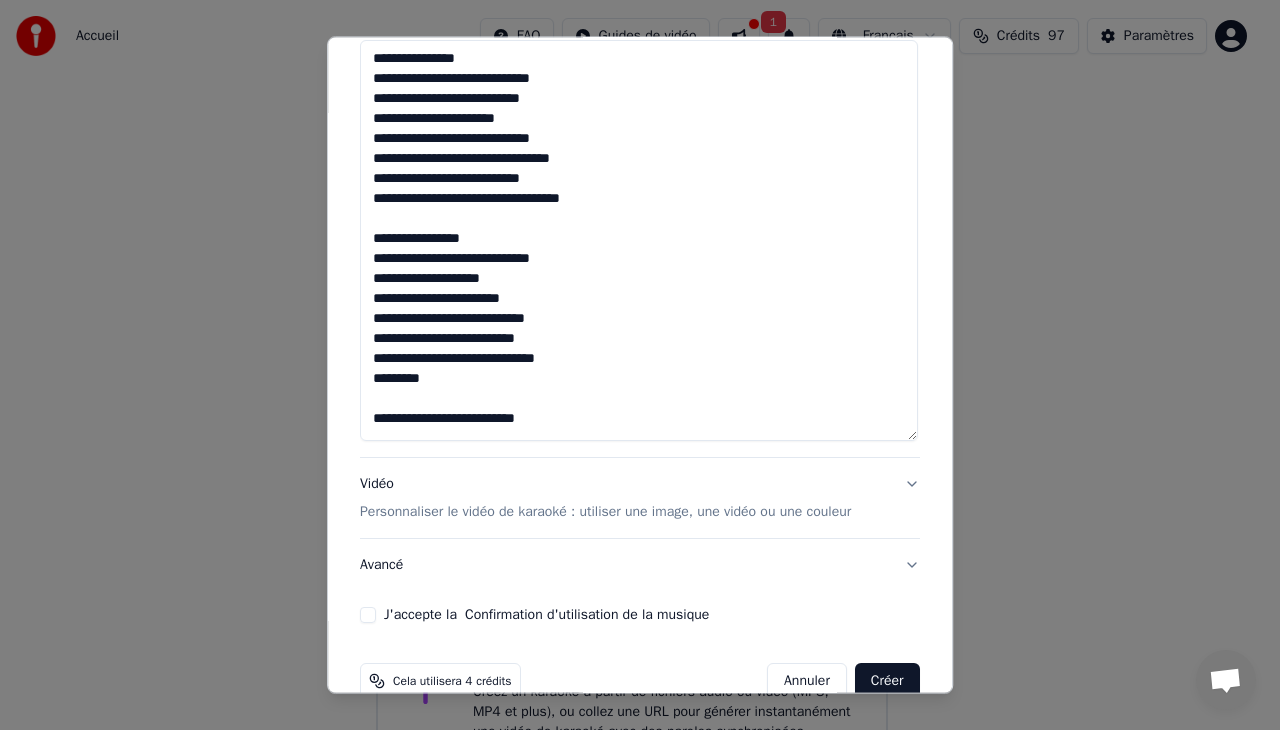 scroll, scrollTop: 427, scrollLeft: 0, axis: vertical 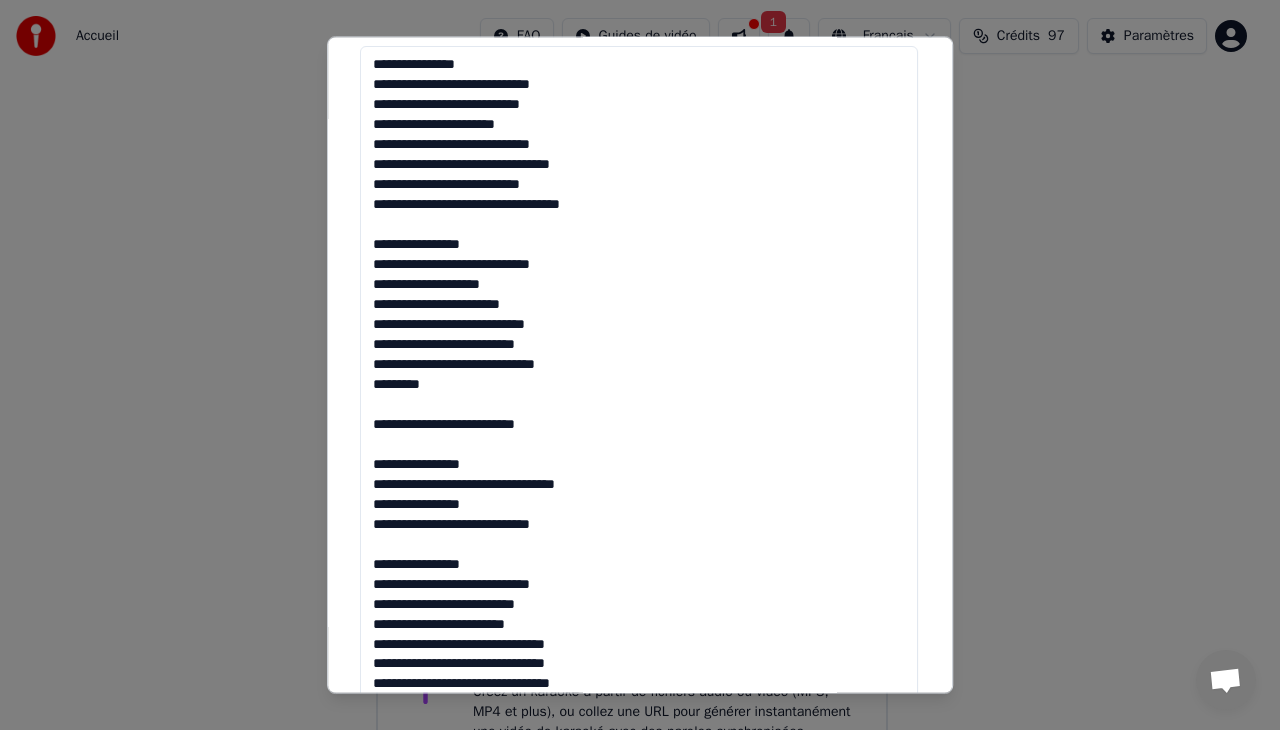 drag, startPoint x: 901, startPoint y: 459, endPoint x: 921, endPoint y: 744, distance: 285.7009 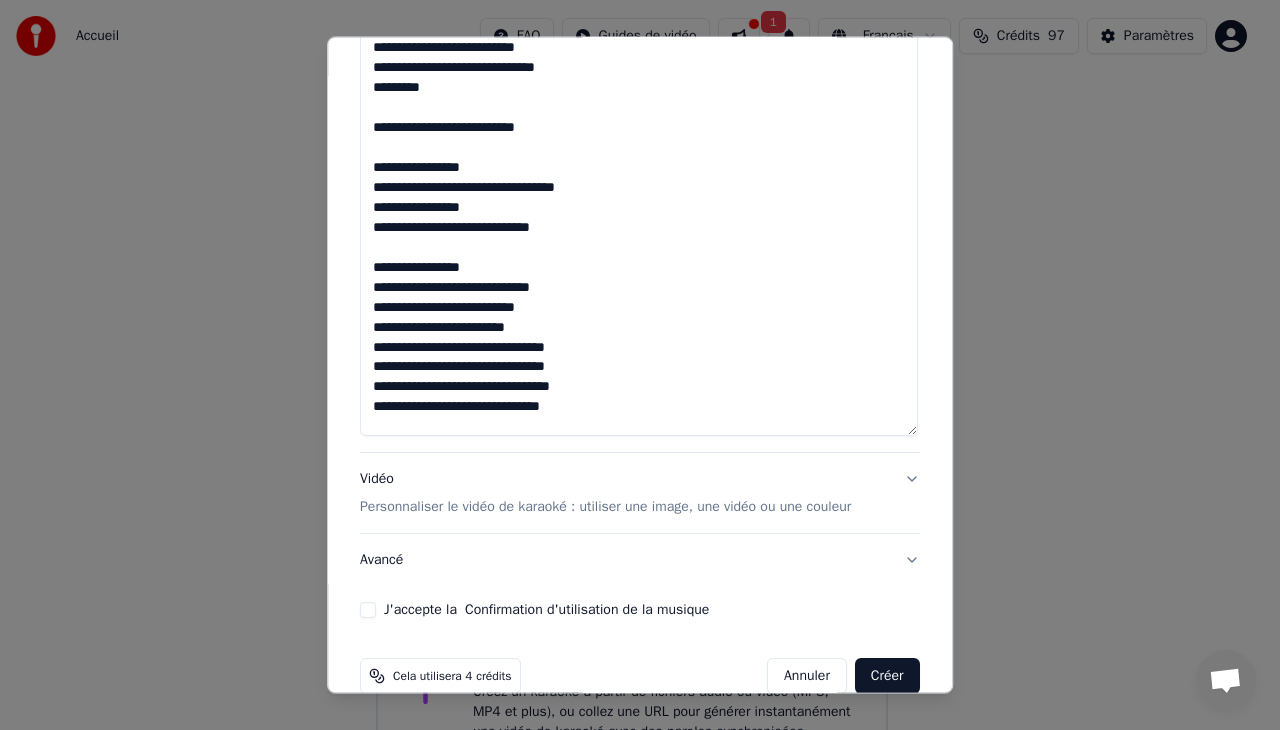 scroll, scrollTop: 720, scrollLeft: 0, axis: vertical 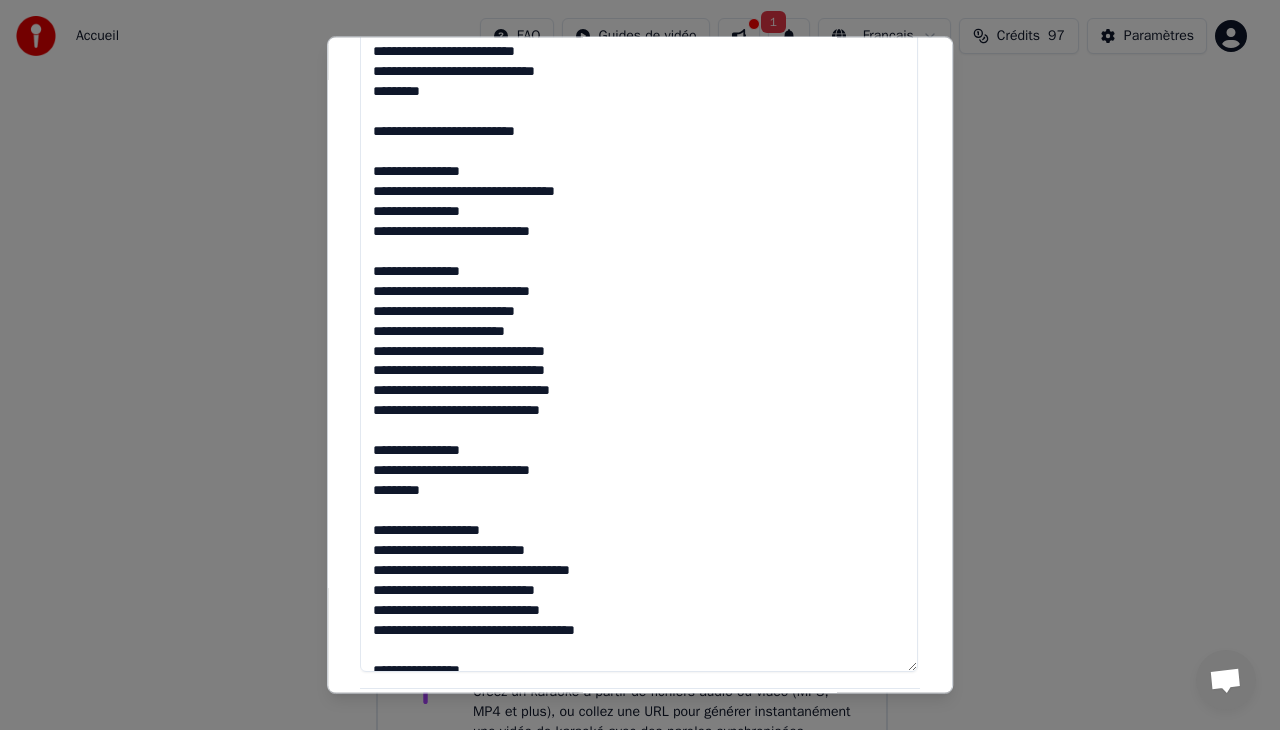 drag, startPoint x: 902, startPoint y: 452, endPoint x: 908, endPoint y: 684, distance: 232.07758 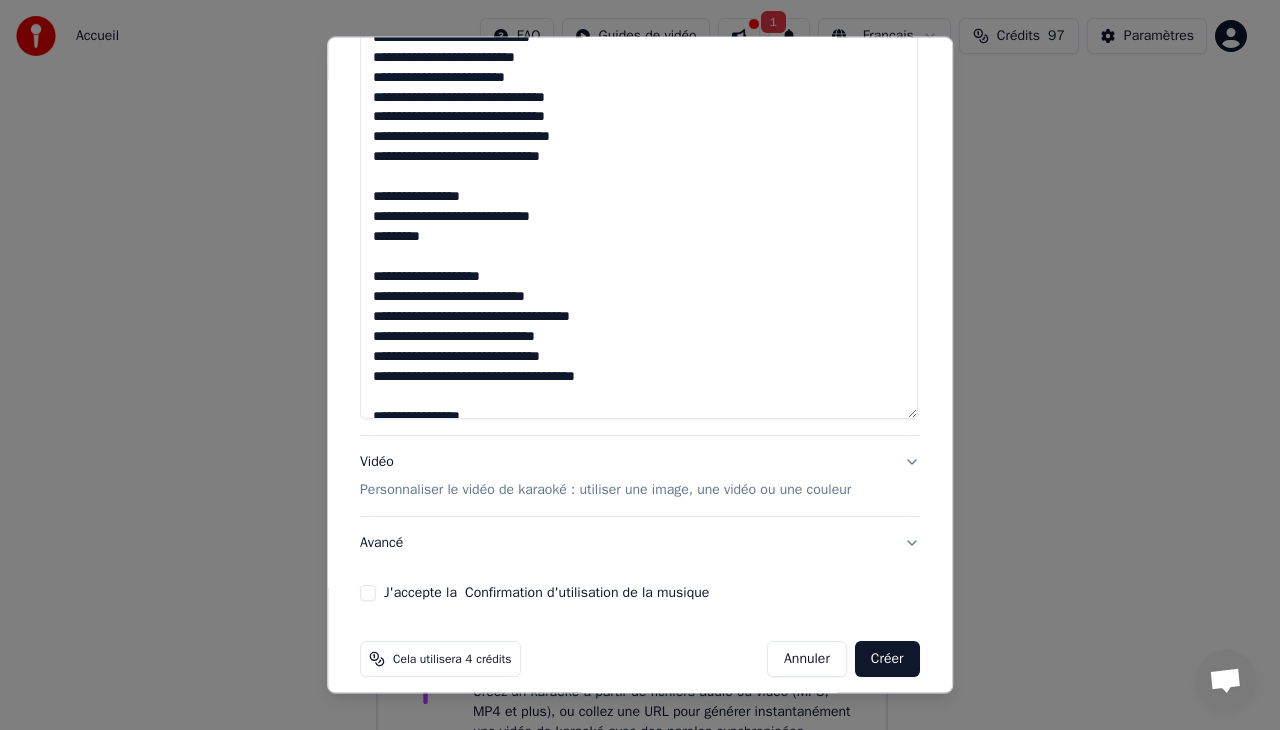 scroll, scrollTop: 1008, scrollLeft: 0, axis: vertical 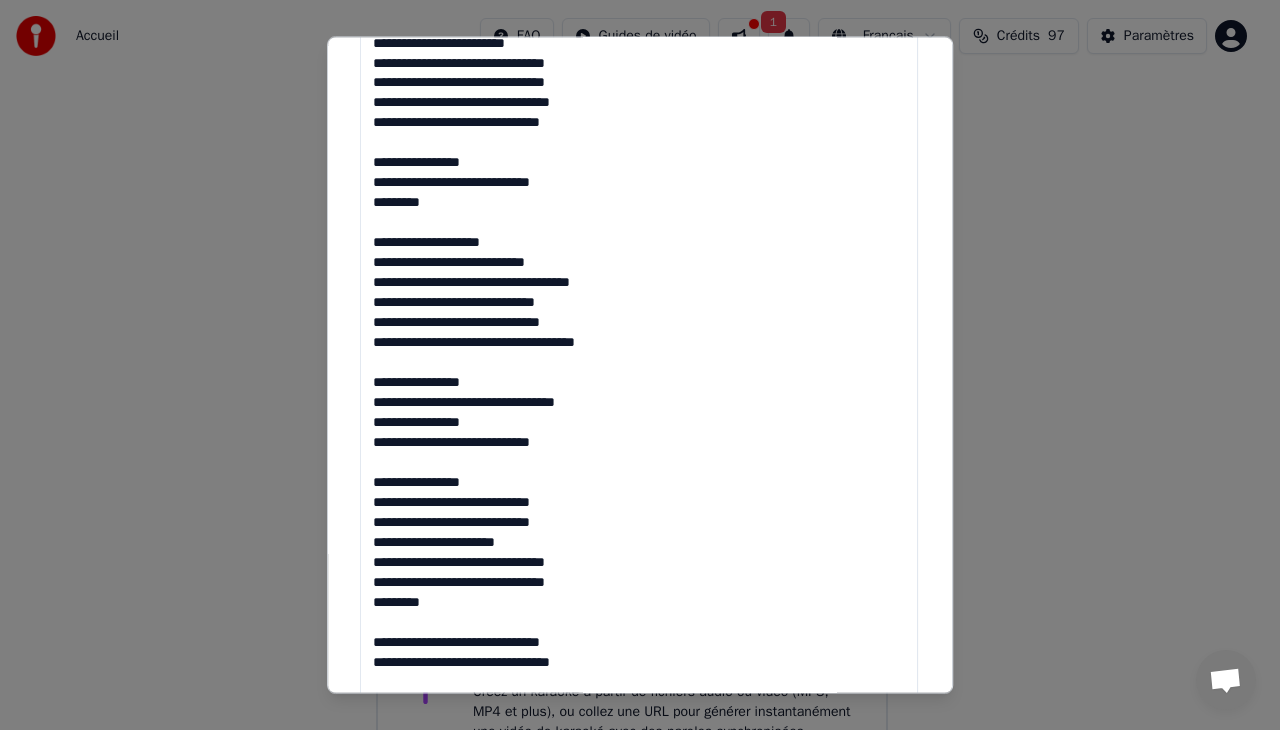 drag, startPoint x: 908, startPoint y: 396, endPoint x: 894, endPoint y: 746, distance: 350.27988 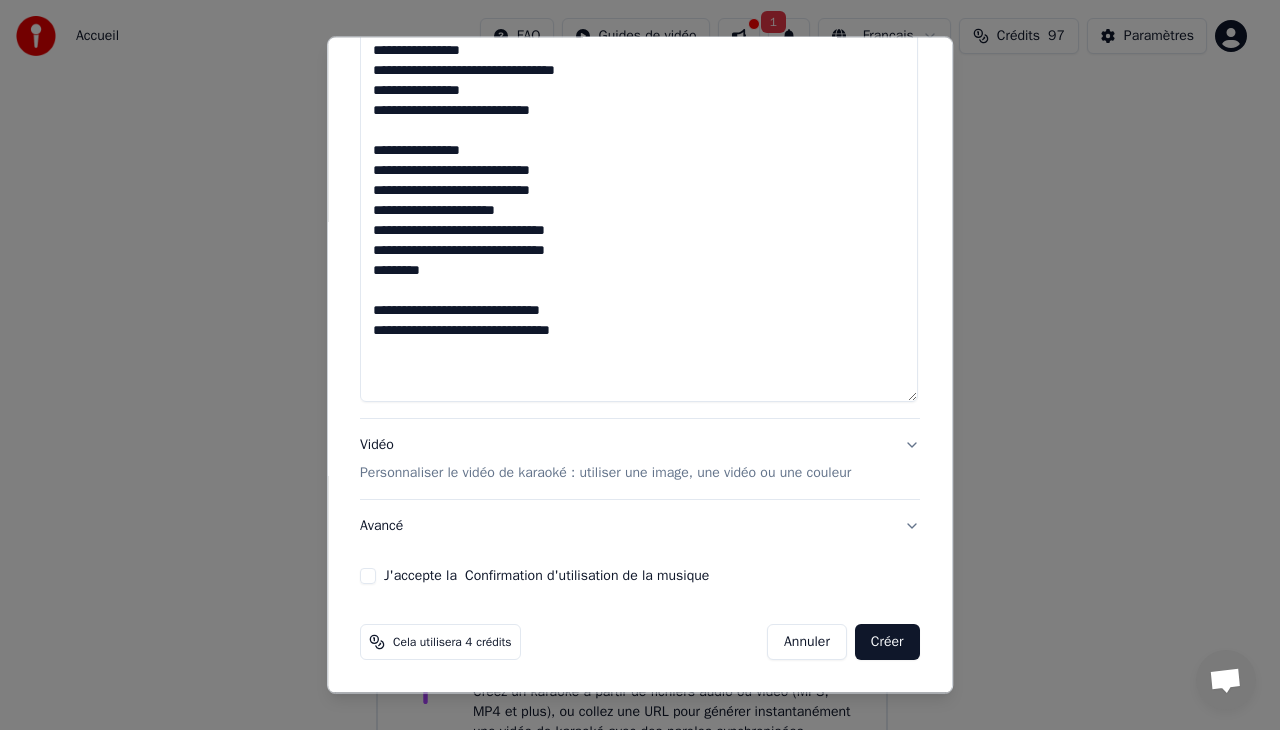 scroll, scrollTop: 1352, scrollLeft: 0, axis: vertical 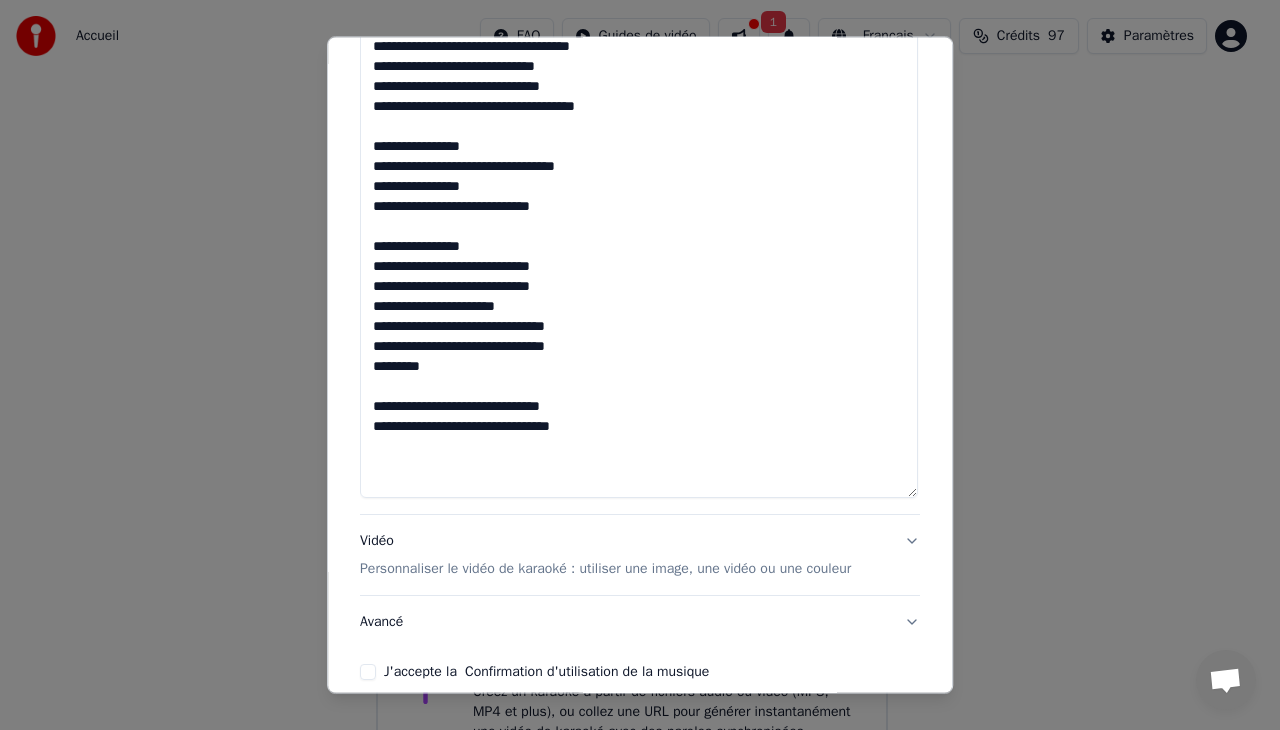 click at bounding box center [639, -137] 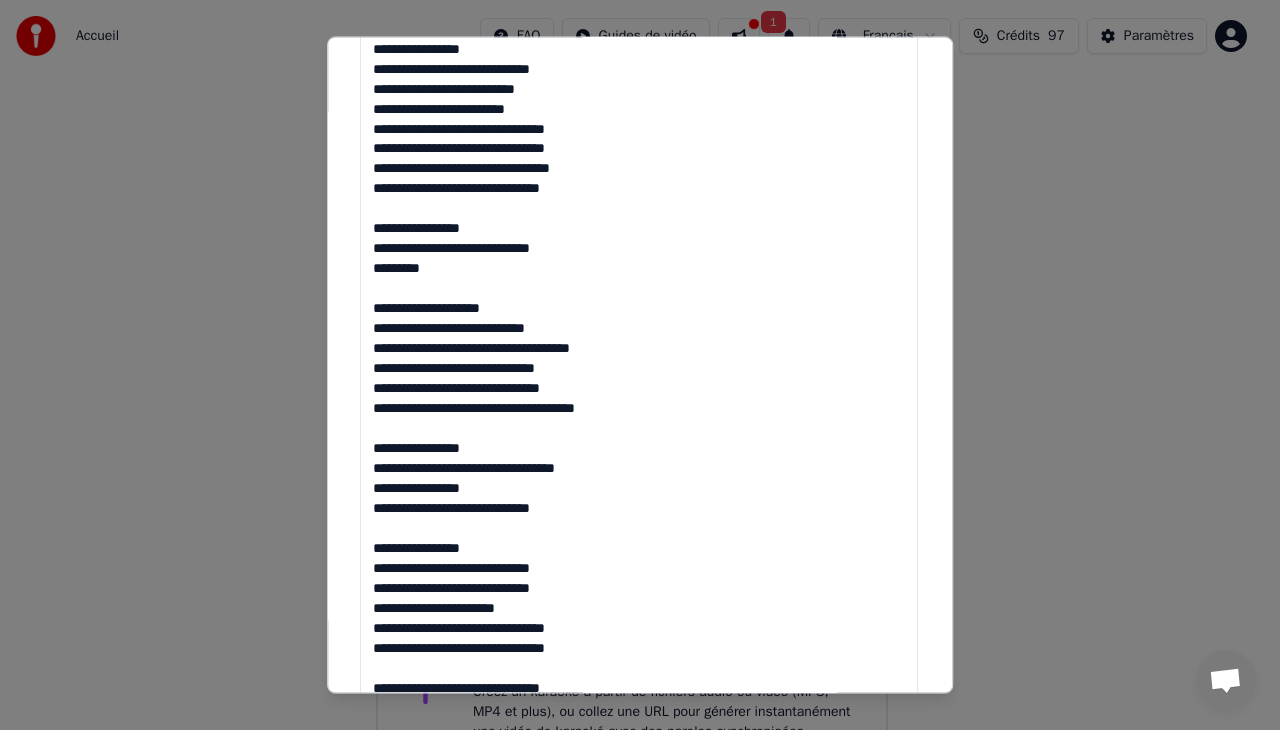 scroll, scrollTop: 827, scrollLeft: 0, axis: vertical 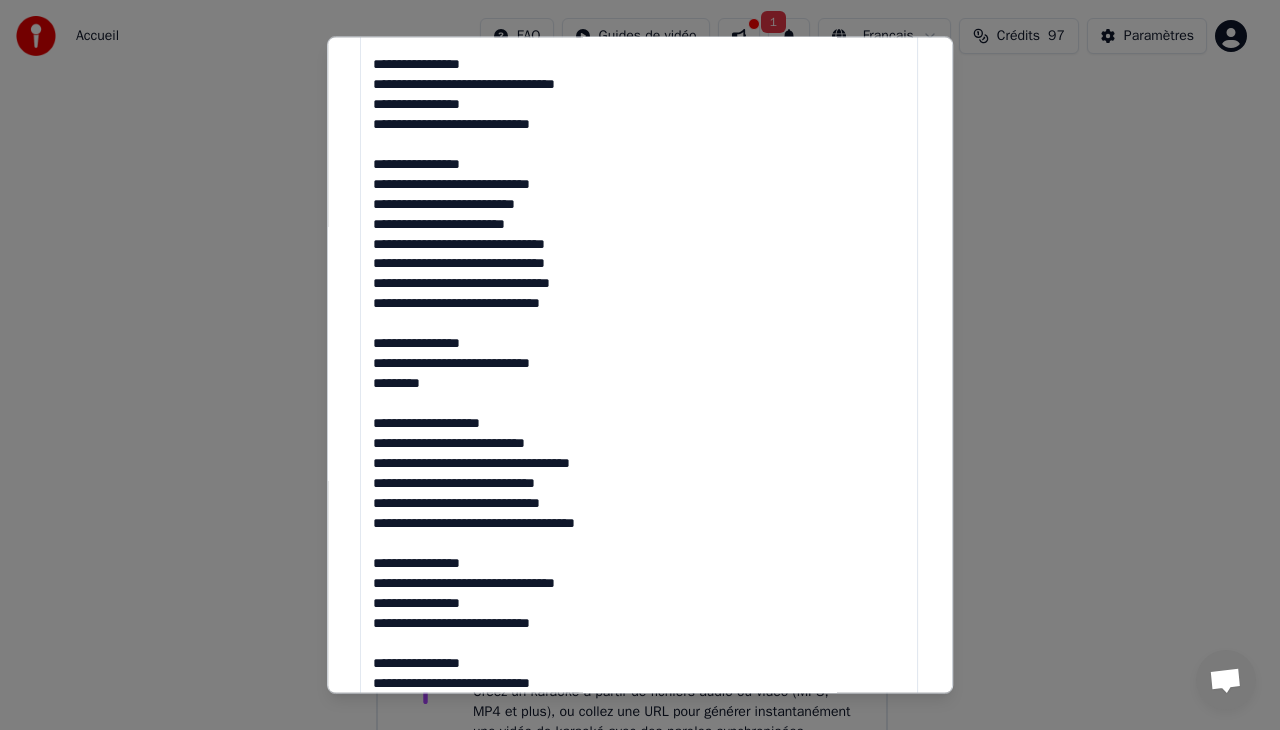 click at bounding box center (639, 280) 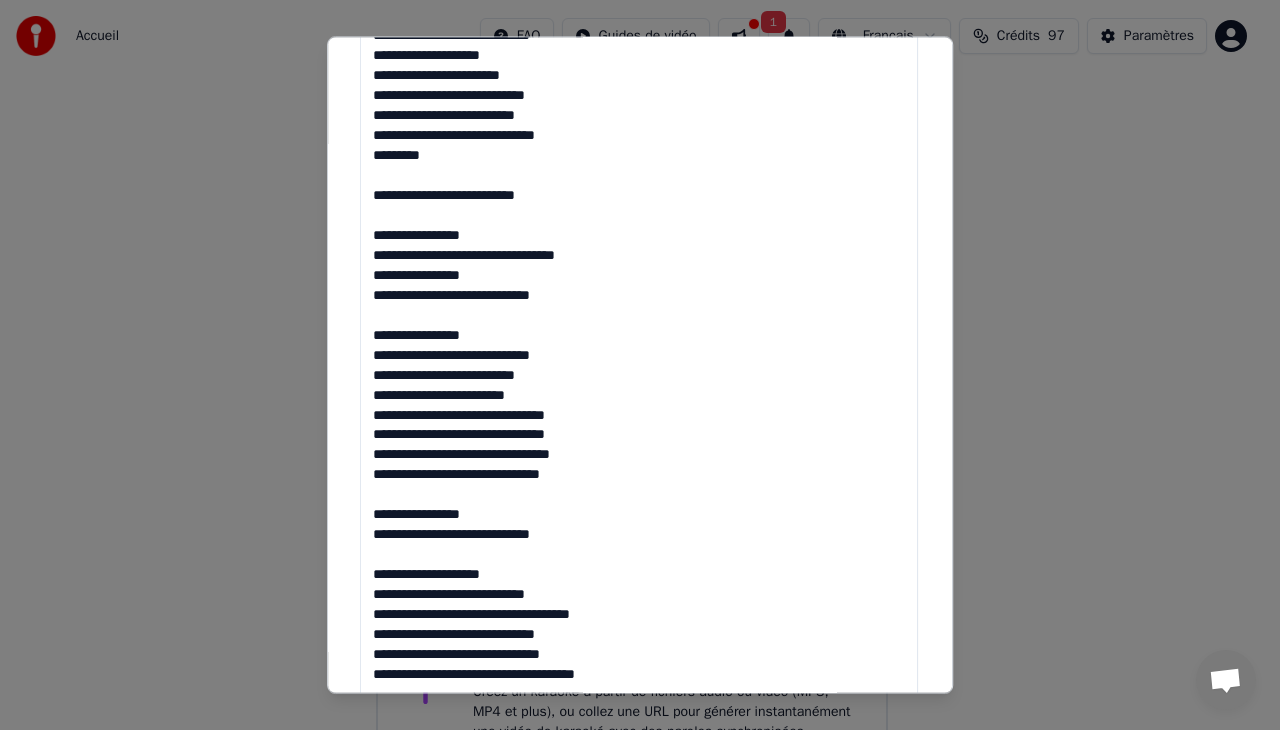 scroll, scrollTop: 630, scrollLeft: 0, axis: vertical 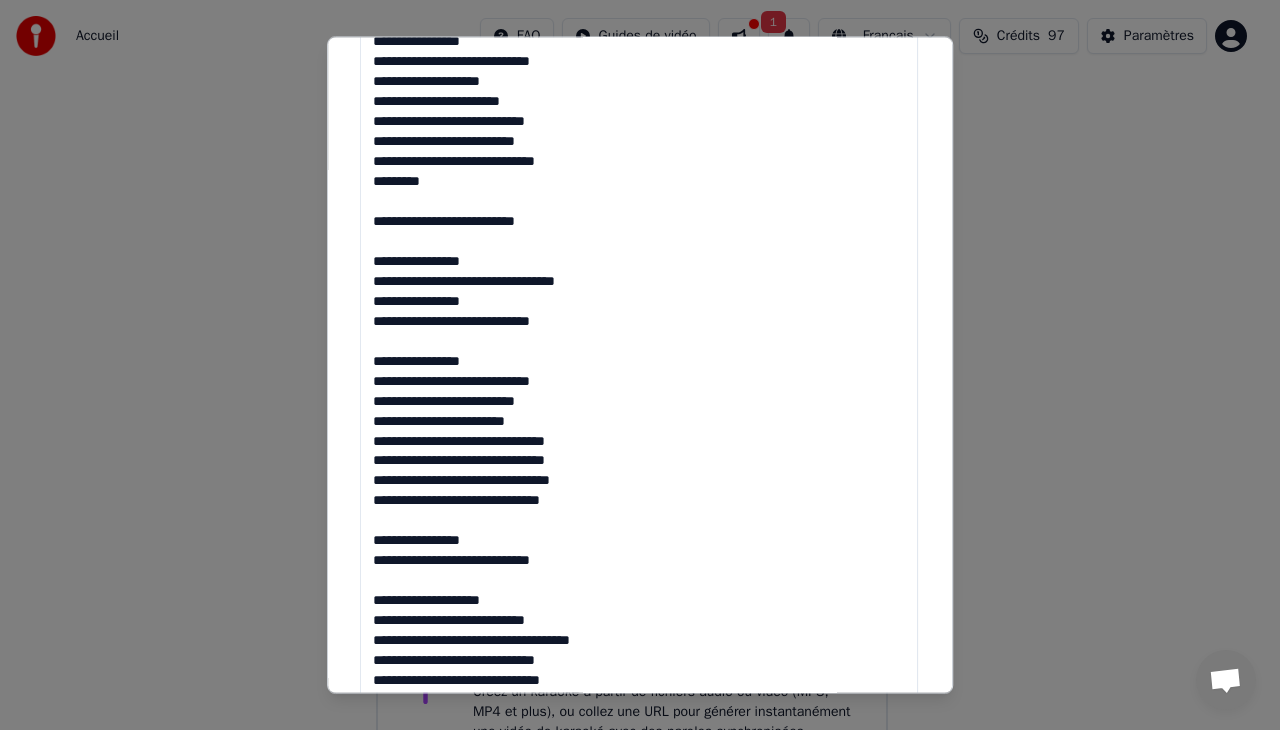 click at bounding box center [639, 477] 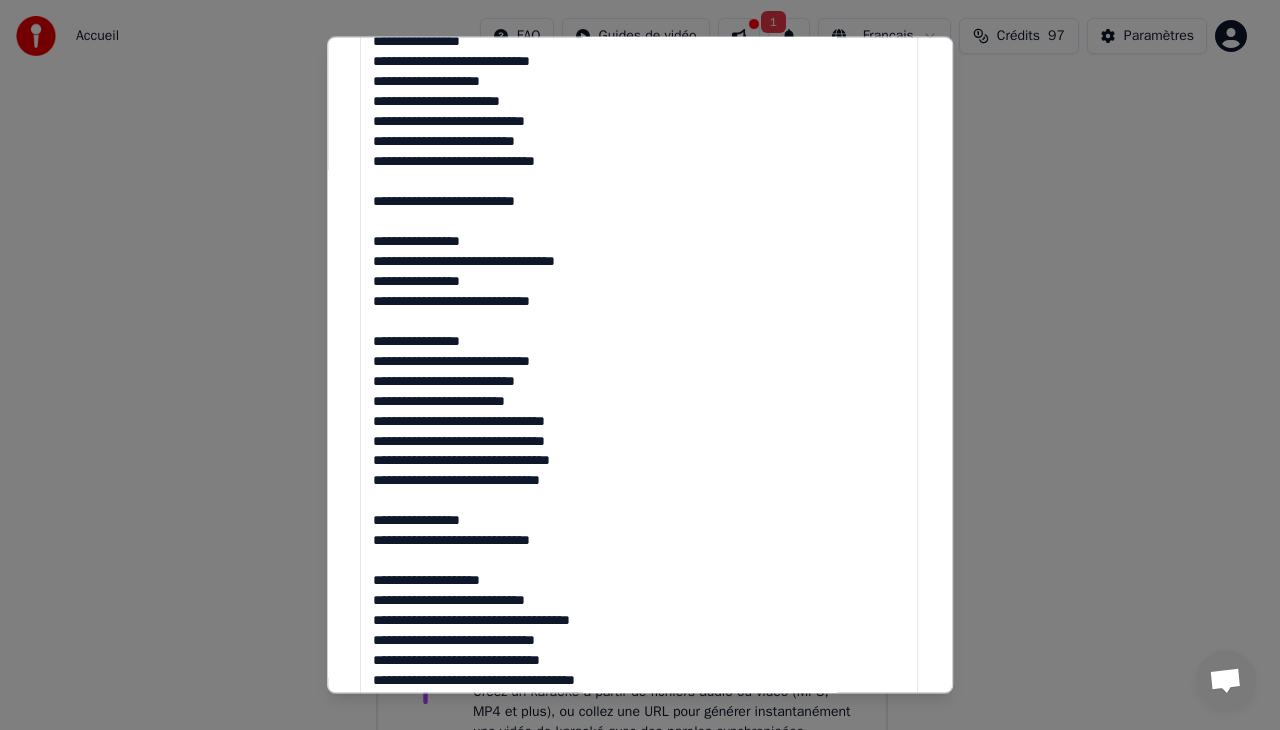 type on "**********" 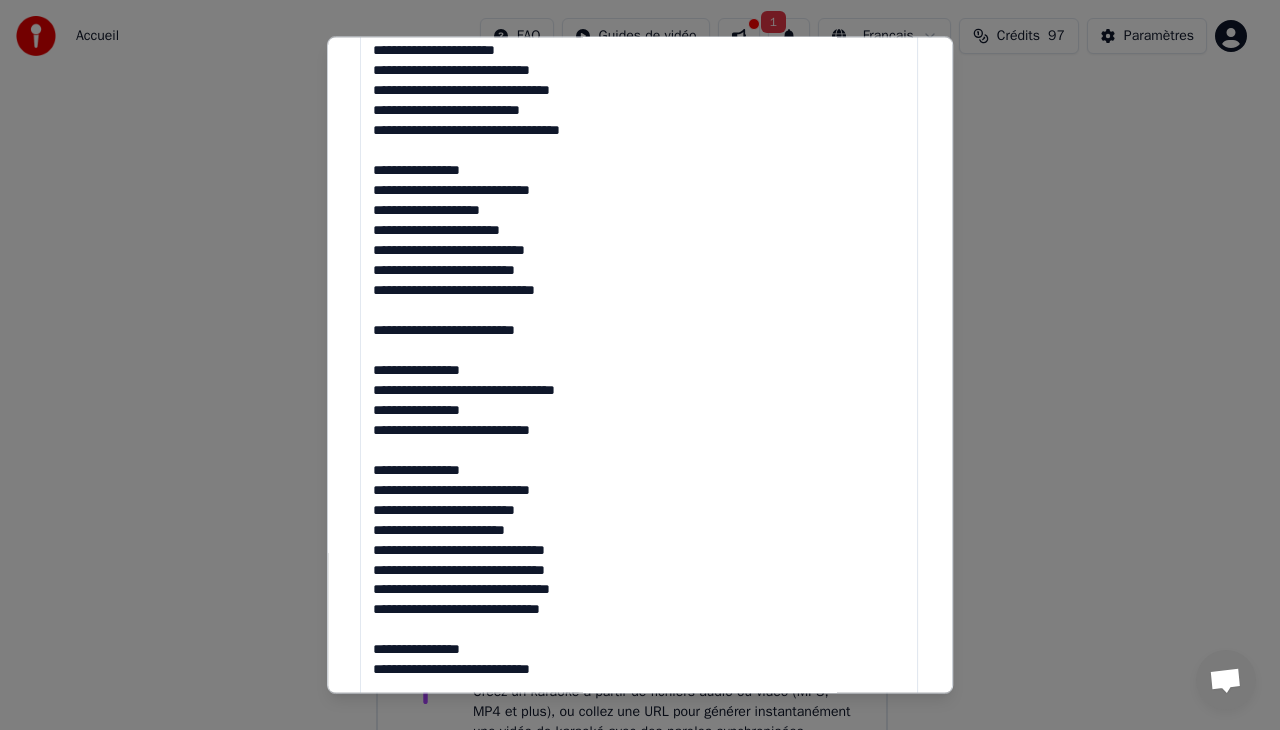 scroll, scrollTop: 503, scrollLeft: 0, axis: vertical 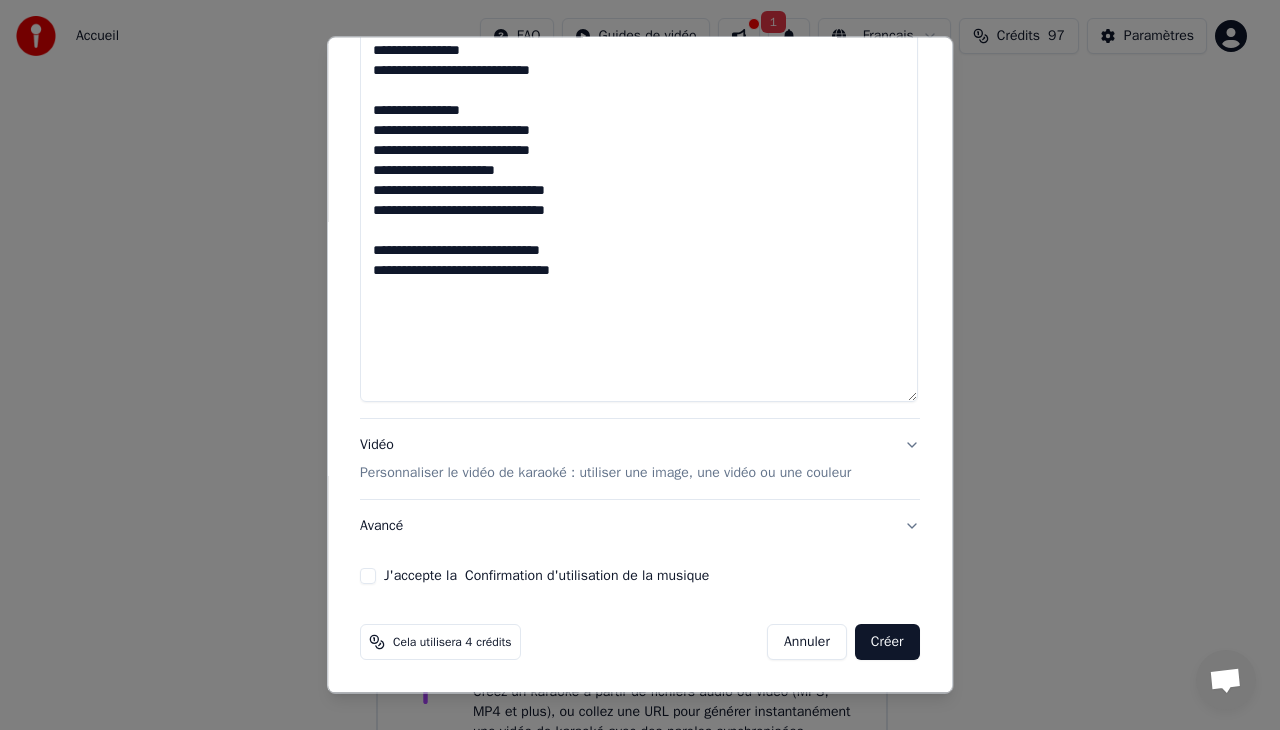 click on "J'accepte la   Confirmation d'utilisation de la musique" at bounding box center [368, 576] 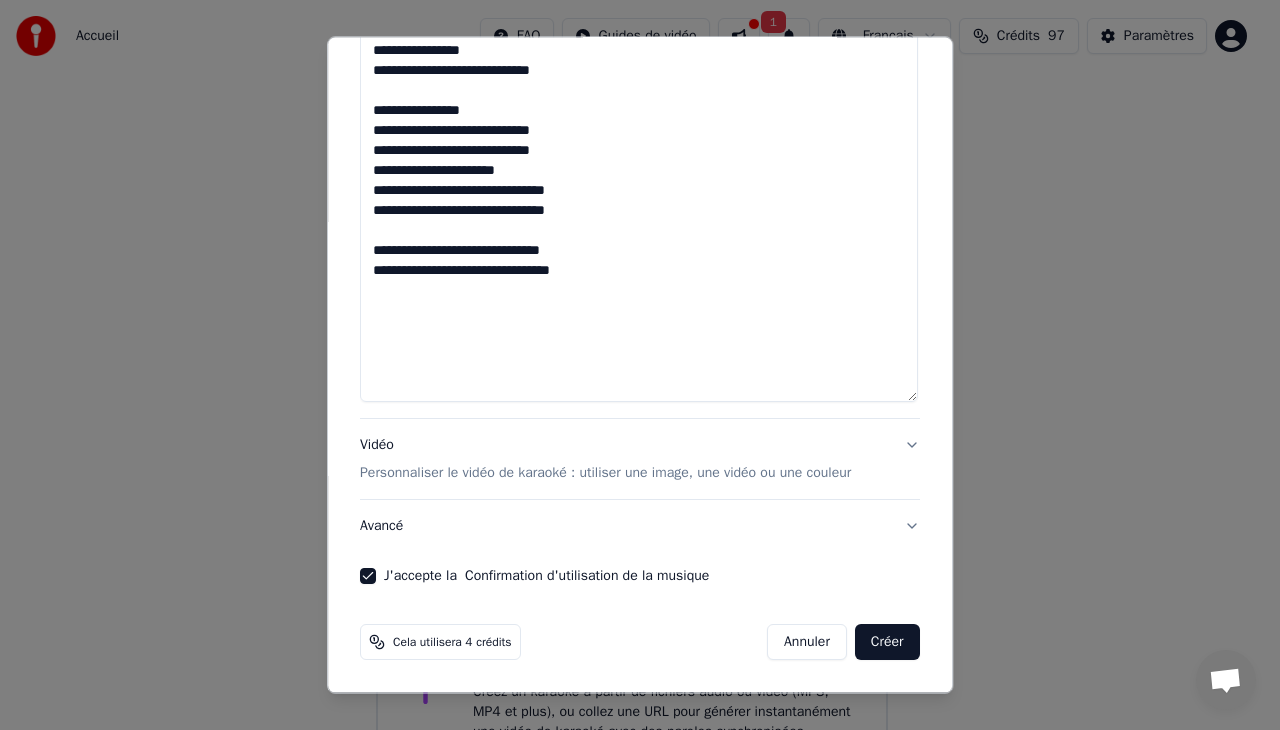 click on "Créer" at bounding box center (887, 642) 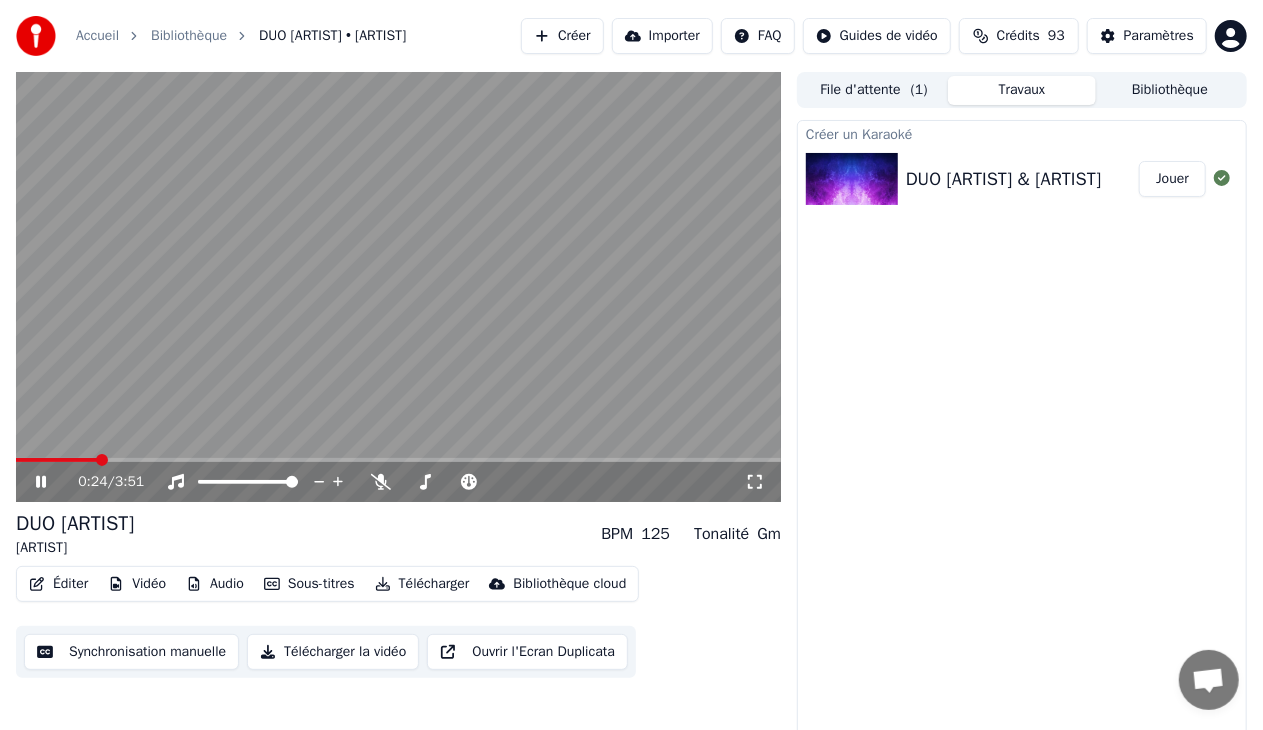 click 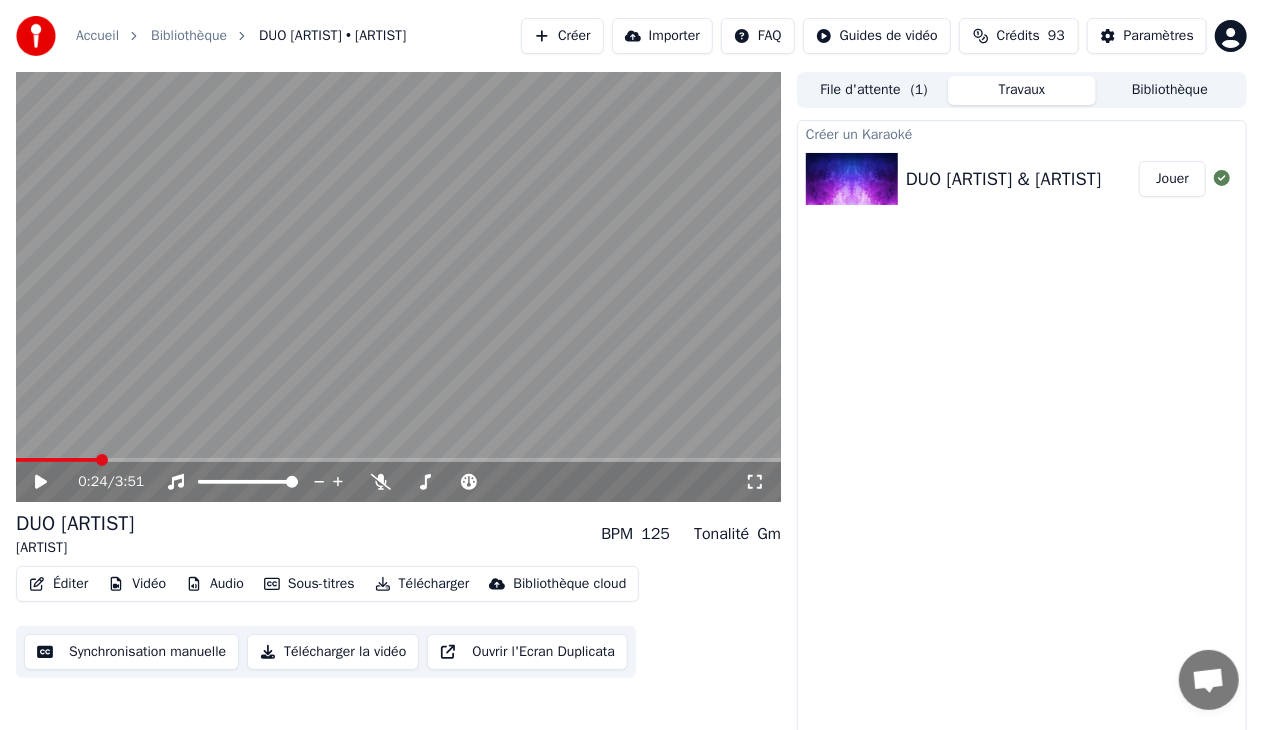 click on "Synchronisation manuelle" at bounding box center (131, 652) 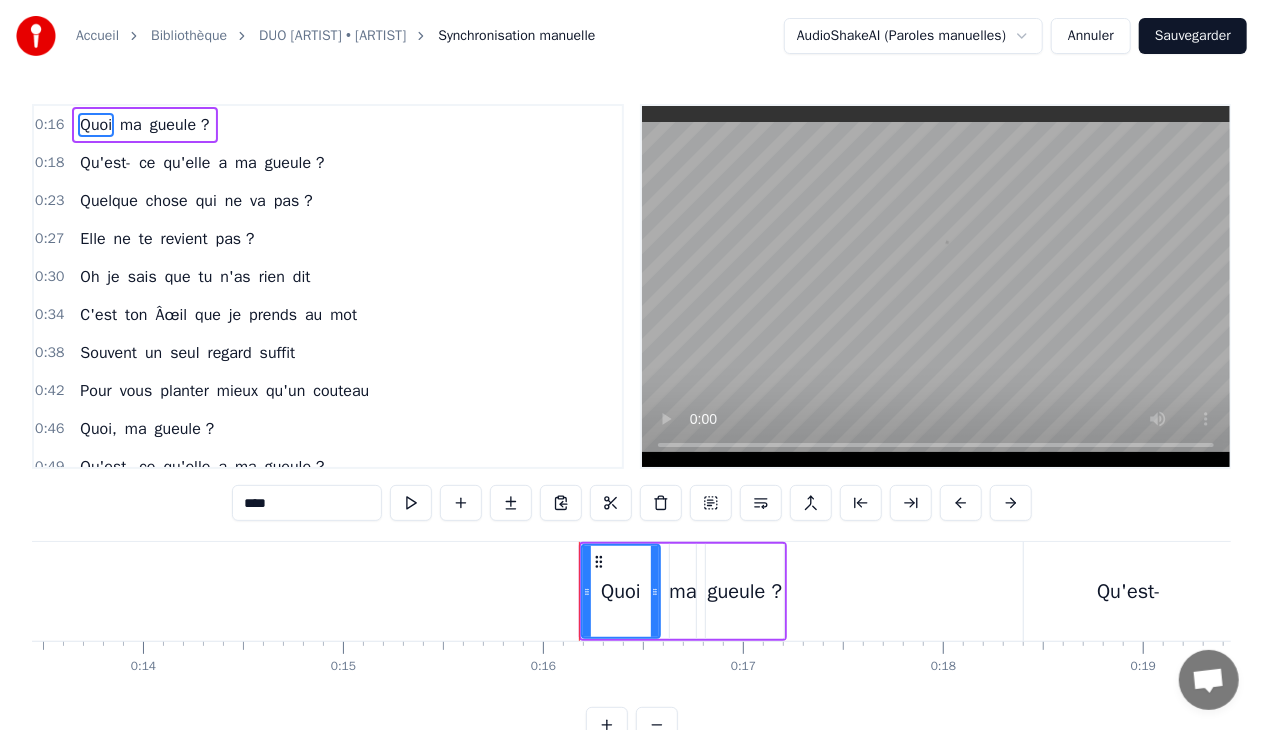 scroll, scrollTop: 0, scrollLeft: 3136, axis: horizontal 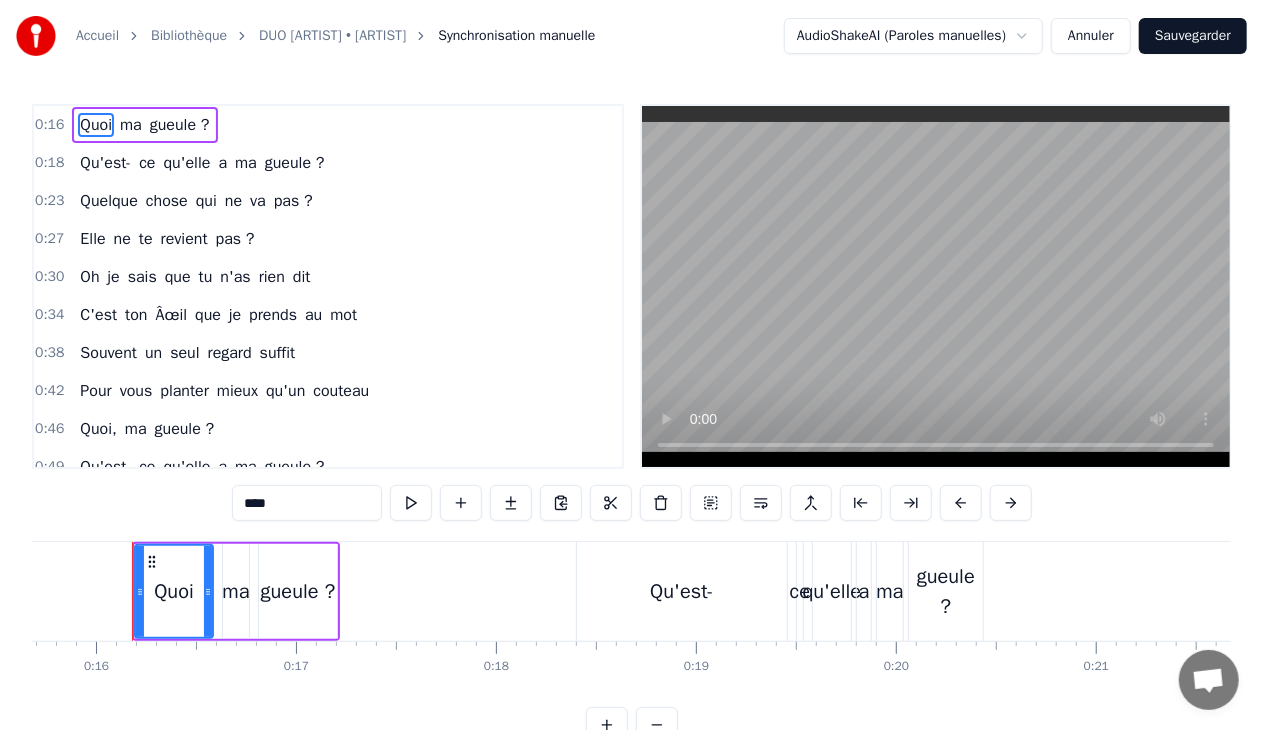 click on "0:16 Quoi ma gueule ?" at bounding box center (328, 125) 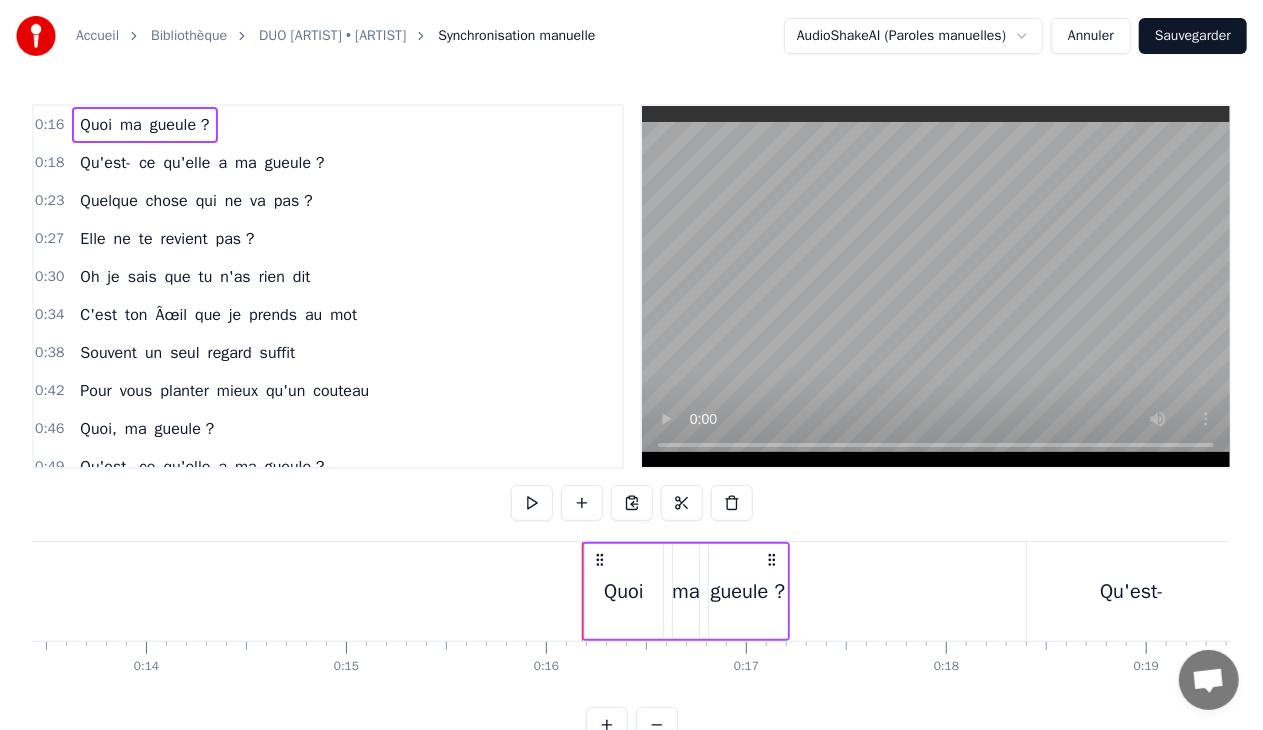 scroll, scrollTop: 0, scrollLeft: 2766, axis: horizontal 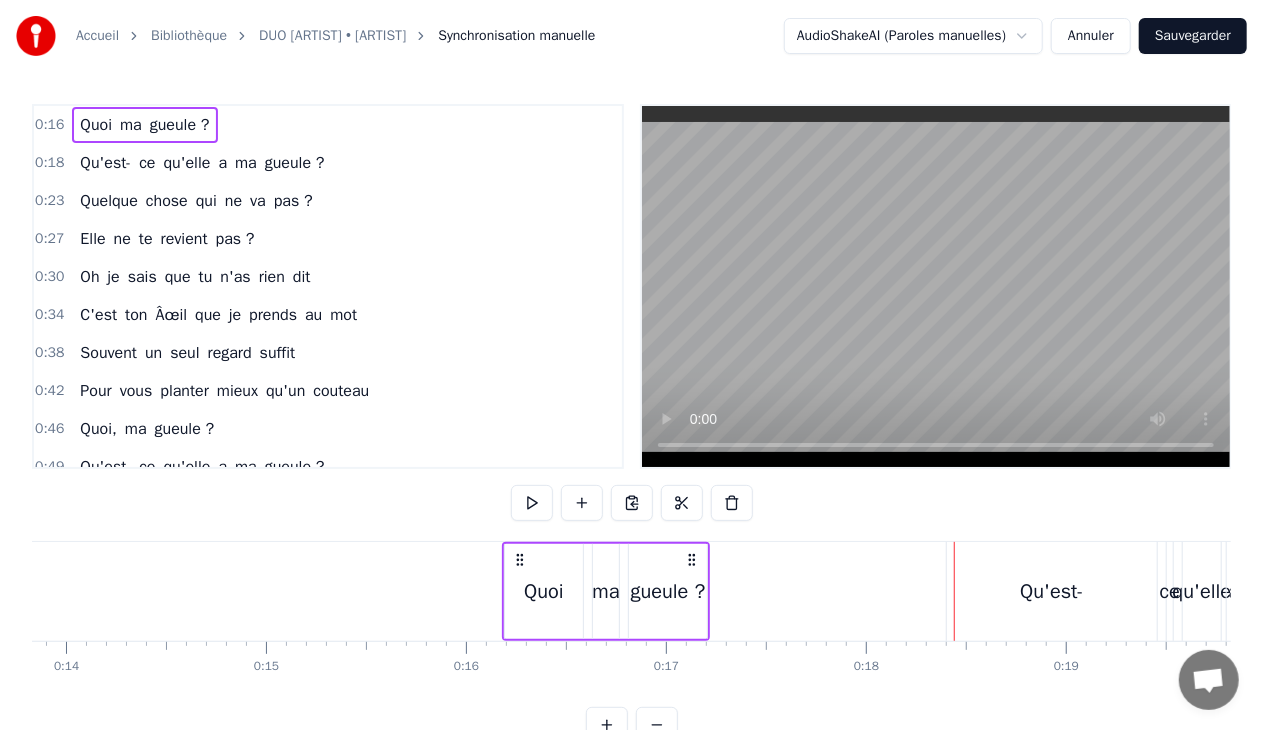 type 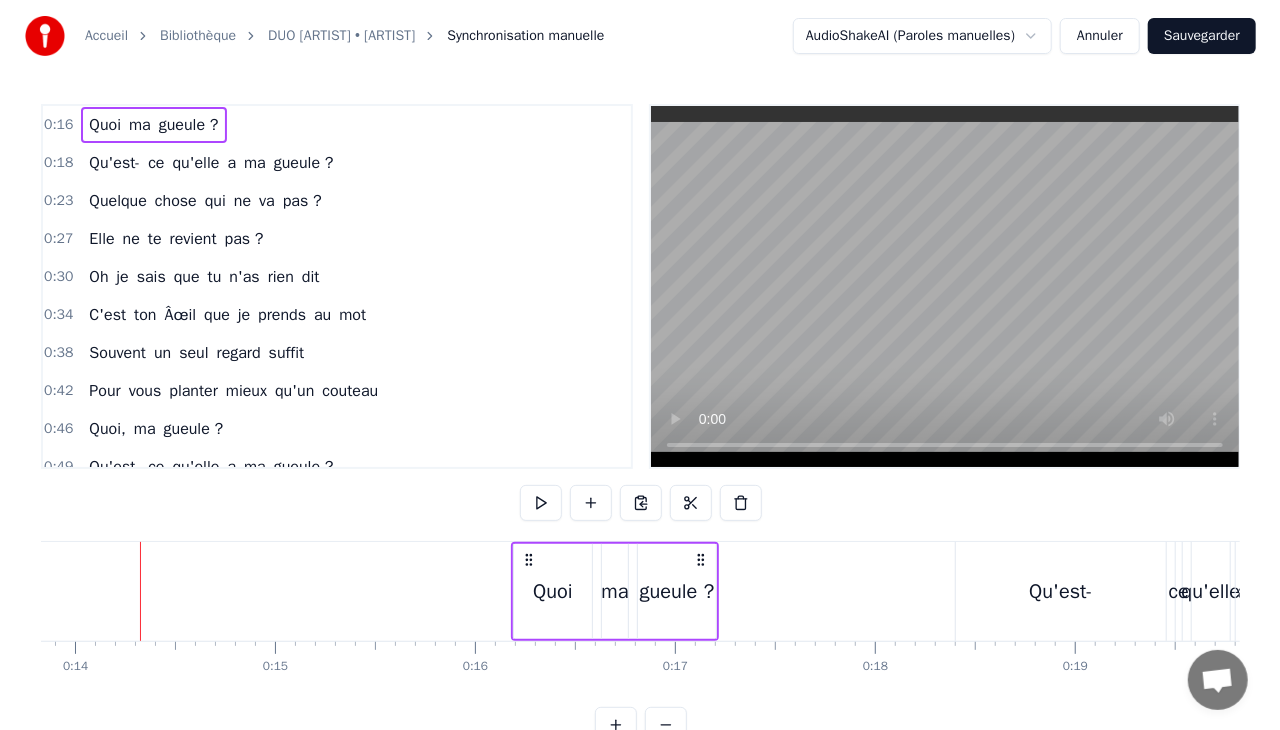 scroll, scrollTop: 0, scrollLeft: 2765, axis: horizontal 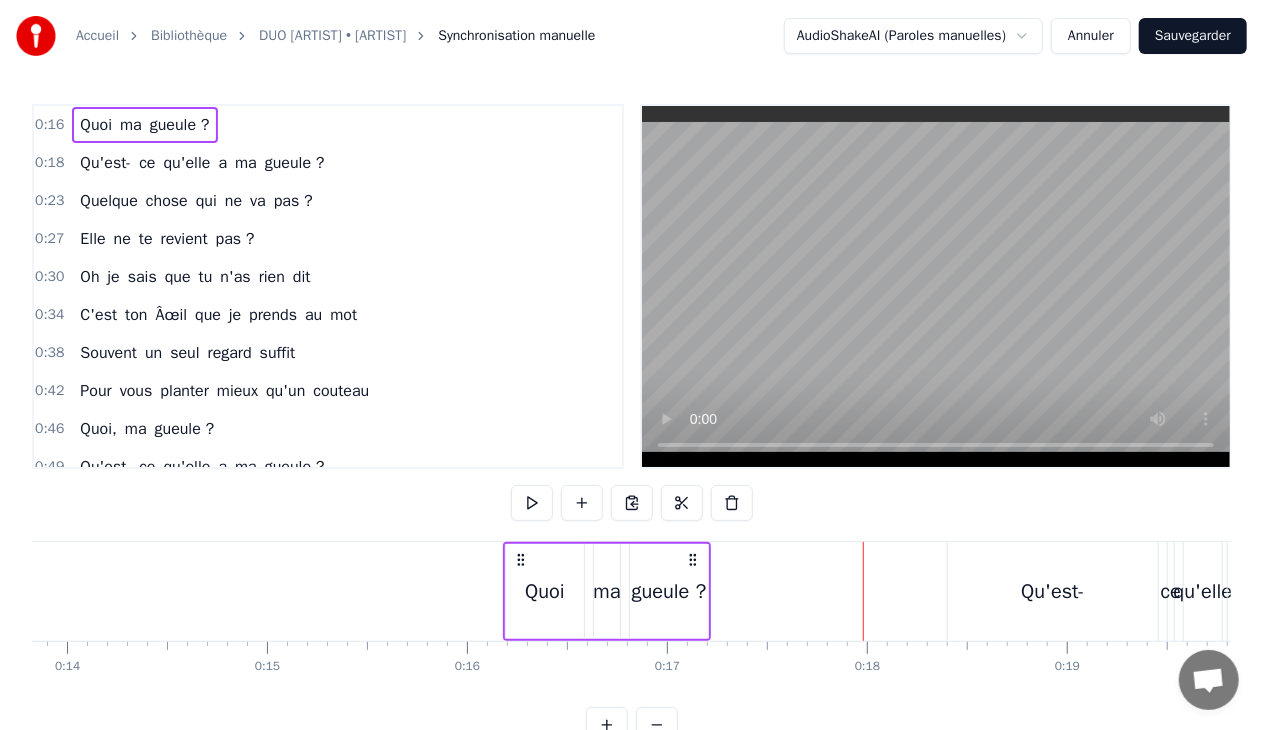 click on "DUO [ARTIST] • [ARTIST]" at bounding box center [332, 36] 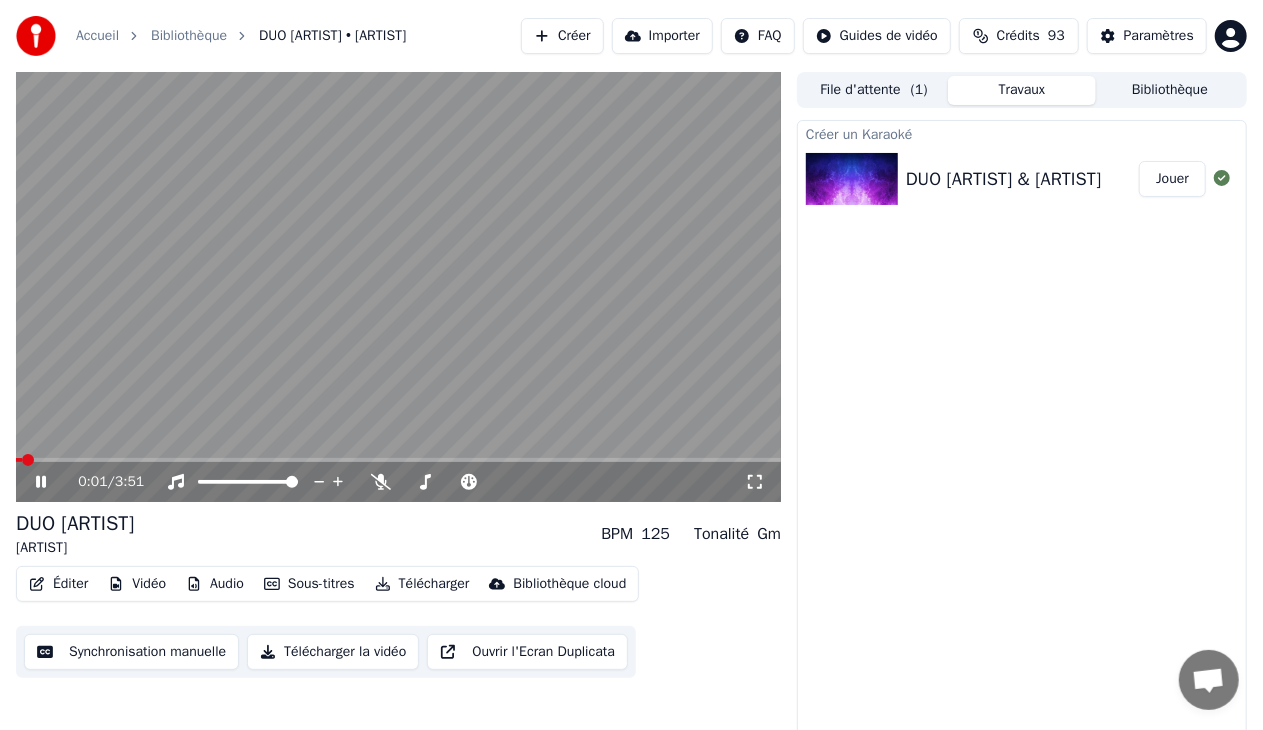 click 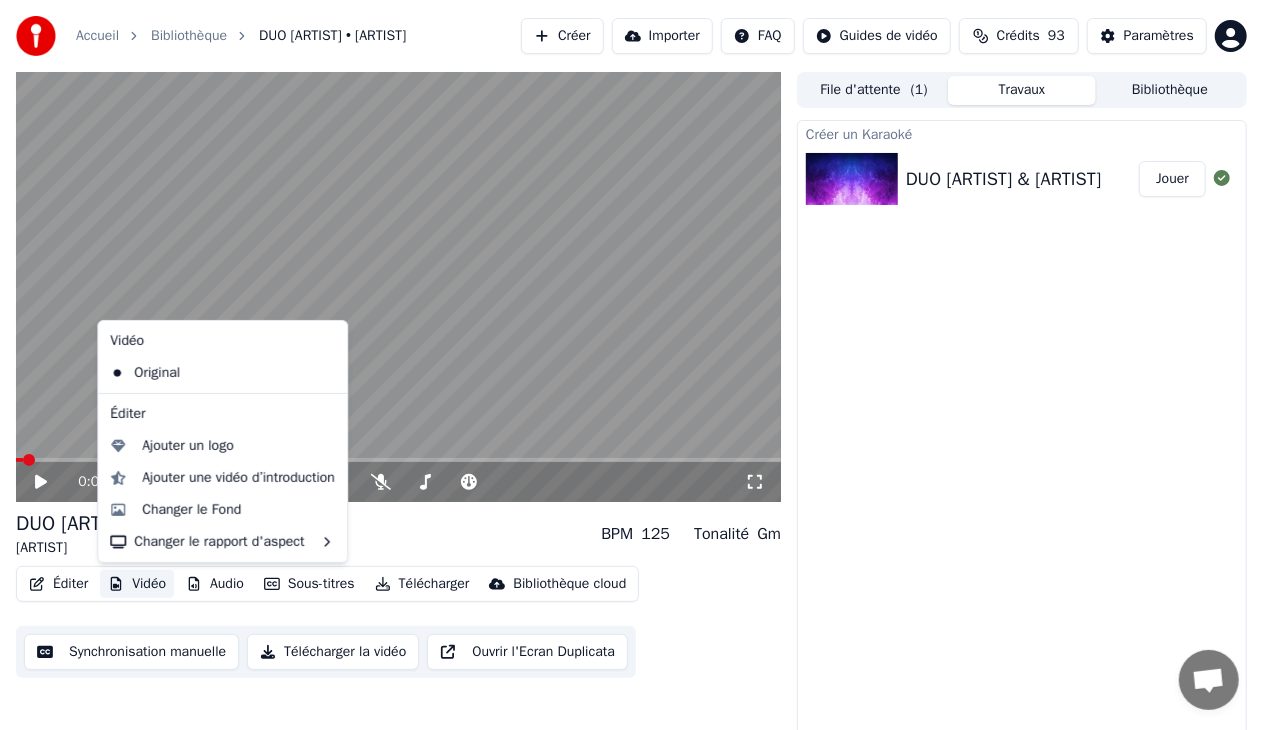 click on "Vidéo" at bounding box center [137, 584] 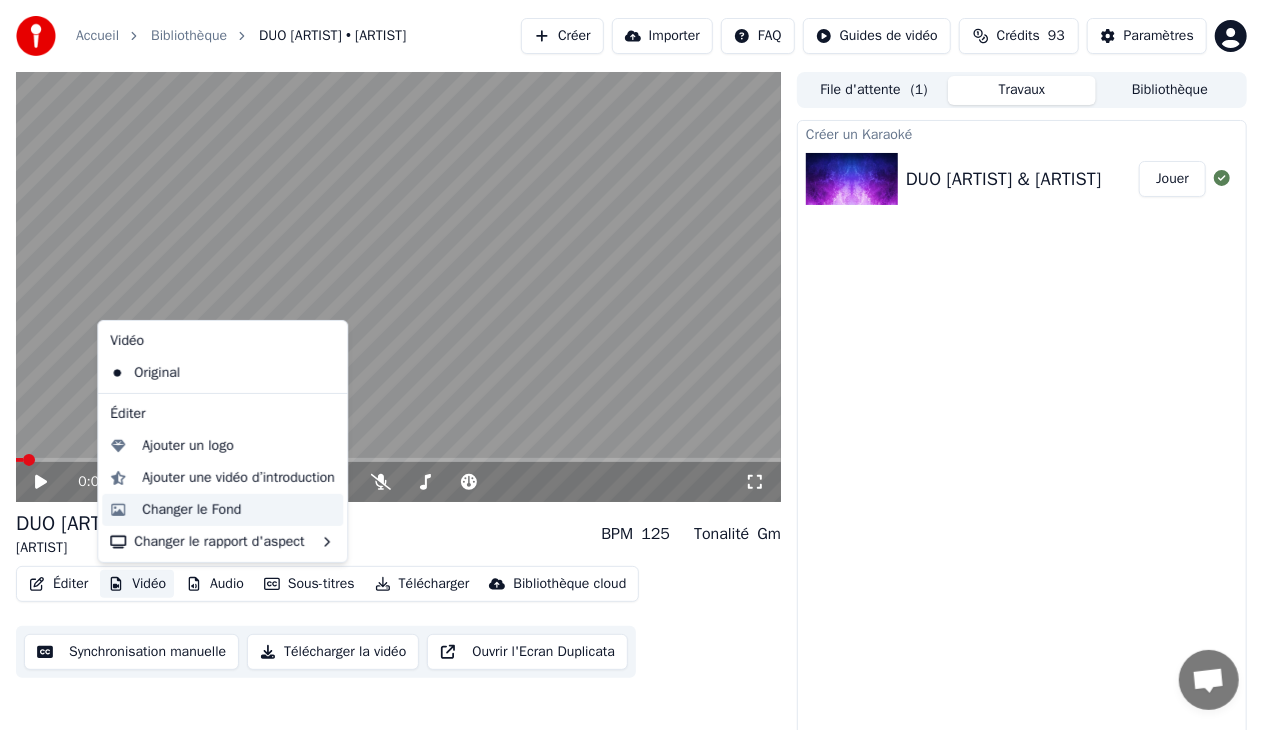 click on "Changer le Fond" at bounding box center (191, 510) 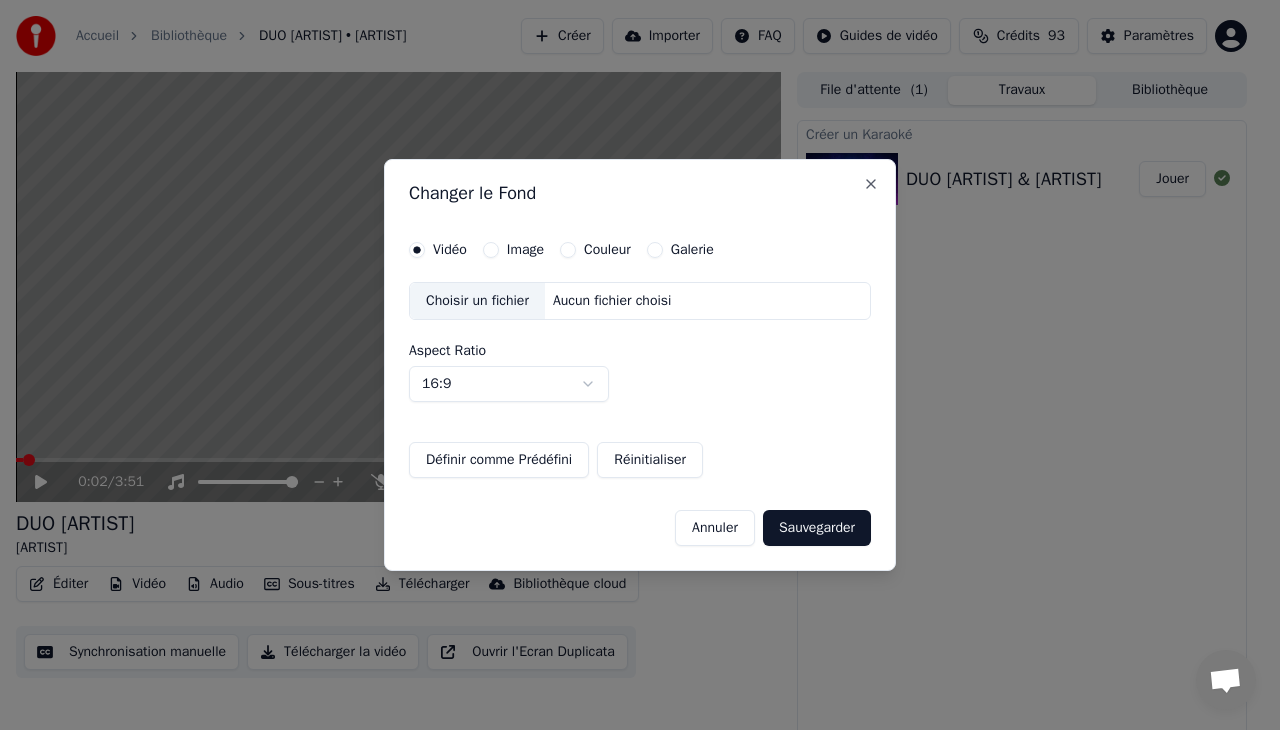 click on "Aucun fichier choisi" at bounding box center [612, 301] 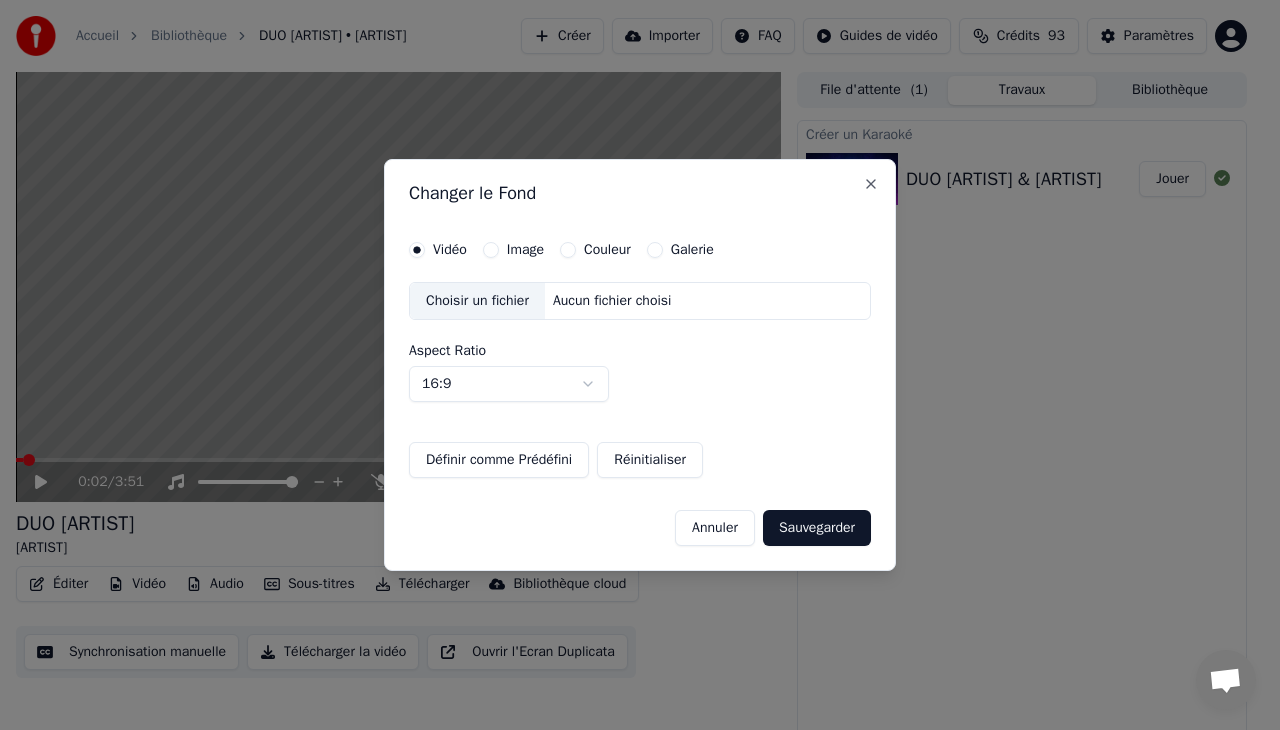 click on "Image" at bounding box center (491, 250) 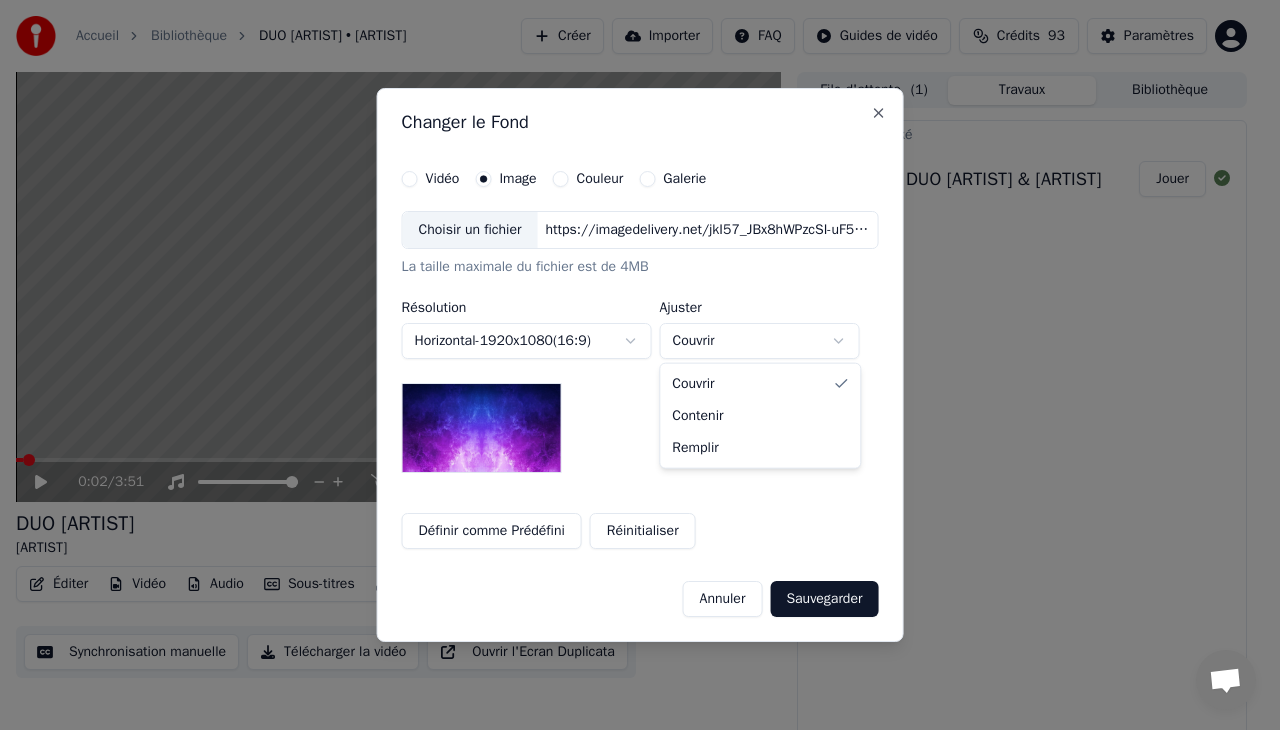 click on "Accueil Bibliothèque DUO [ARTIST] • [ARTIST] Créer Importer FAQ Guides de vidéo Crédits 93 Paramètres 0:02 / 3:51 DUO [ARTIST] [ARTIST] BPM 125 Tonalité Gm Éditer Vidéo Audio Sous-titres Télécharger Bibliothèque cloud Synchronisation manuelle Télécharger la vidéo Ouvrir l'Ecran Duplicata File d'attente ( 1 ) Travaux Bibliothèque Créer un Karaoké DUO [ARTIST] & [ARTIST] Jouer Messages Adam de Youka Desktop Autres canaux Continuer par Email Réseau hors-ligne. Reconnexion... Aucun message ne peut être échangé pour le moment. Youka Desktop Bonjour ! Comment puis-je vous aider ? Mercredi, 2 Juillet BONJOUR COMMENT CHANGER LE NOM DU TITRE SVP [DATE] Vendredi, 4 Juillet Adam Vous pouvez le faire en cliquant sur Modifier puis sur Modifier les métadonnées [DATE] Mardi, 8 Juillet super je vous remercie [DATE] Envoyer un fichier Insérer un emoji Envoyer un fichier Message audio We run on Crisp Changer le Fond Vidéo Image Couleur Galerie Résolution - x" at bounding box center [631, 365] 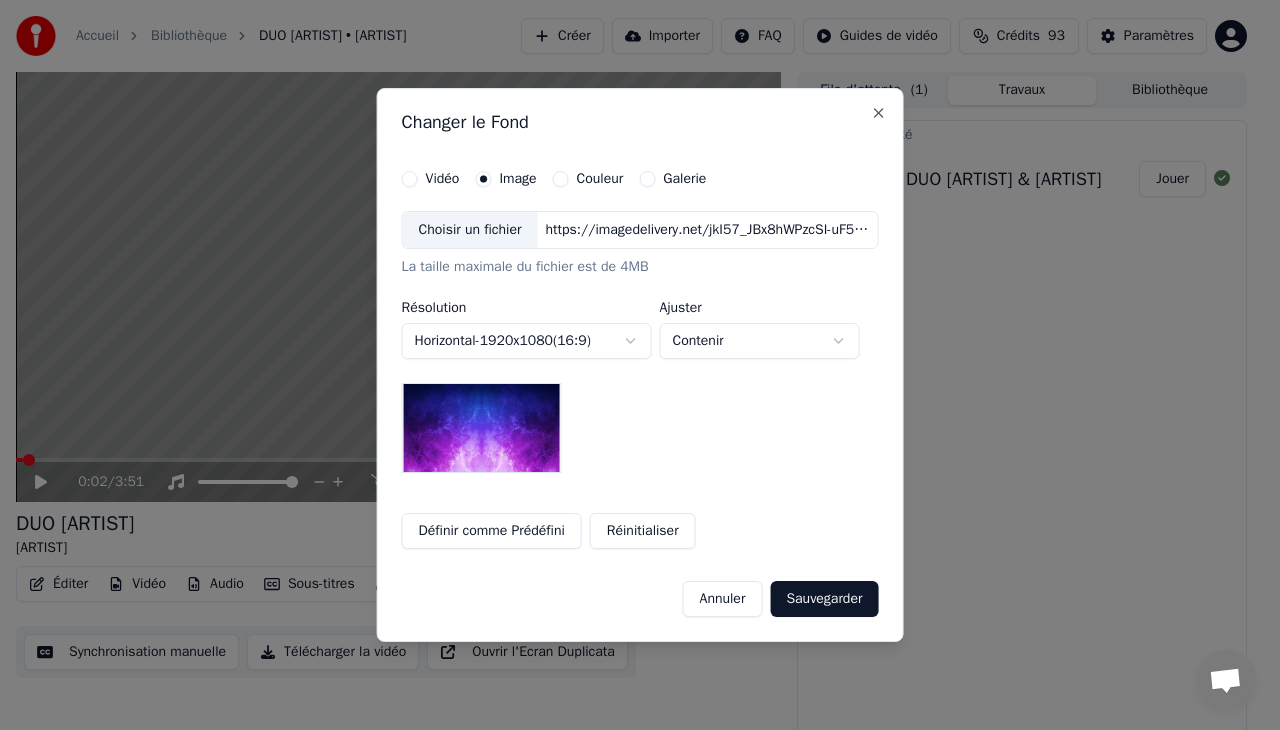 click on "Accueil Bibliothèque DUO [ARTIST] • [ARTIST] Créer Importer FAQ Guides de vidéo Crédits 93 Paramètres 0:02 / 3:51 DUO [ARTIST] [ARTIST] BPM 125 Tonalité Gm Éditer Vidéo Audio Sous-titres Télécharger Bibliothèque cloud Synchronisation manuelle Télécharger la vidéo Ouvrir l'Ecran Duplicata File d'attente ( 1 ) Travaux Bibliothèque Créer un Karaoké DUO [ARTIST] & [ARTIST] Jouer Messages Adam de Youka Desktop Autres canaux Continuer par Email Réseau hors-ligne. Reconnexion... Aucun message ne peut être échangé pour le moment. Youka Desktop Bonjour ! Comment puis-je vous aider ? Mercredi, 2 Juillet BONJOUR COMMENT CHANGER LE NOM DU TITRE SVP [DATE] Vendredi, 4 Juillet Adam Vous pouvez le faire en cliquant sur Modifier puis sur Modifier les métadonnées [DATE] Mardi, 8 Juillet super je vous remercie [DATE] Envoyer un fichier Insérer un emoji Envoyer un fichier Message audio We run on Crisp Changer le Fond Vidéo Image Couleur Galerie Résolution - x" at bounding box center [631, 365] 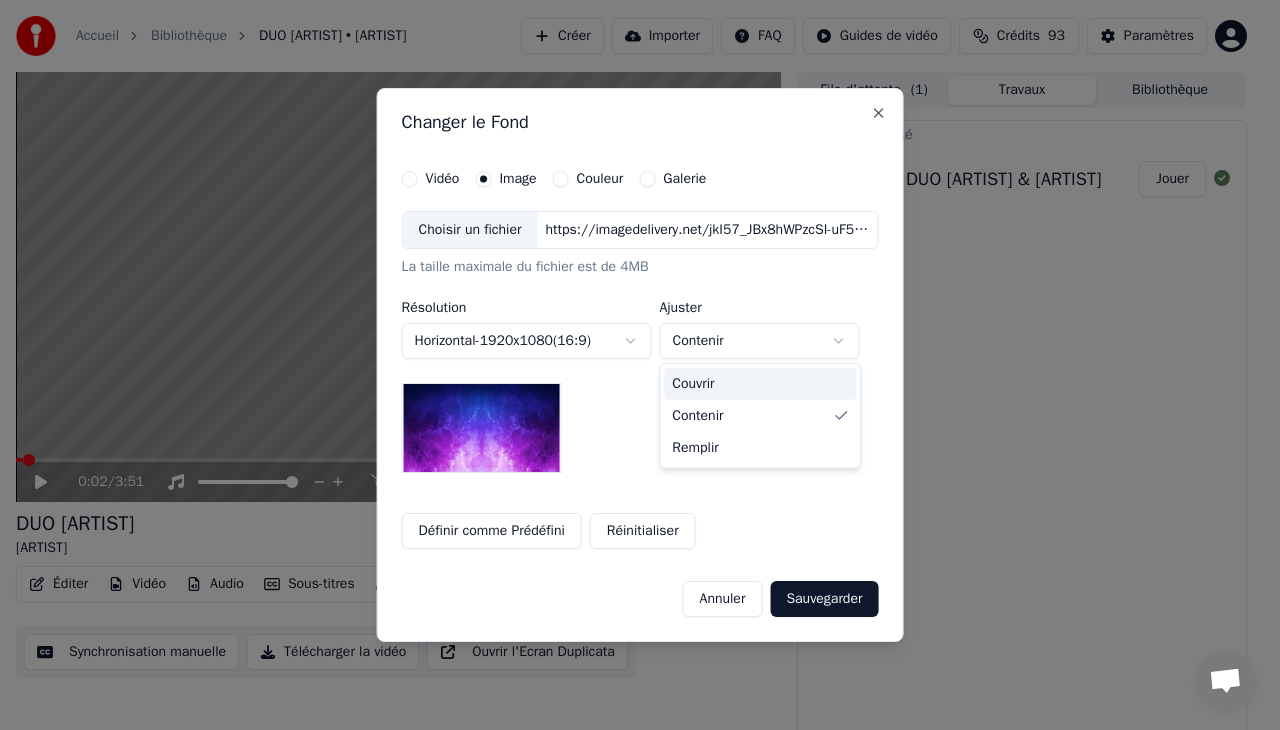select on "*****" 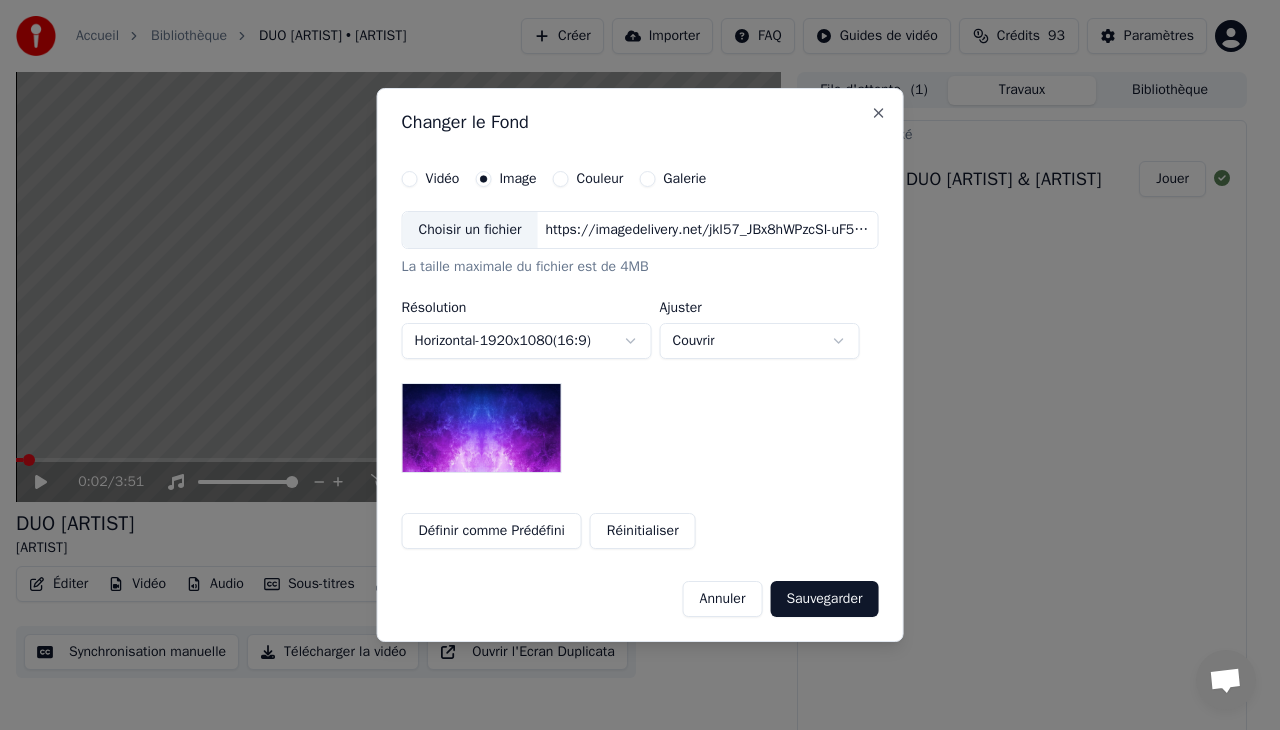 click on "Couleur" at bounding box center [561, 179] 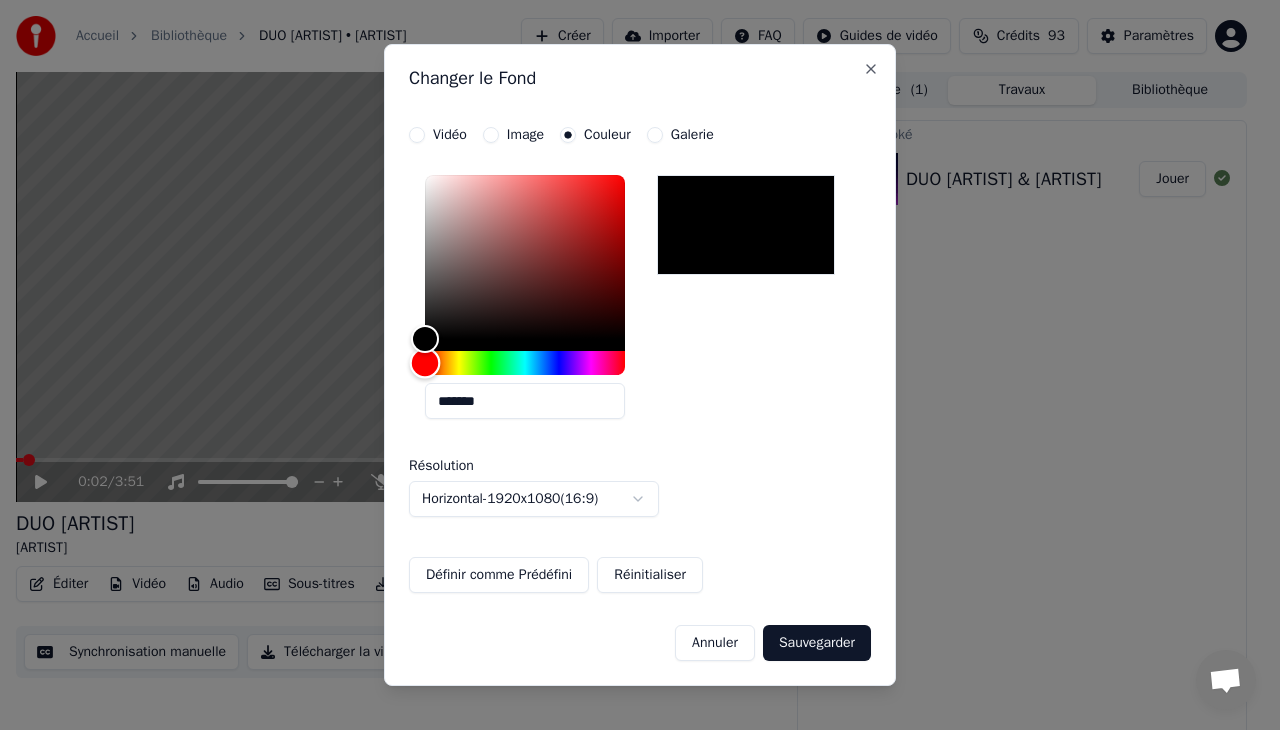click at bounding box center (525, 363) 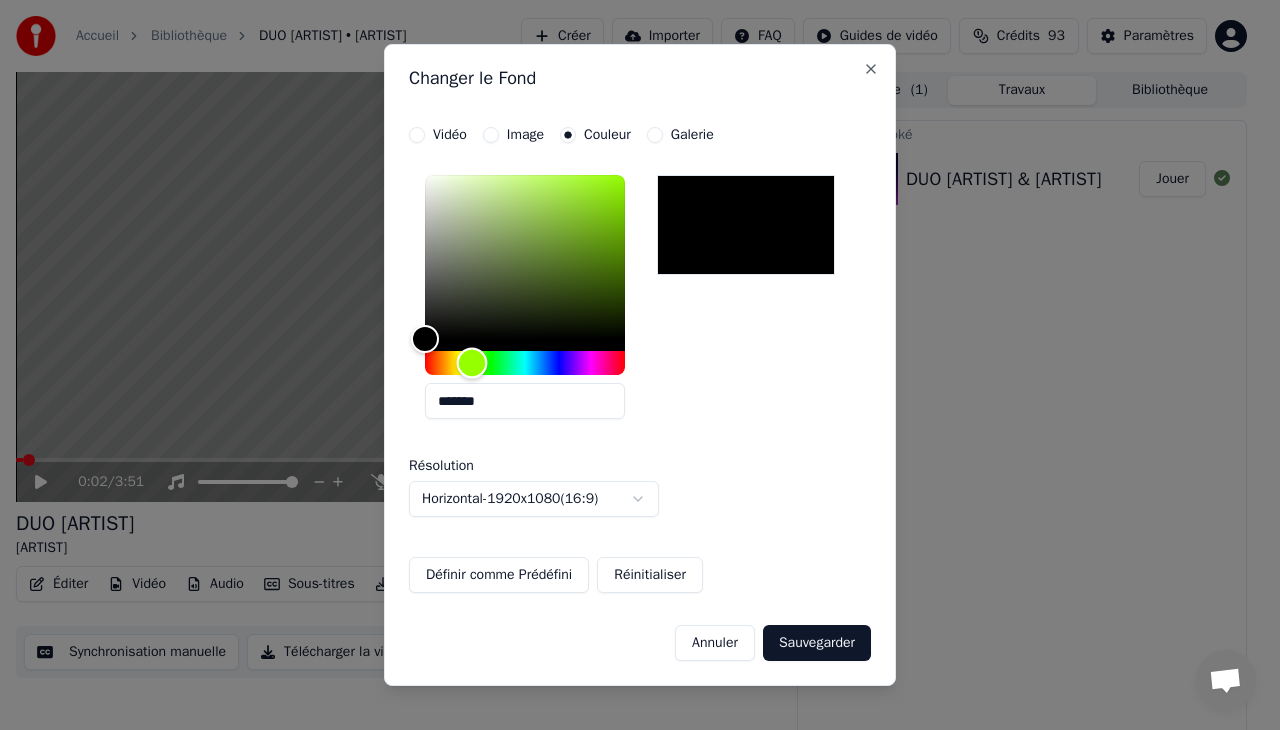 click at bounding box center [472, 363] 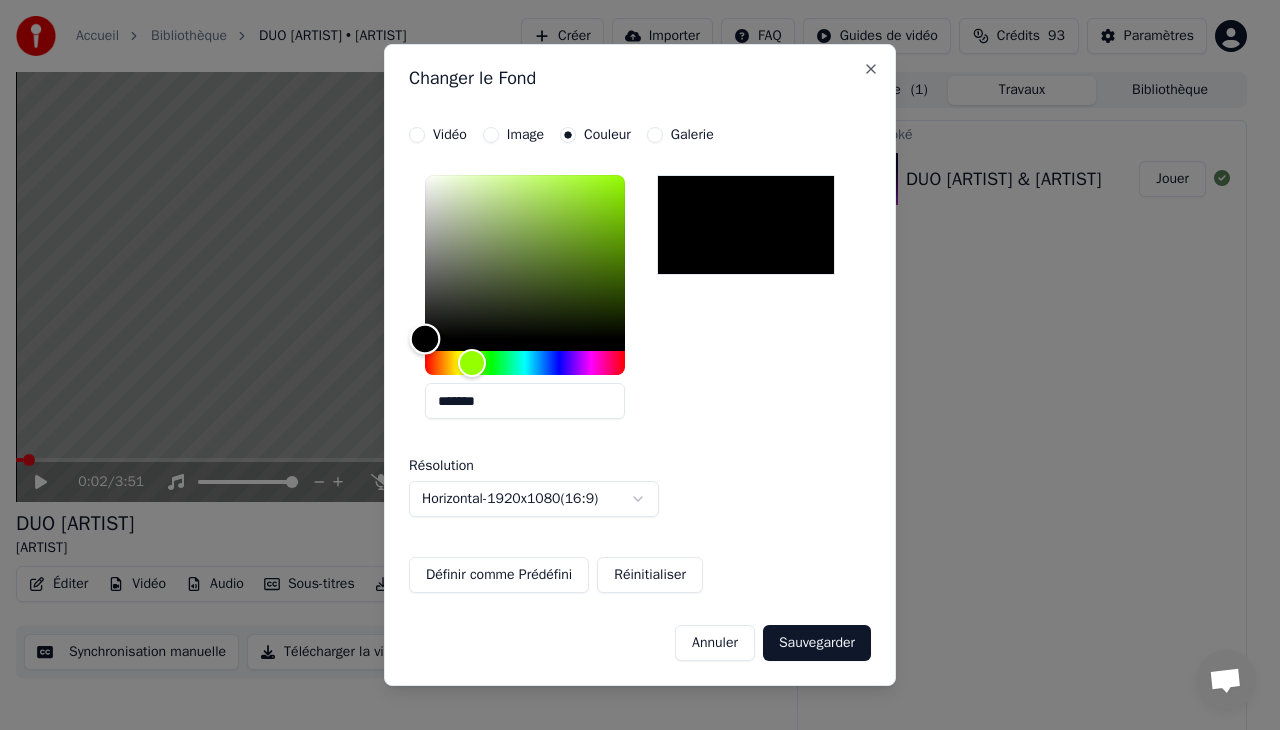 click at bounding box center [525, 257] 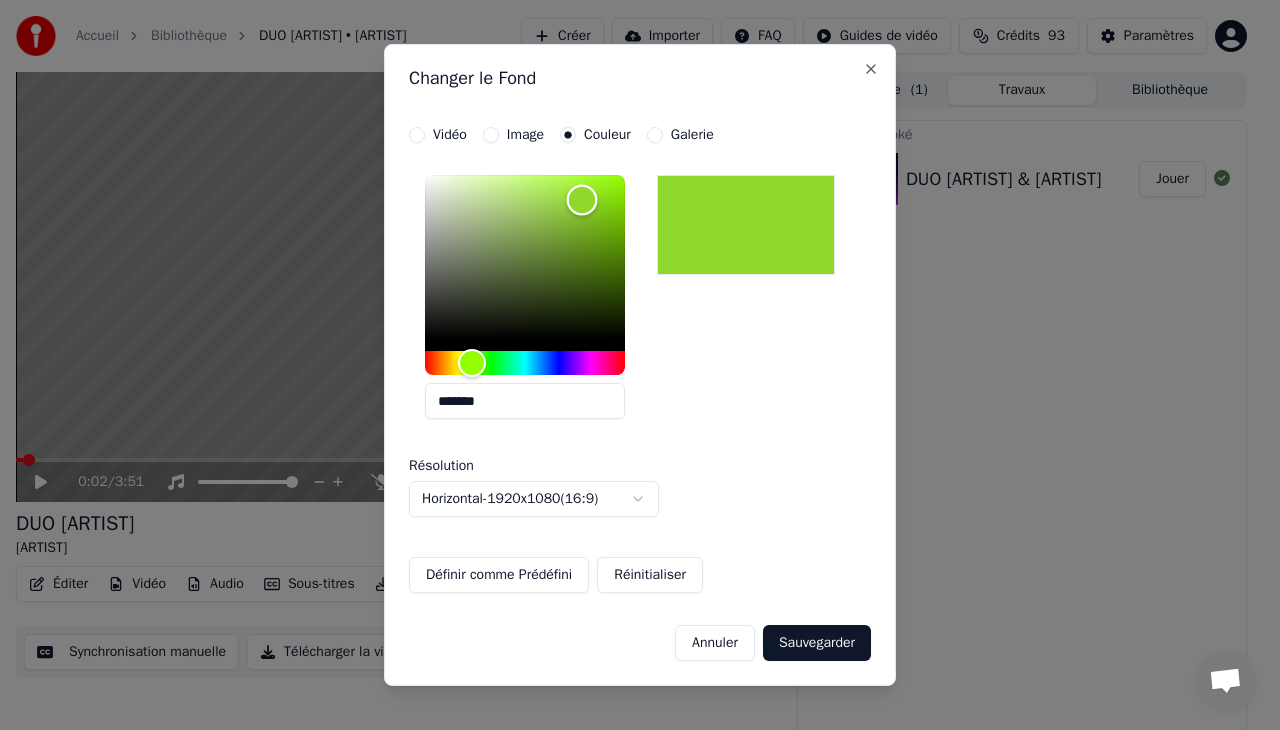click at bounding box center (525, 257) 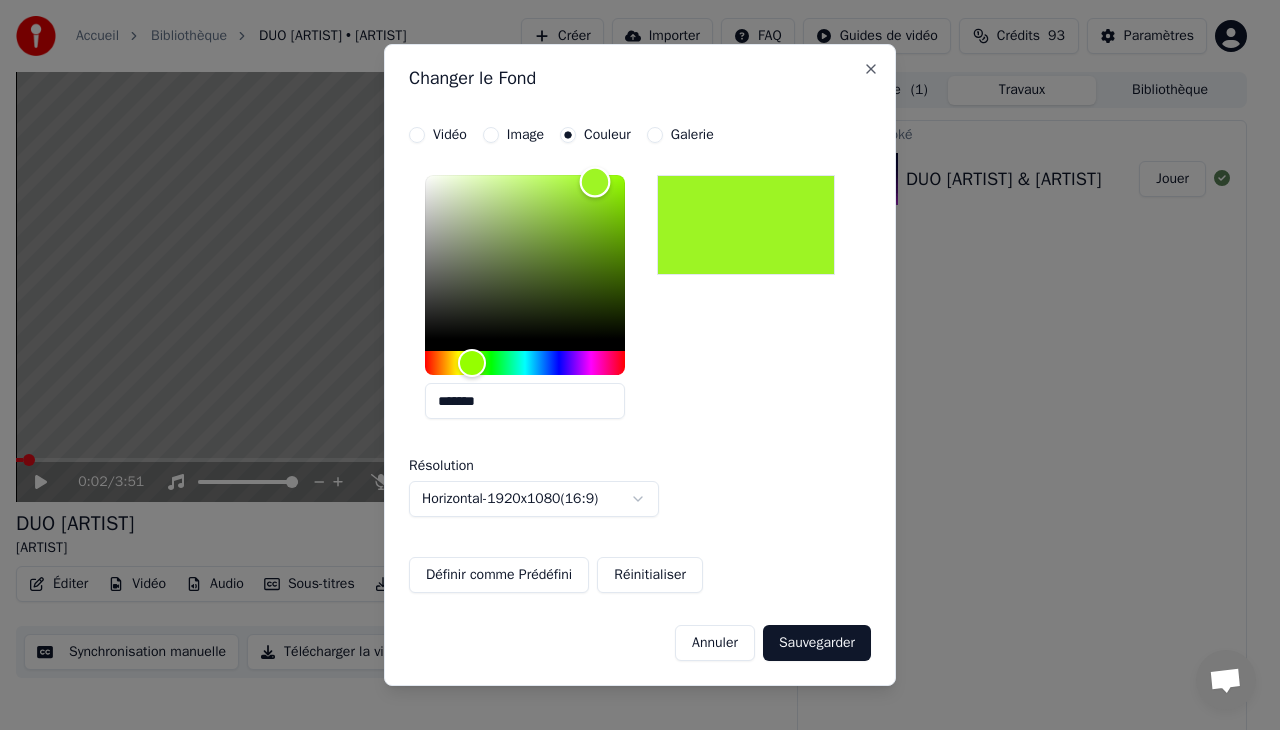 type on "*******" 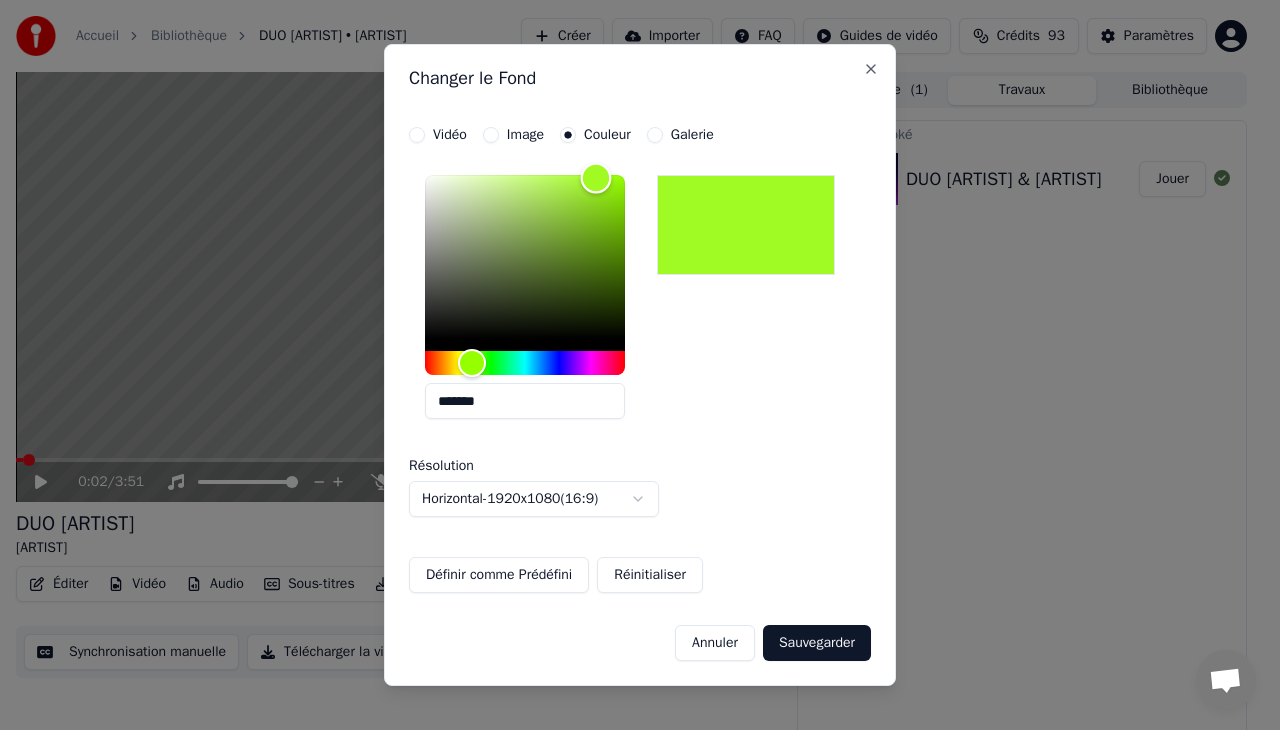 drag, startPoint x: 586, startPoint y: 197, endPoint x: 596, endPoint y: 178, distance: 21.470911 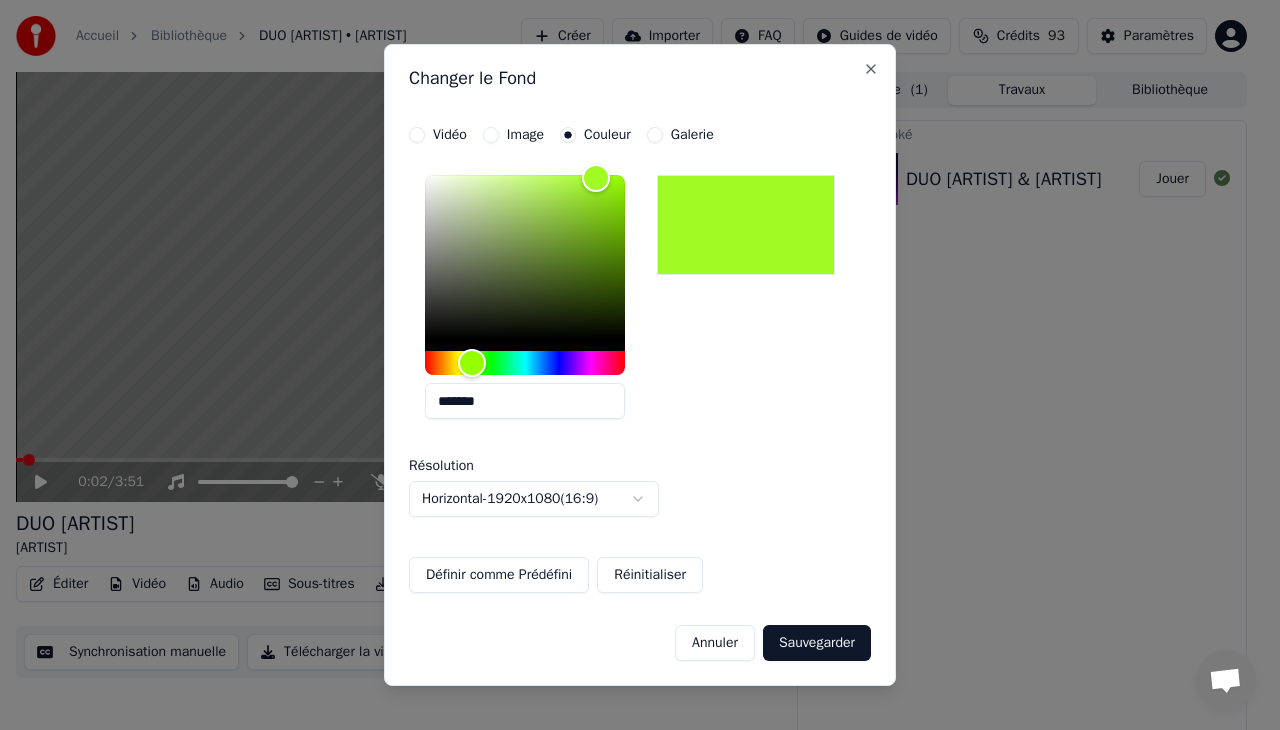 click on "Sauvegarder" at bounding box center [817, 643] 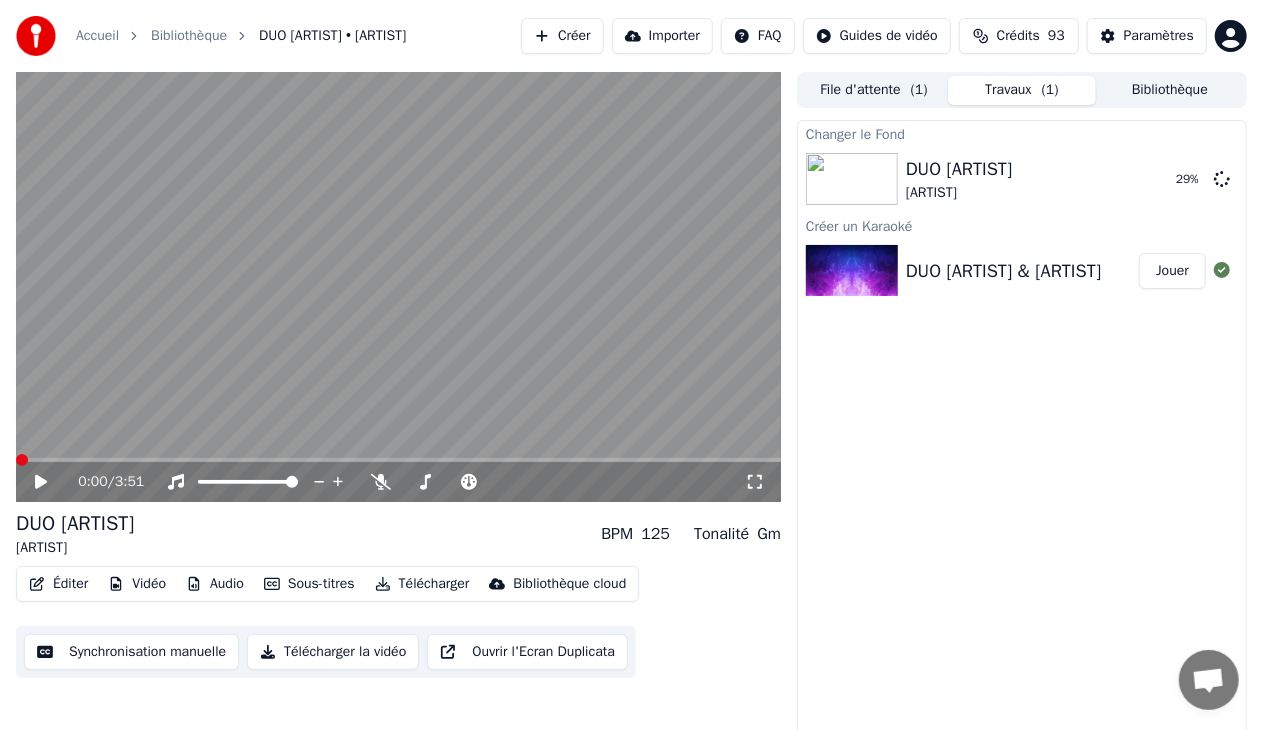 click at bounding box center (22, 460) 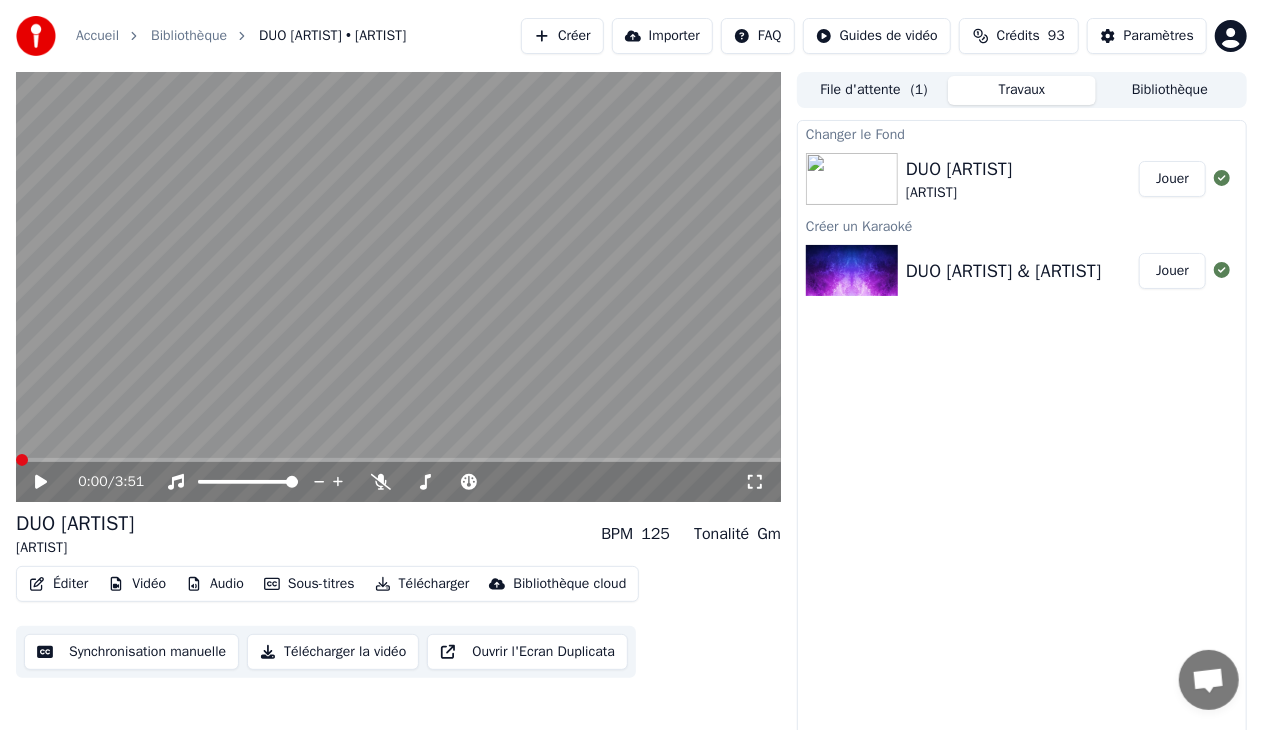 click on "Jouer" at bounding box center [1172, 179] 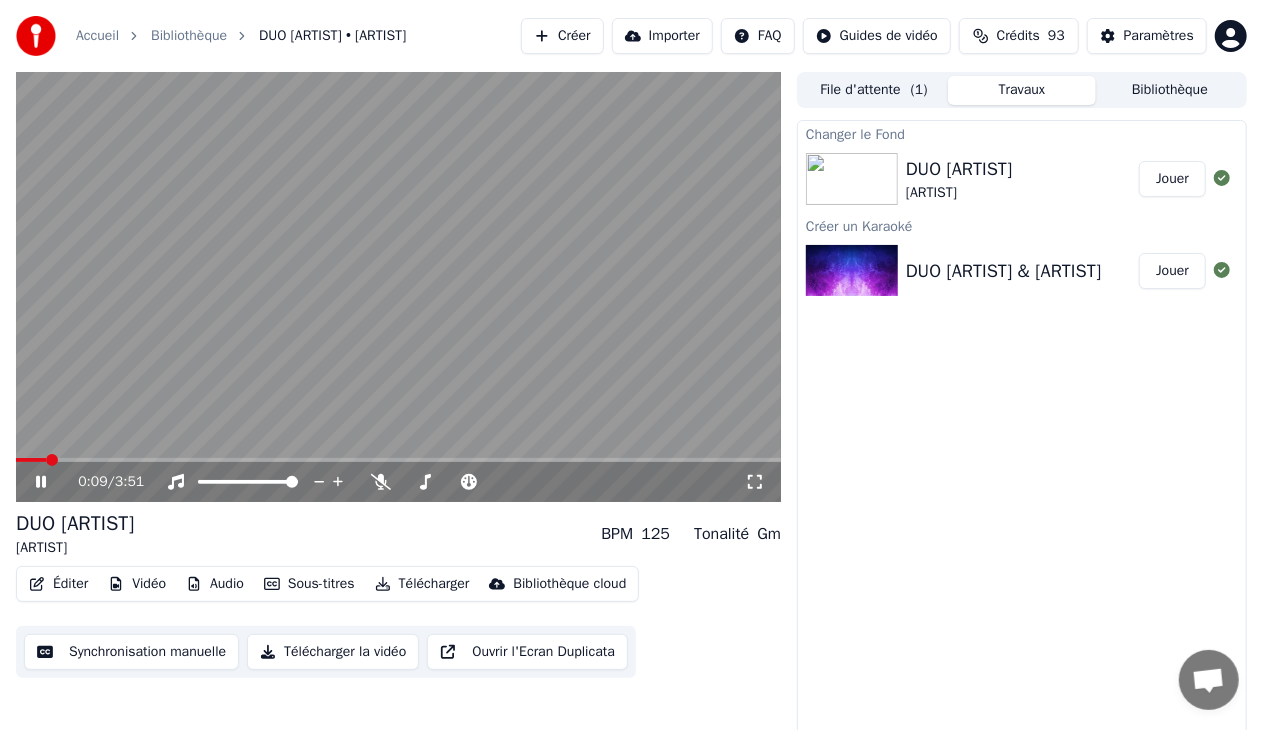 click at bounding box center [398, 460] 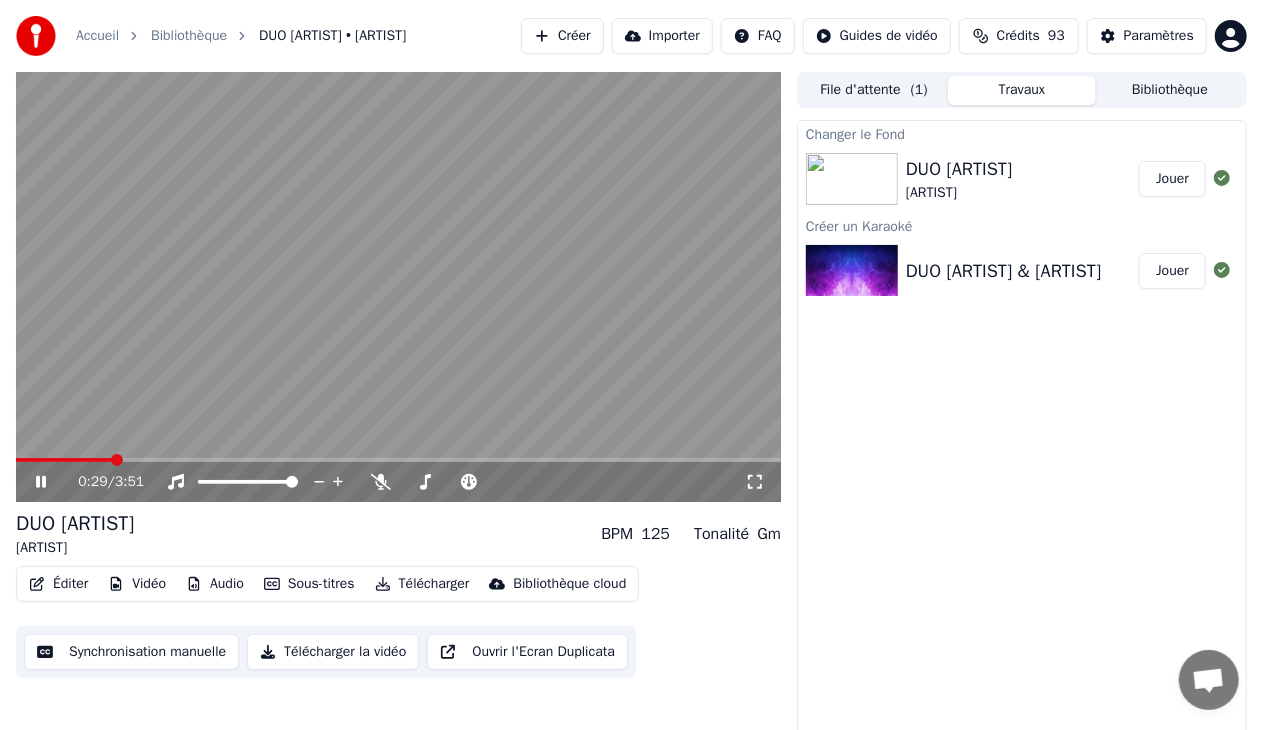 click 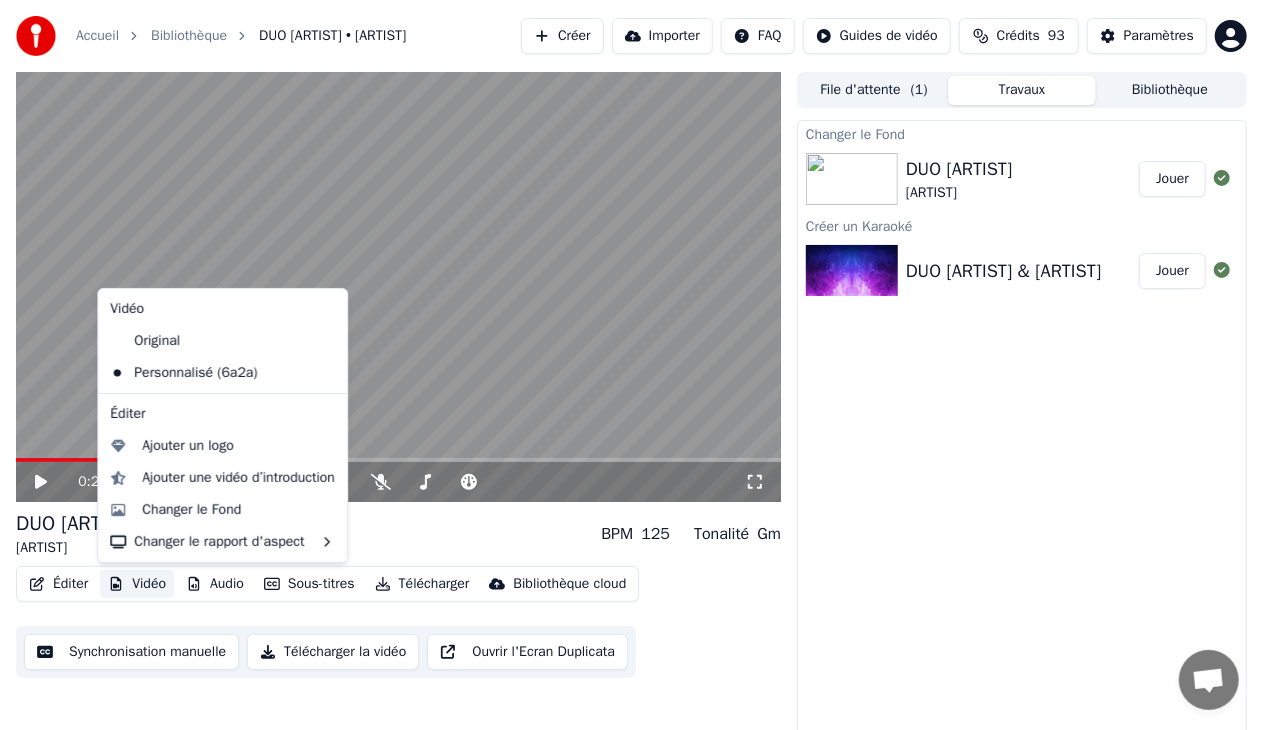 click on "Vidéo" at bounding box center [137, 584] 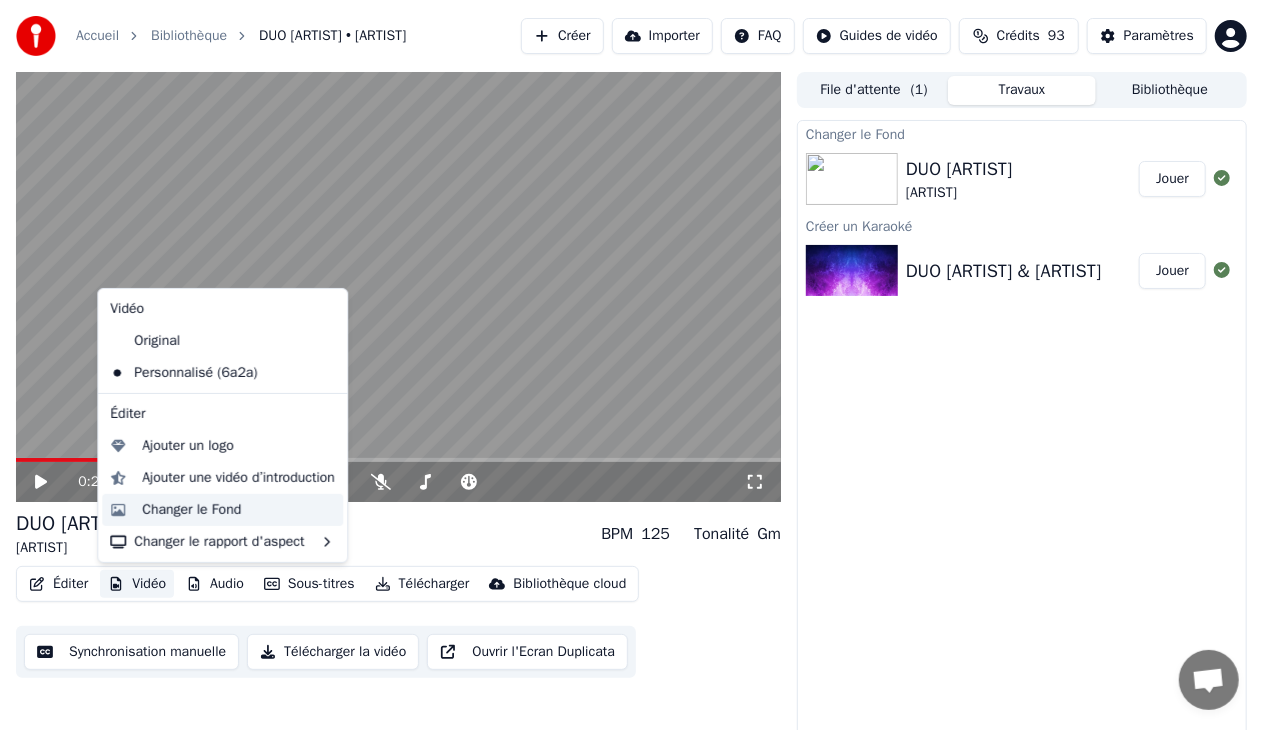 click on "Changer le Fond" at bounding box center [191, 510] 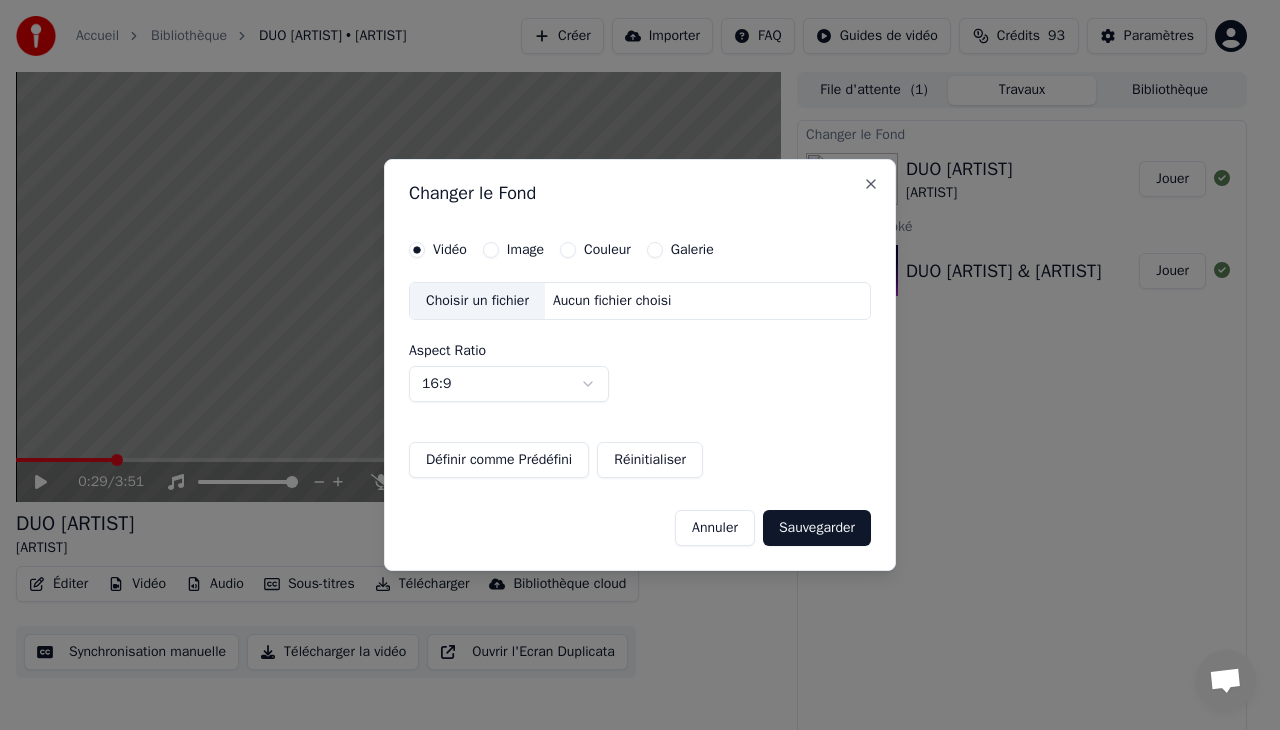 click on "Galerie" at bounding box center (655, 250) 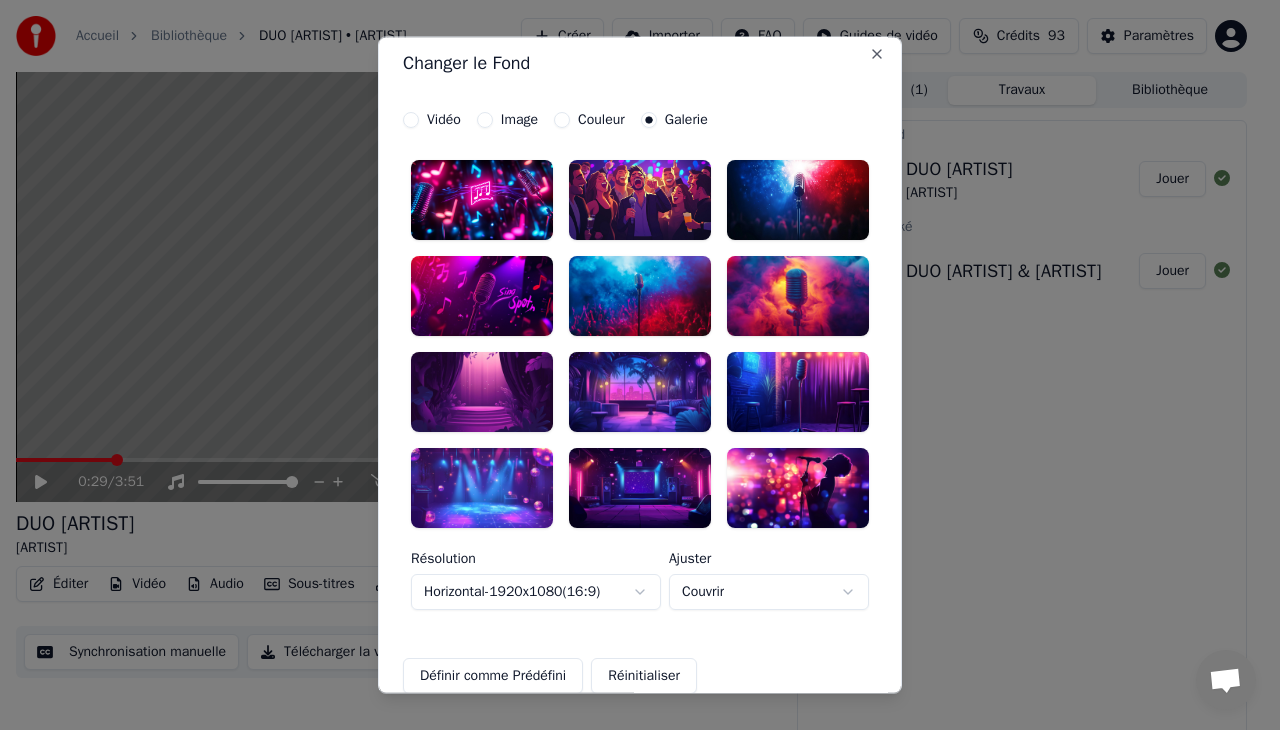 scroll, scrollTop: 0, scrollLeft: 0, axis: both 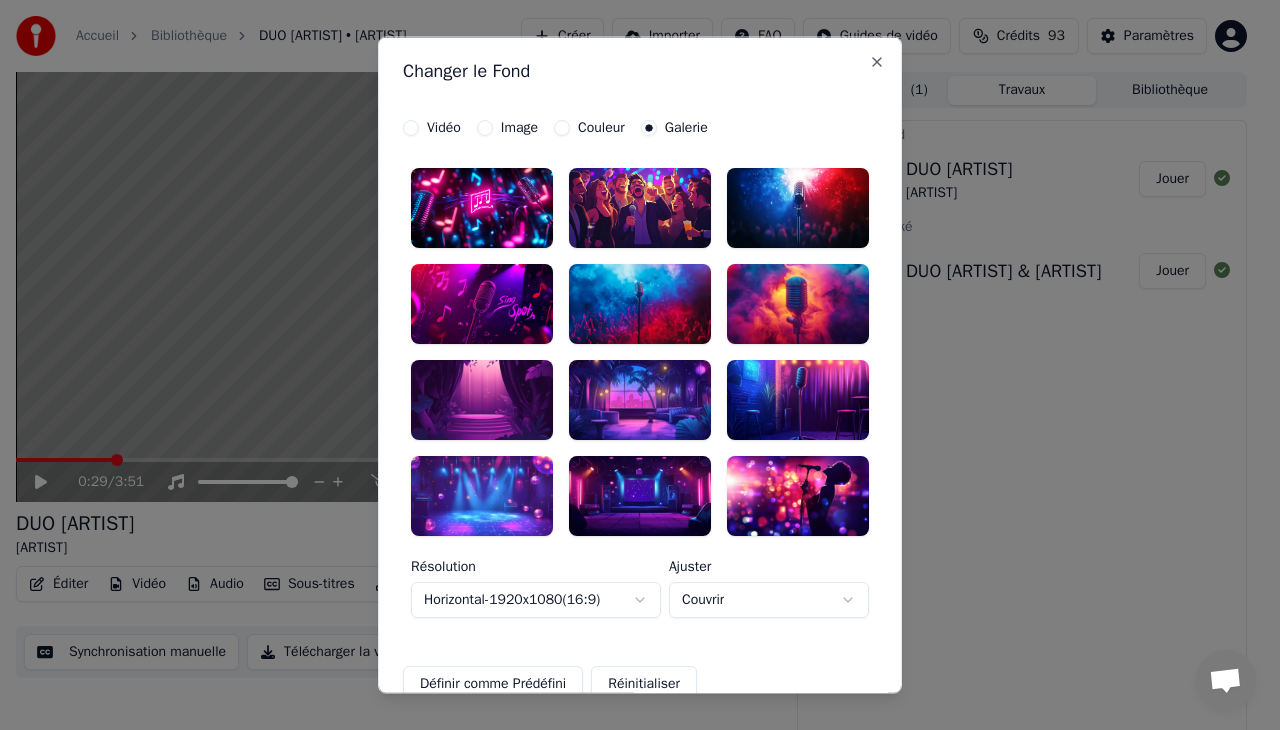 click at bounding box center (640, 208) 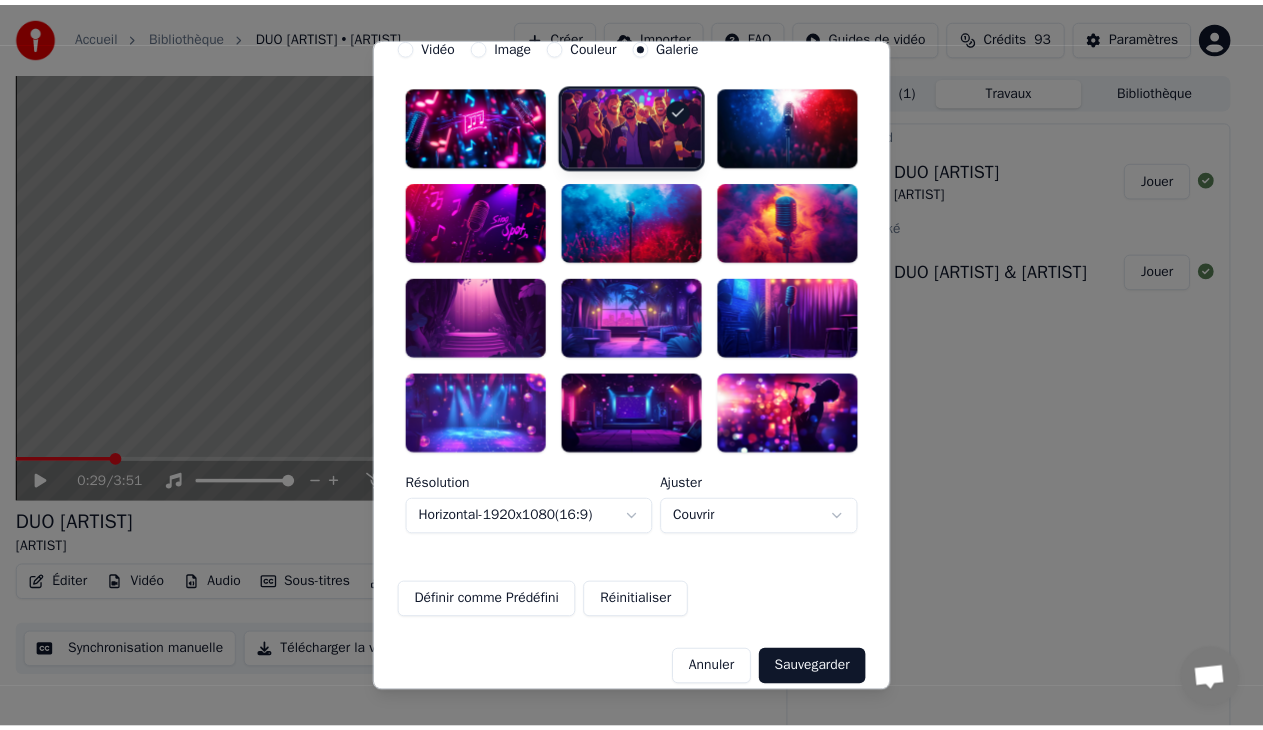 scroll, scrollTop: 99, scrollLeft: 0, axis: vertical 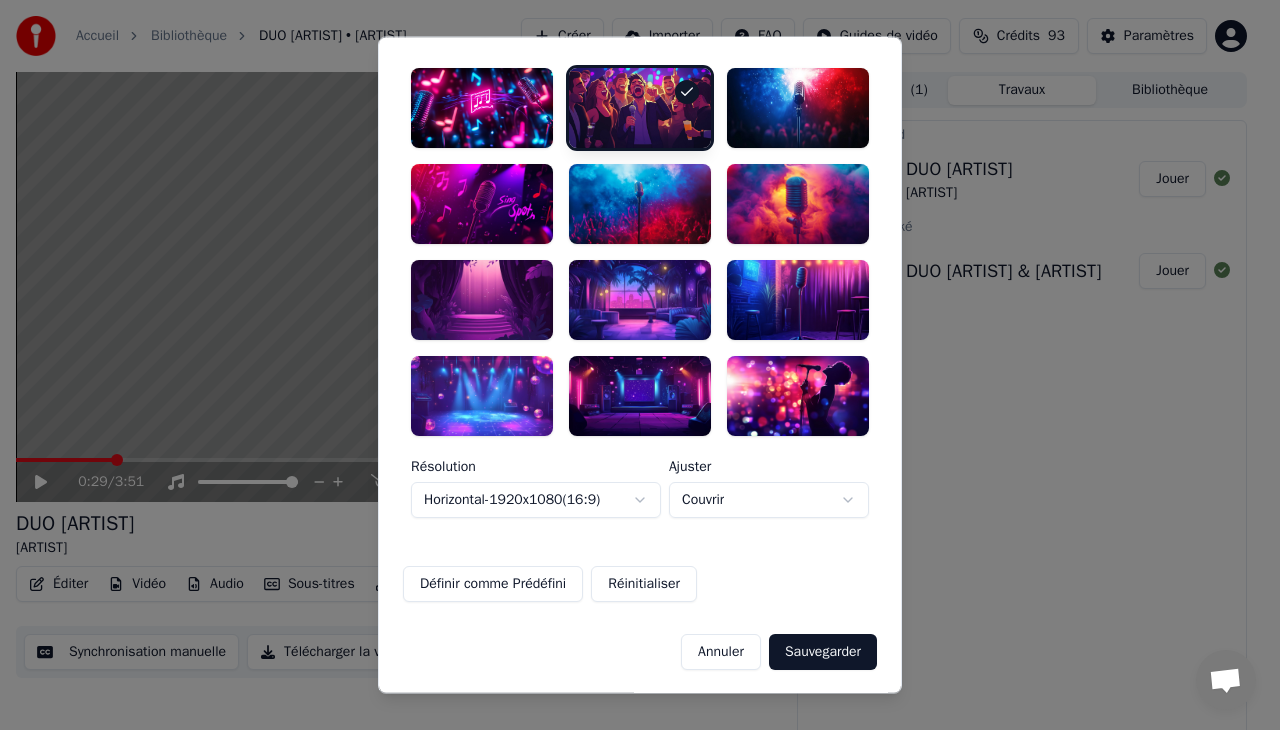 click on "Sauvegarder" at bounding box center [823, 652] 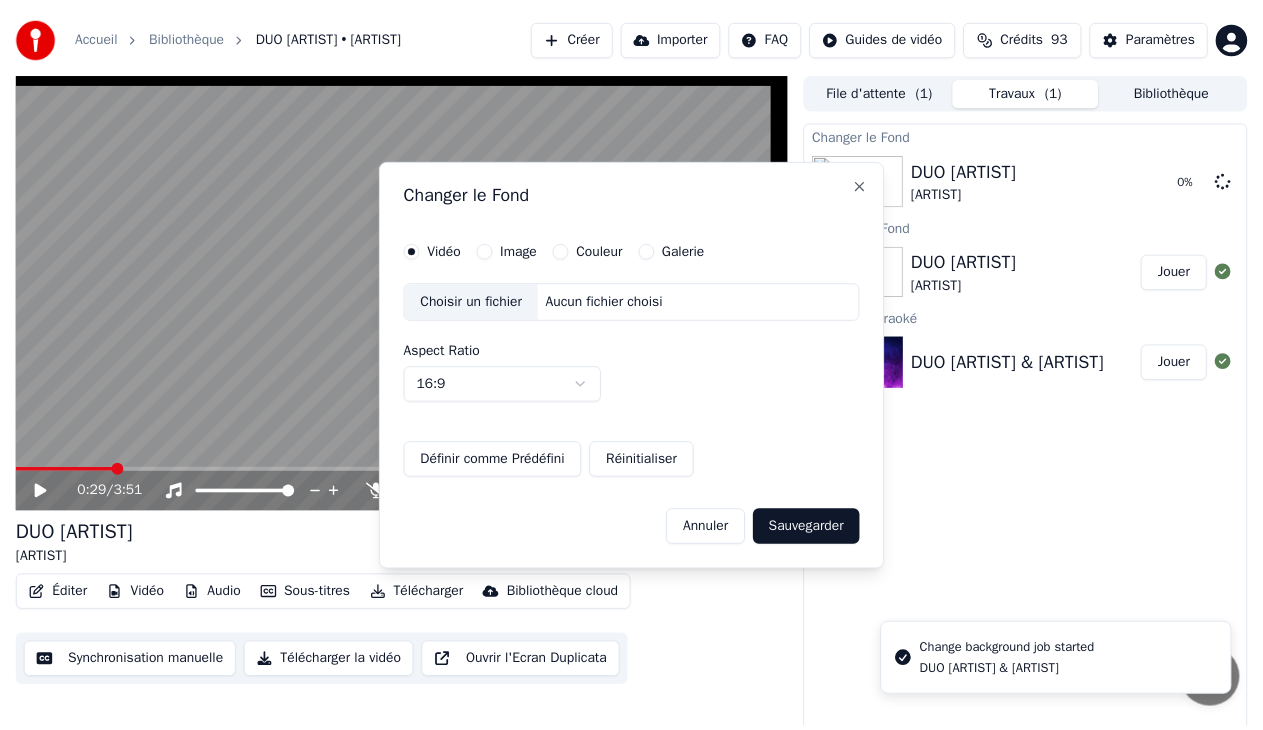scroll, scrollTop: 0, scrollLeft: 0, axis: both 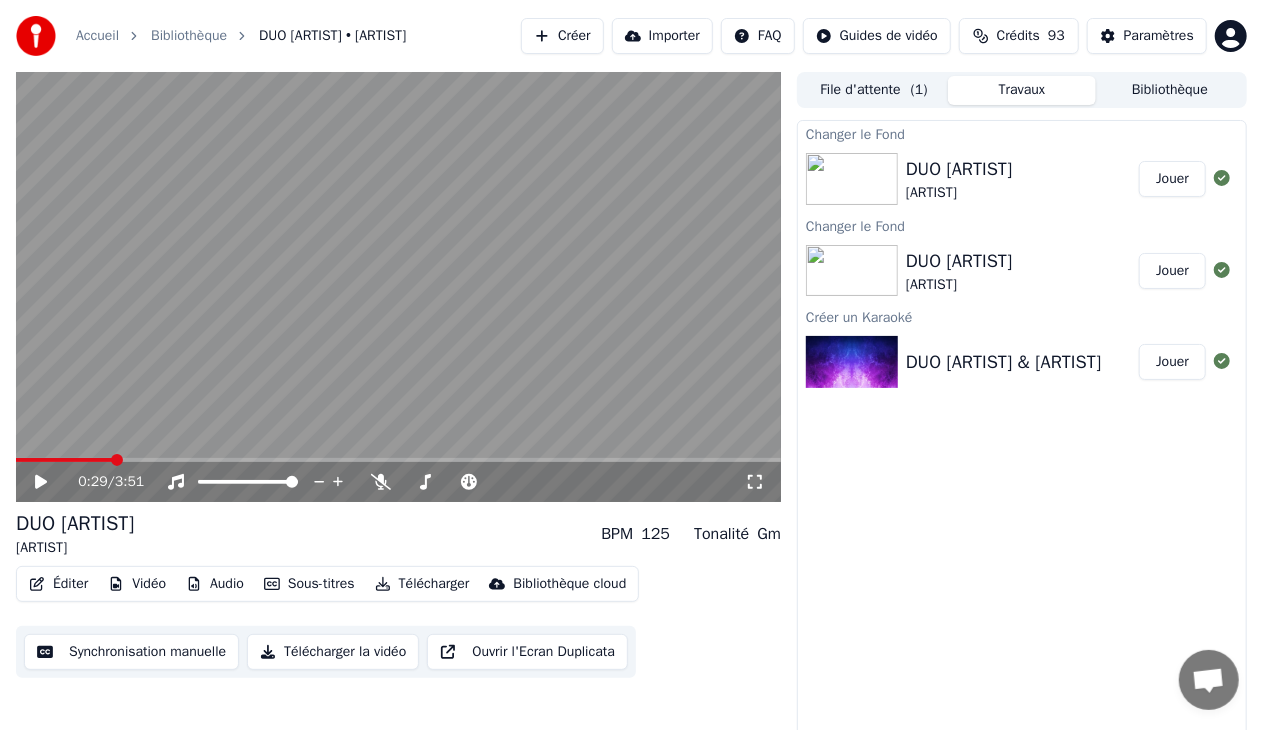 click on "Jouer" at bounding box center (1172, 179) 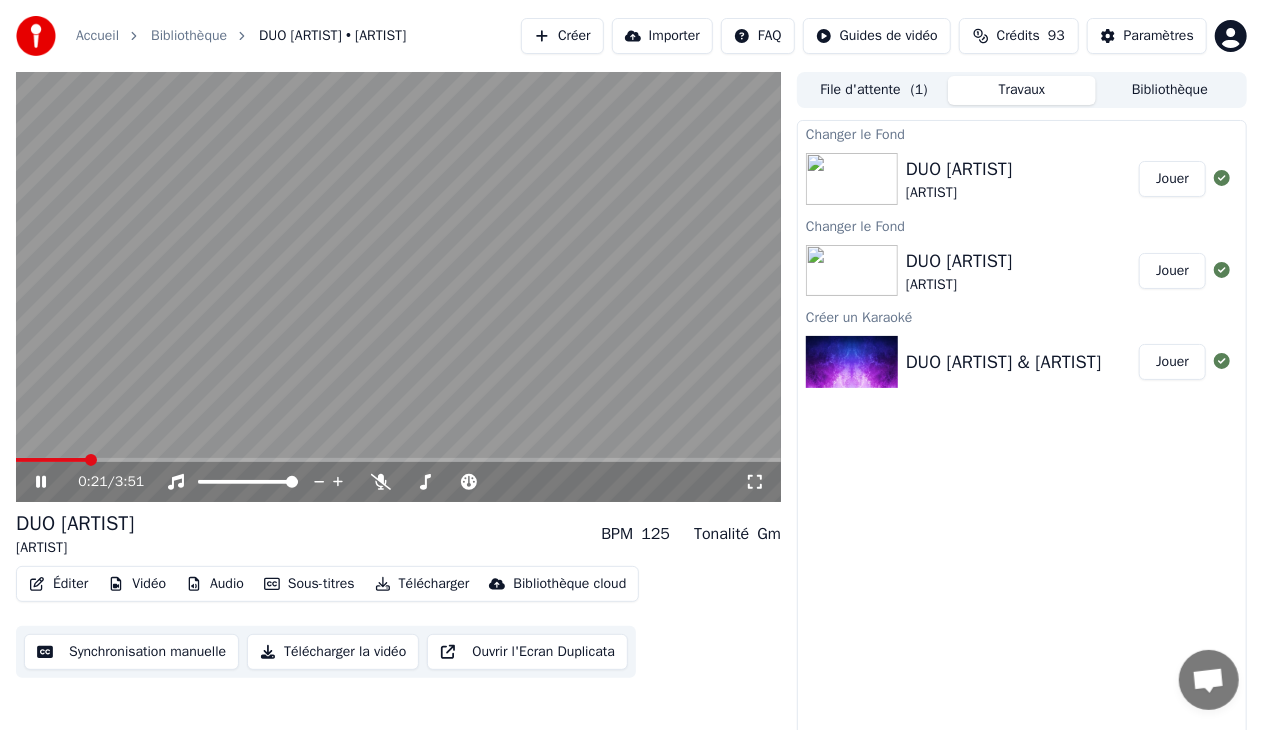 click 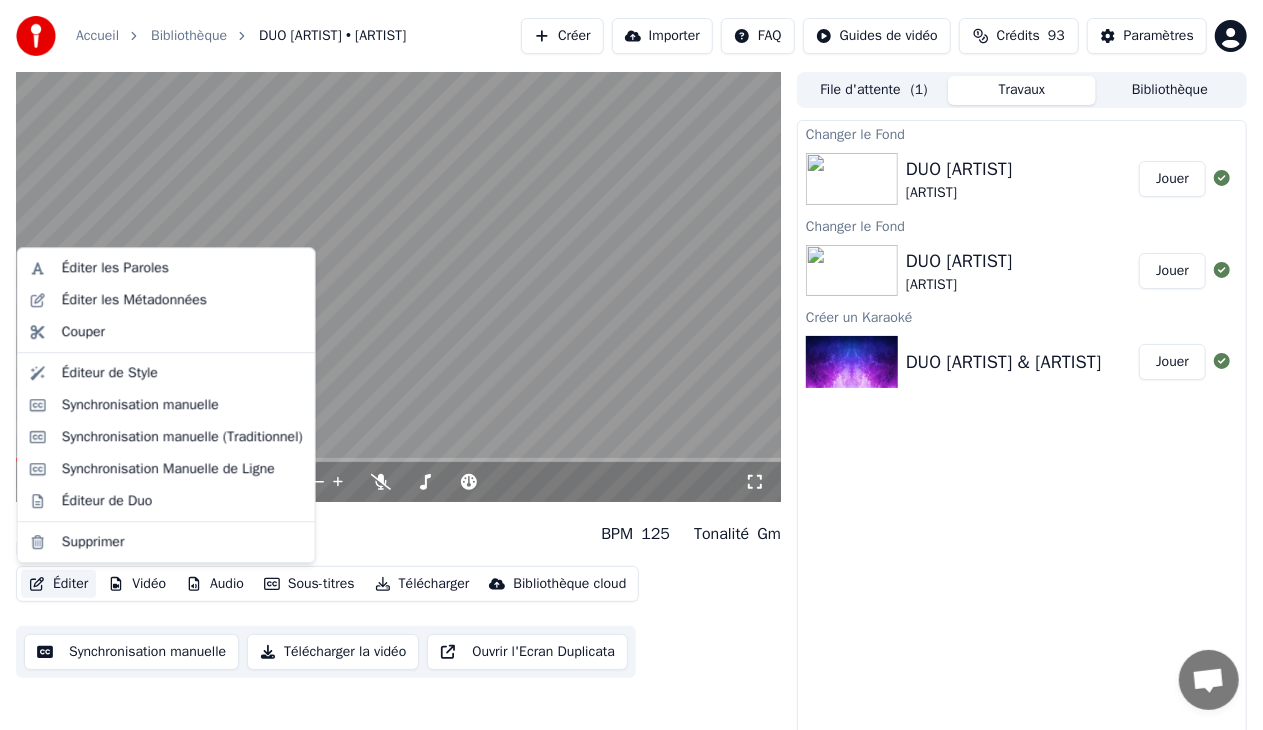 click on "Éditer" at bounding box center (58, 584) 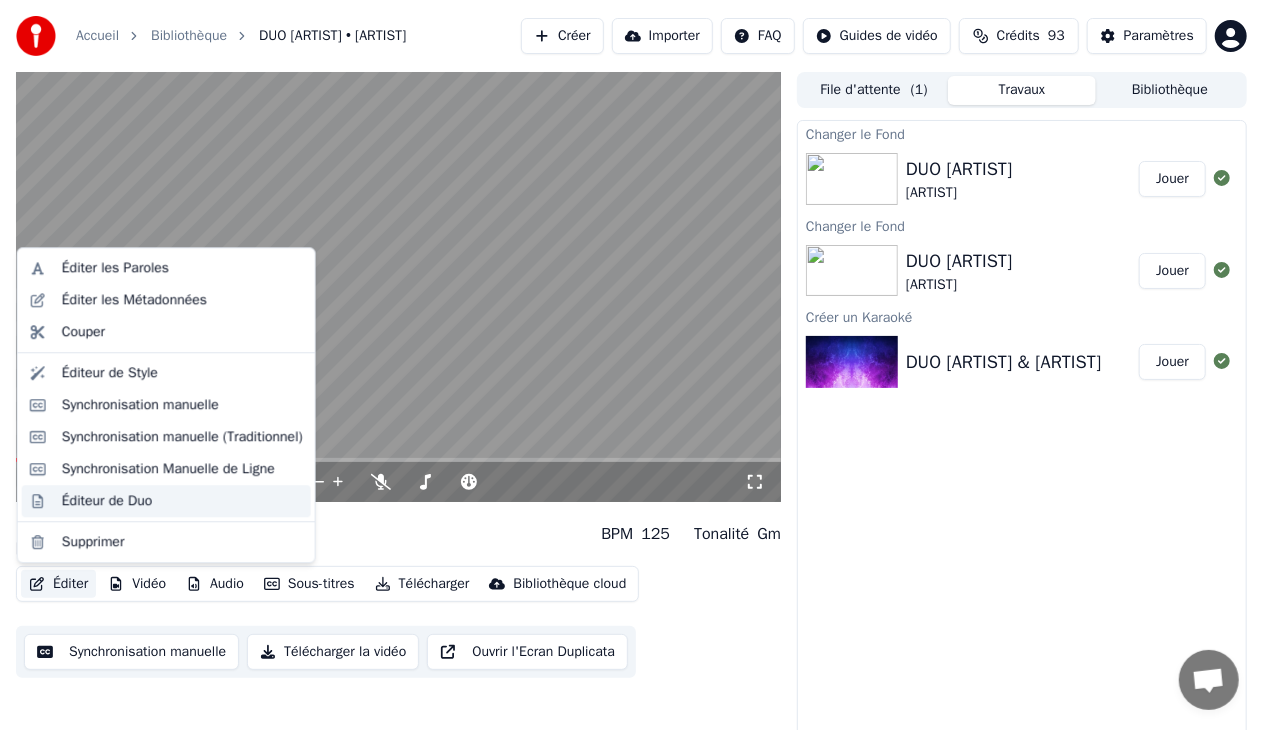 click on "Éditeur de Duo" at bounding box center (107, 501) 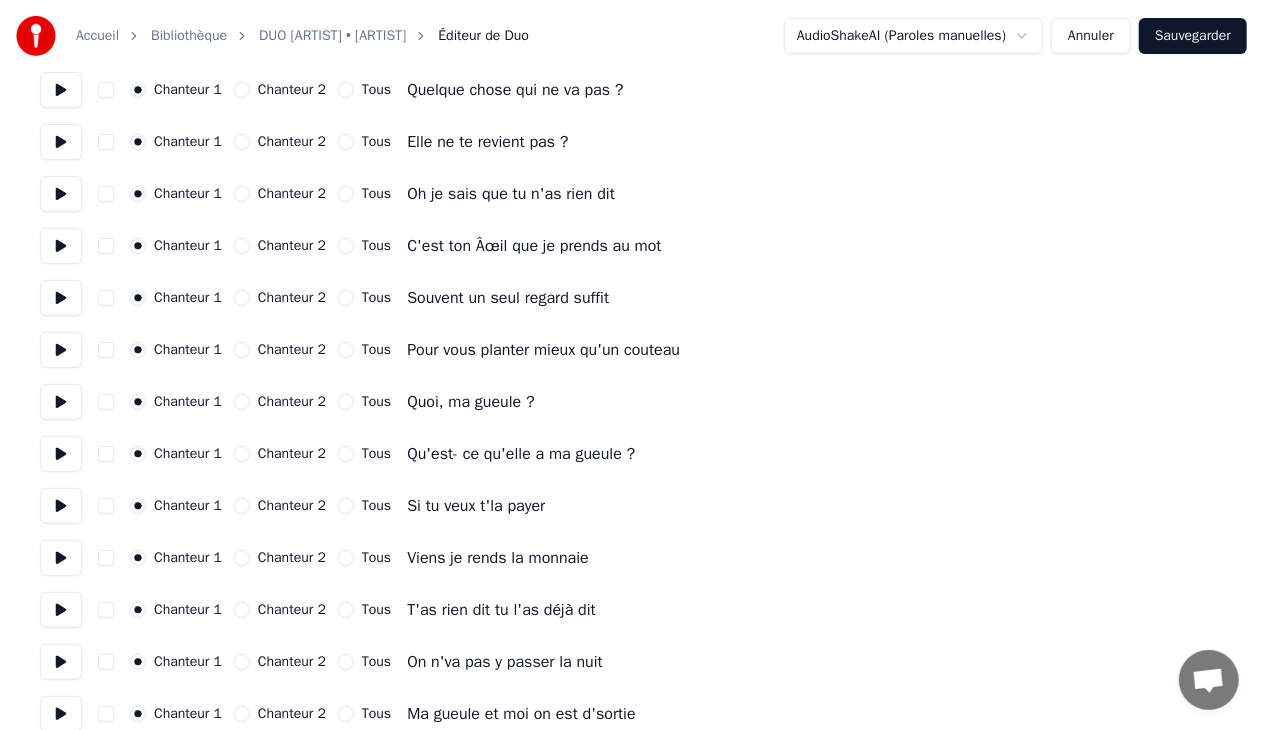 scroll, scrollTop: 293, scrollLeft: 0, axis: vertical 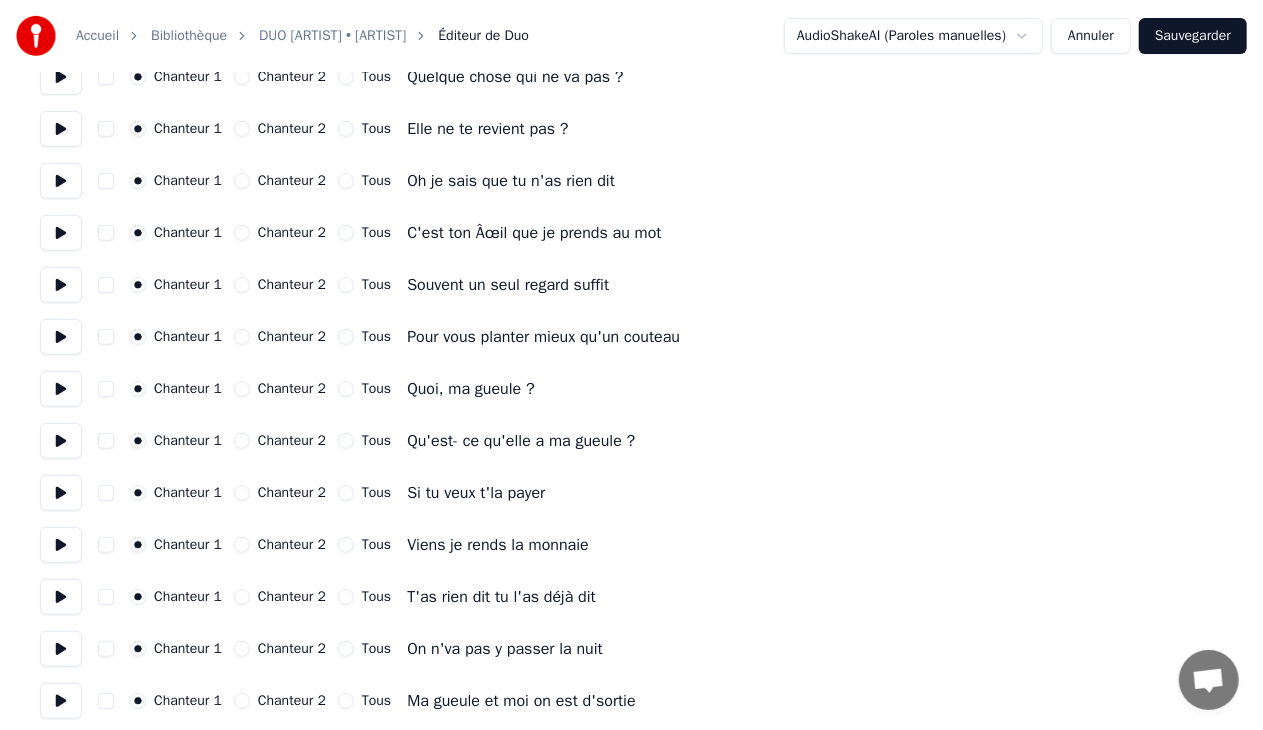 click on "Chanteur 2" at bounding box center [242, 389] 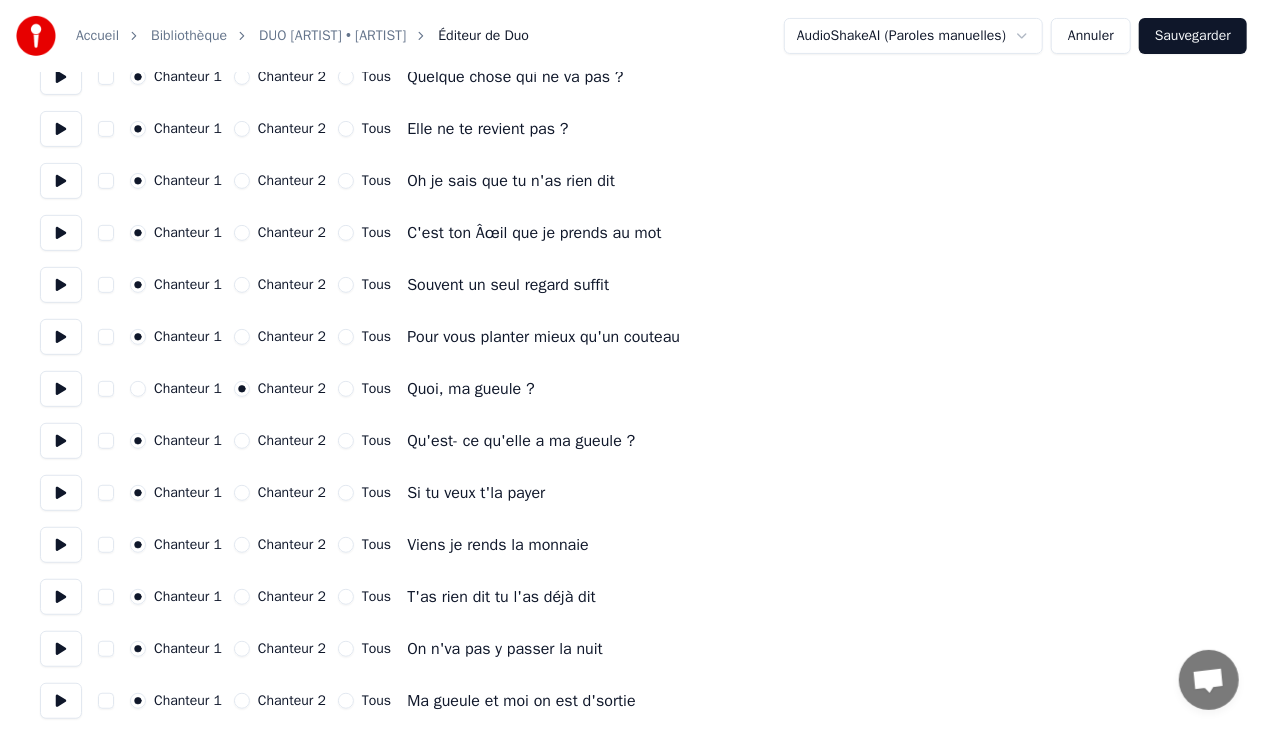 click on "Chanteur 2" at bounding box center [242, 441] 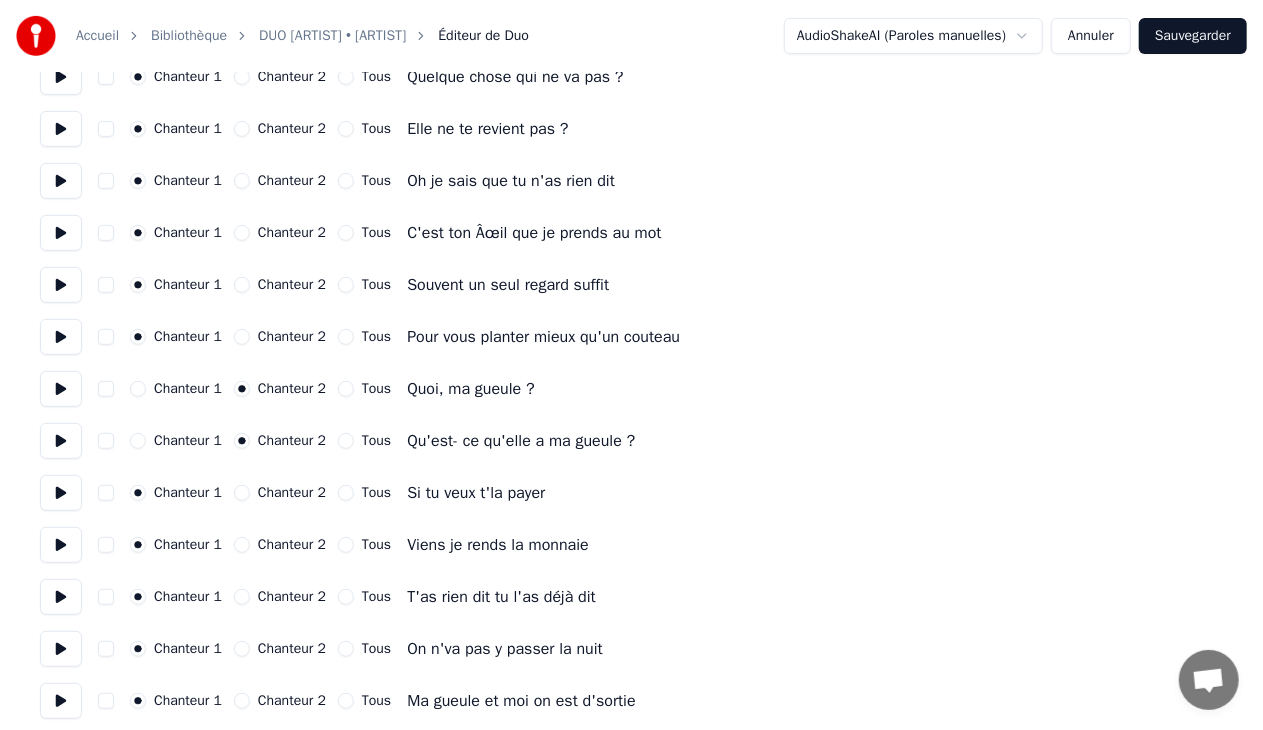 click on "Chanteur 2" at bounding box center [242, 493] 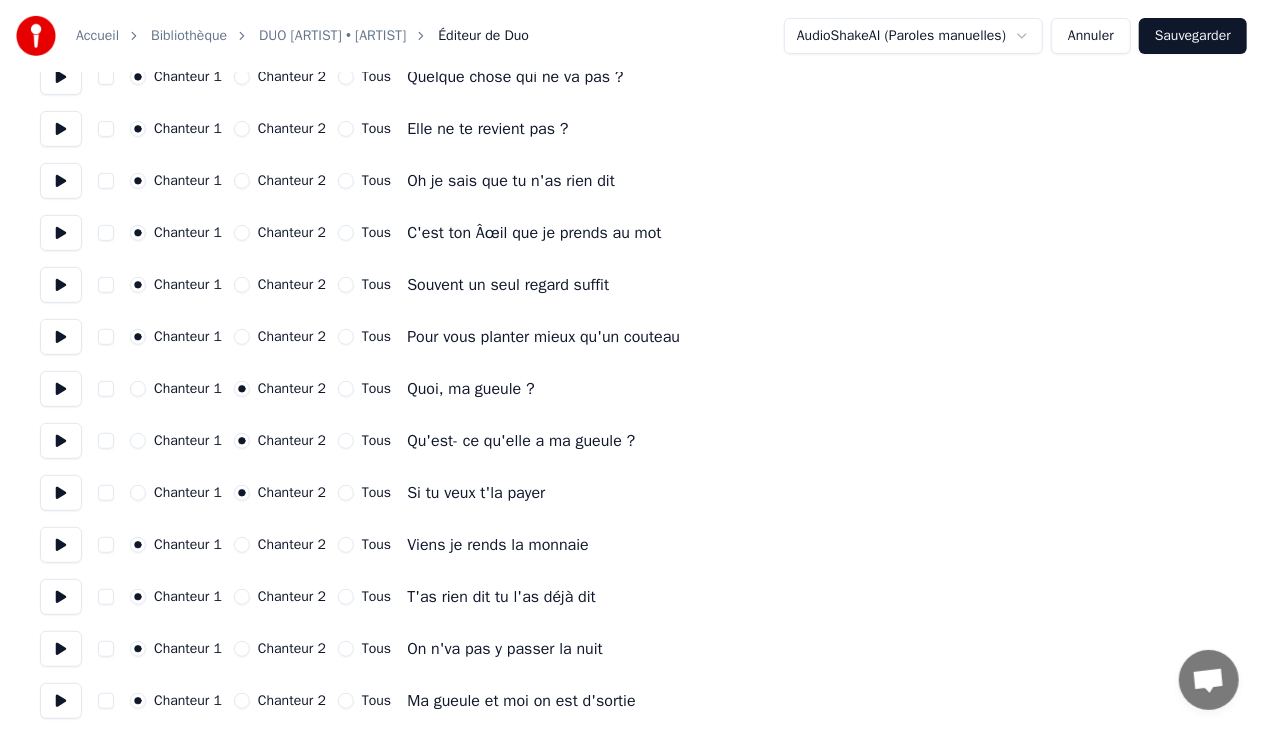 click on "Chanteur 2" at bounding box center (242, 545) 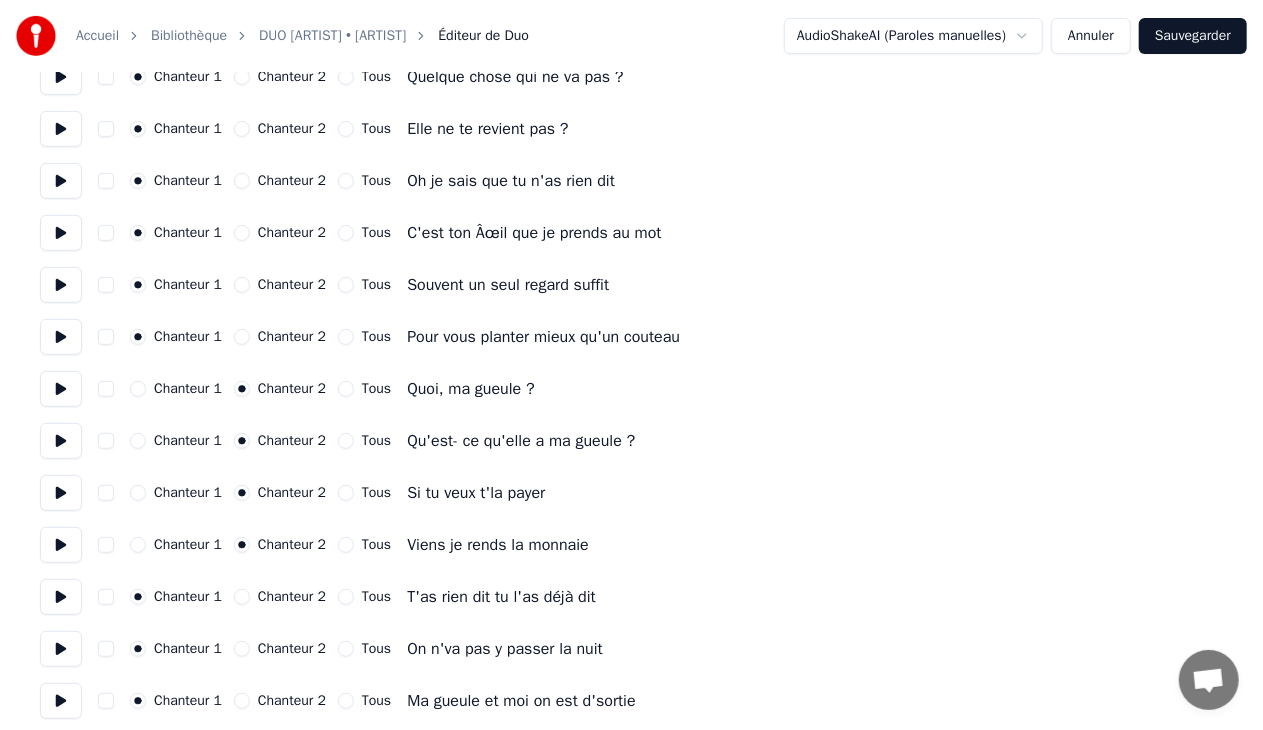 click on "Chanteur 2" at bounding box center [242, 597] 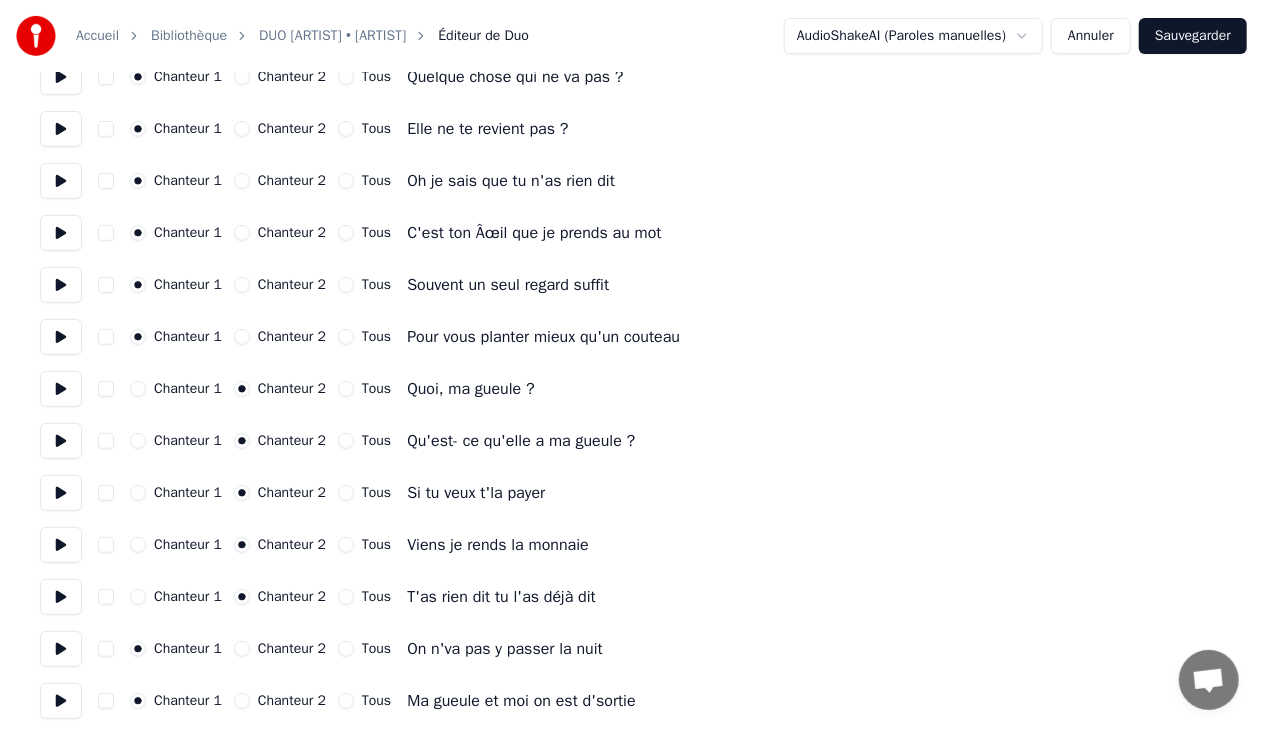 click on "Chanteur 2" at bounding box center [242, 649] 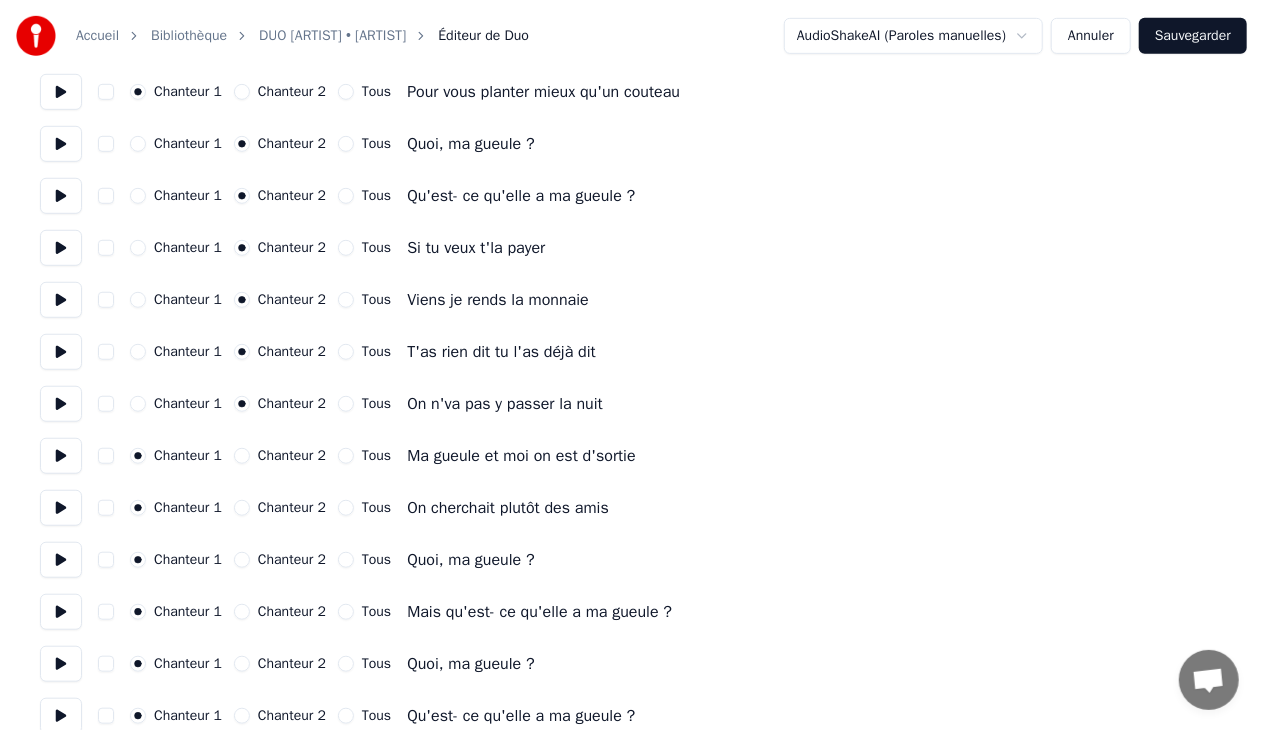 scroll, scrollTop: 562, scrollLeft: 0, axis: vertical 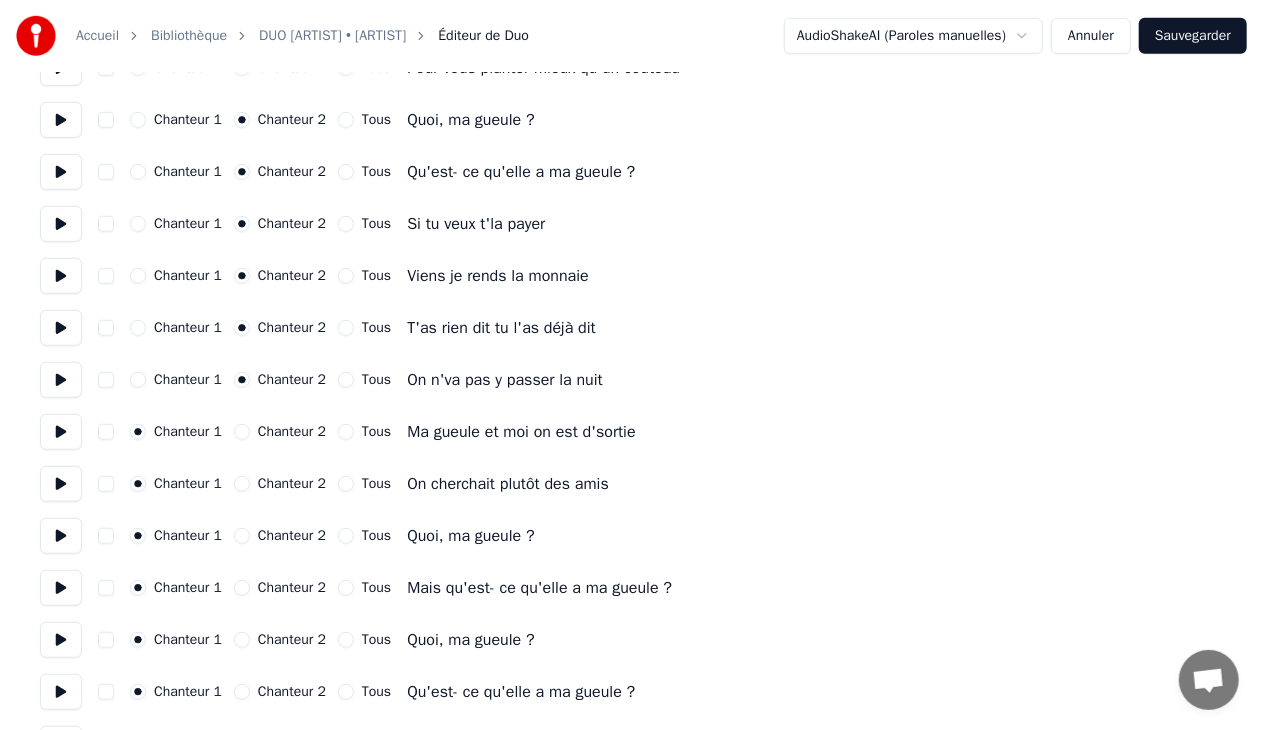 click on "Chanteur 2" at bounding box center [242, 432] 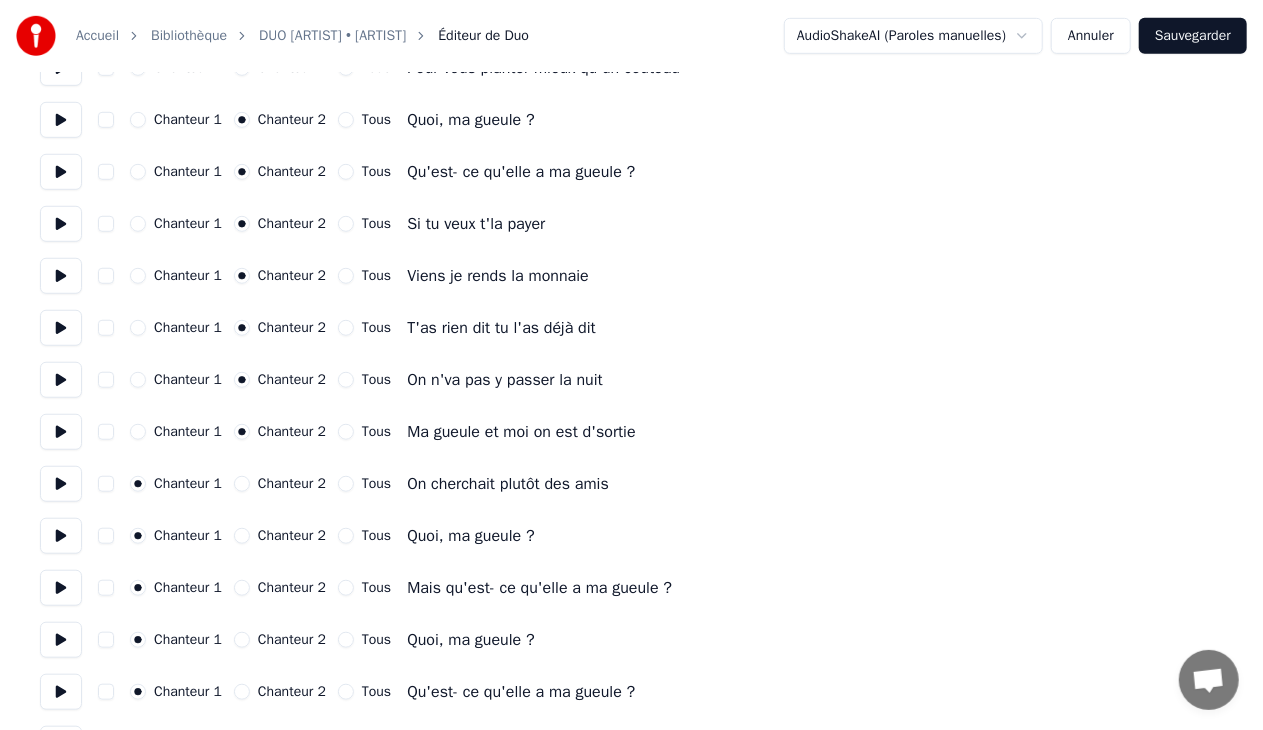 click on "Chanteur 2" at bounding box center [242, 484] 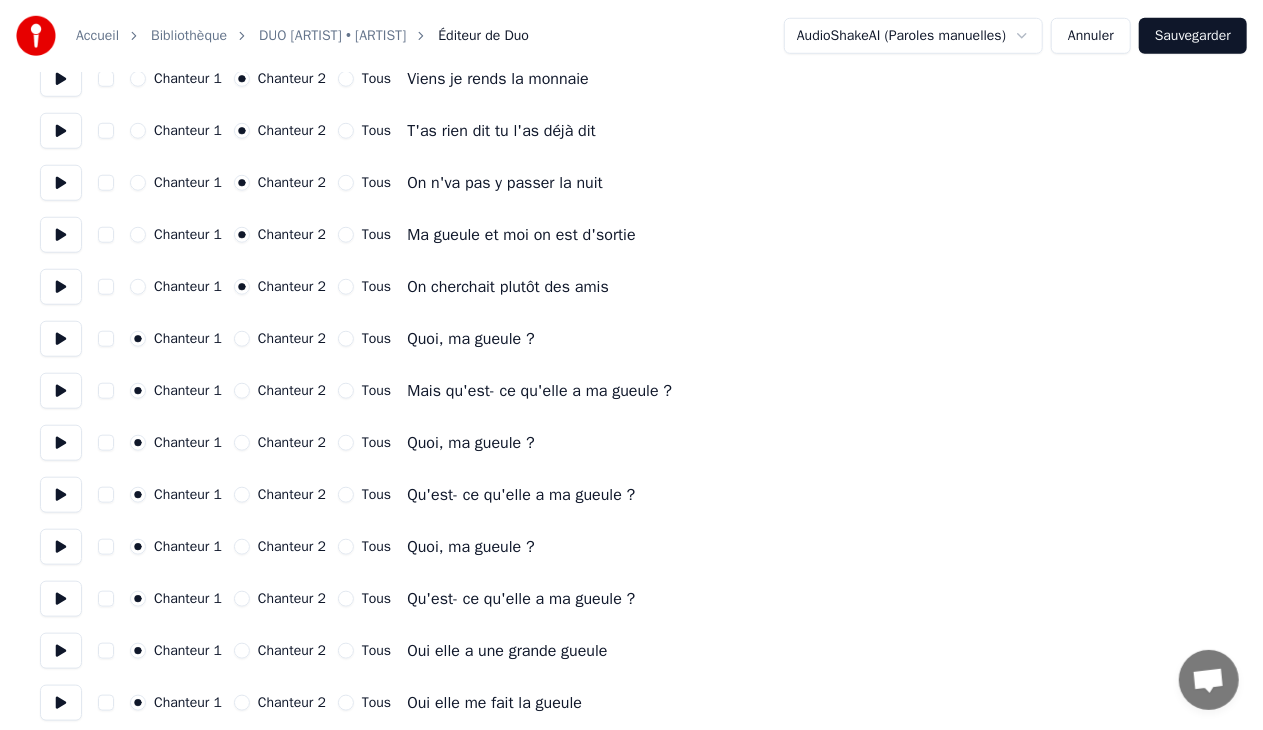 scroll, scrollTop: 761, scrollLeft: 0, axis: vertical 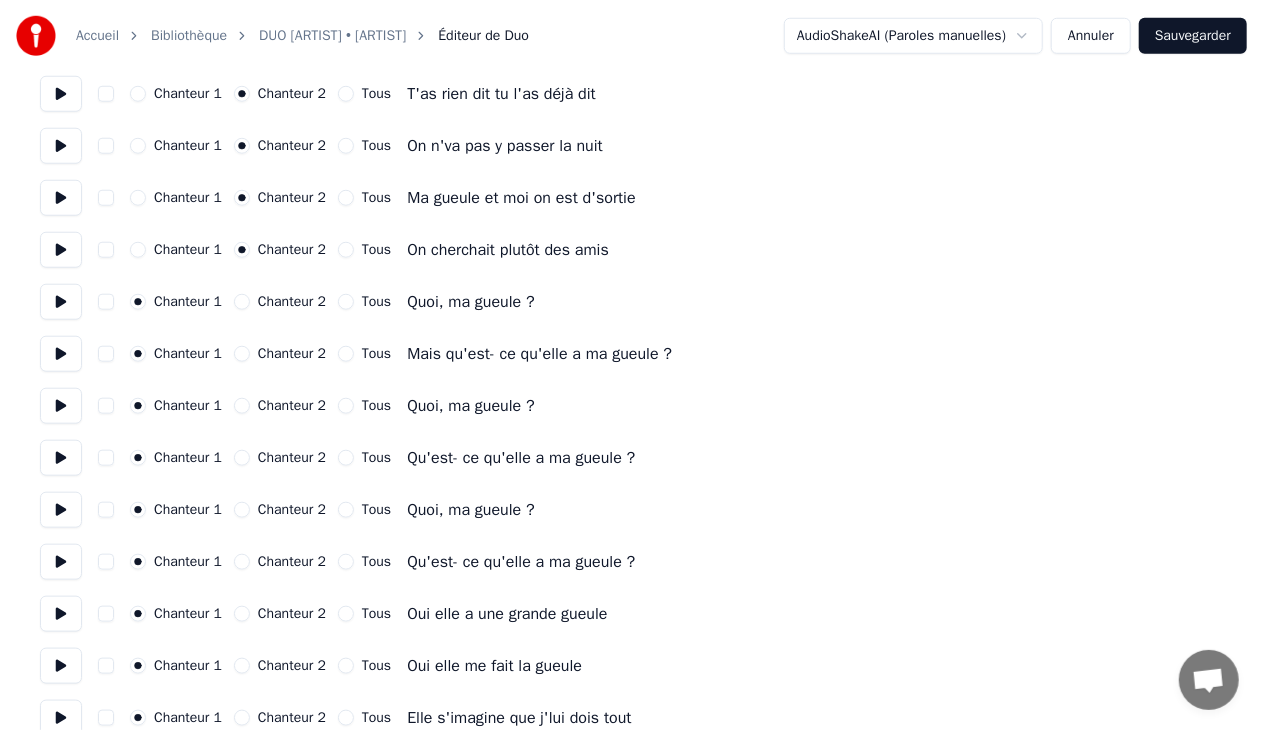 click on "Tous" at bounding box center (346, 302) 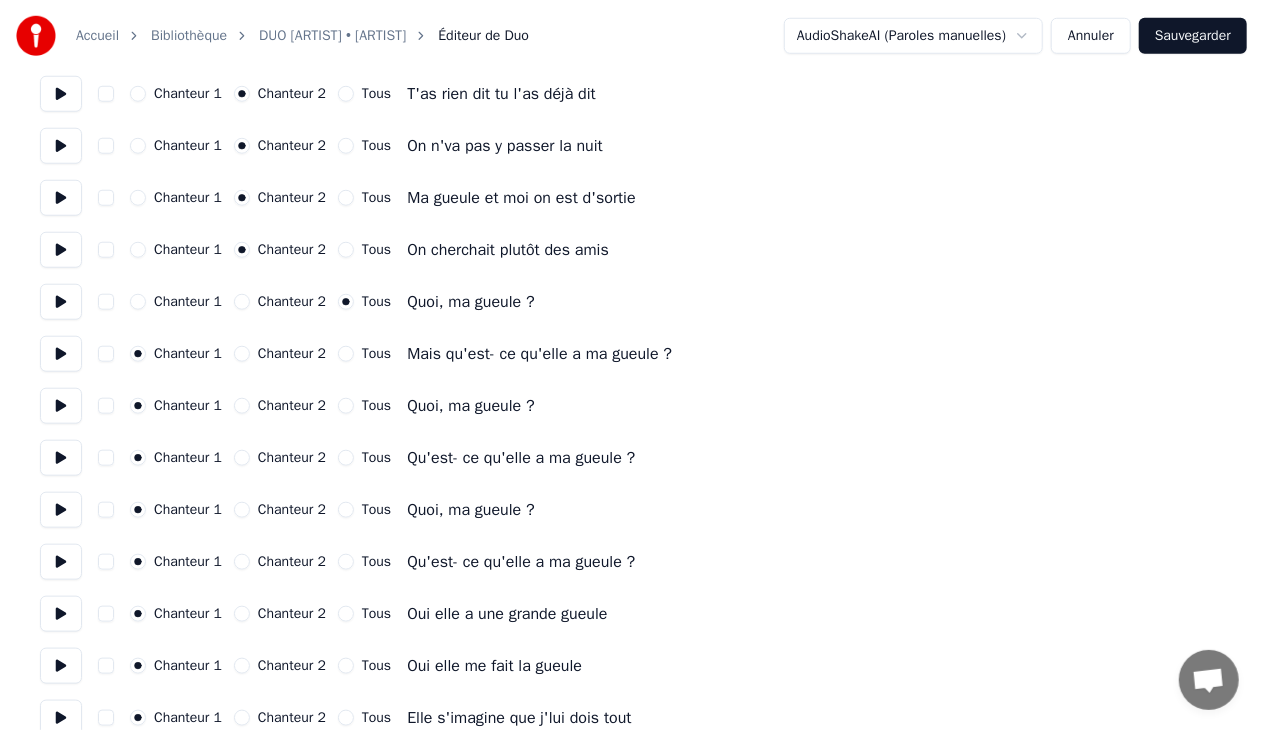 click on "Tous" at bounding box center (346, 354) 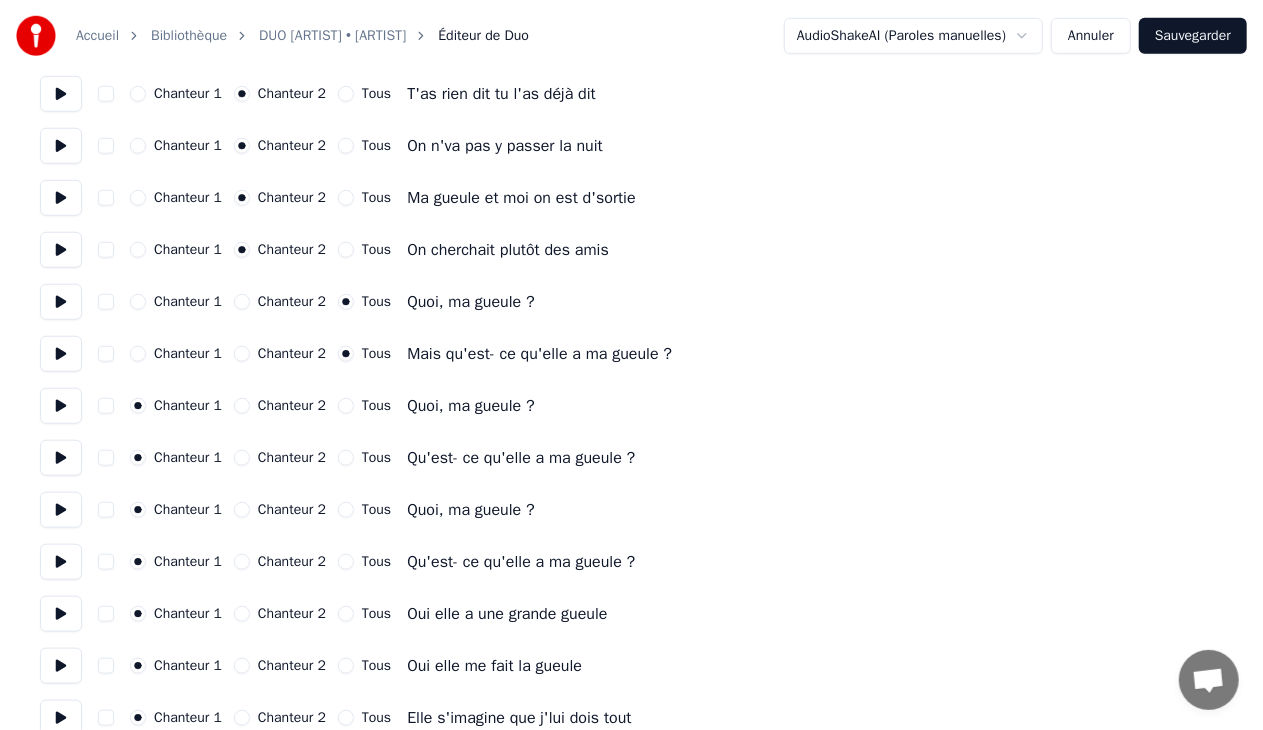 click on "Tous" at bounding box center [346, 406] 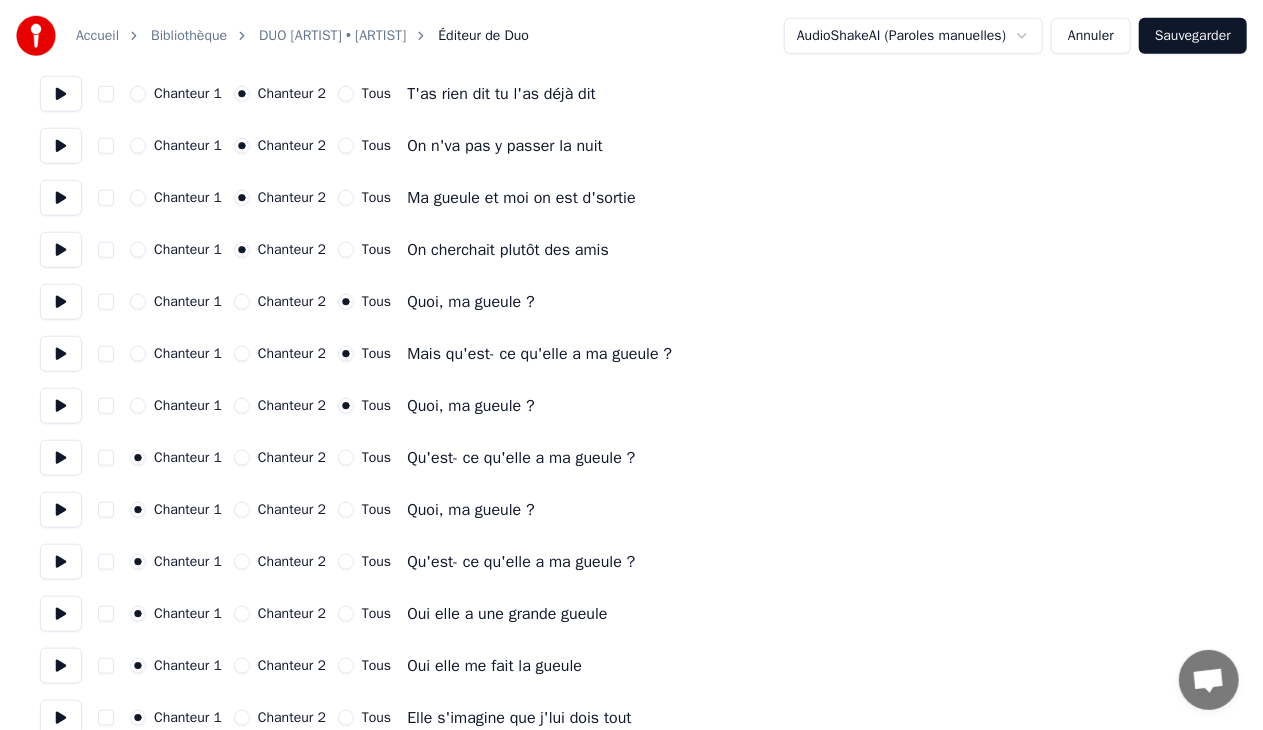 click on "Tous" at bounding box center (346, 458) 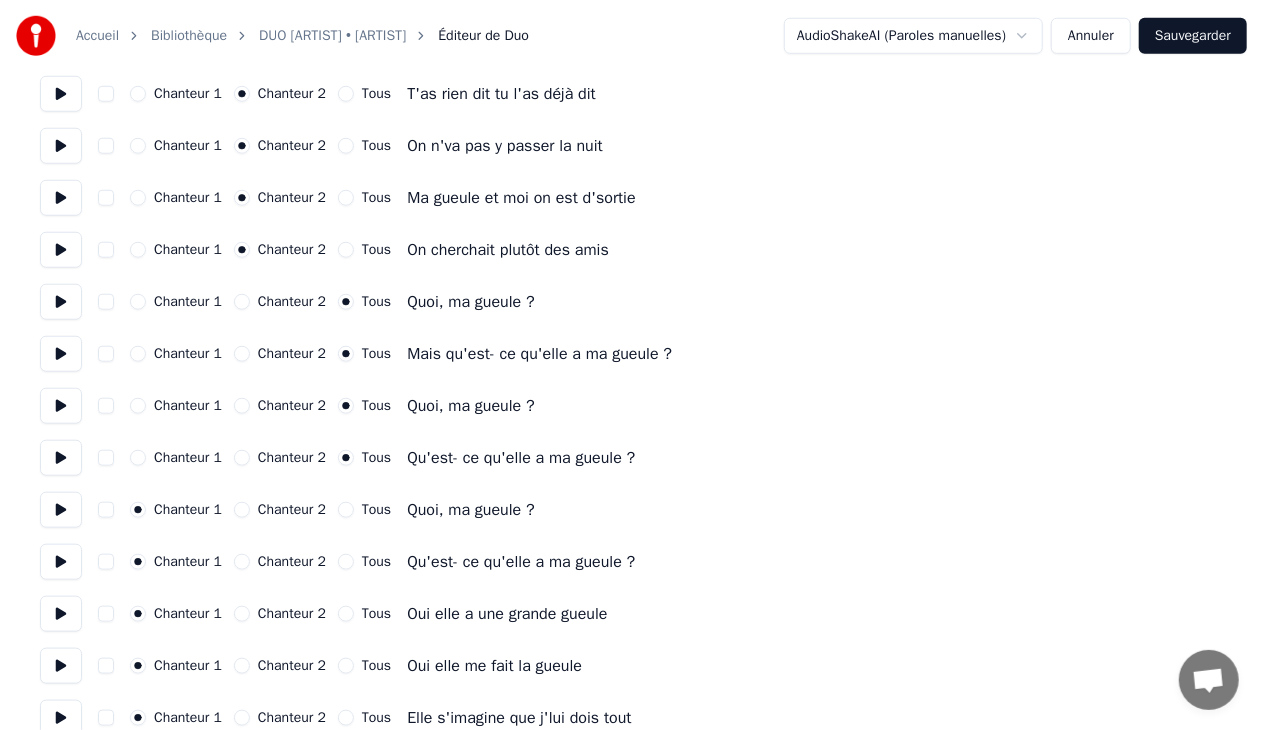 click on "Tous" at bounding box center (346, 510) 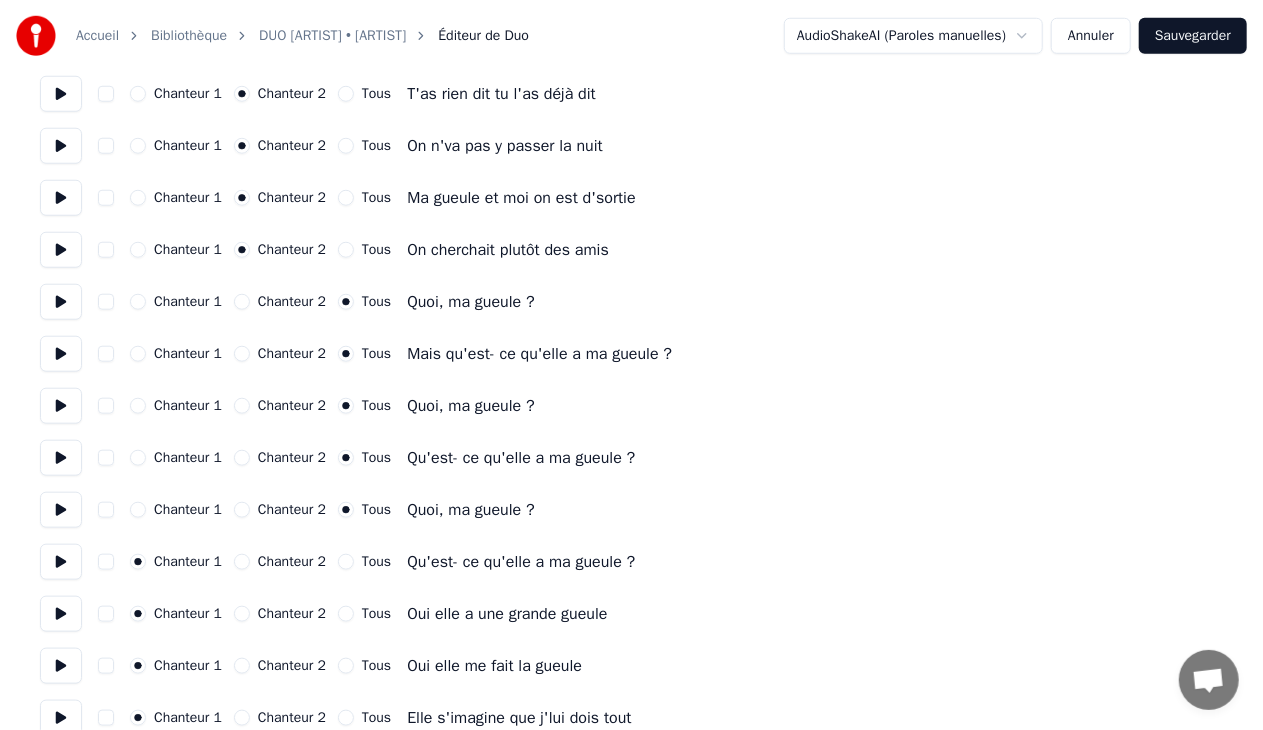 click 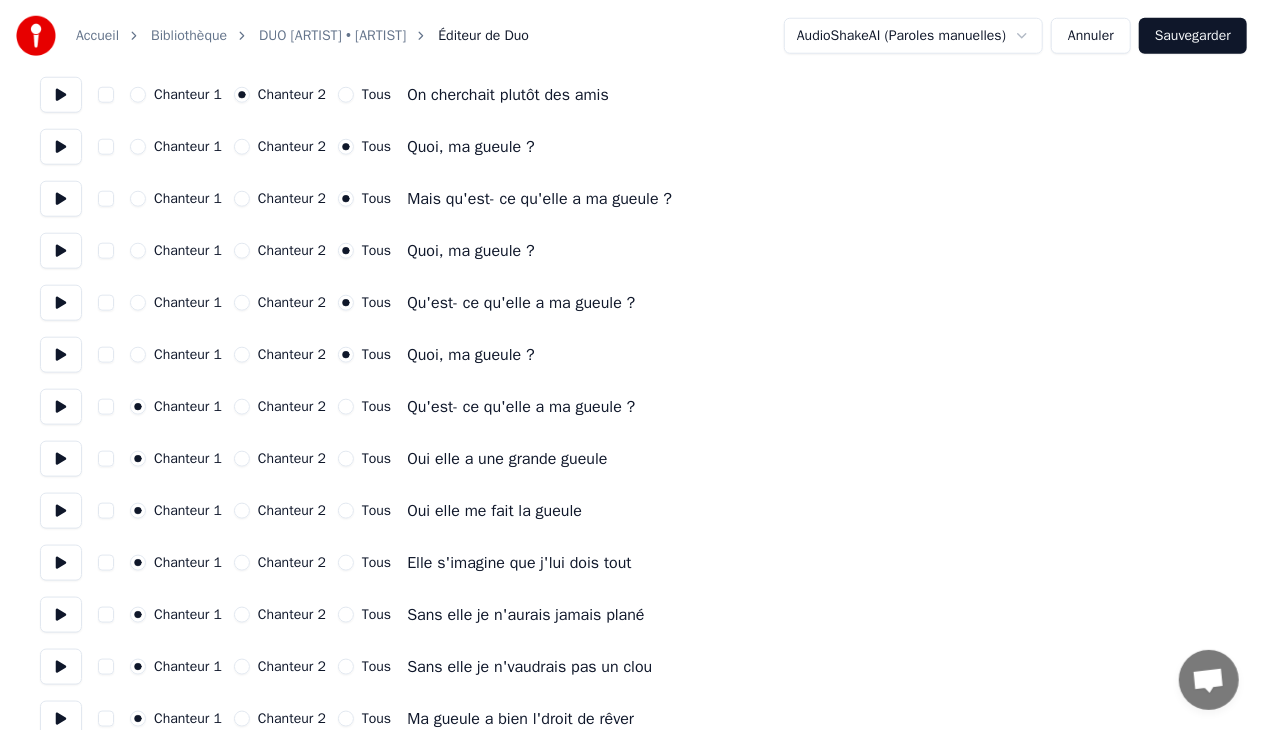 scroll, scrollTop: 948, scrollLeft: 0, axis: vertical 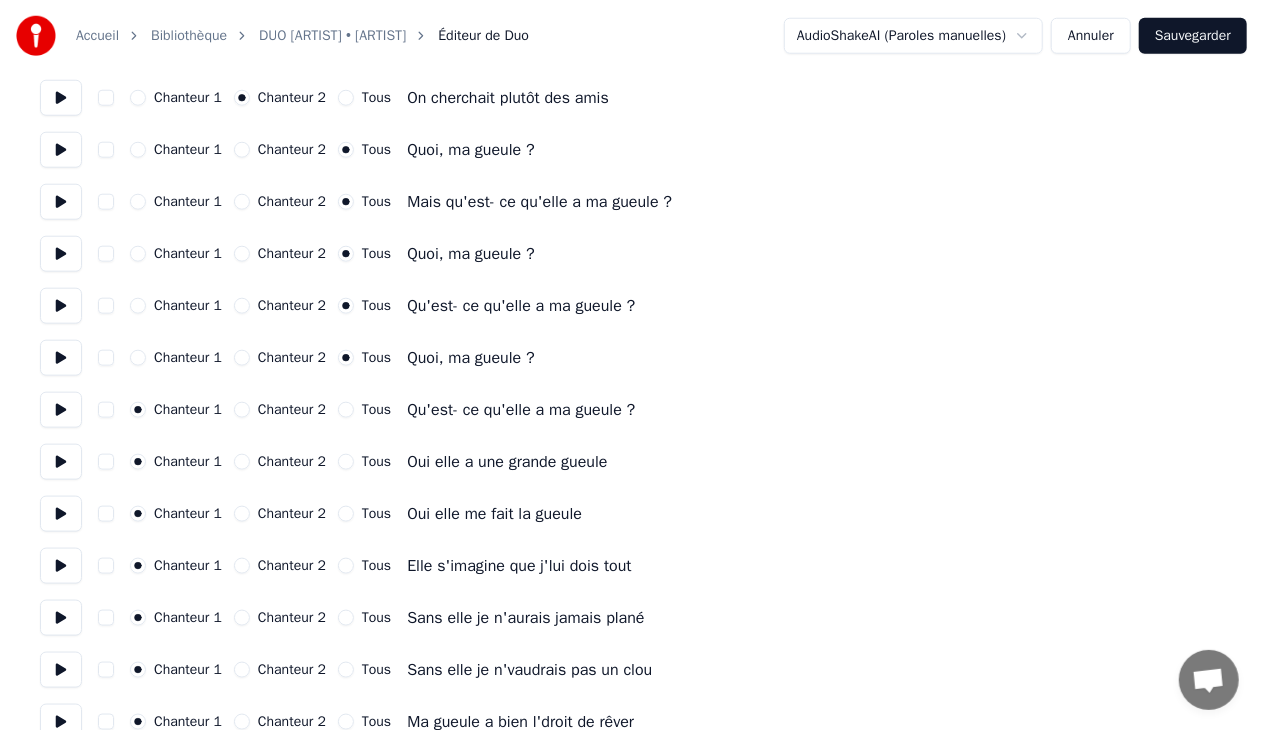 click 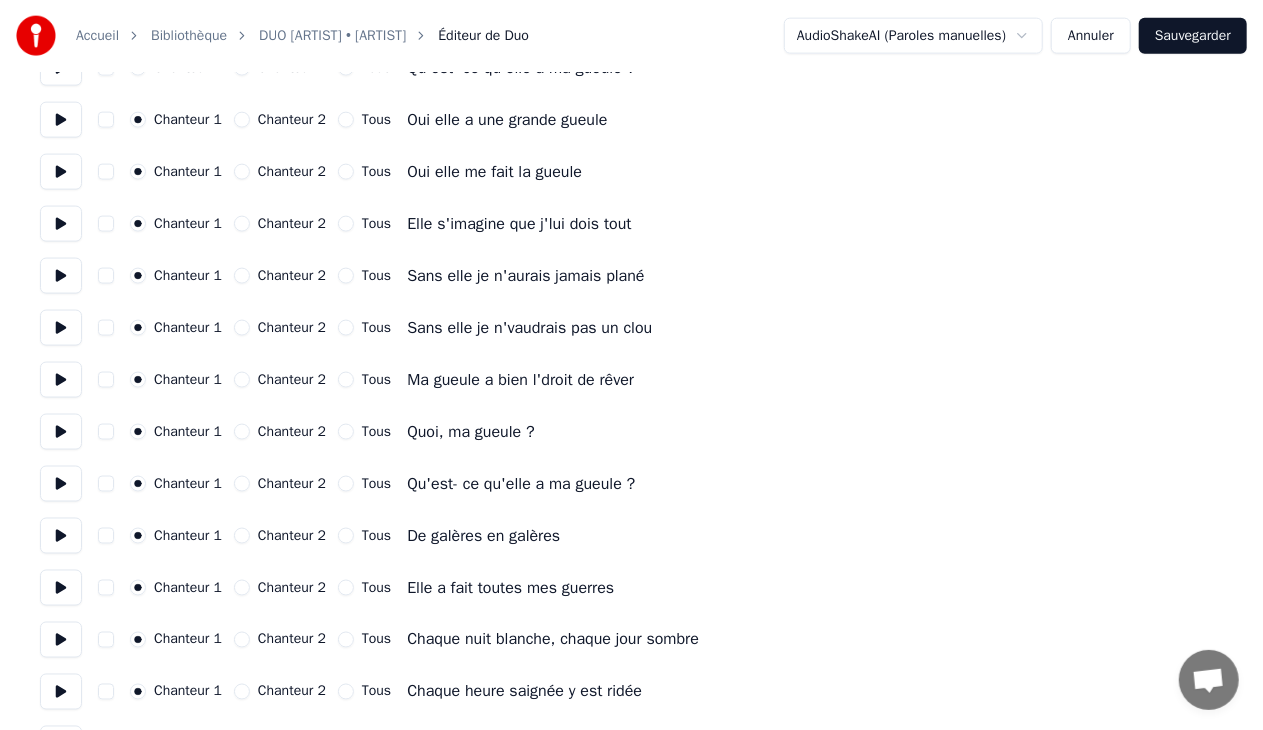 scroll, scrollTop: 1293, scrollLeft: 0, axis: vertical 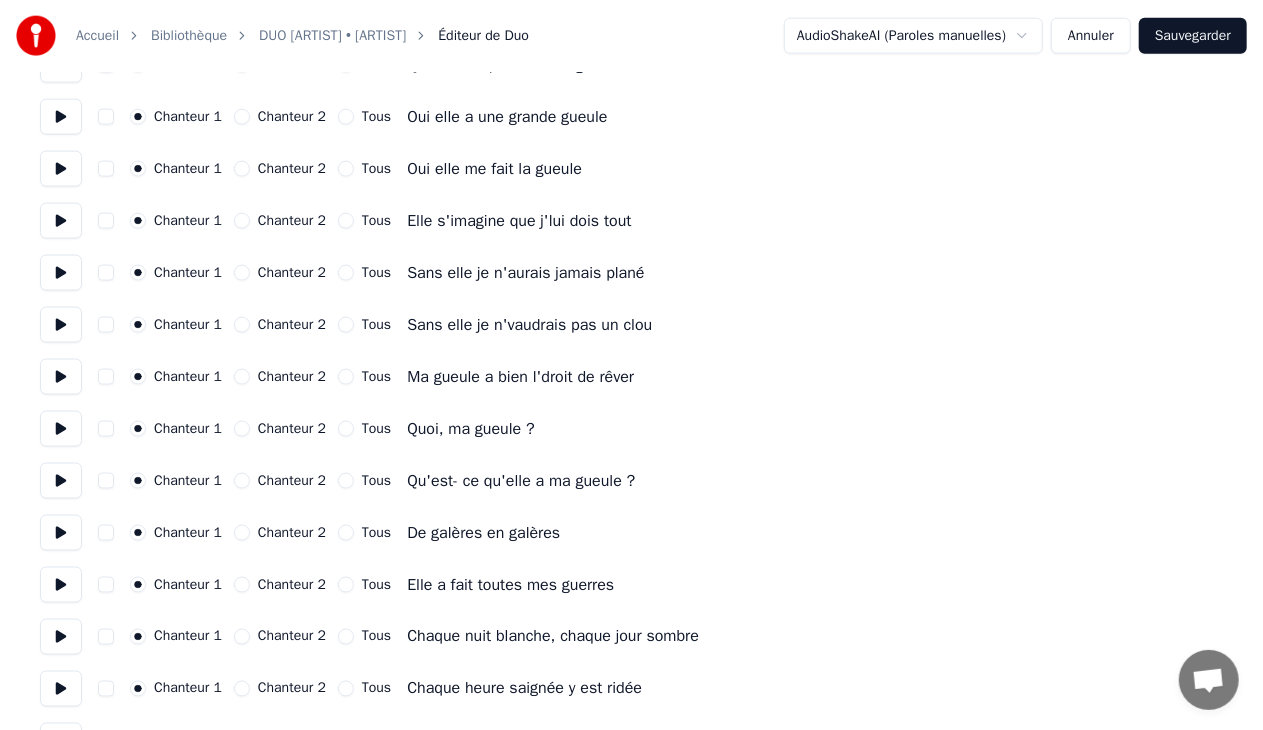 click on "Chanteur 2" at bounding box center (242, 429) 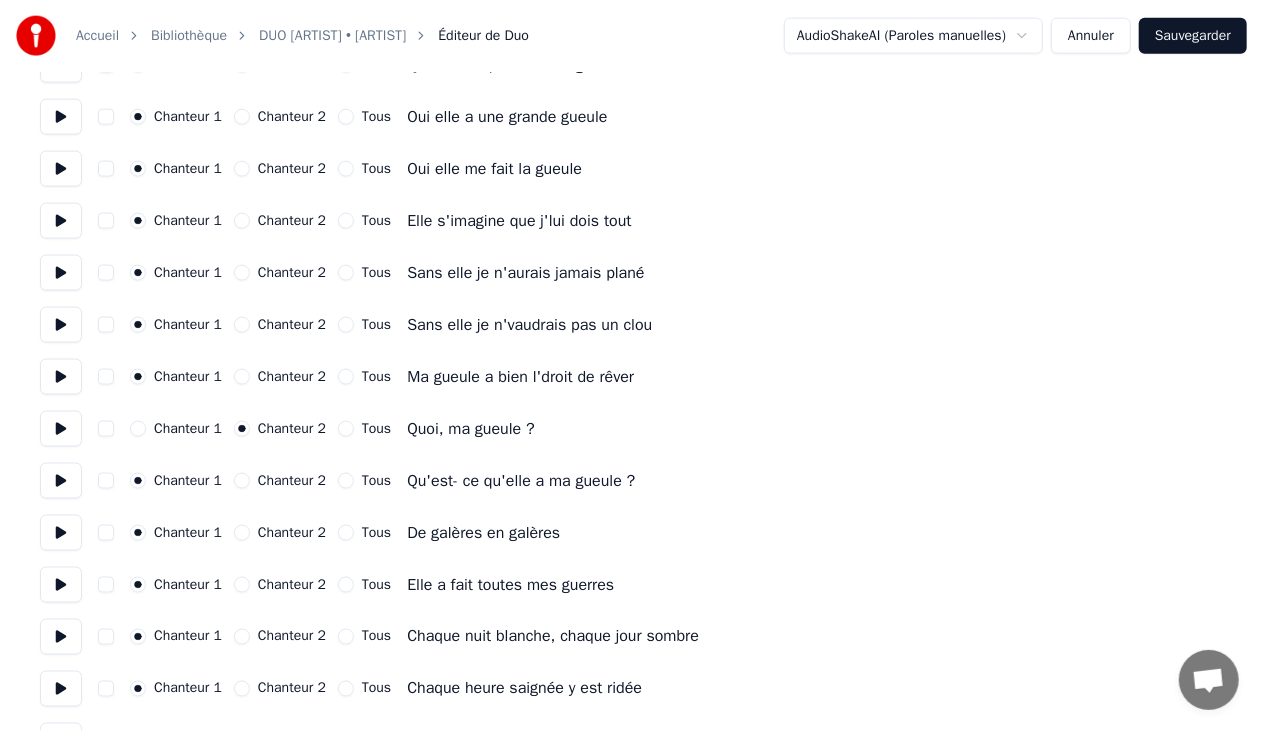 click on "Chanteur 2" at bounding box center (242, 481) 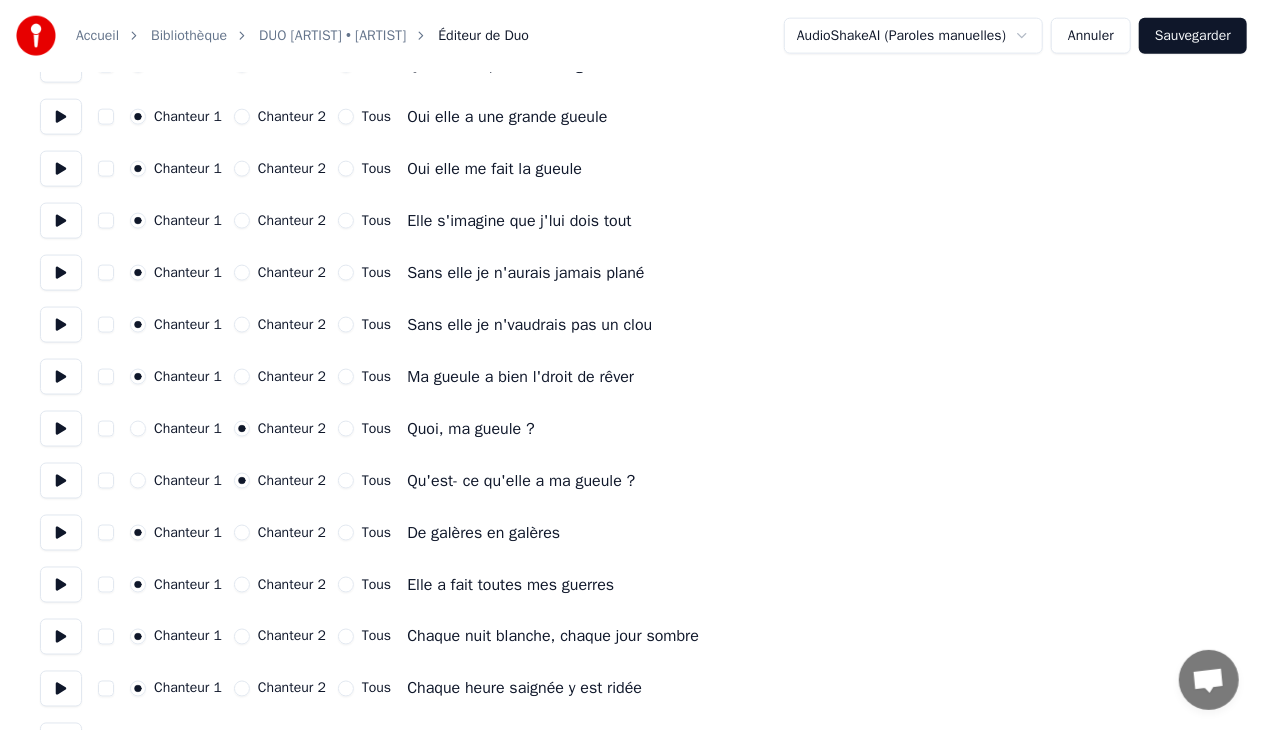 click on "Chanteur 2" at bounding box center [242, 533] 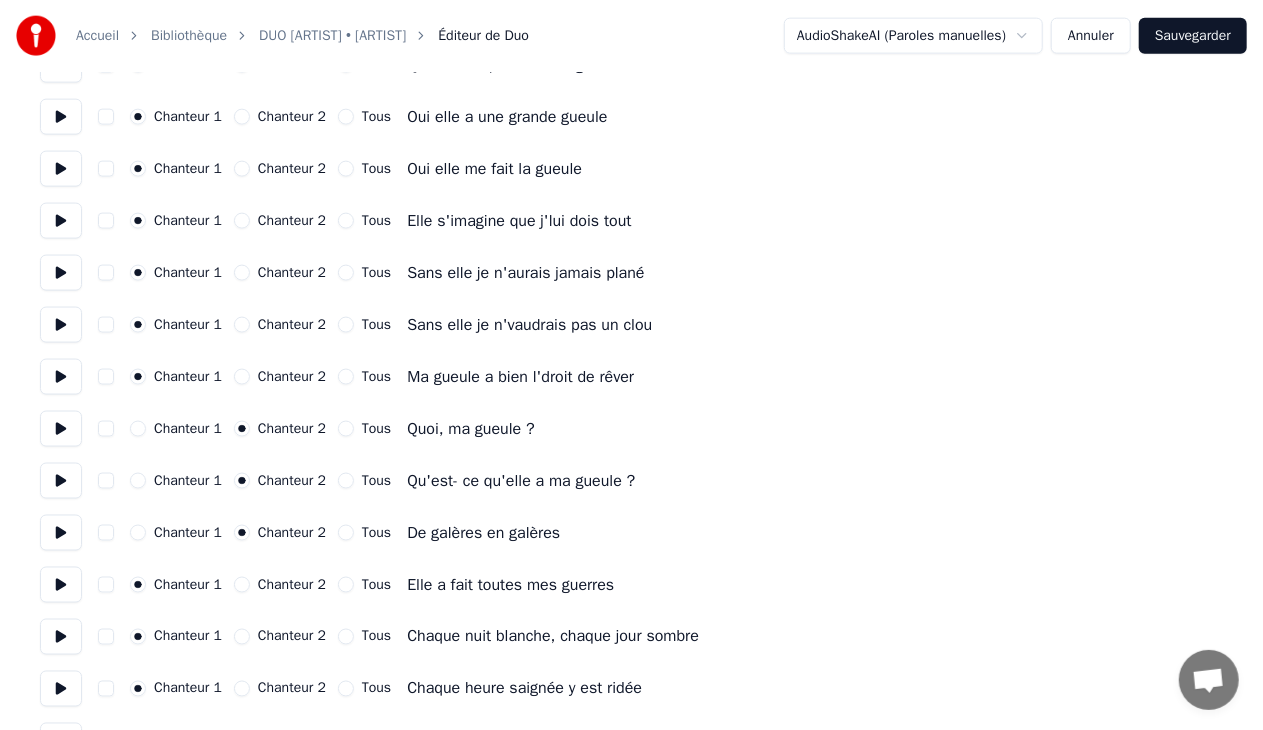 click on "Chanteur 2" at bounding box center (242, 585) 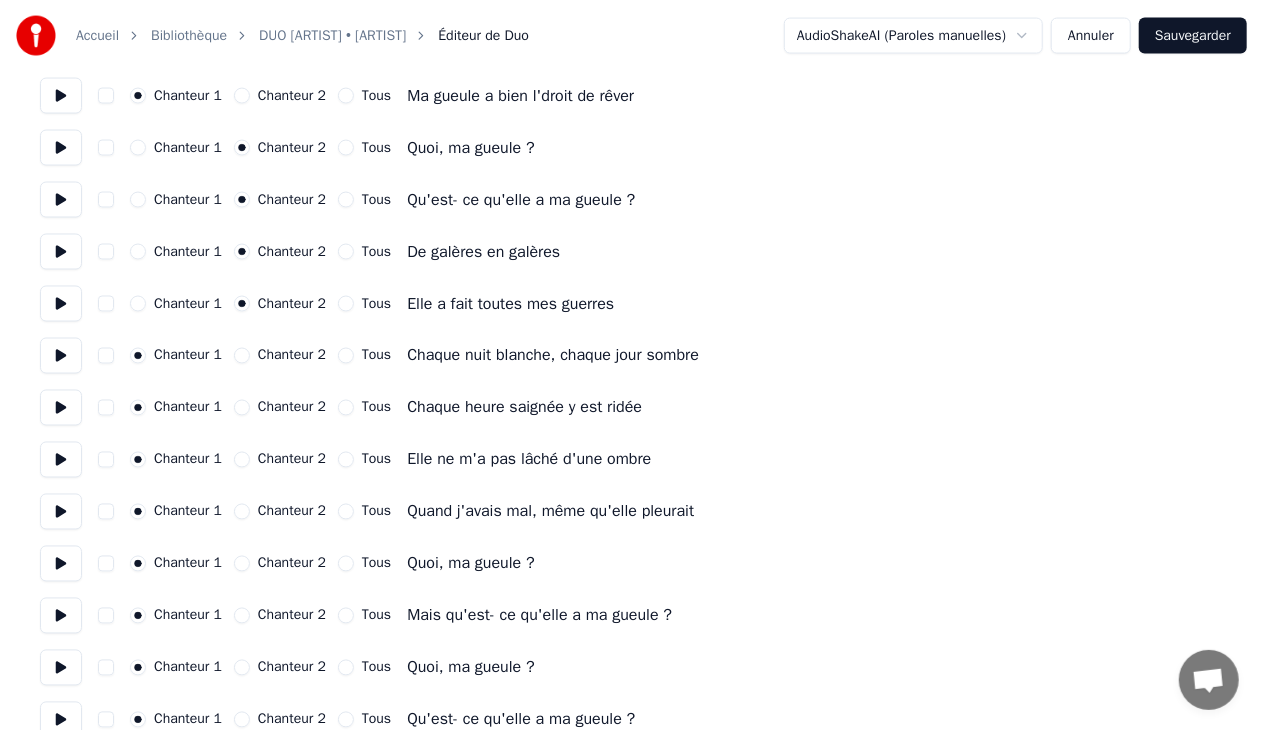 scroll, scrollTop: 1572, scrollLeft: 0, axis: vertical 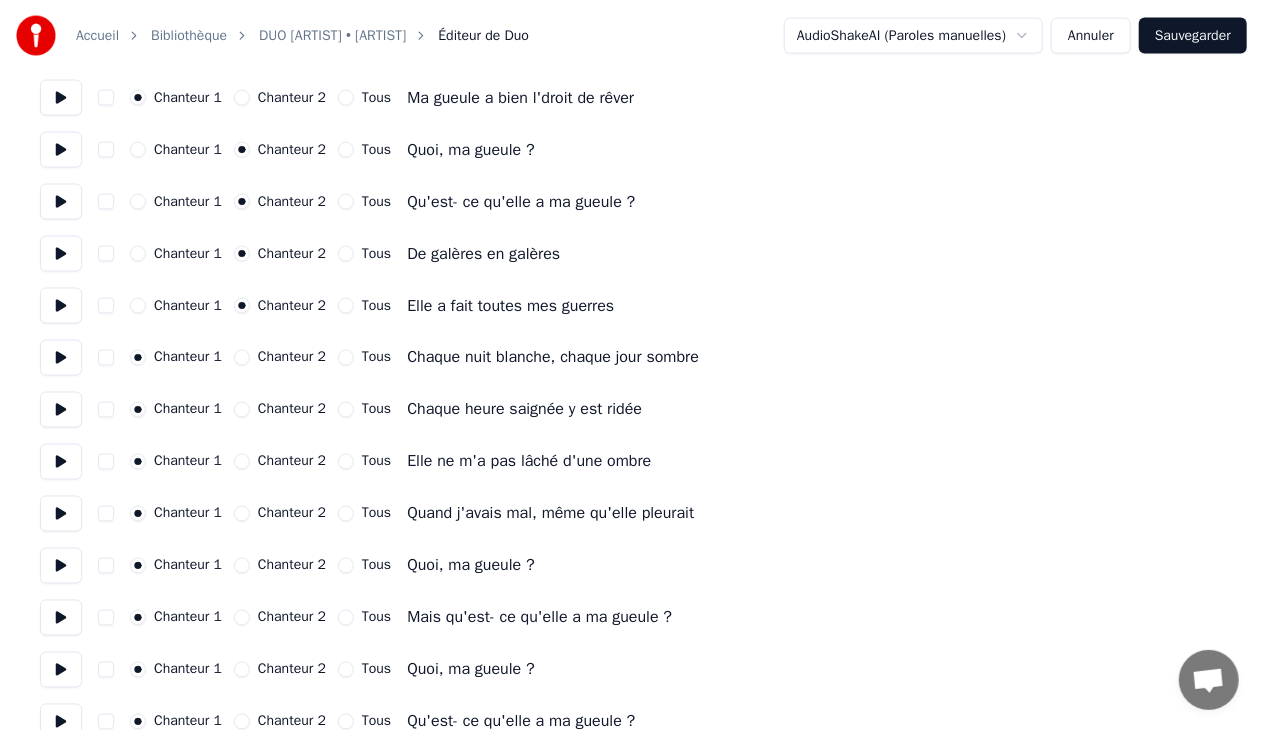 click on "Chanteur 2" at bounding box center (280, 358) 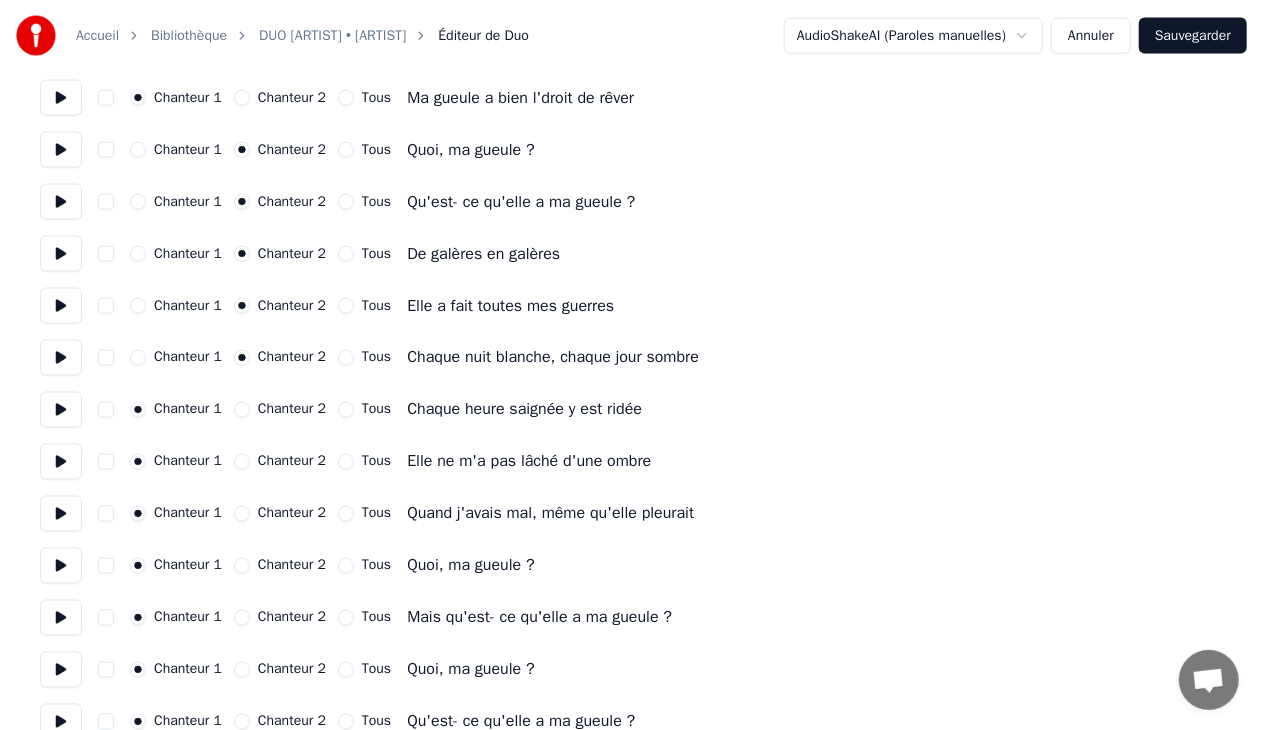 click on "Chanteur 2" at bounding box center [242, 410] 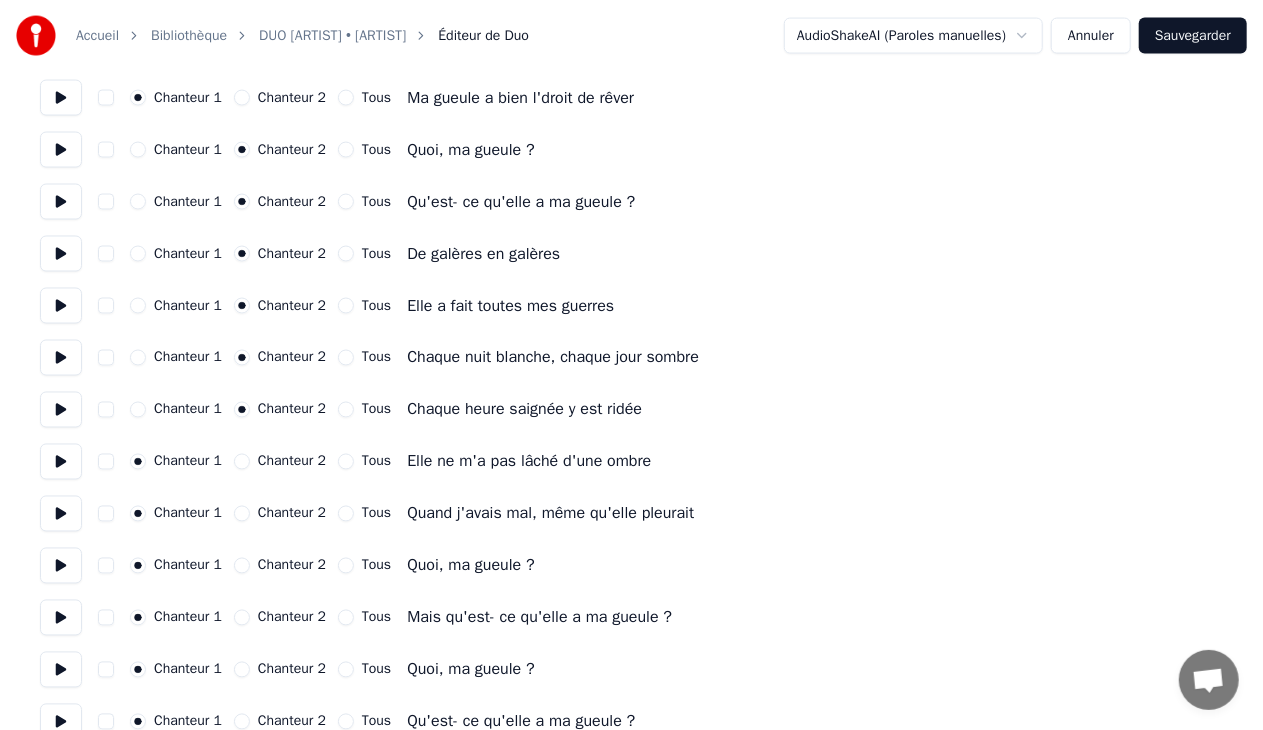 click on "Chanteur 2" at bounding box center (242, 462) 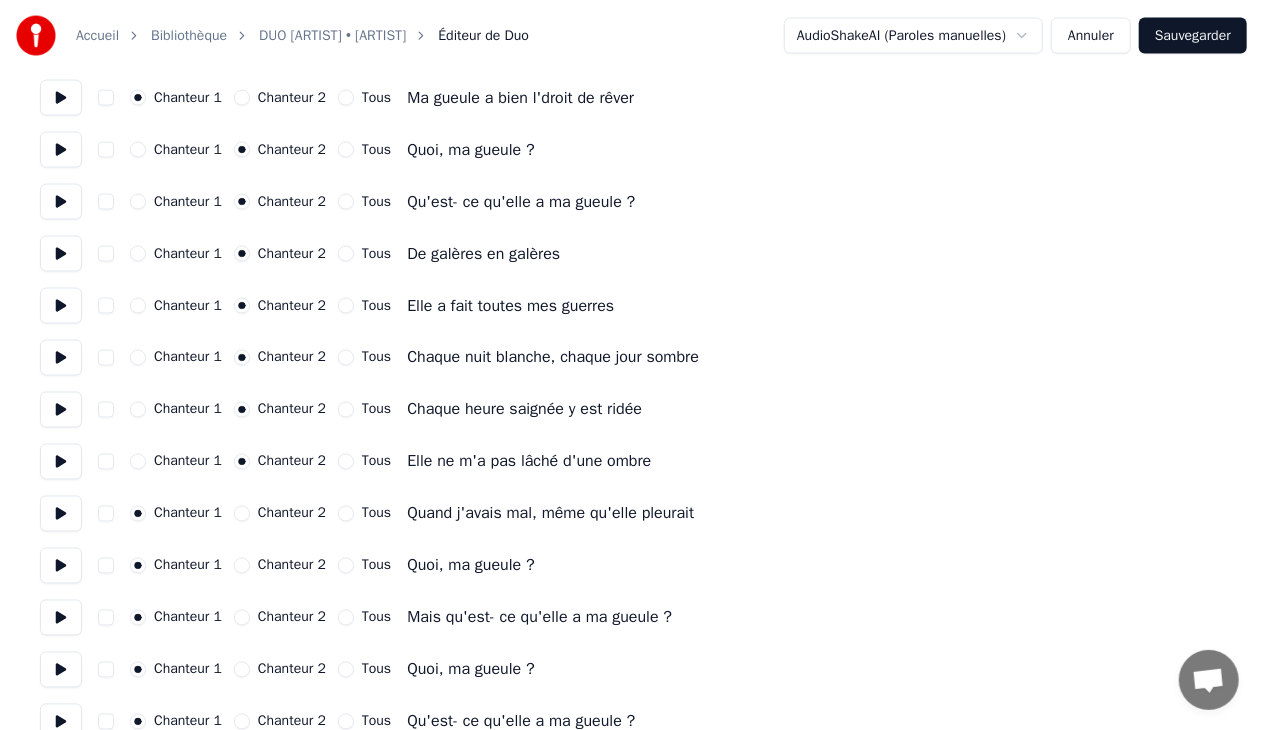 click on "Chanteur 2" at bounding box center (242, 514) 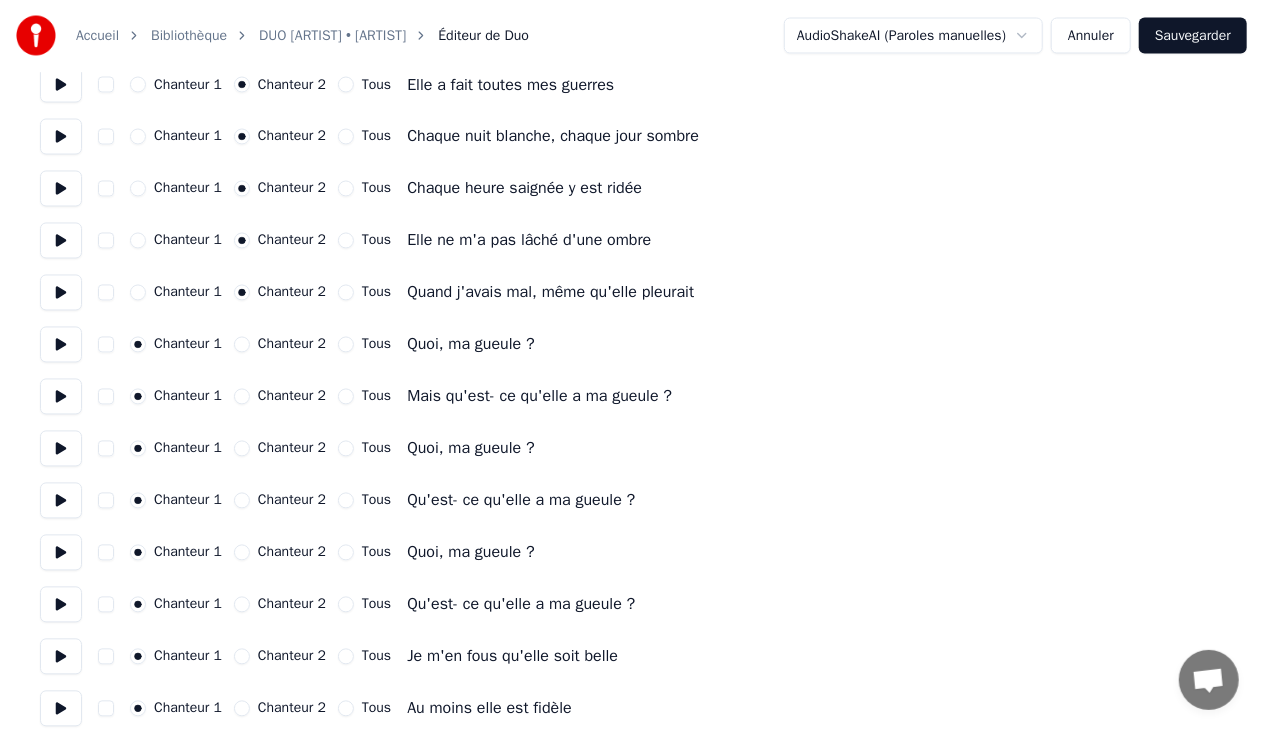 scroll, scrollTop: 1790, scrollLeft: 0, axis: vertical 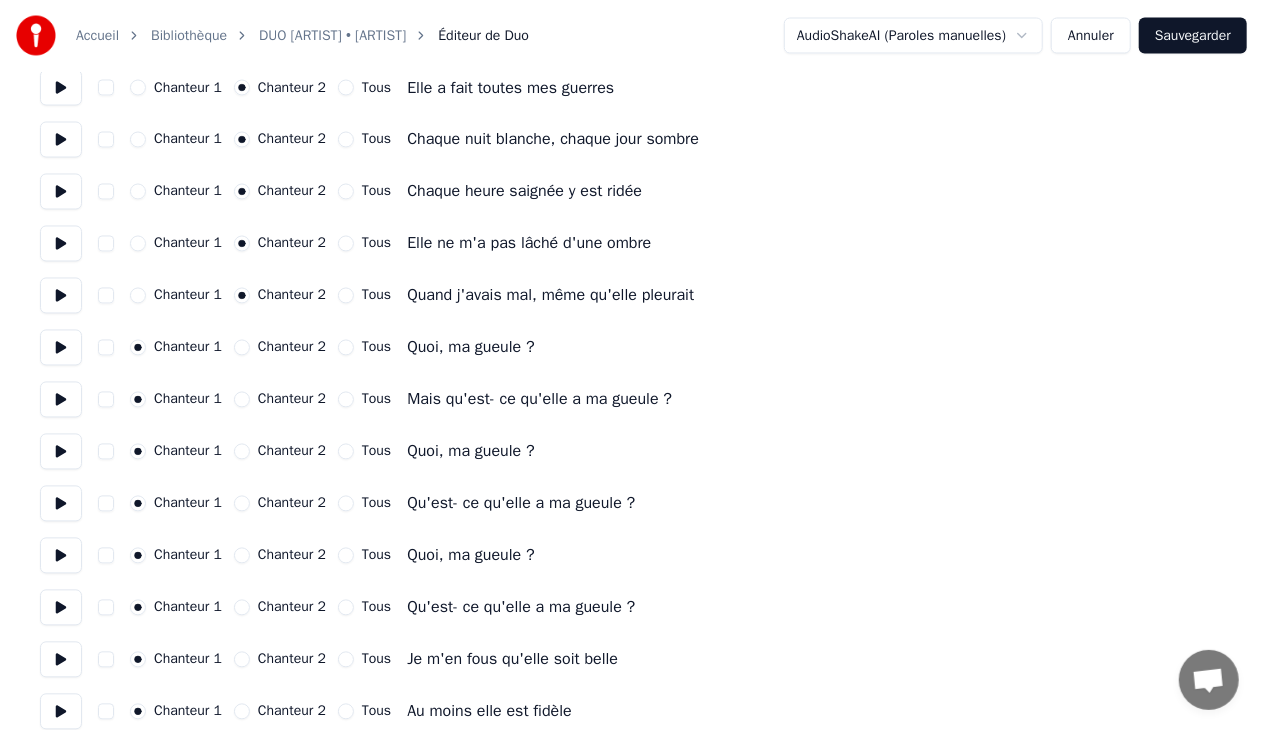 click on "Tous" at bounding box center [346, 348] 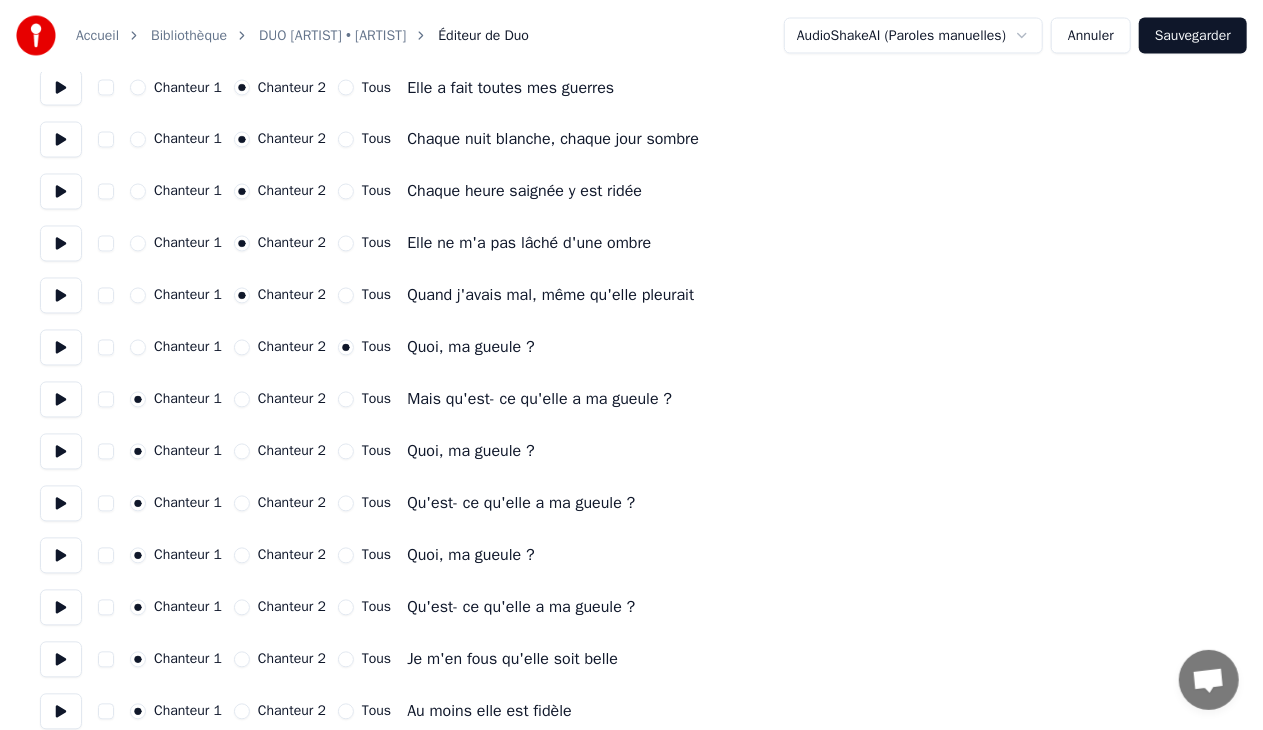 click on "Tous" at bounding box center (346, 400) 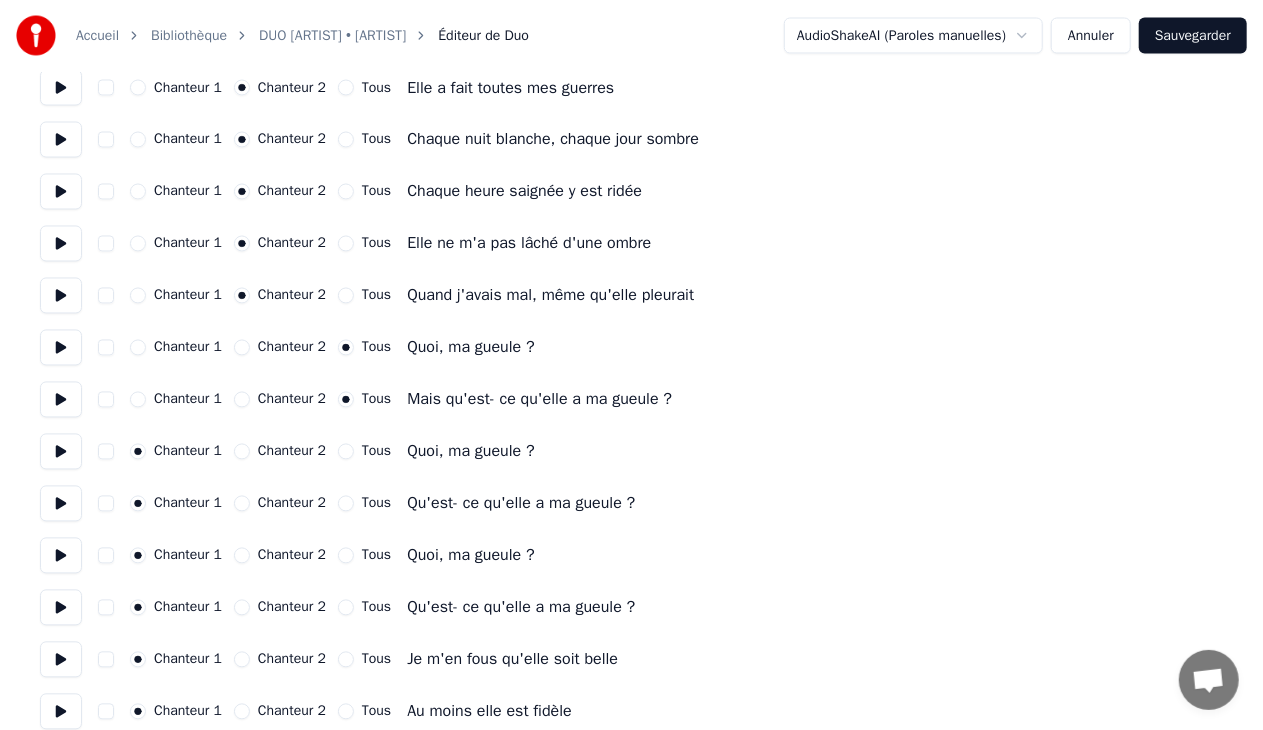 click on "Tous" at bounding box center [346, 452] 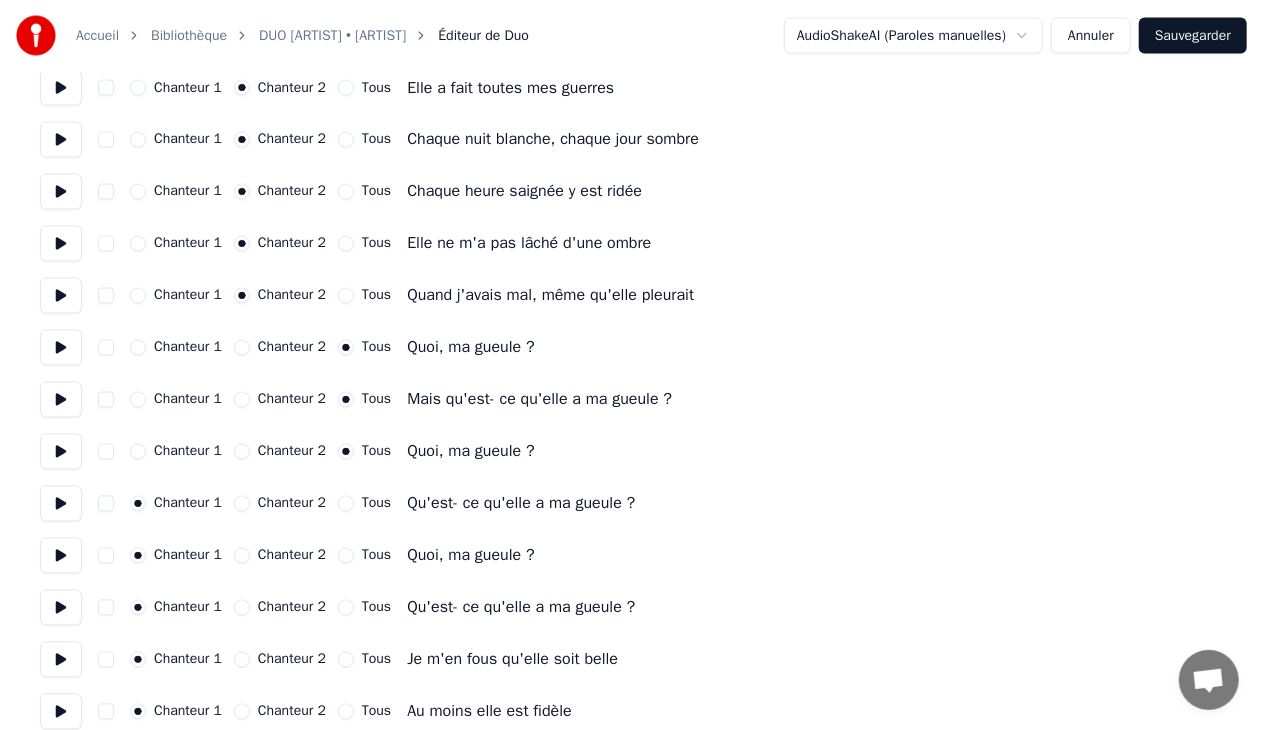 click on "Tous" at bounding box center (346, 504) 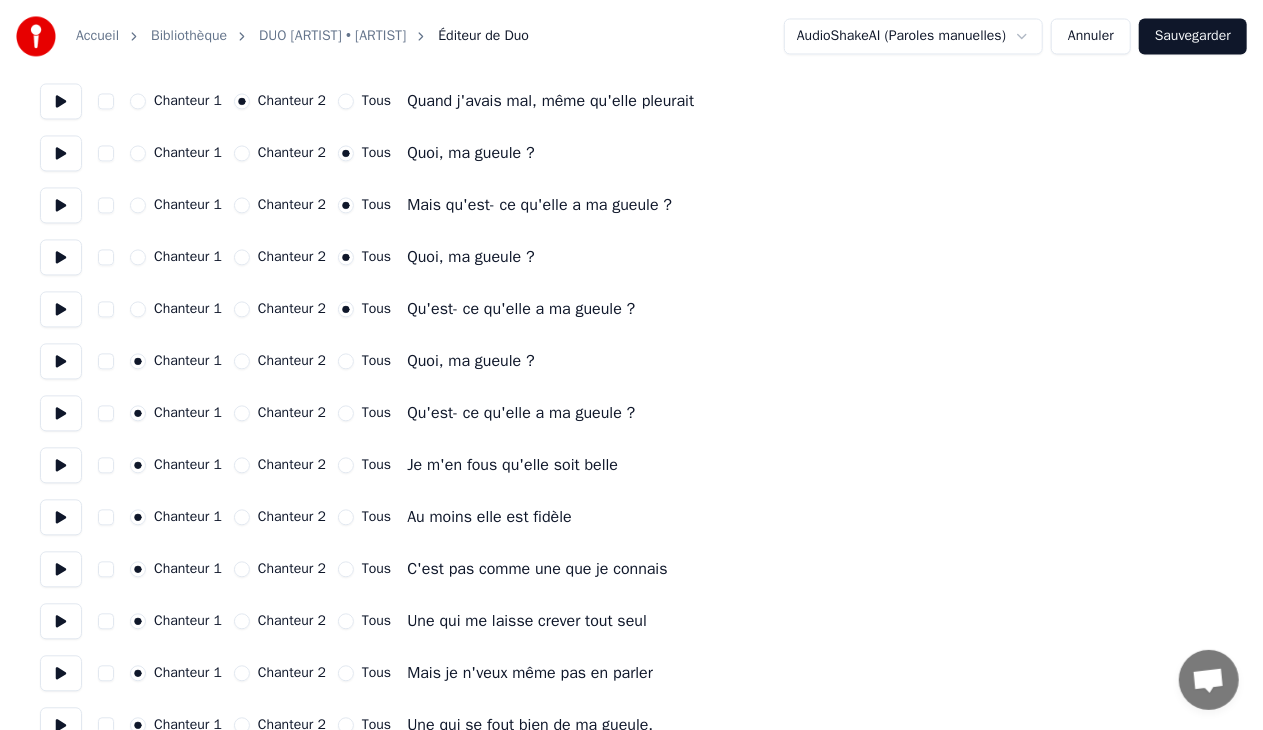 scroll, scrollTop: 2018, scrollLeft: 0, axis: vertical 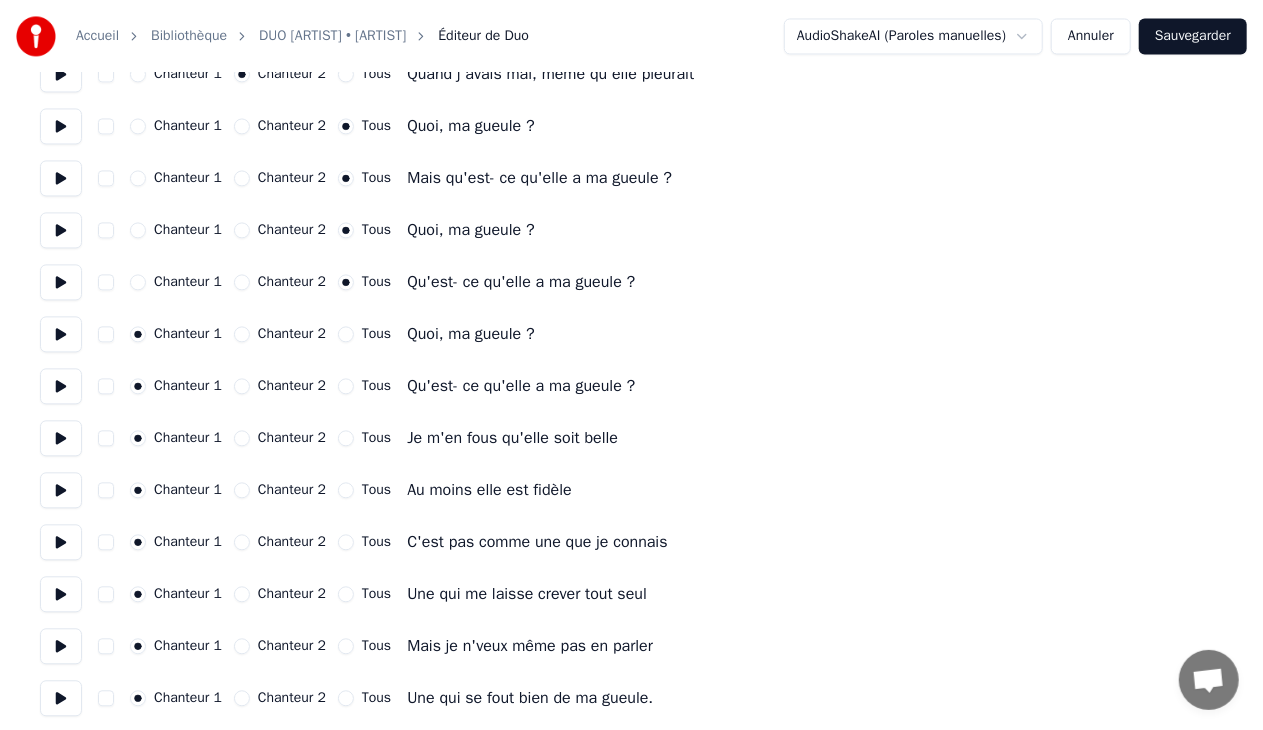click on "Chanteur 2" at bounding box center [242, 386] 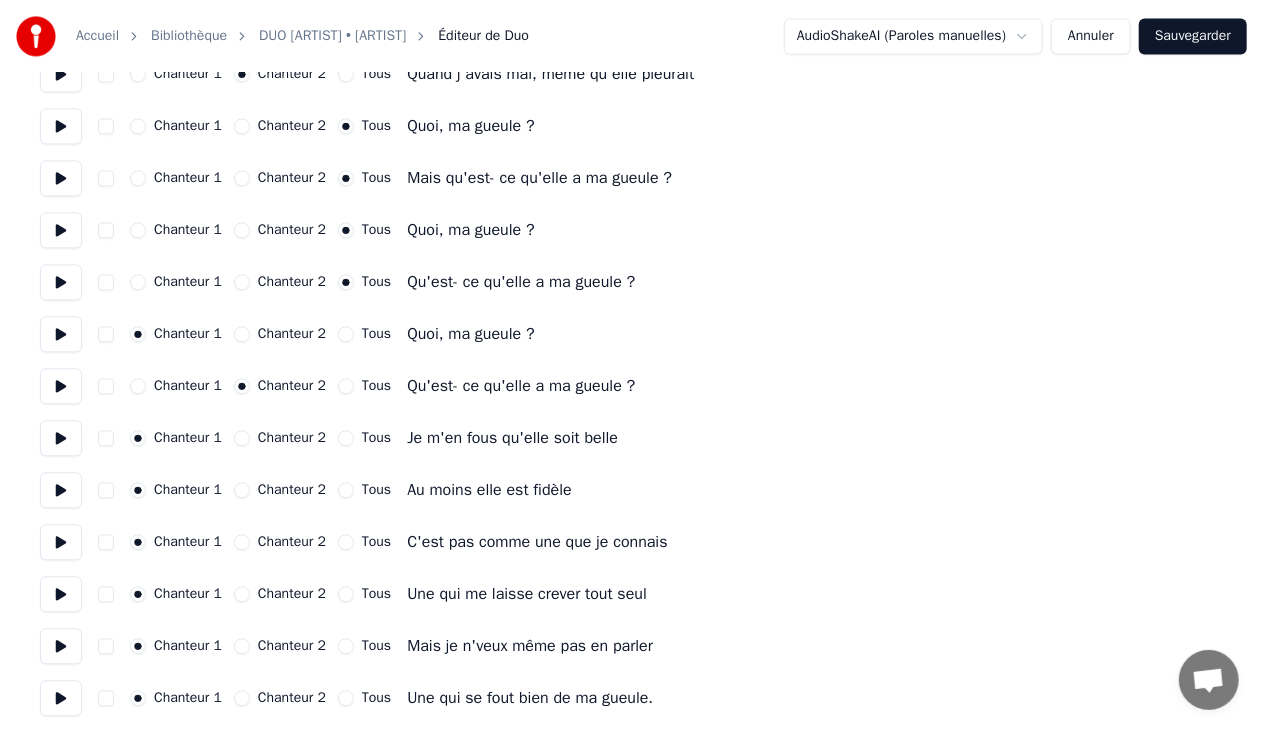 click on "Chanteur 2" at bounding box center [242, 490] 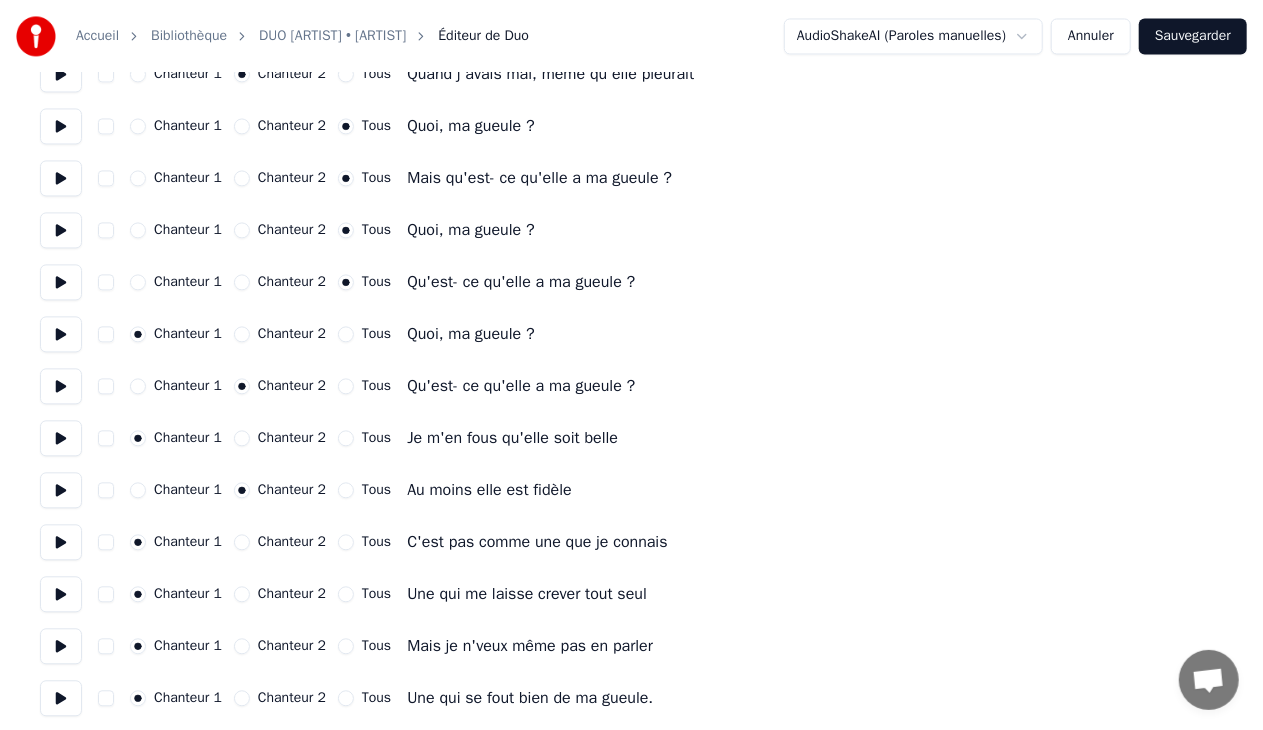 click on "Chanteur 2" at bounding box center [242, 594] 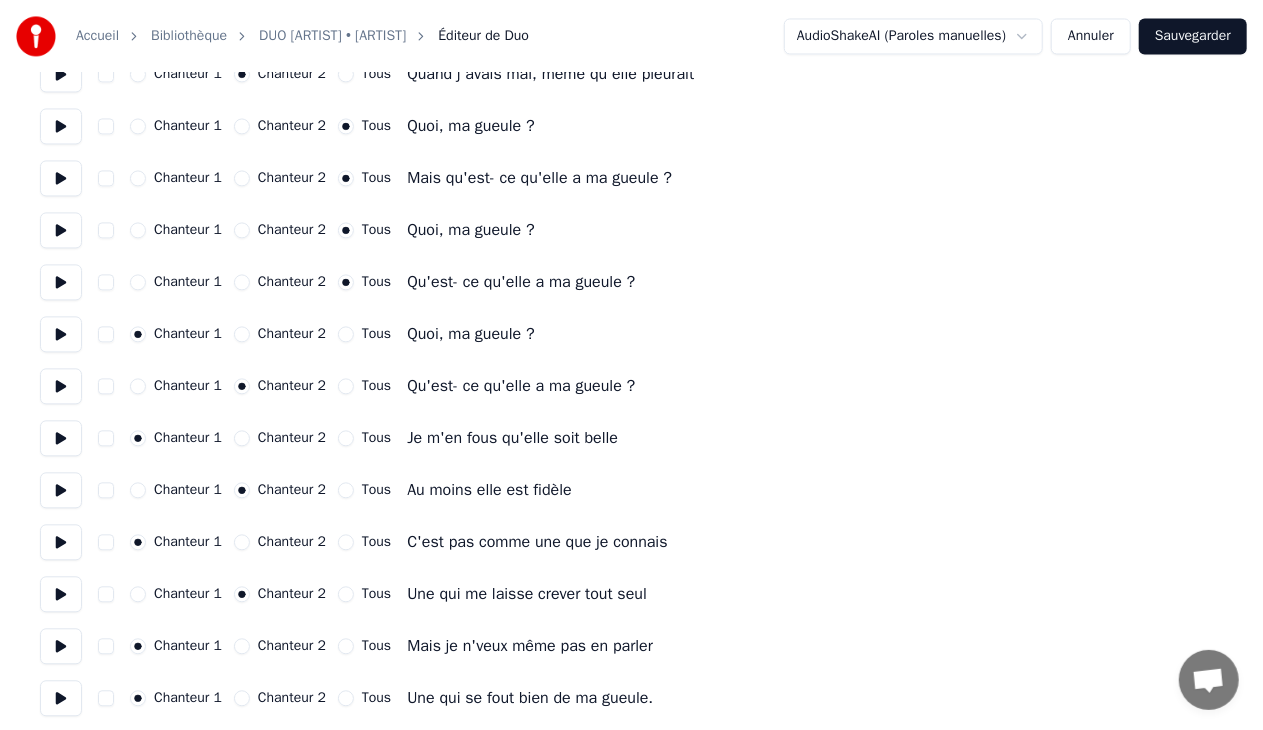 scroll, scrollTop: 2018, scrollLeft: 0, axis: vertical 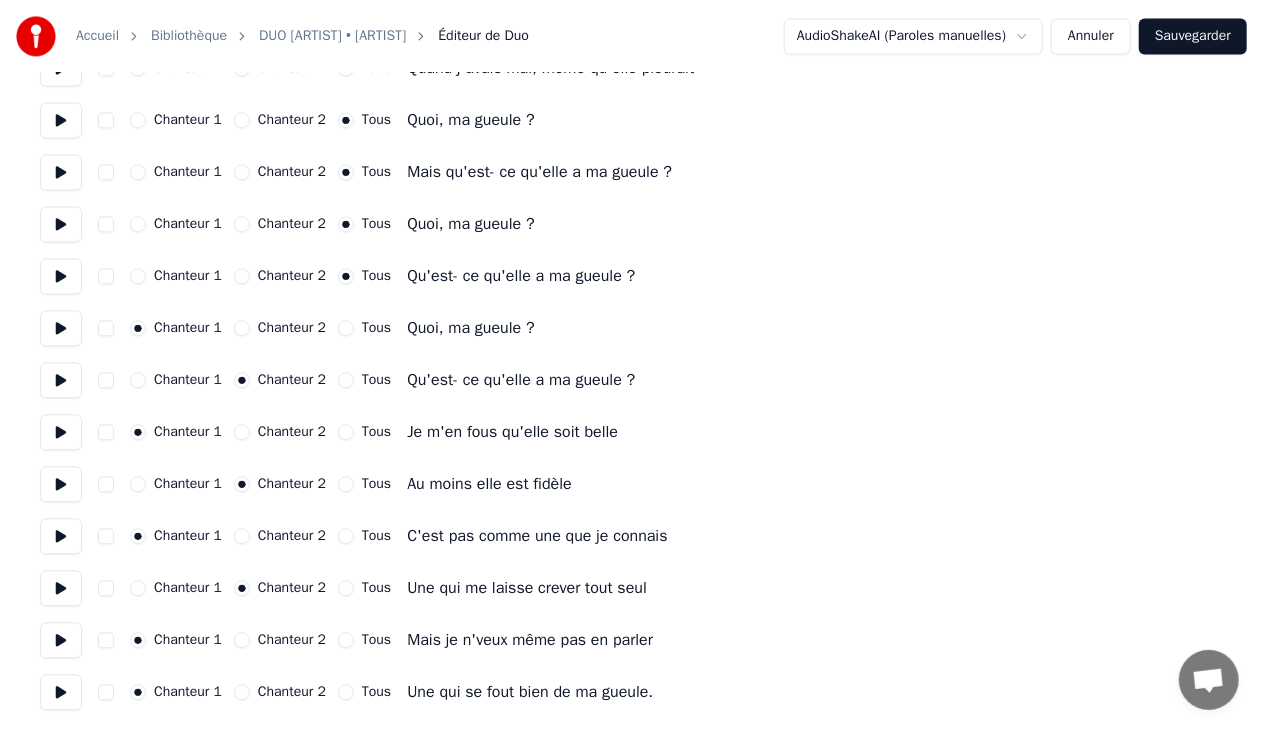 click on "Tous" at bounding box center (346, 692) 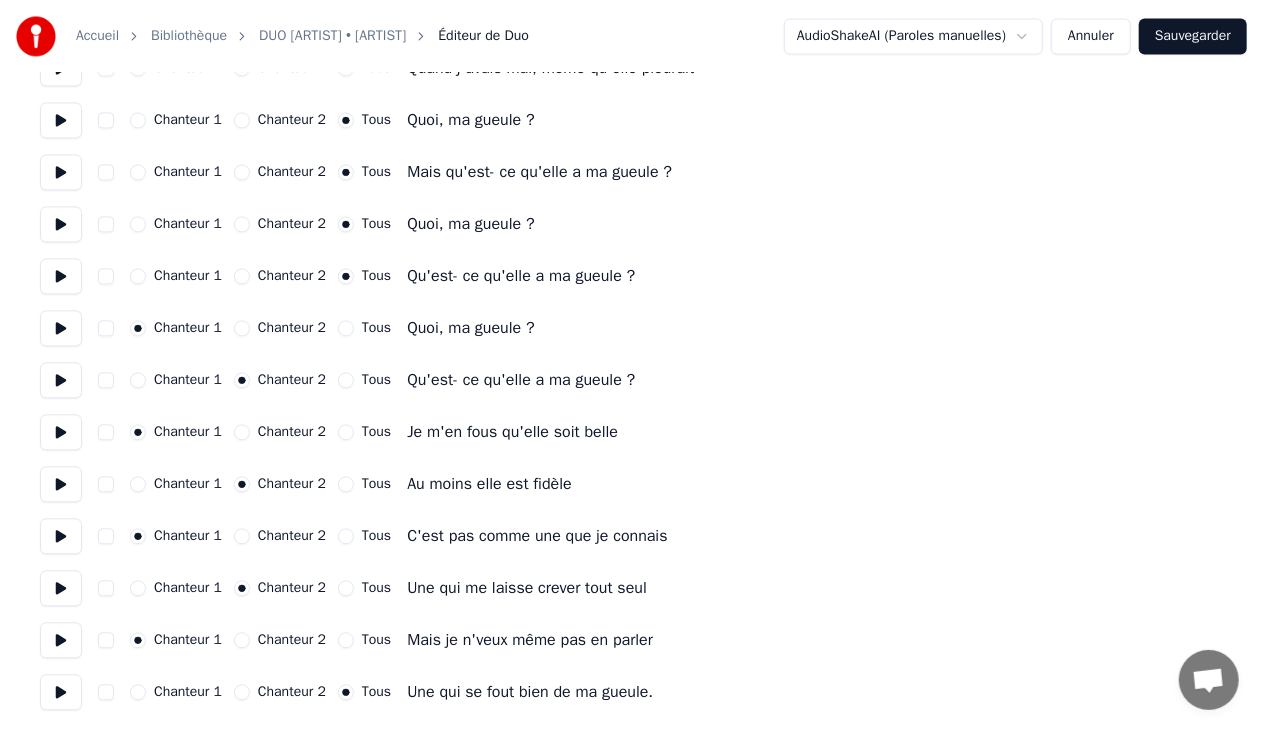 click on "Une qui se fout bien de ma gueule." at bounding box center [530, 692] 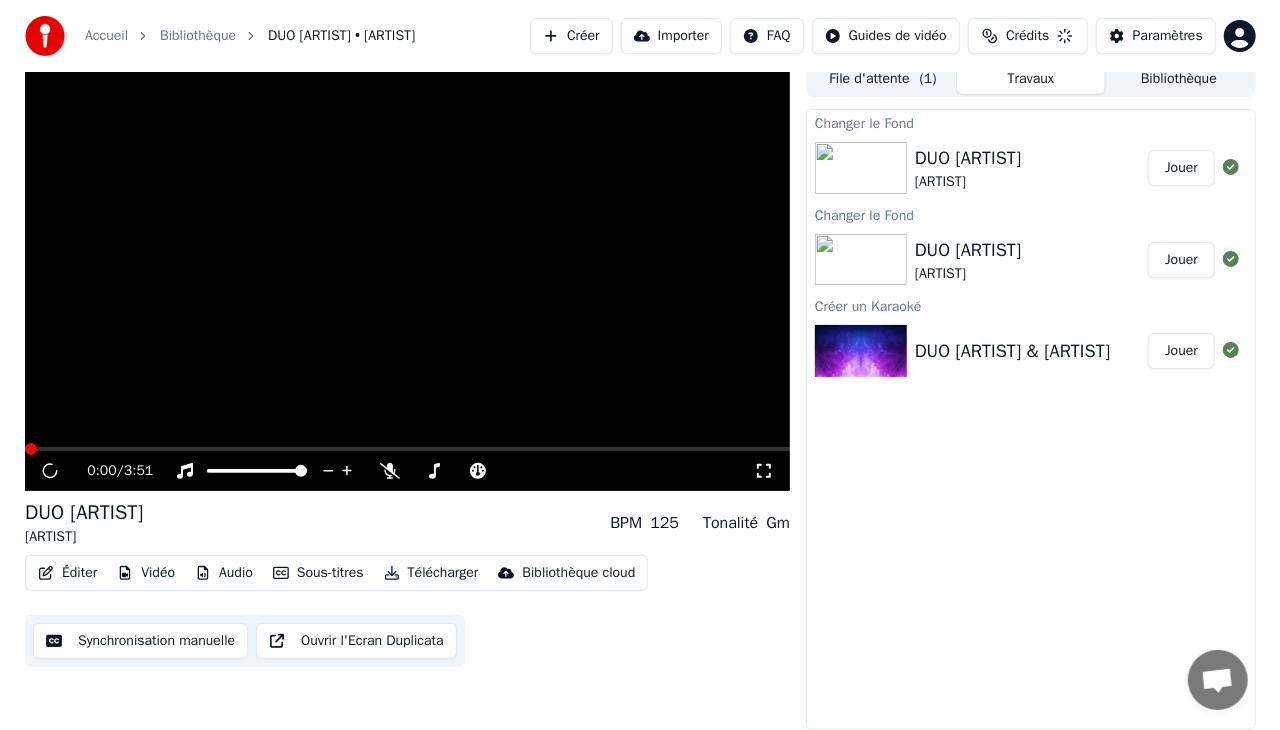 scroll, scrollTop: 10, scrollLeft: 0, axis: vertical 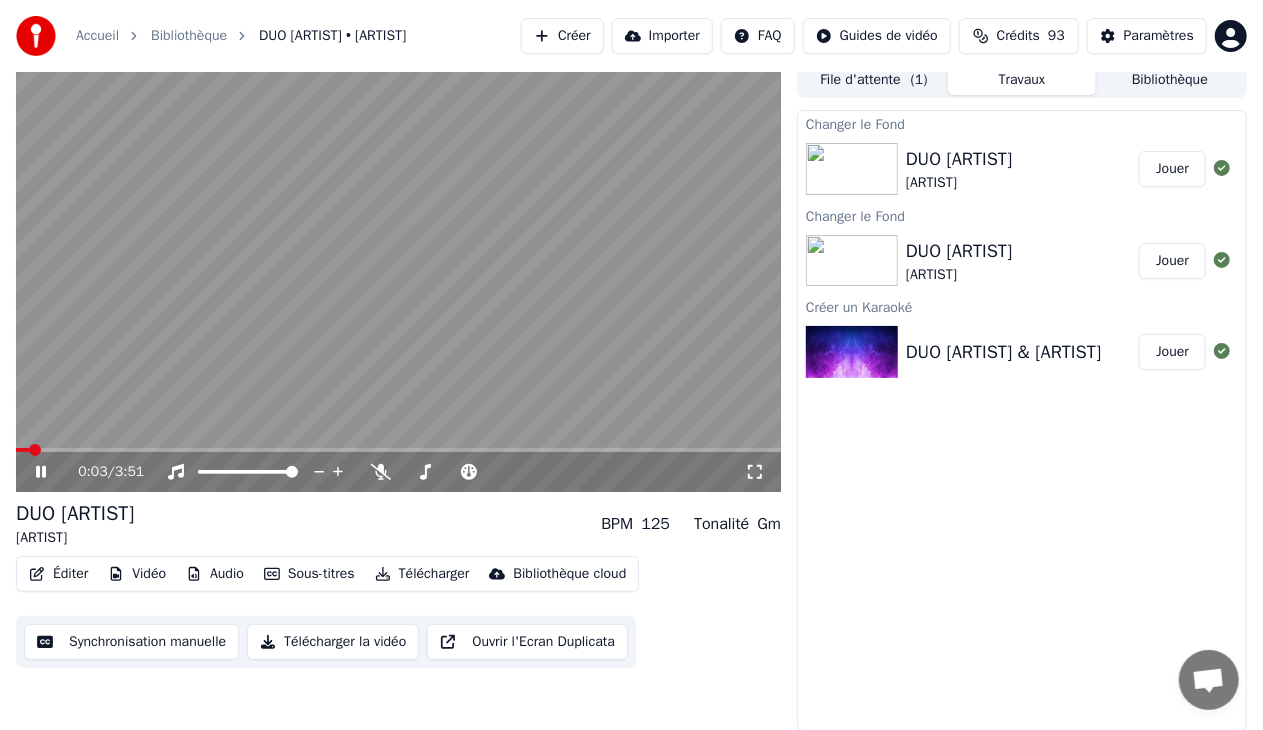 click 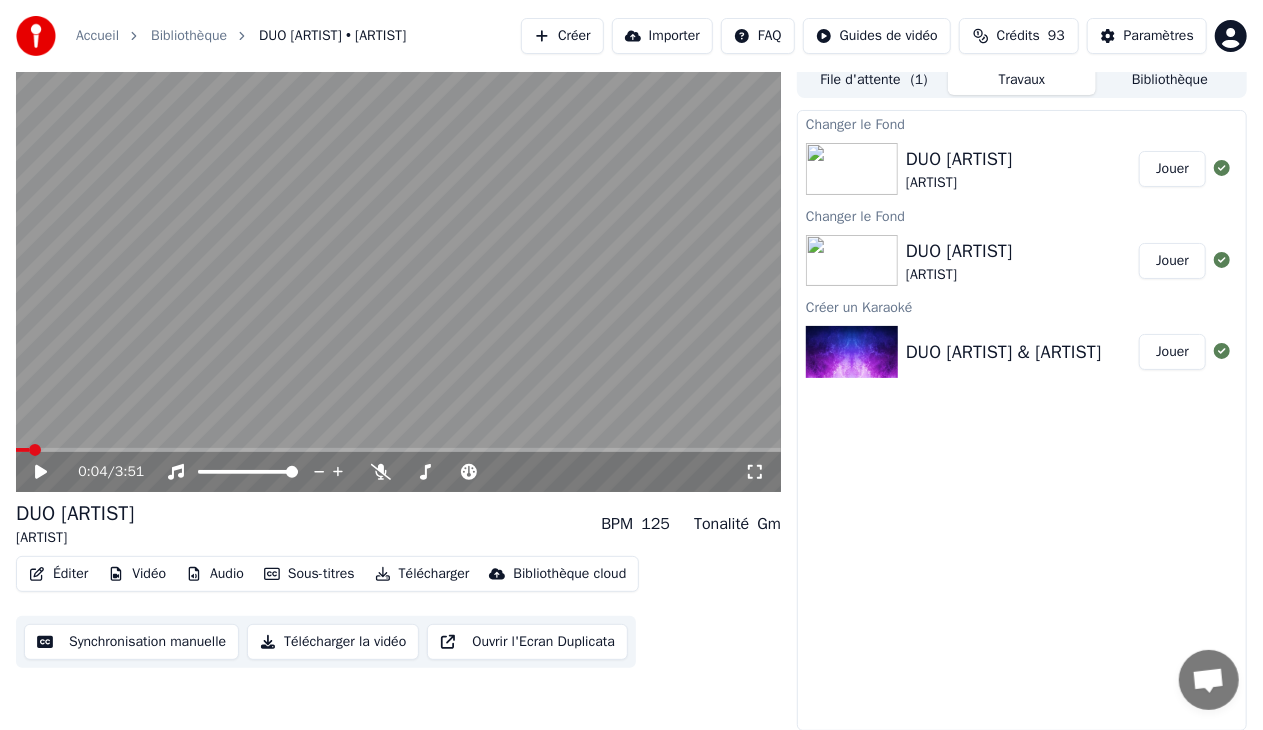 click on "Éditer" at bounding box center (58, 574) 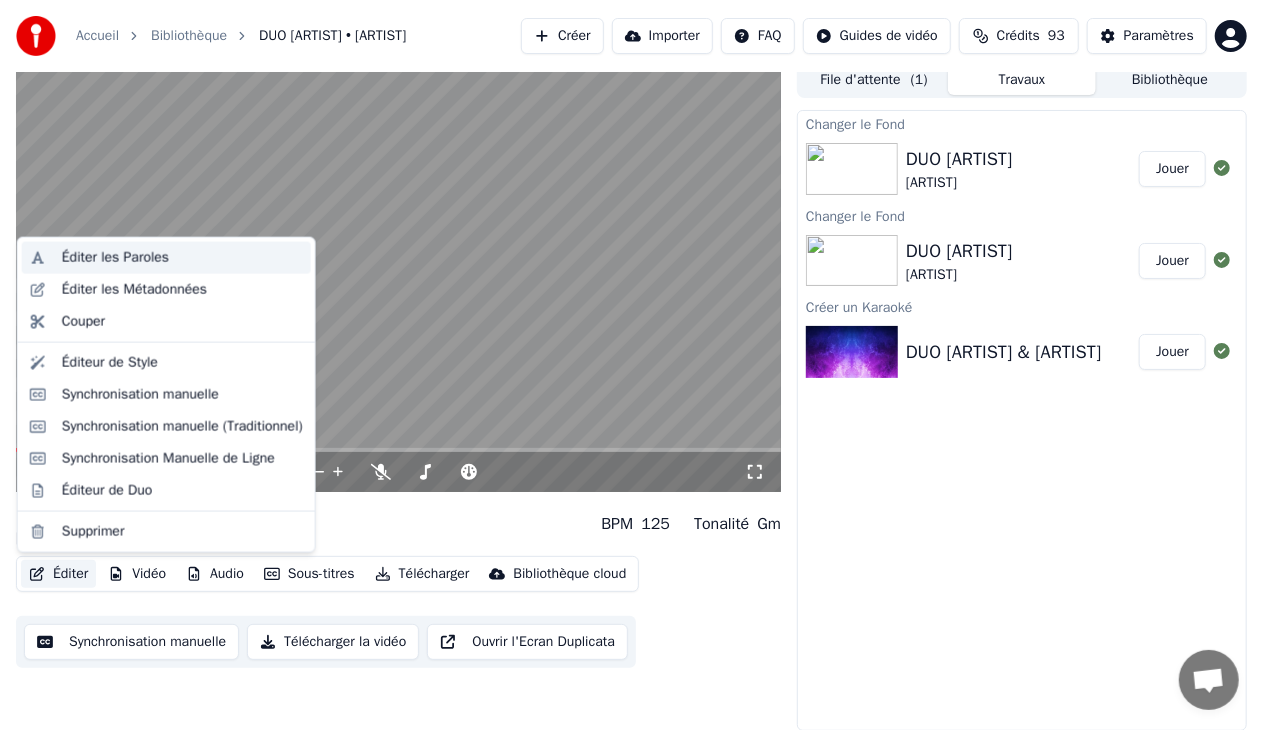 click on "Éditer les Paroles" at bounding box center [115, 258] 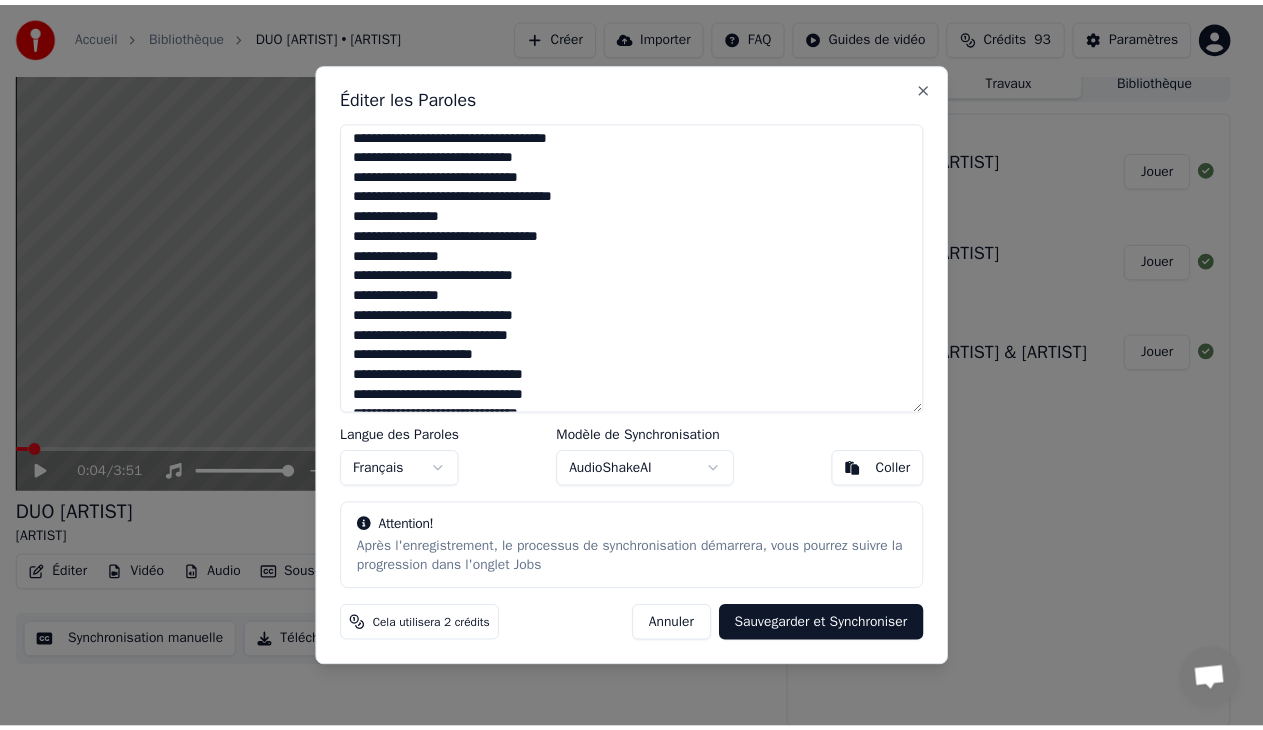 scroll, scrollTop: 684, scrollLeft: 0, axis: vertical 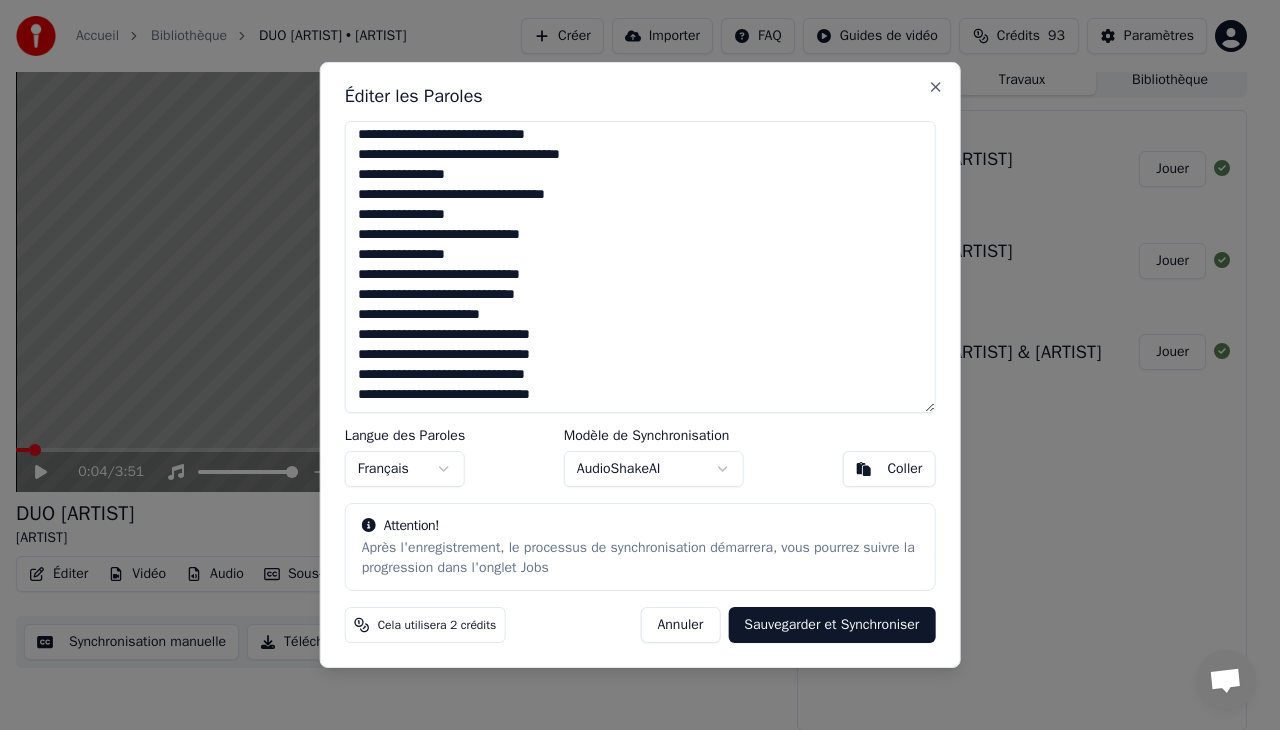 click at bounding box center (640, 267) 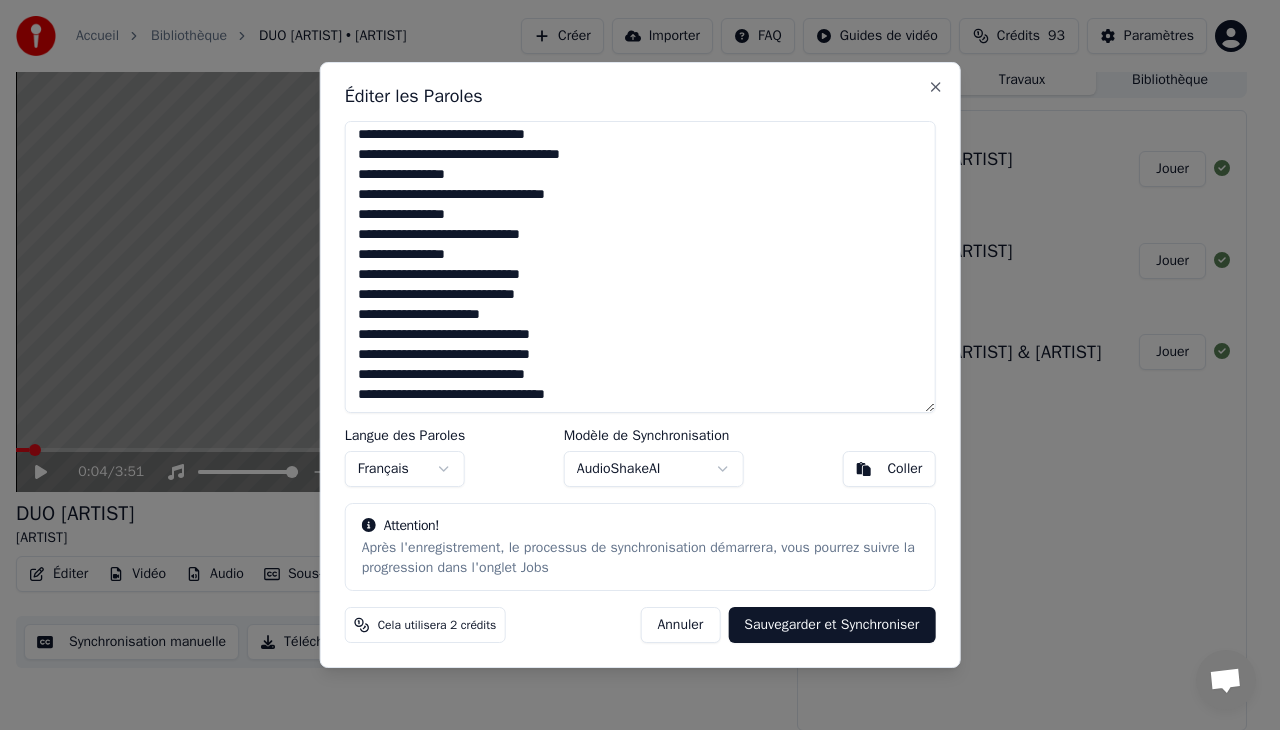 type on "**********" 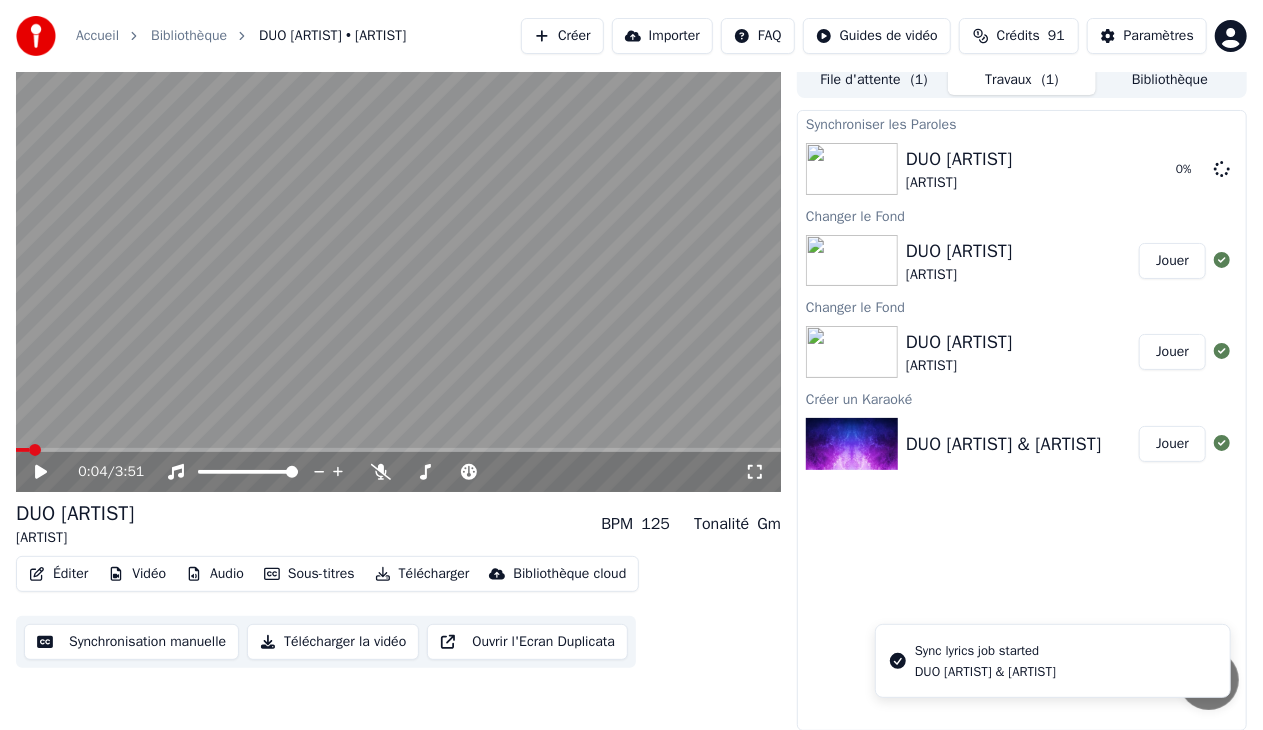 click 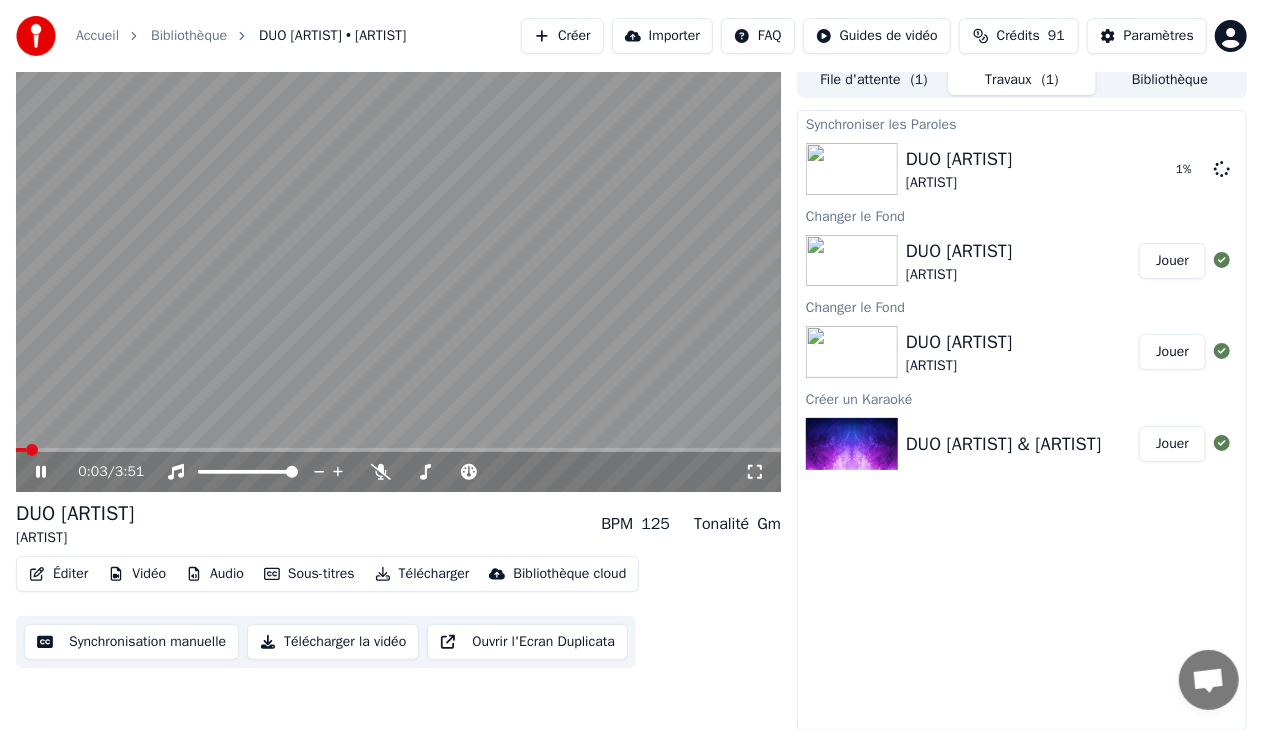 click at bounding box center (21, 450) 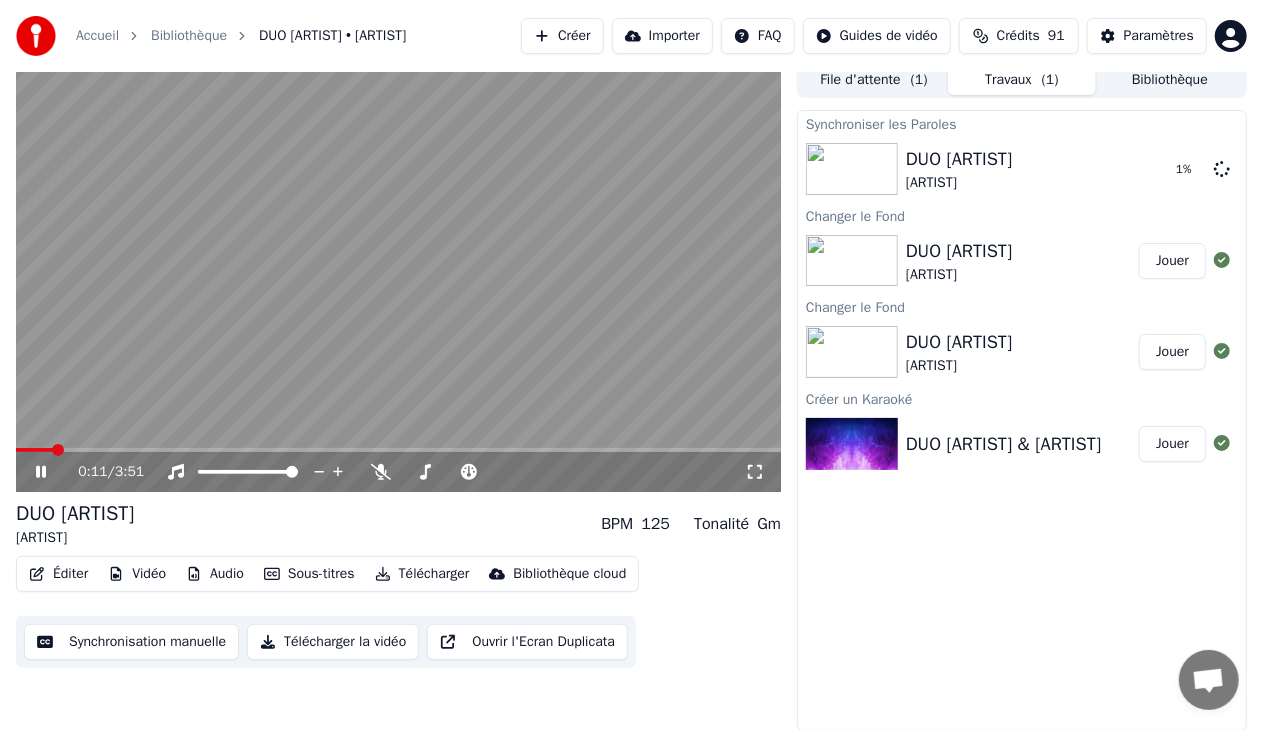 click at bounding box center [34, 450] 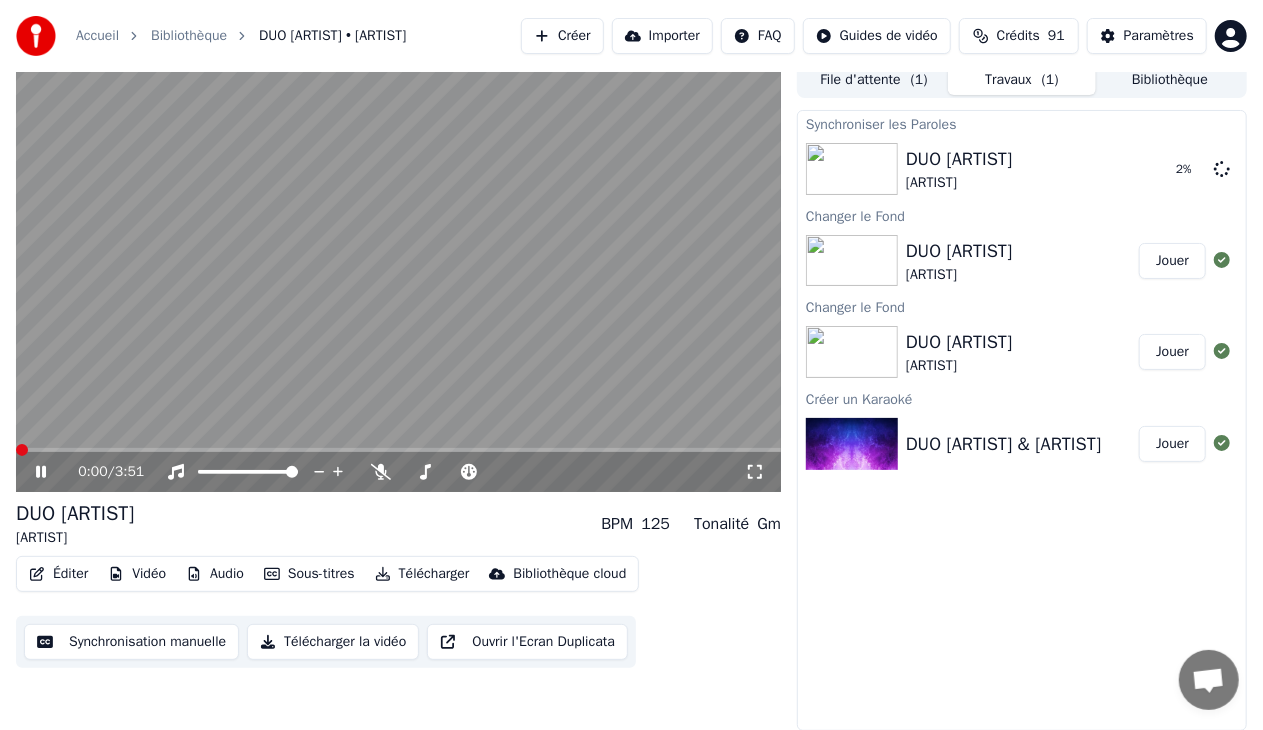 click at bounding box center [22, 450] 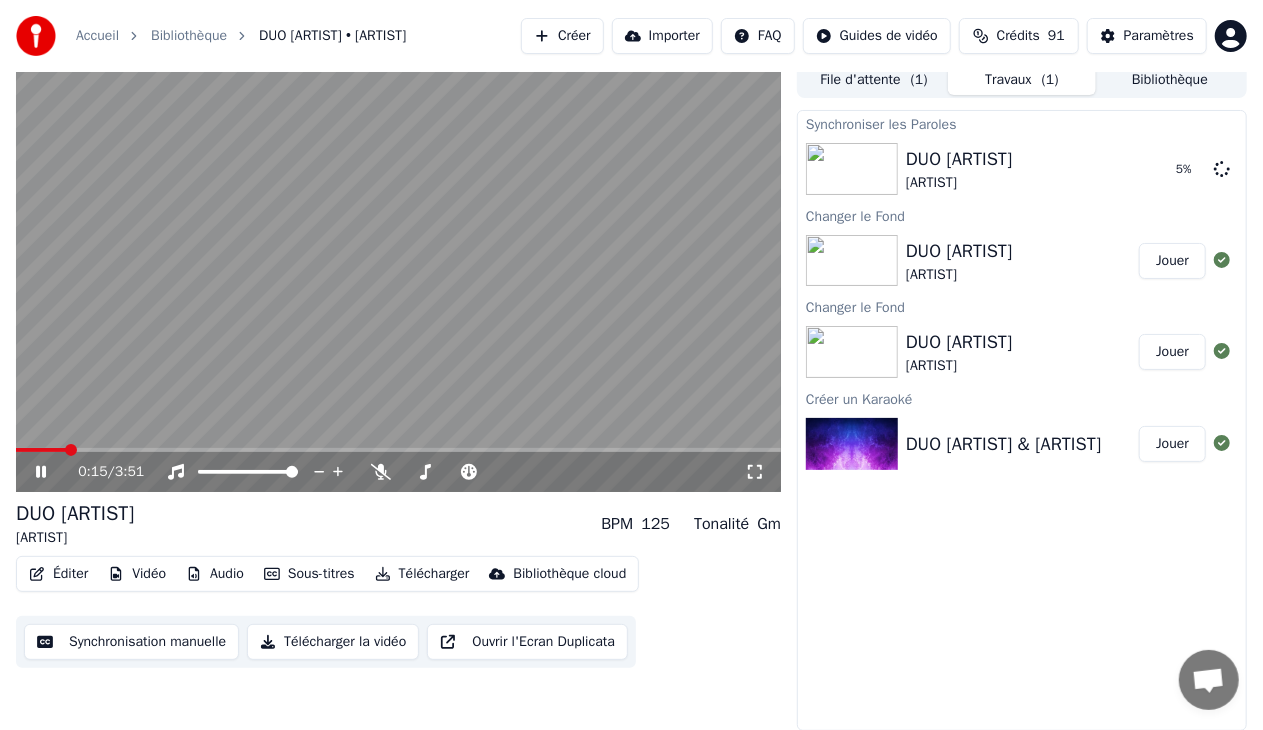 click 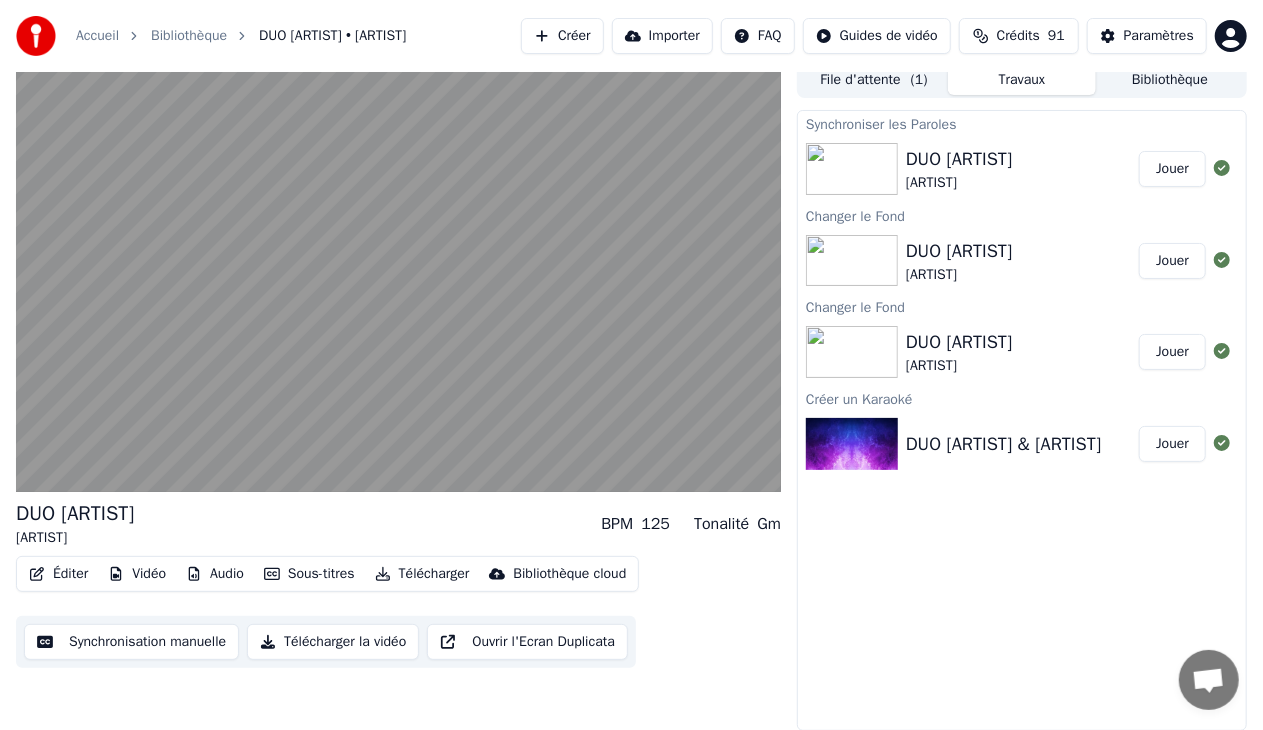 click on "Jouer" at bounding box center [1172, 169] 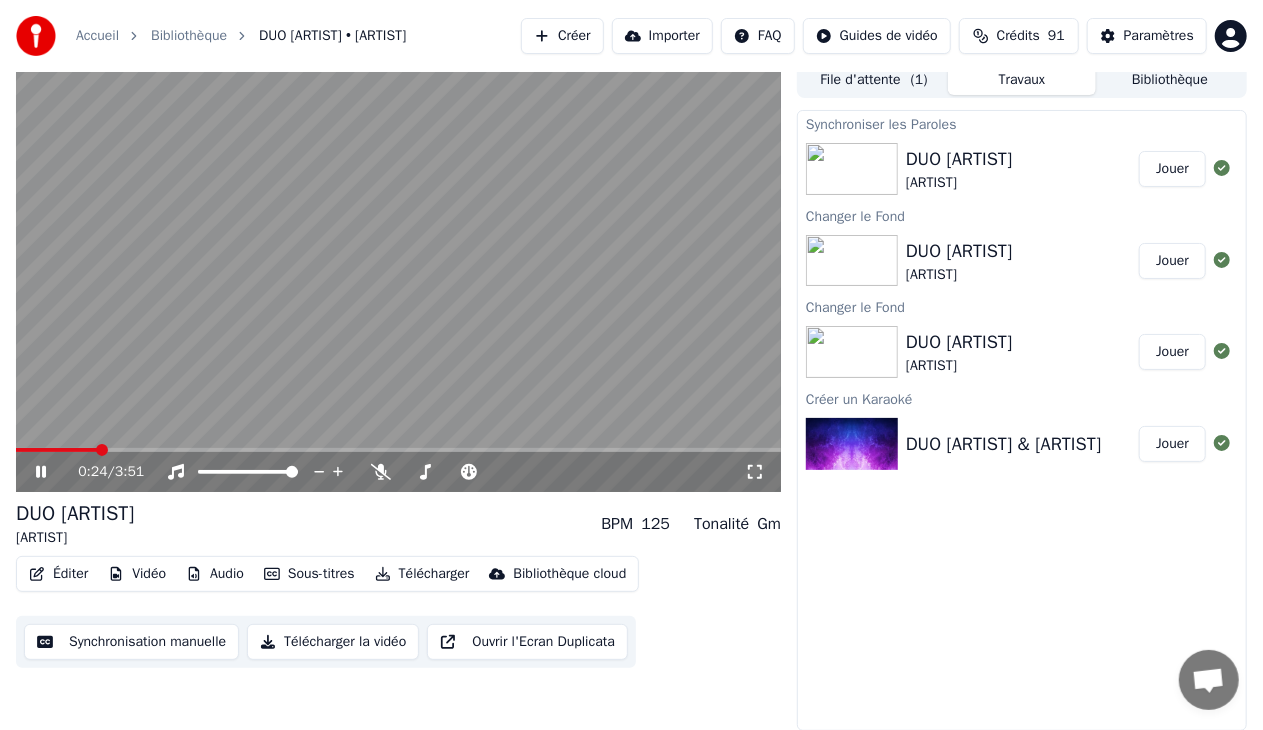 click 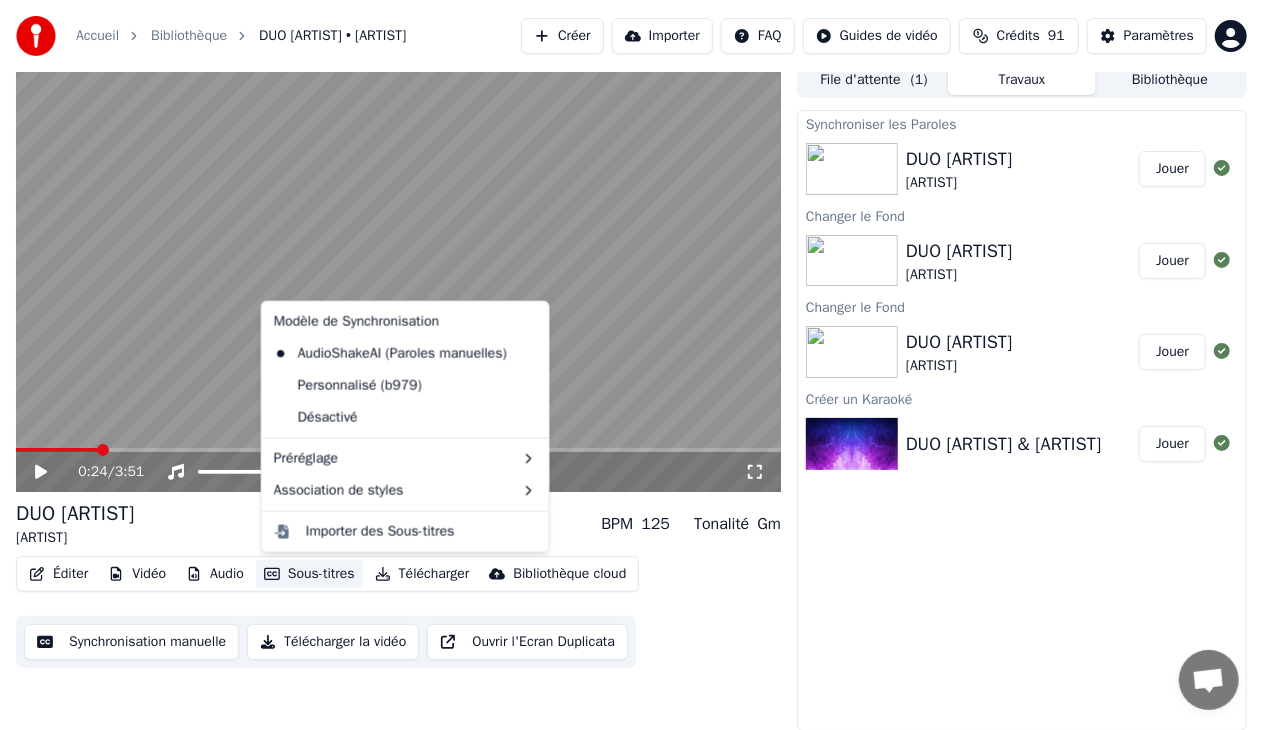 click on "Sous-titres" at bounding box center [309, 574] 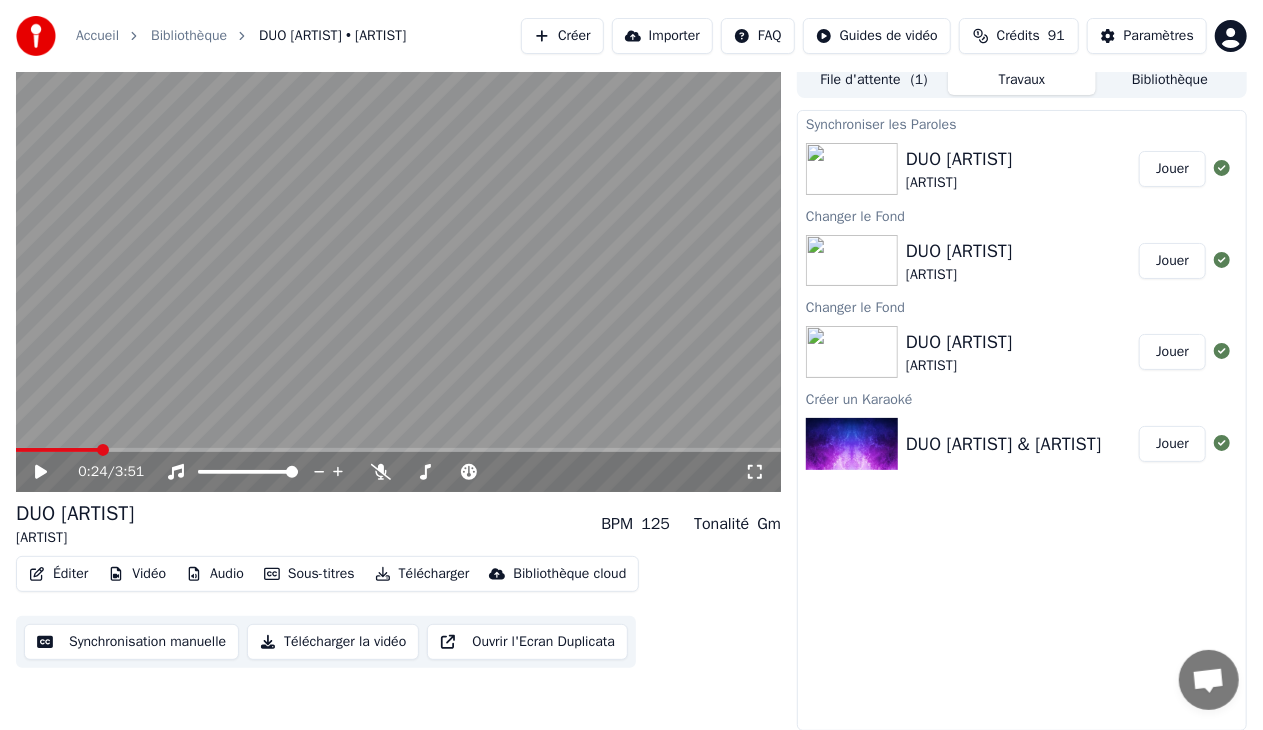 click on "Paramètres" at bounding box center (1159, 36) 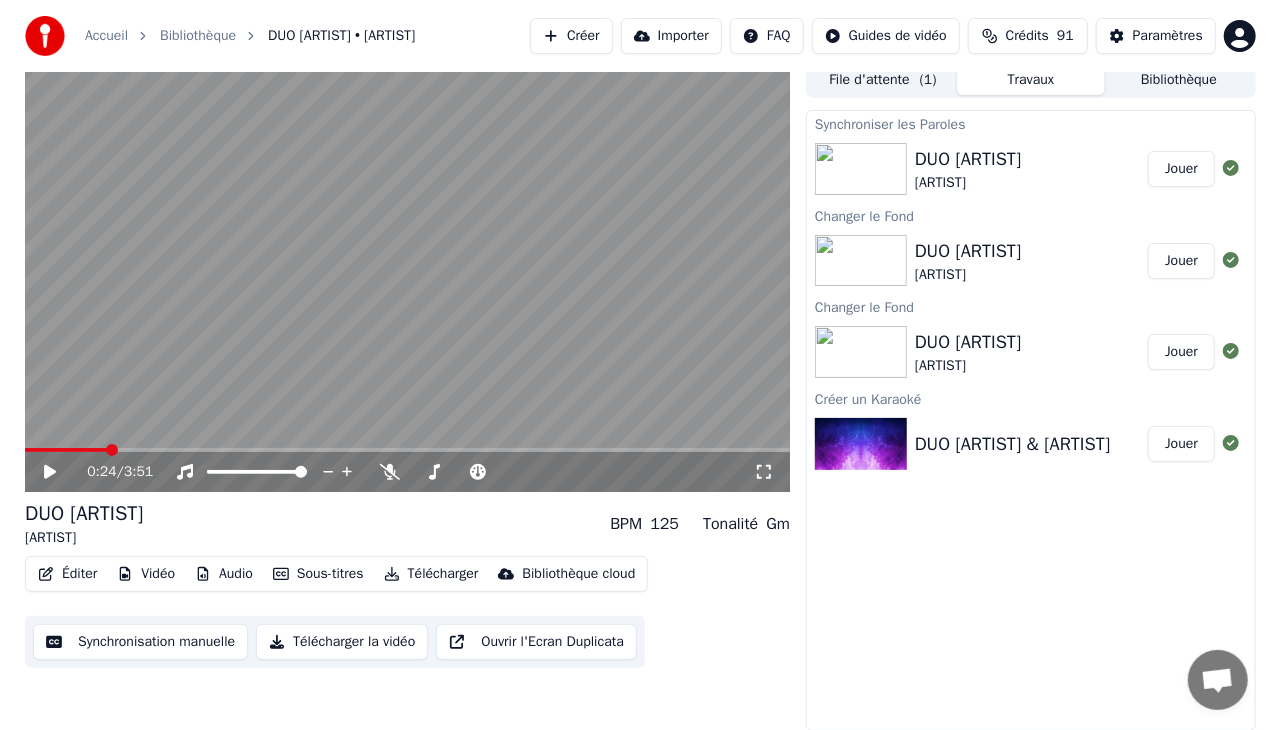 scroll, scrollTop: 0, scrollLeft: 0, axis: both 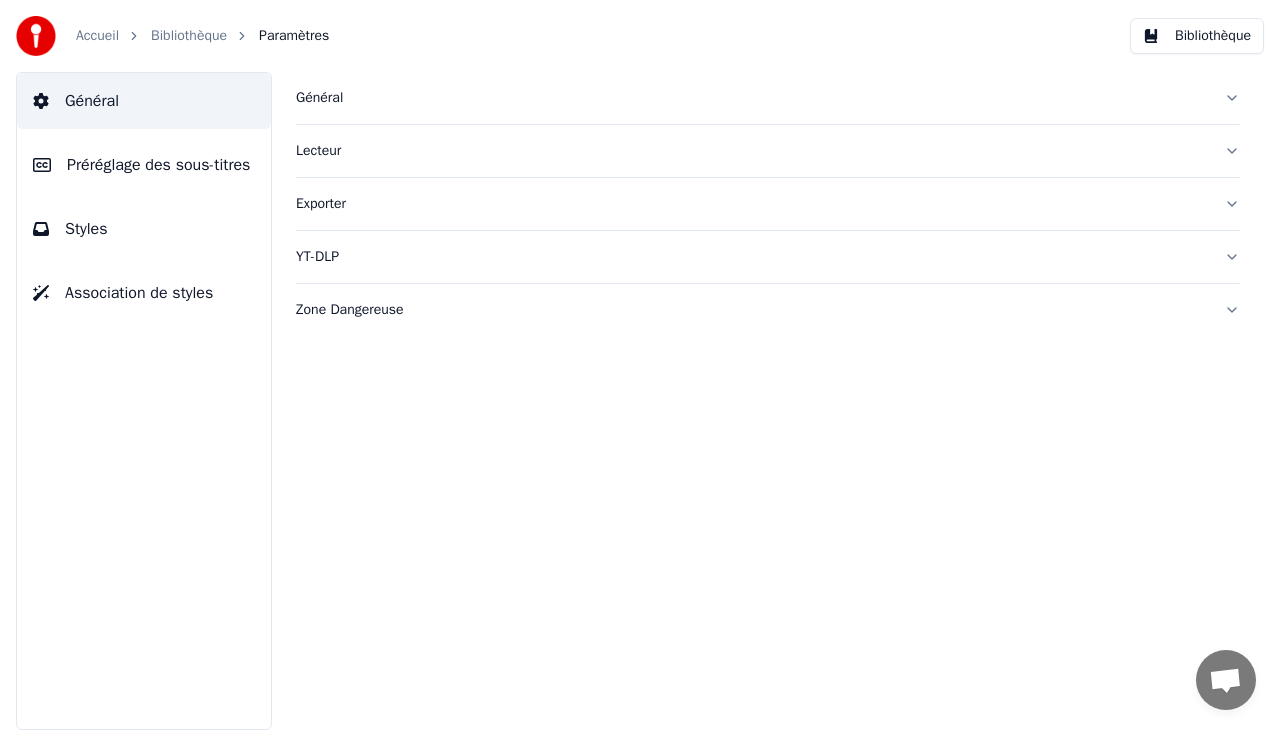 click on "Préréglage des sous-titres" at bounding box center (158, 165) 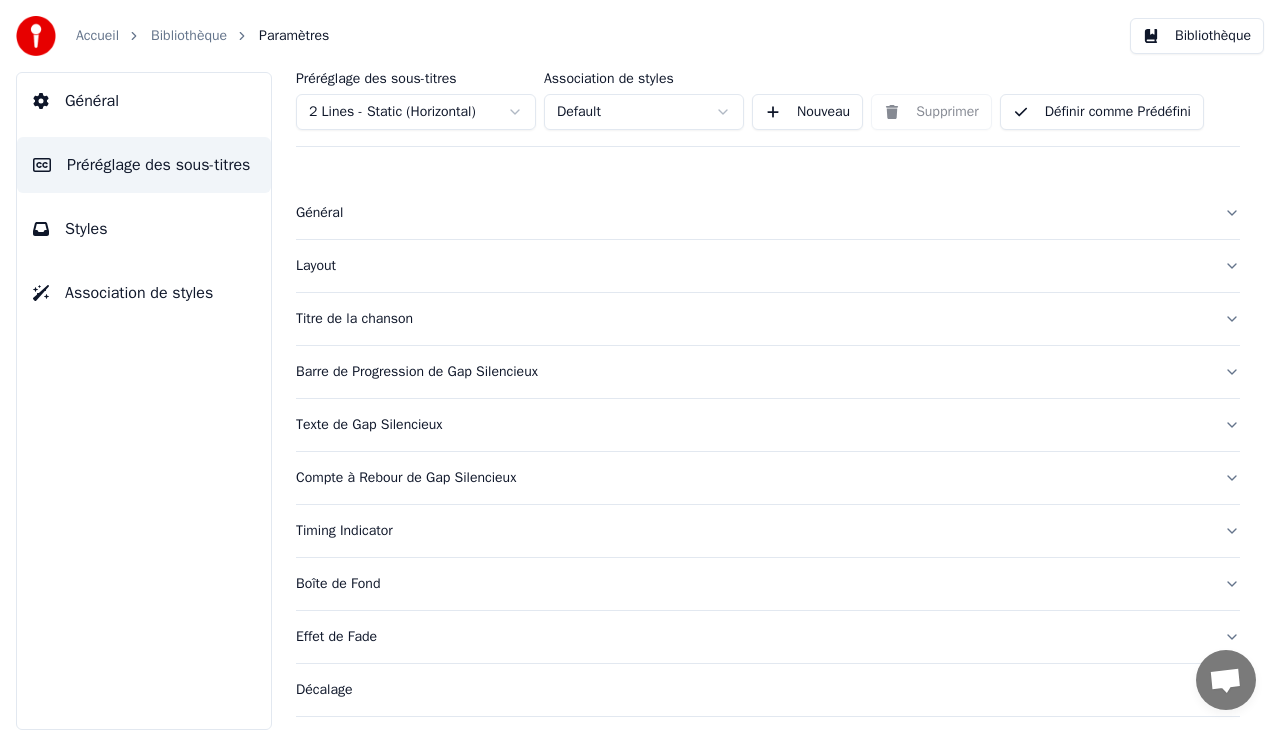click on "Barre de Progression de Gap Silencieux" at bounding box center (752, 372) 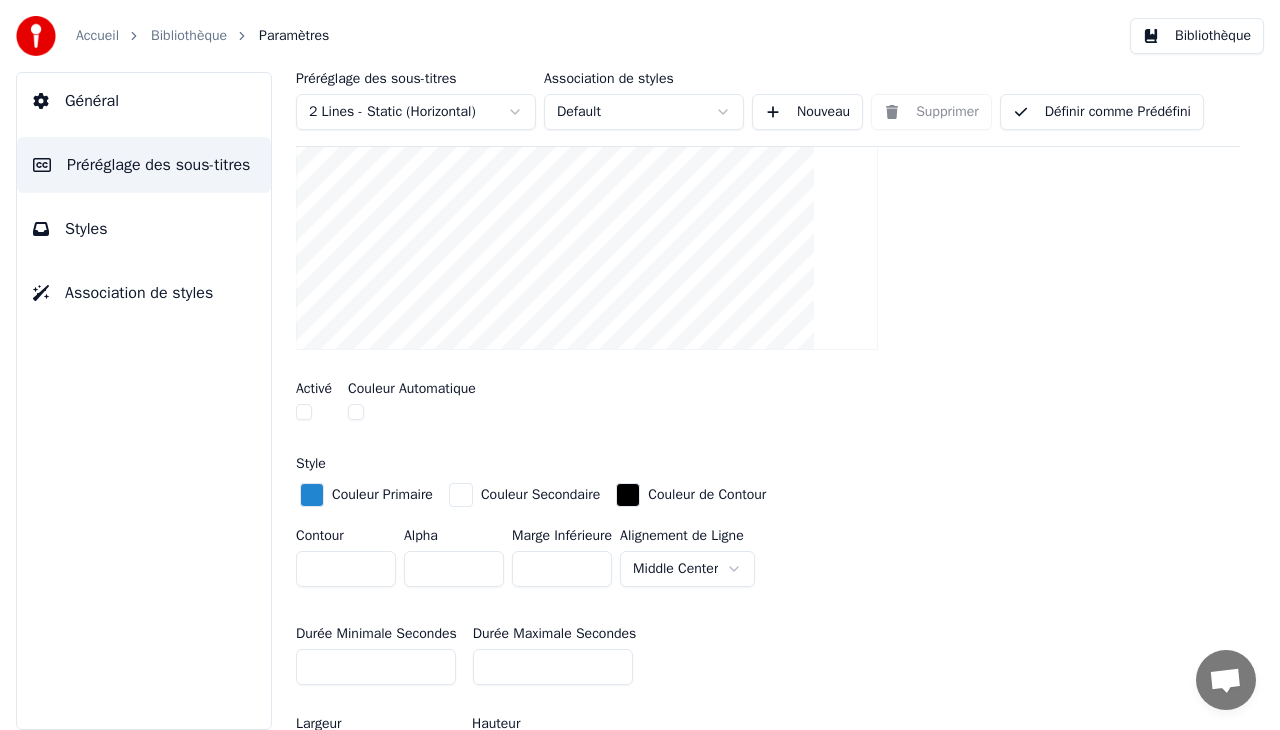 scroll, scrollTop: 387, scrollLeft: 0, axis: vertical 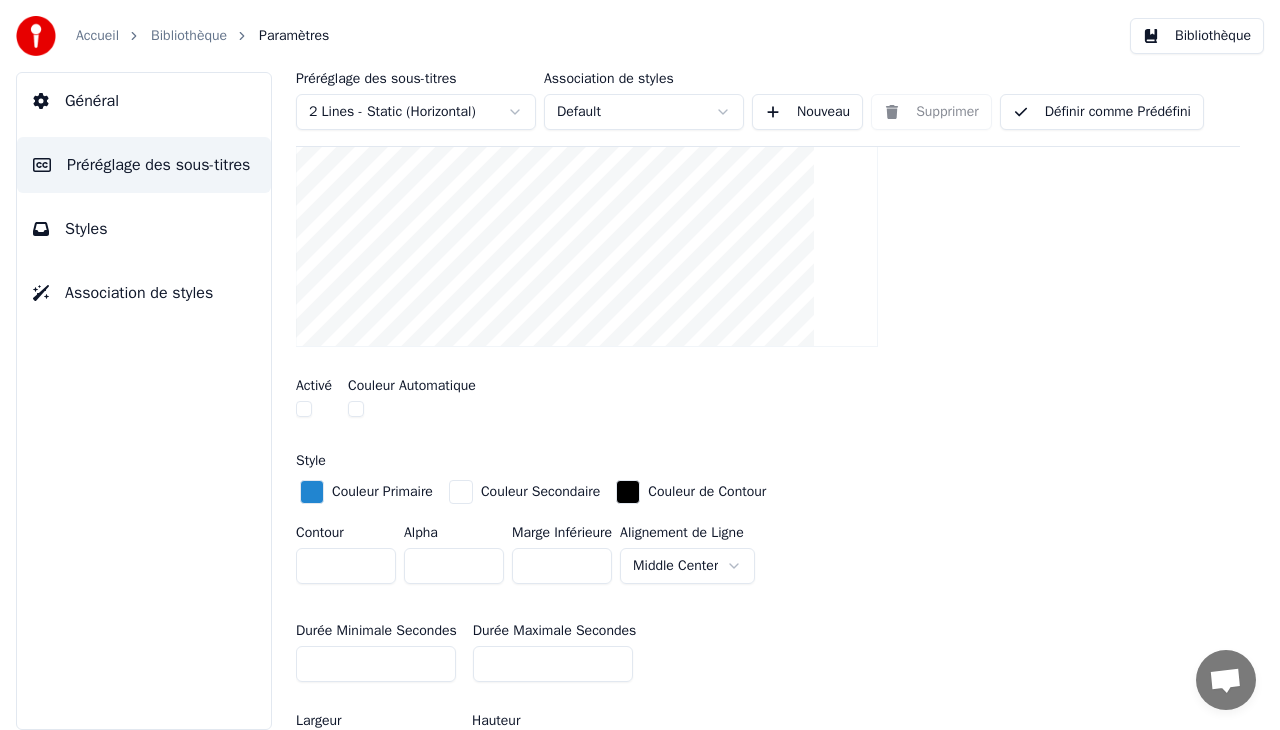 click at bounding box center [304, 409] 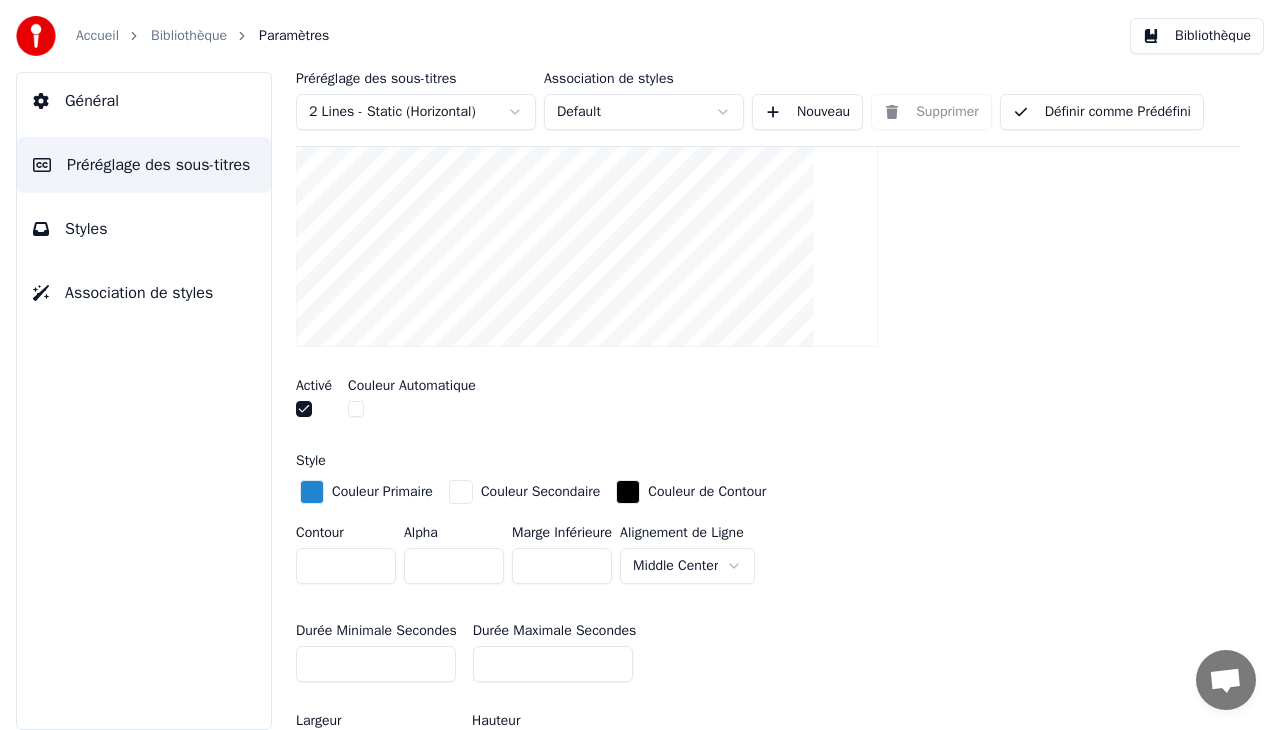 click at bounding box center [356, 409] 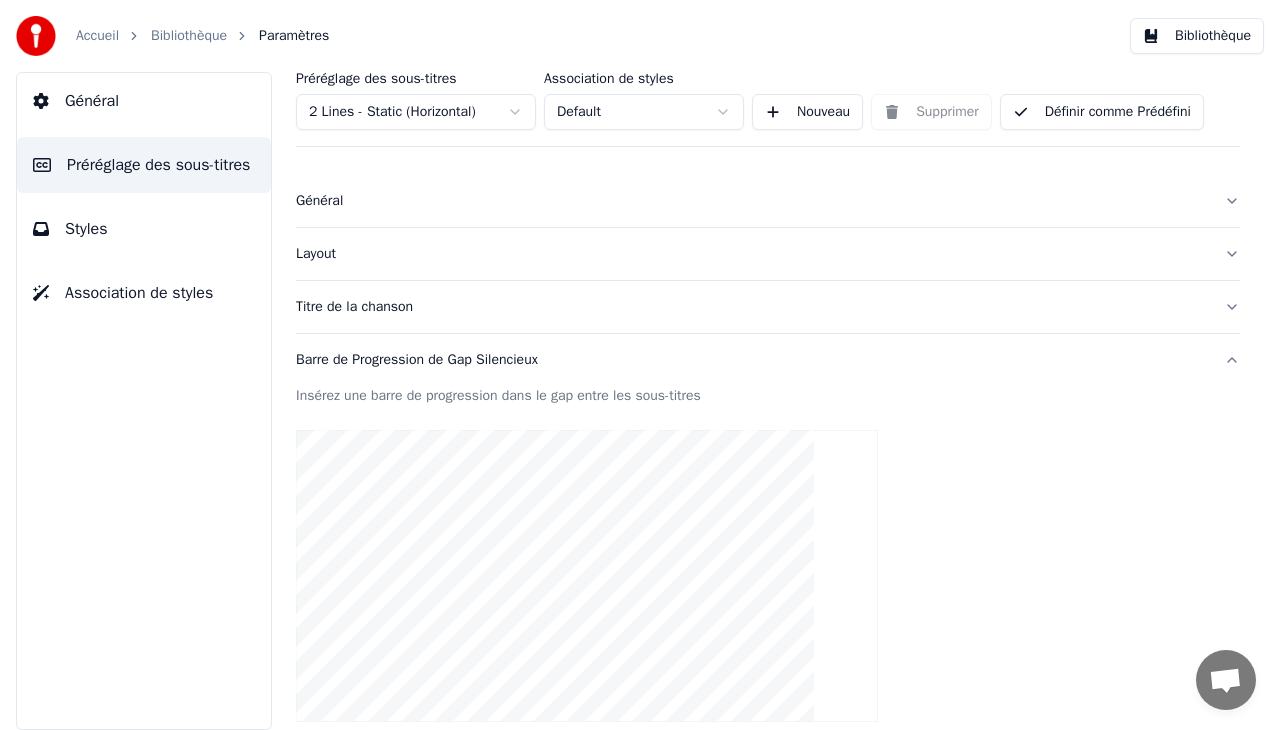 scroll, scrollTop: 0, scrollLeft: 0, axis: both 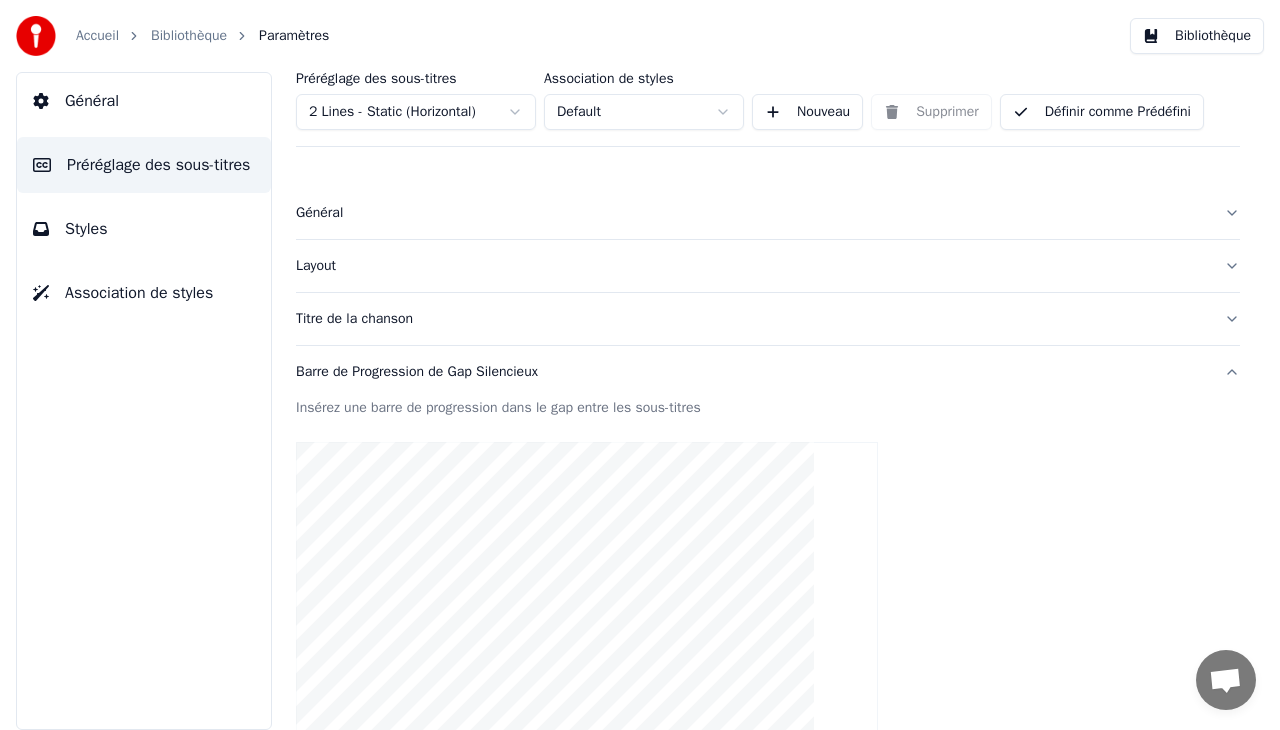 click on "Barre de Progression de Gap Silencieux" at bounding box center (768, 372) 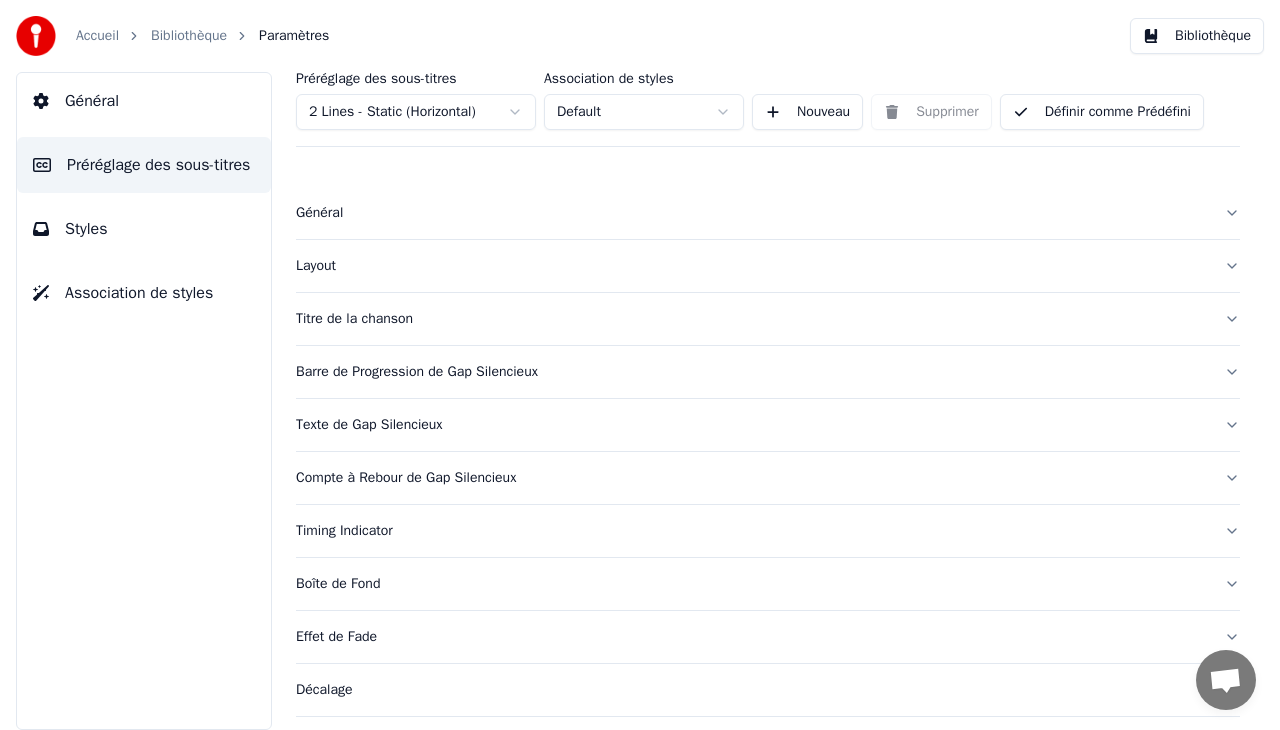 click on "Titre de la chanson" at bounding box center [752, 319] 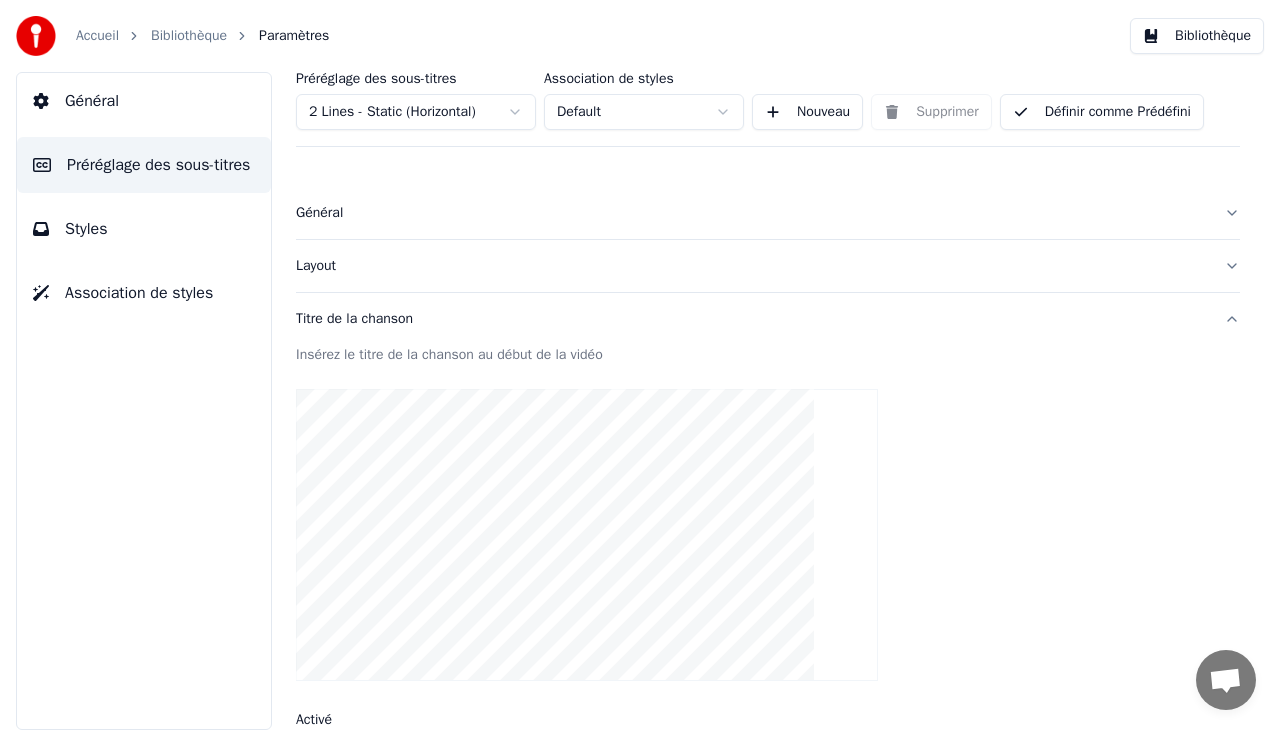 click on "Titre de la chanson" at bounding box center (768, 319) 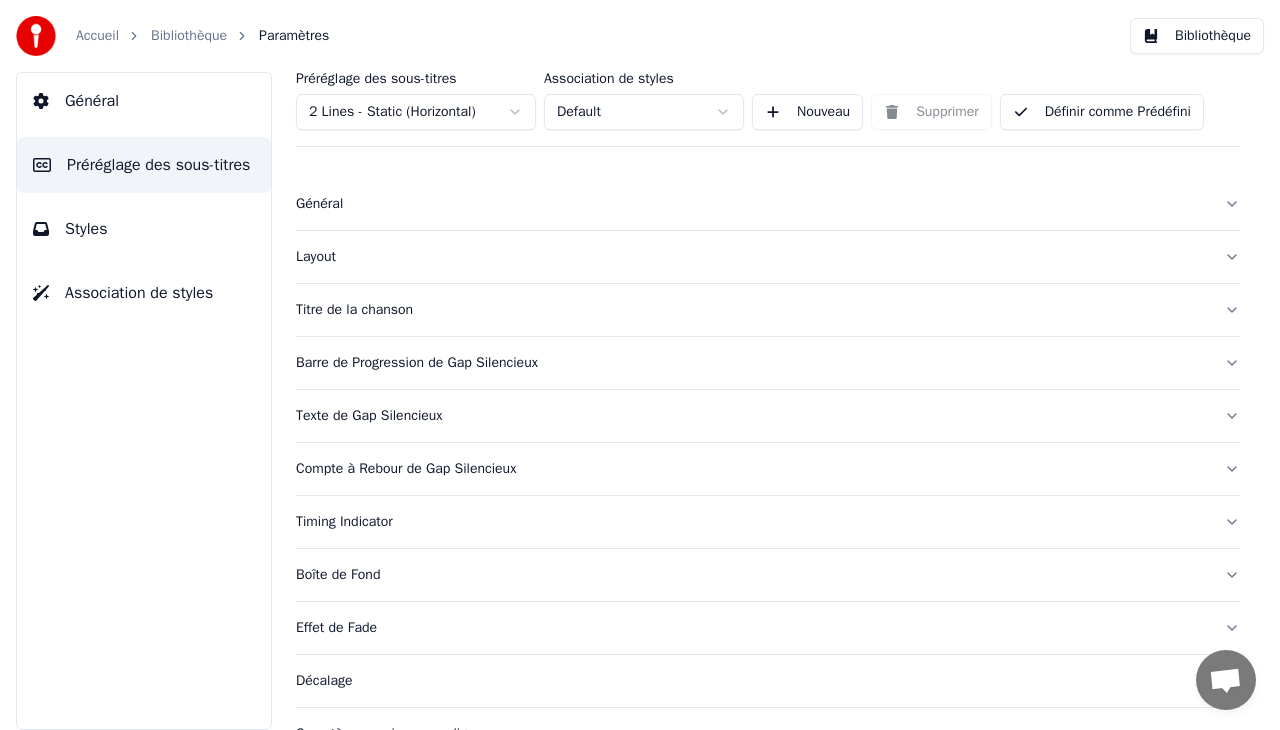 scroll, scrollTop: 0, scrollLeft: 0, axis: both 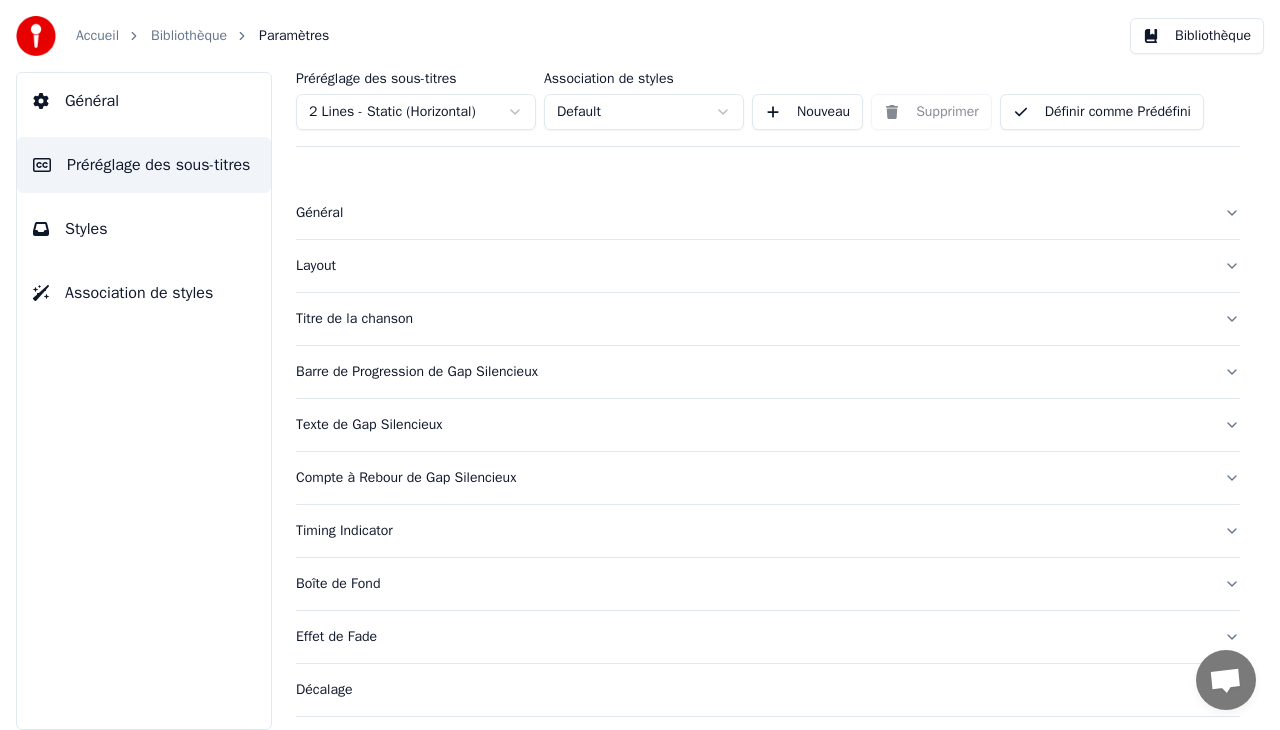 click on "Styles" at bounding box center [144, 229] 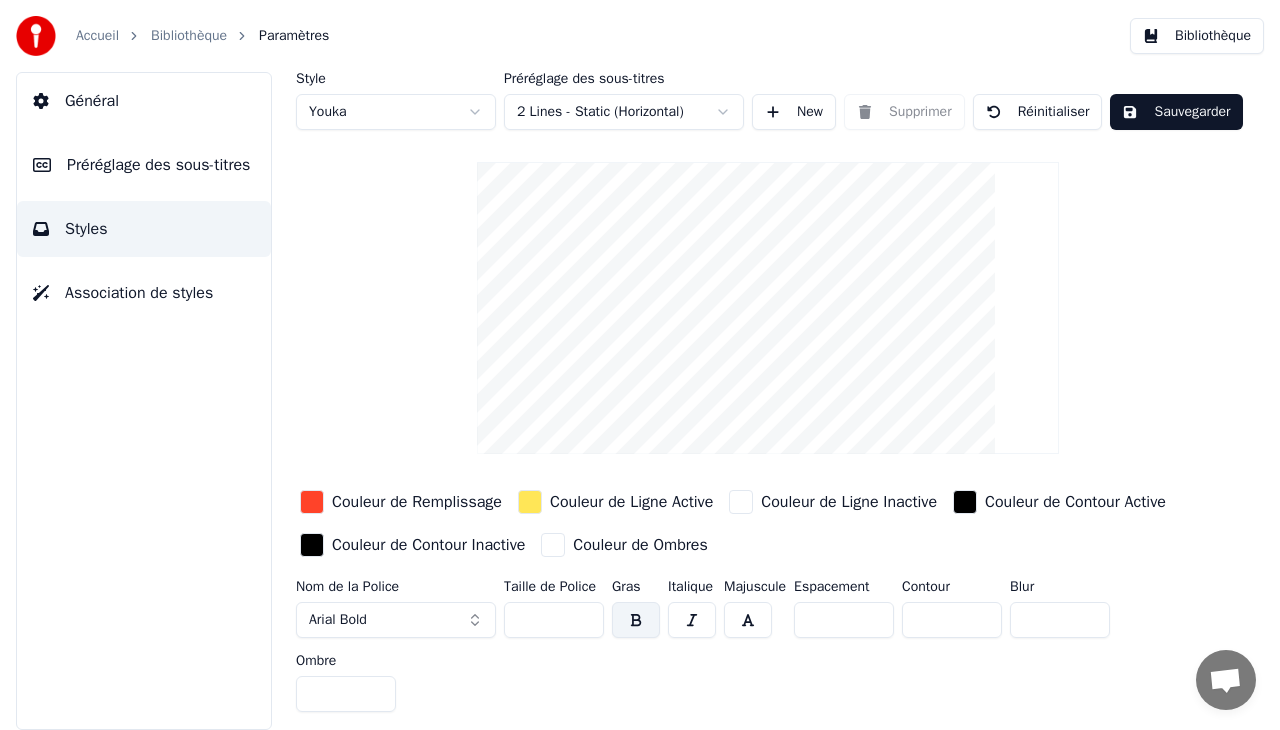 click at bounding box center (312, 502) 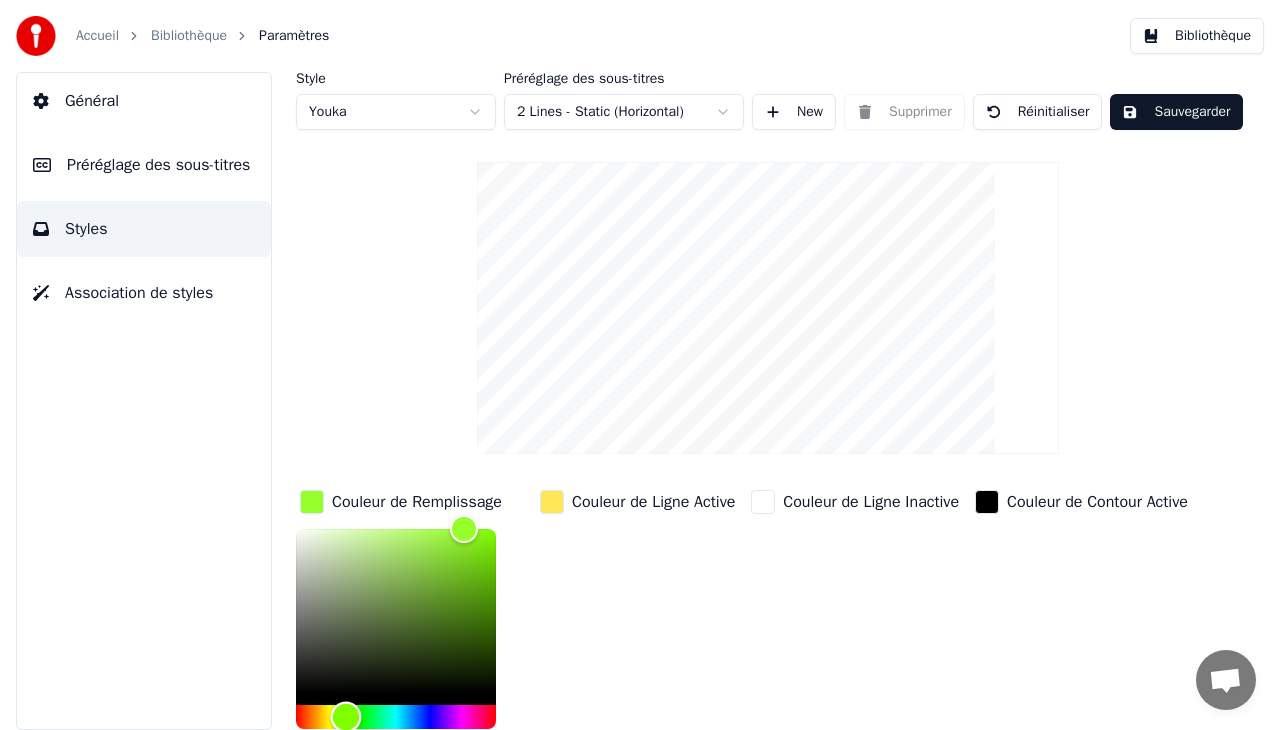 click at bounding box center (396, 717) 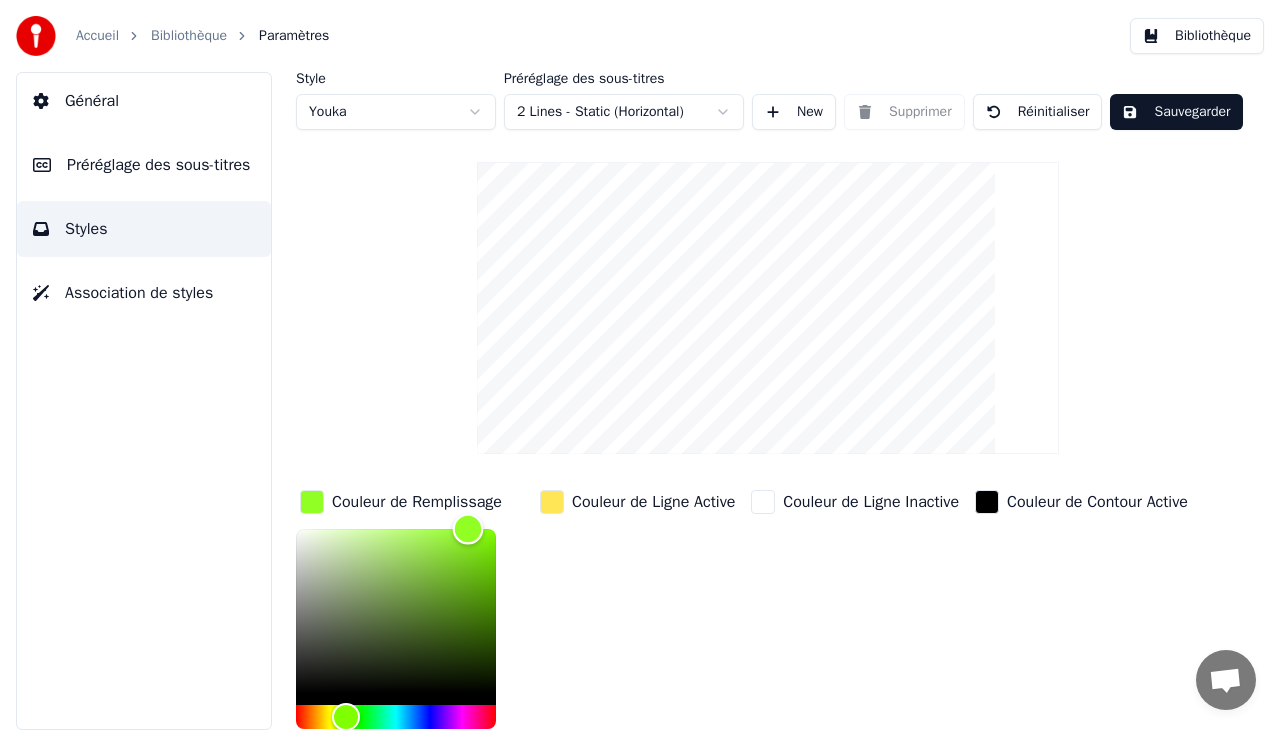 type on "*******" 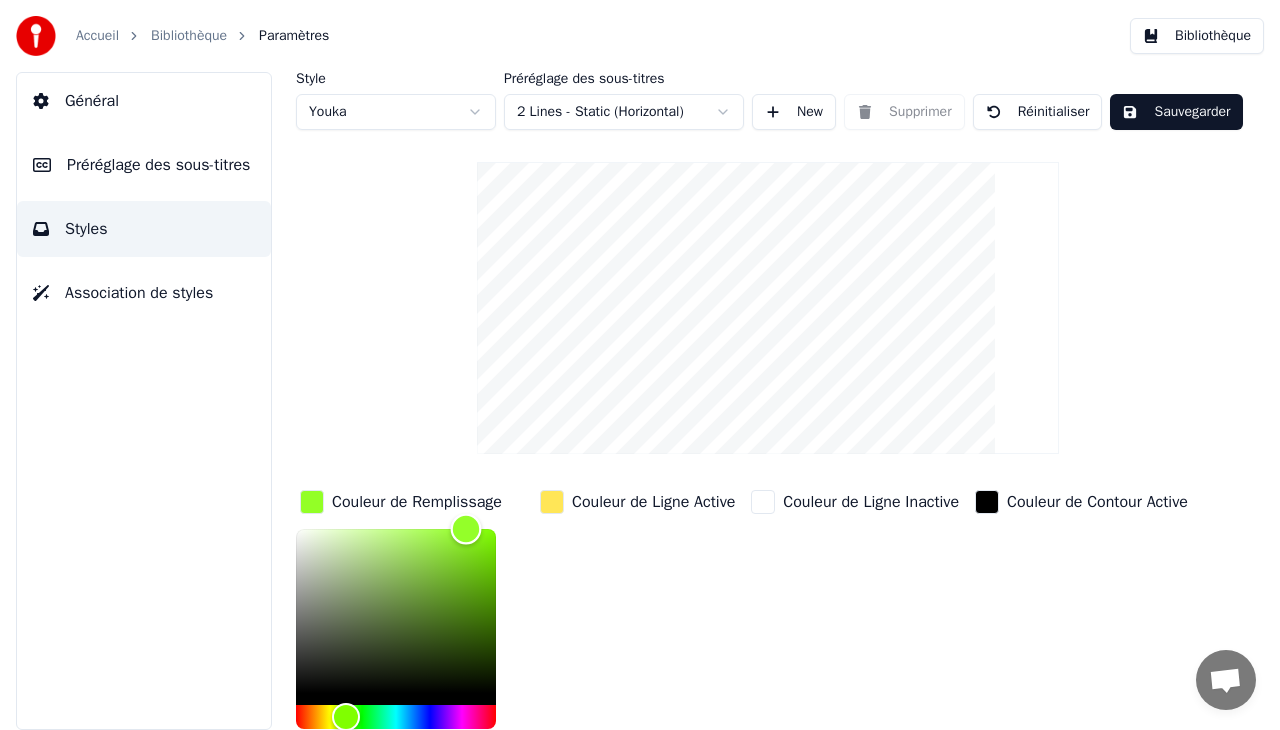 click at bounding box center [466, 529] 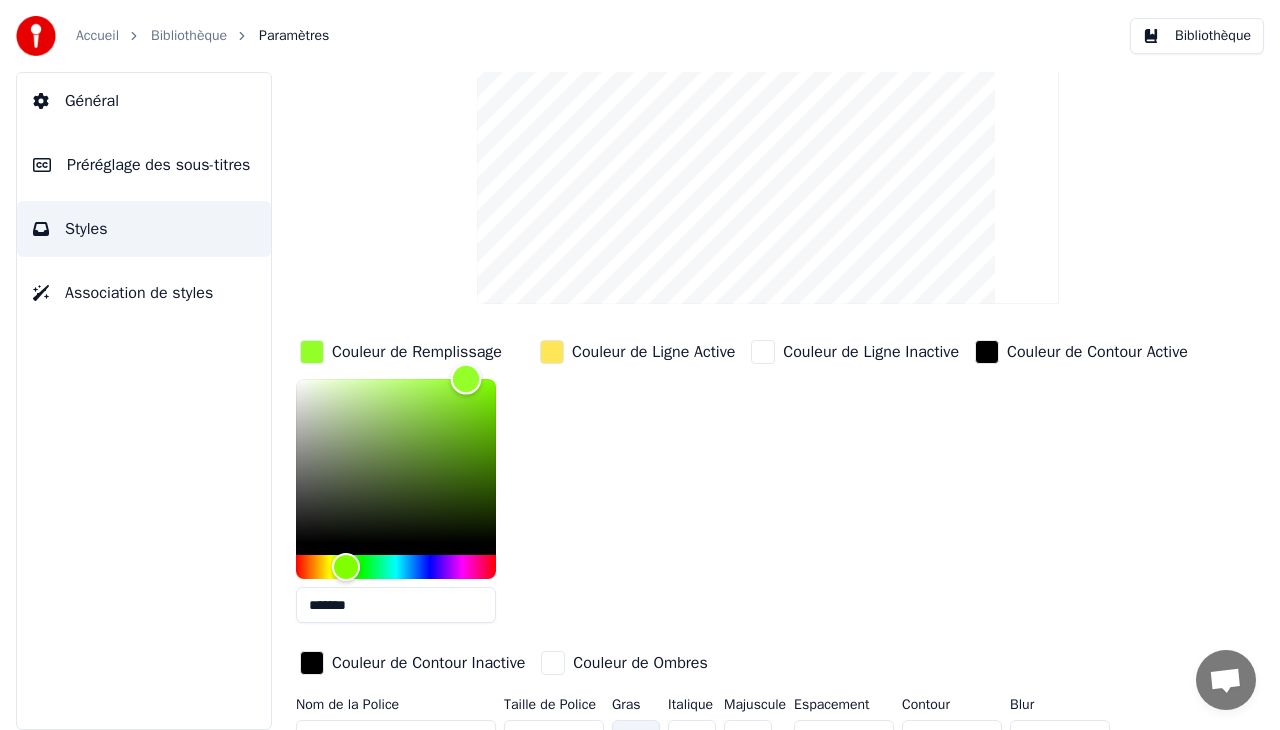 scroll, scrollTop: 162, scrollLeft: 0, axis: vertical 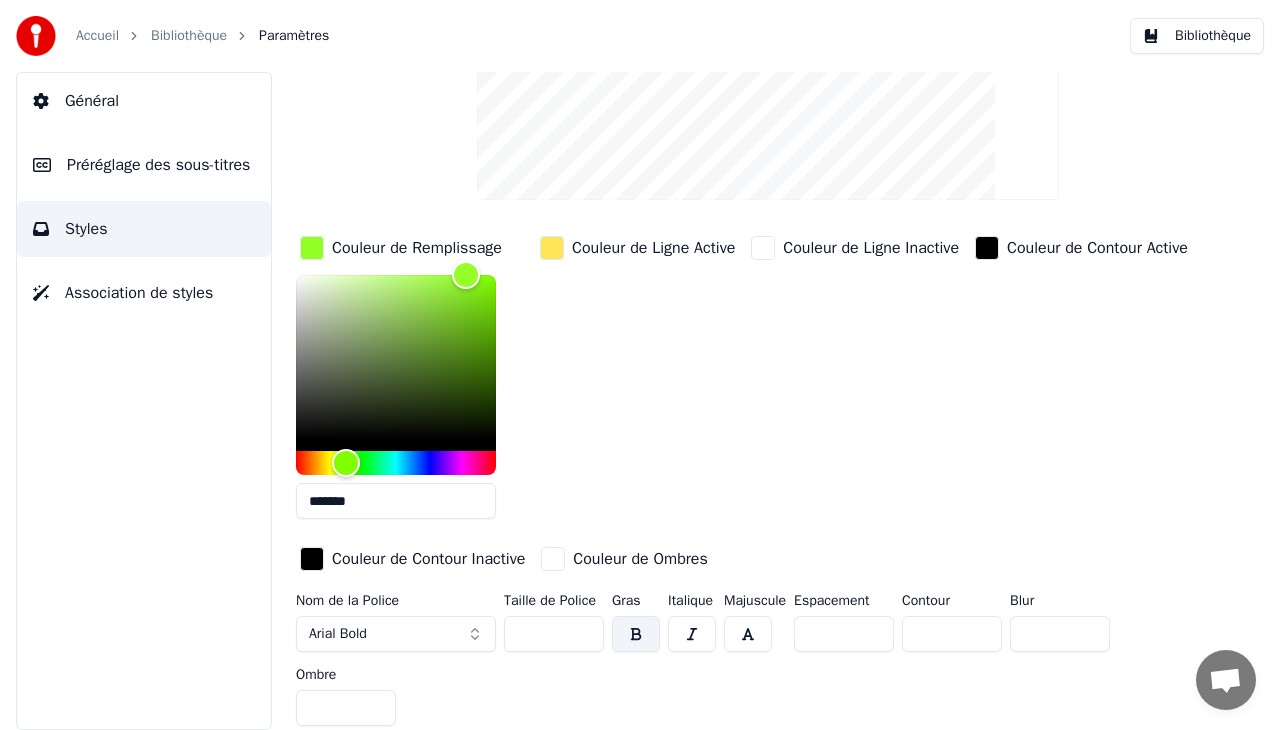 click on "Association de styles" at bounding box center [139, 293] 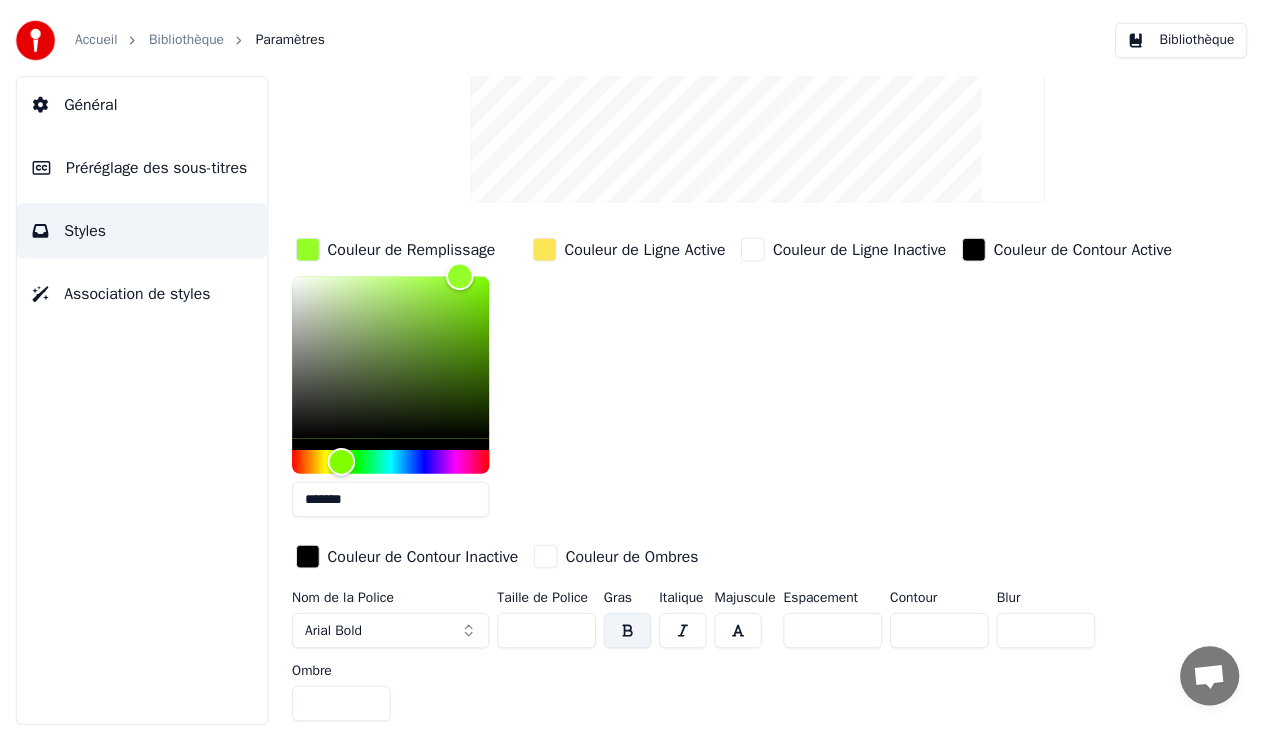 scroll, scrollTop: 0, scrollLeft: 0, axis: both 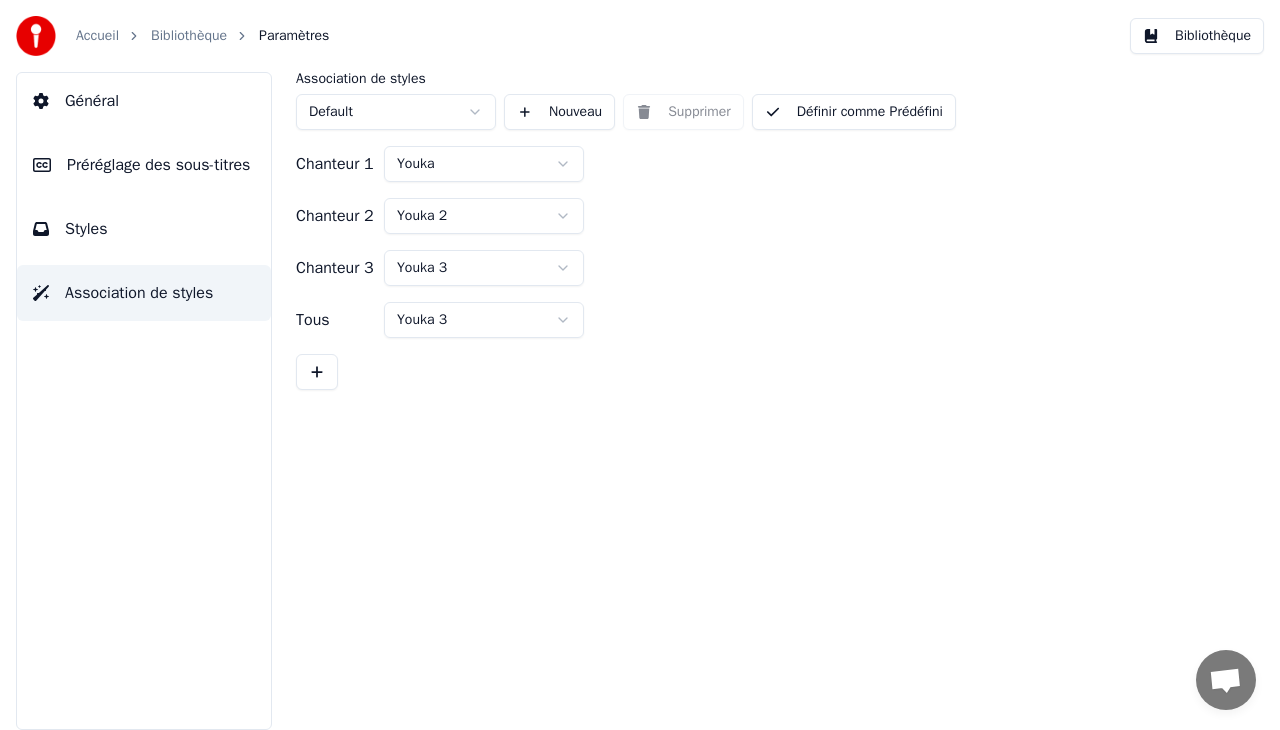 click on "Bibliothèque" at bounding box center [189, 36] 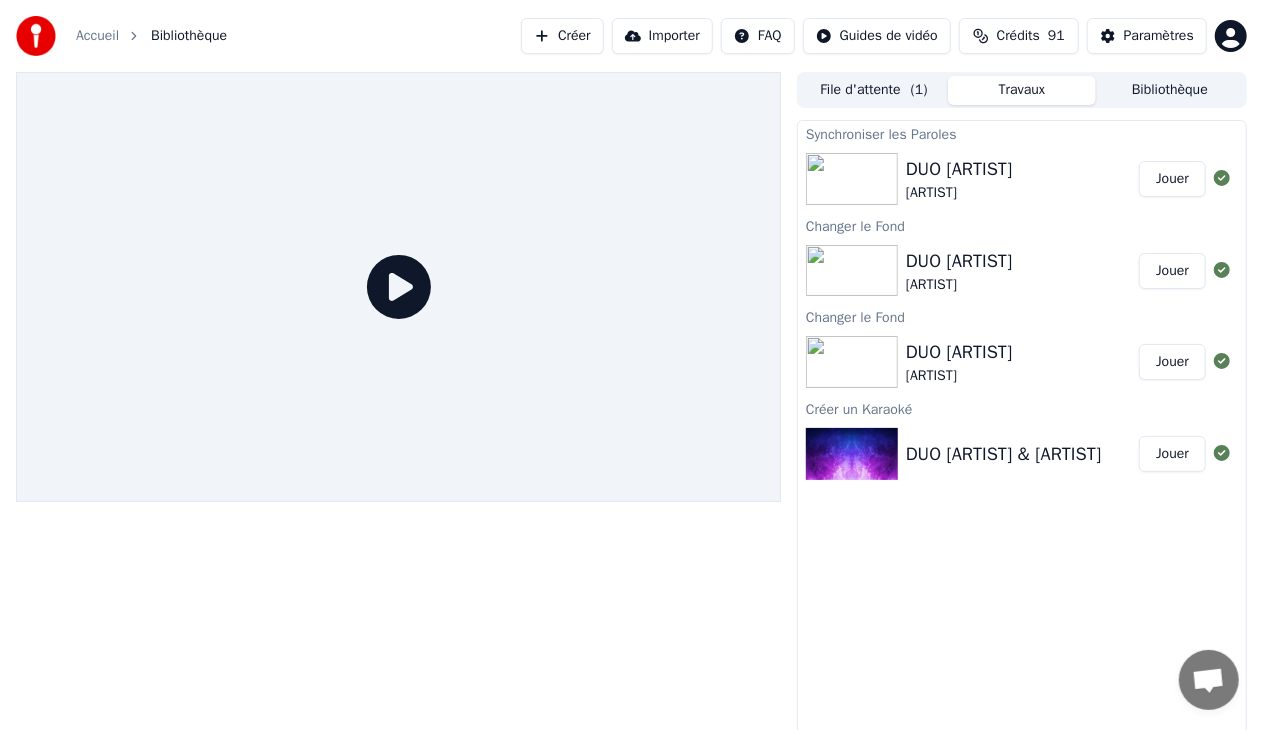 click on "Jouer" at bounding box center (1172, 179) 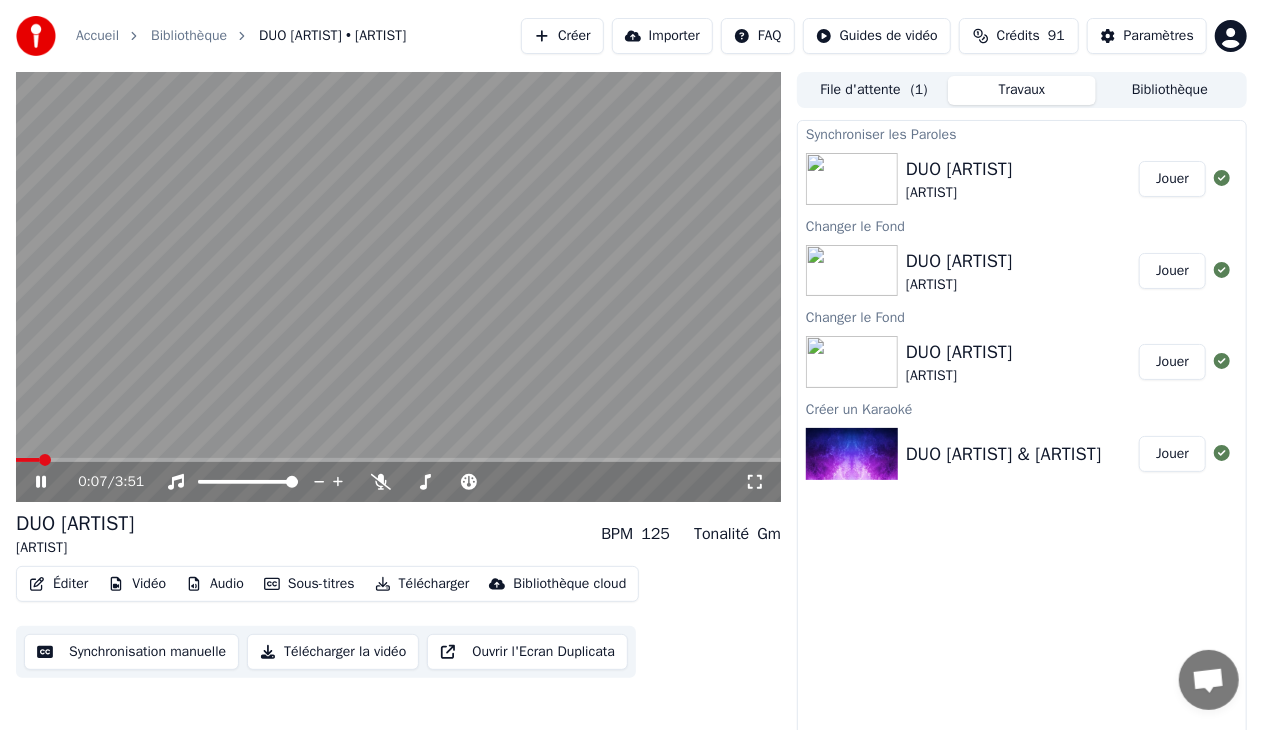click 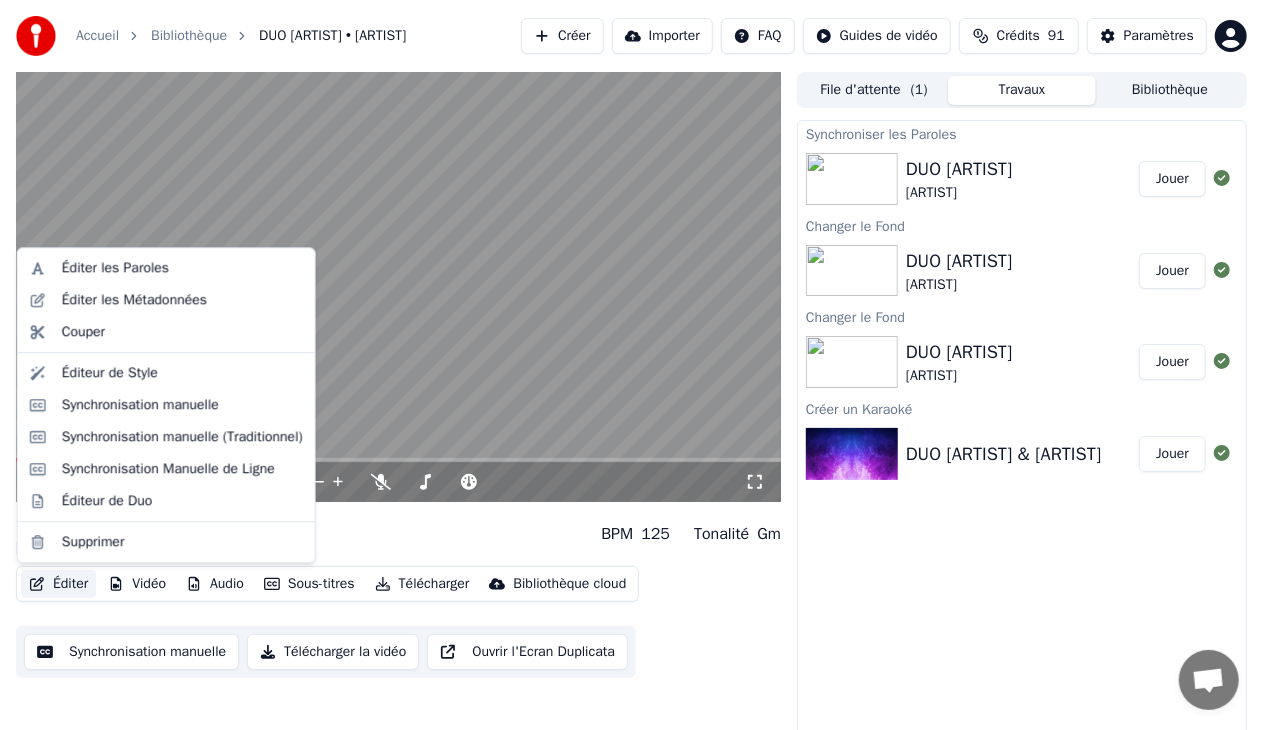 click on "Éditer" at bounding box center (58, 584) 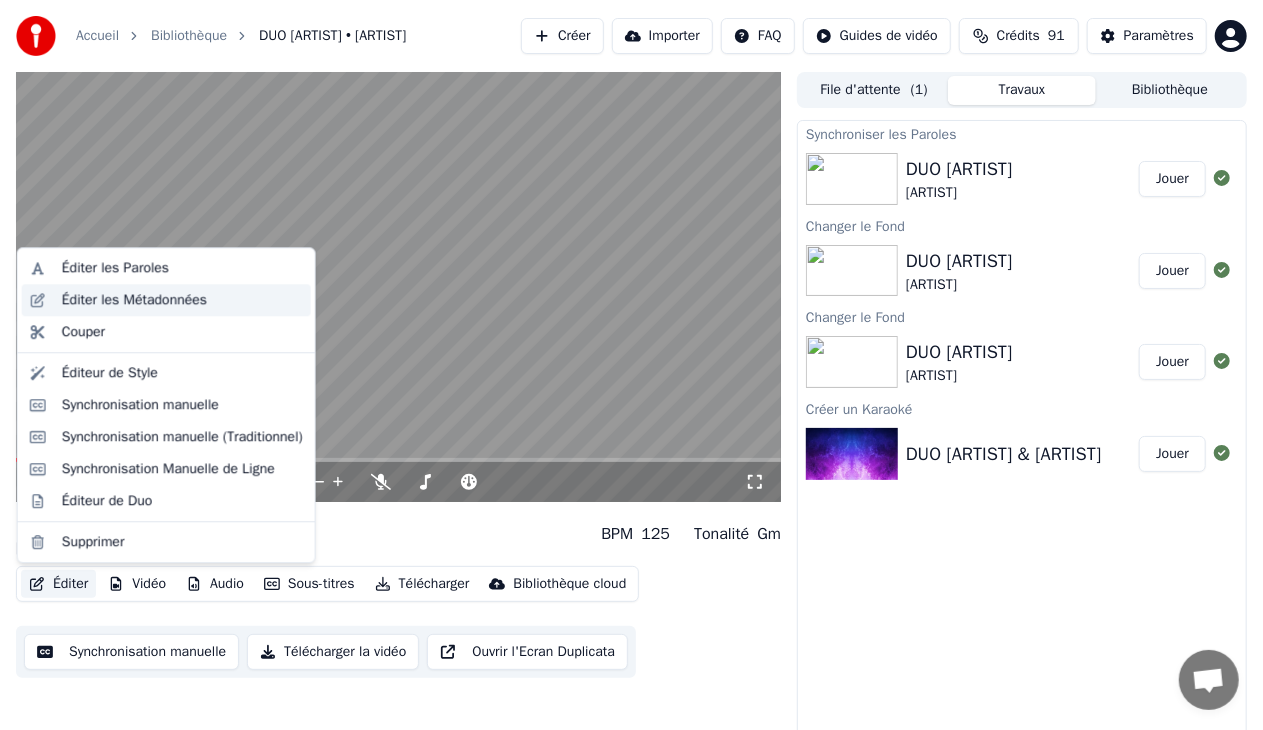 click on "Éditer les Métadonnées" at bounding box center (134, 300) 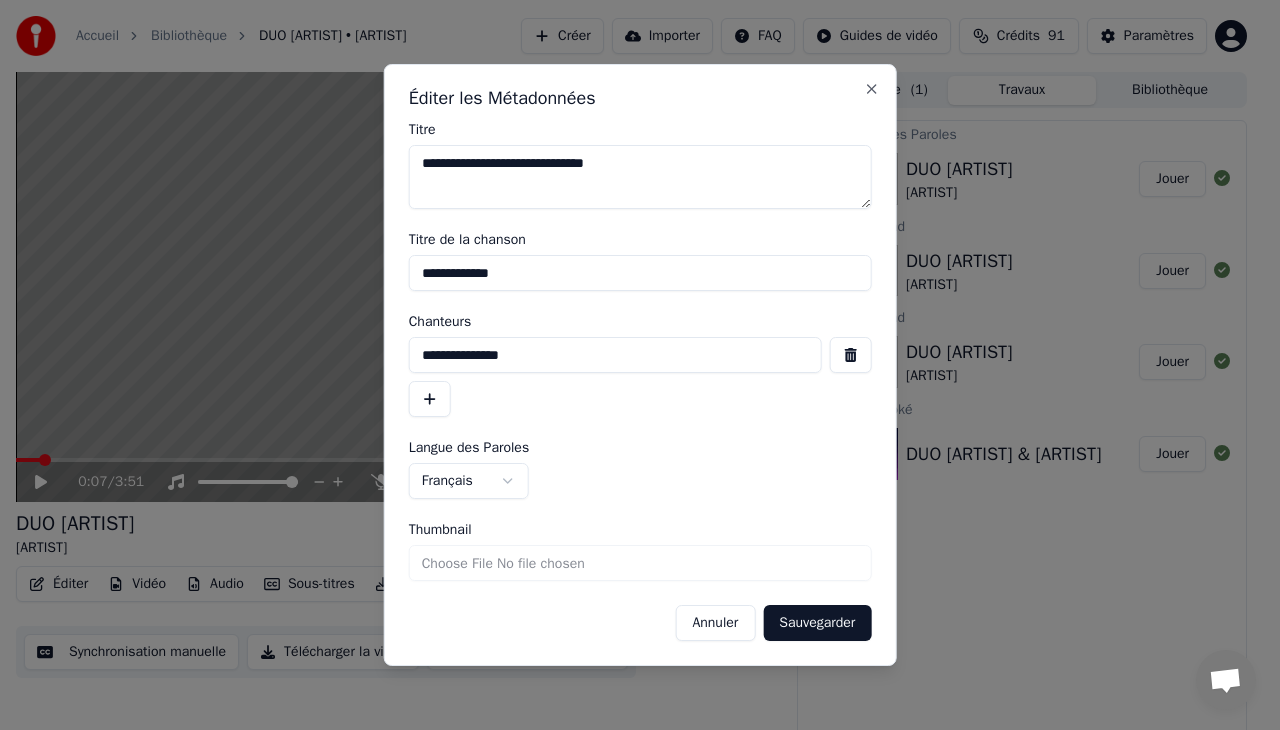 click on "**********" at bounding box center [640, 177] 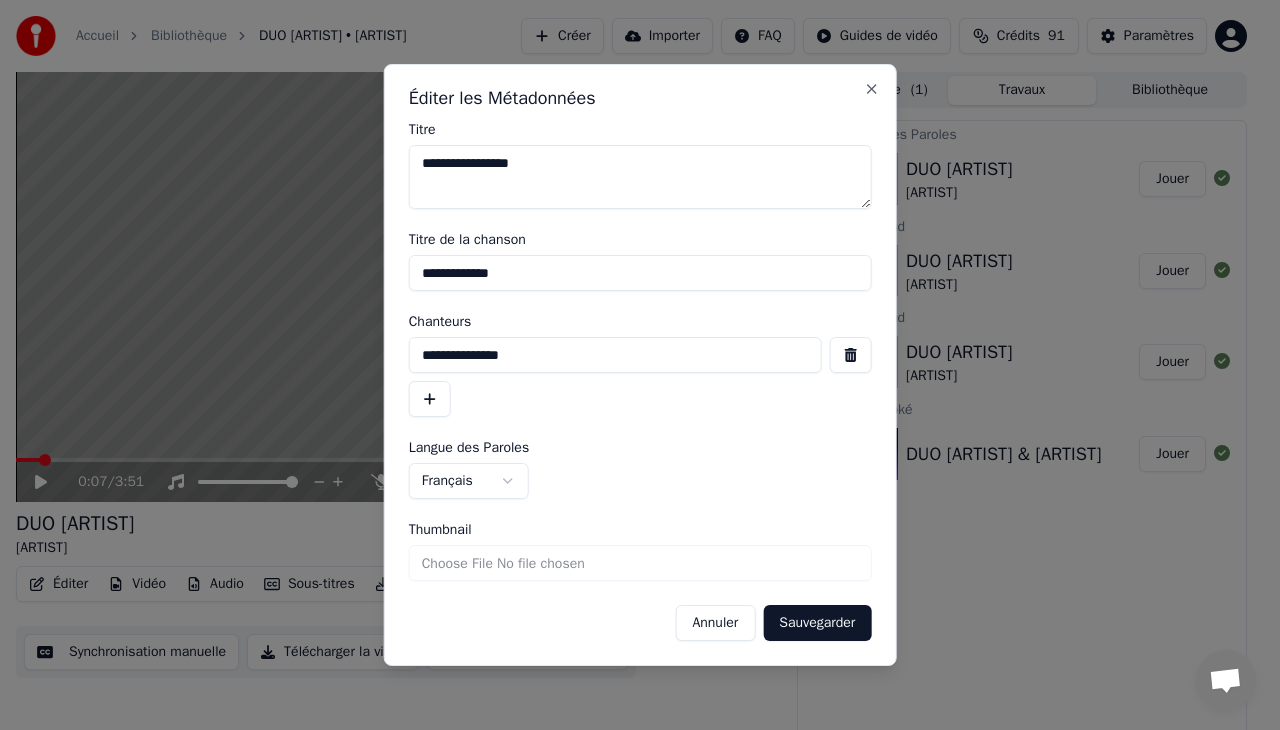 type on "**********" 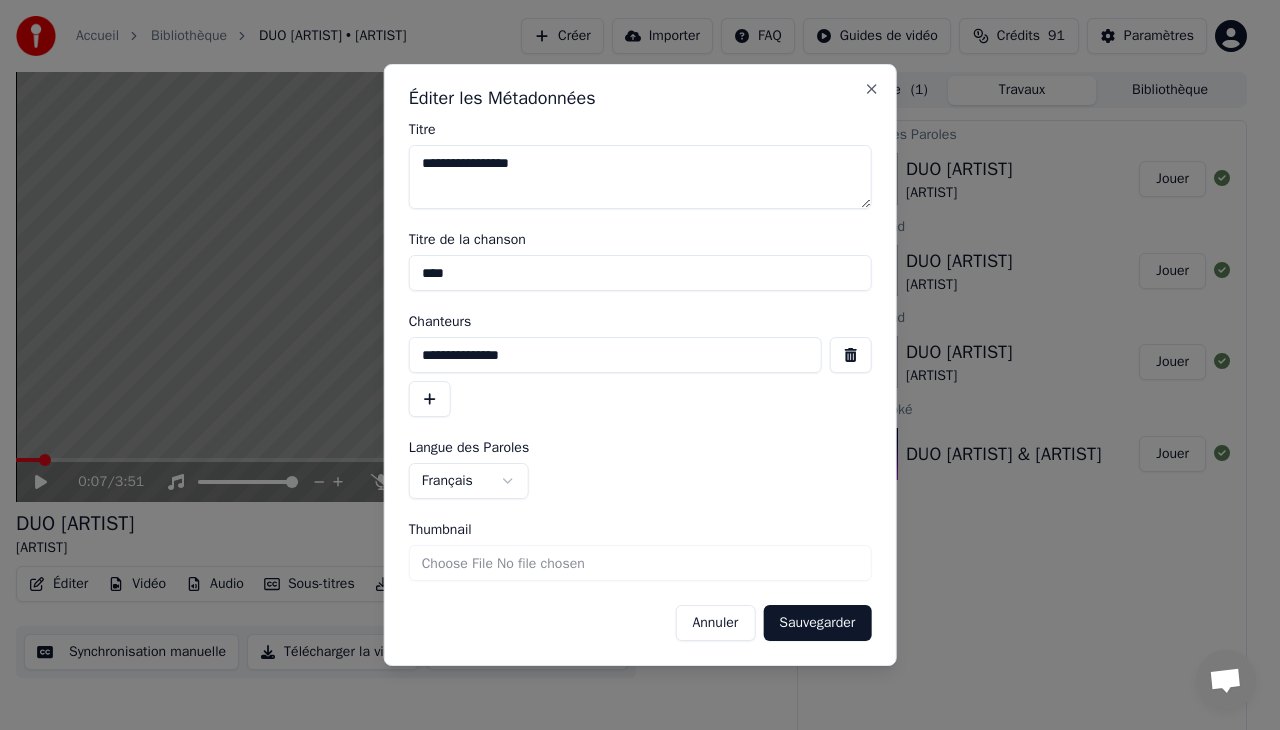 type on "***" 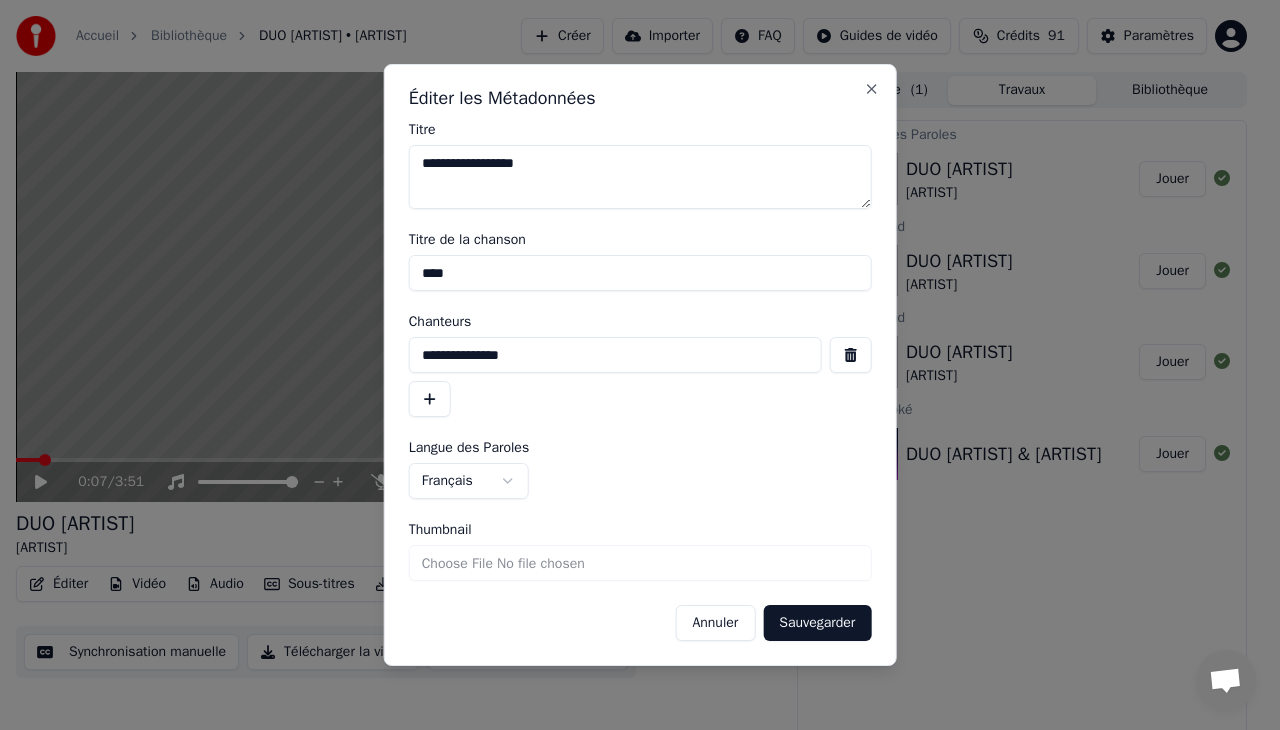 type on "**********" 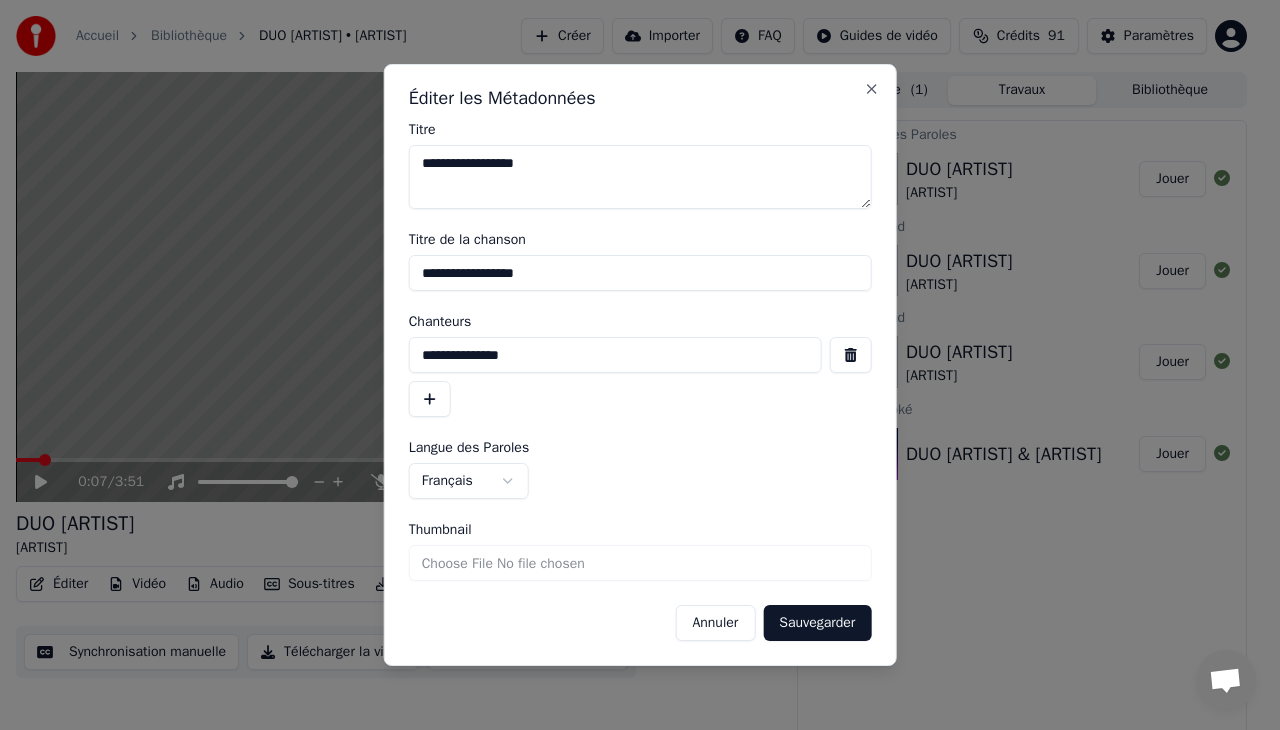 type on "**********" 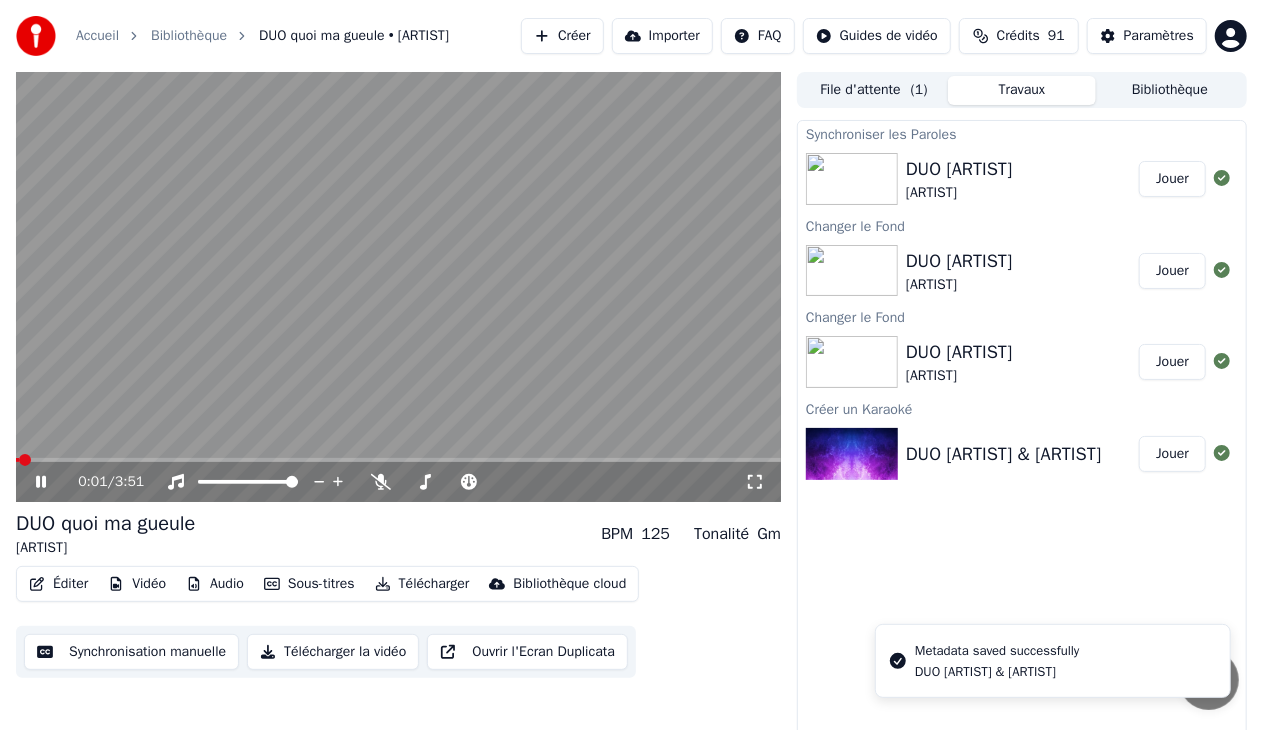 click at bounding box center [17, 460] 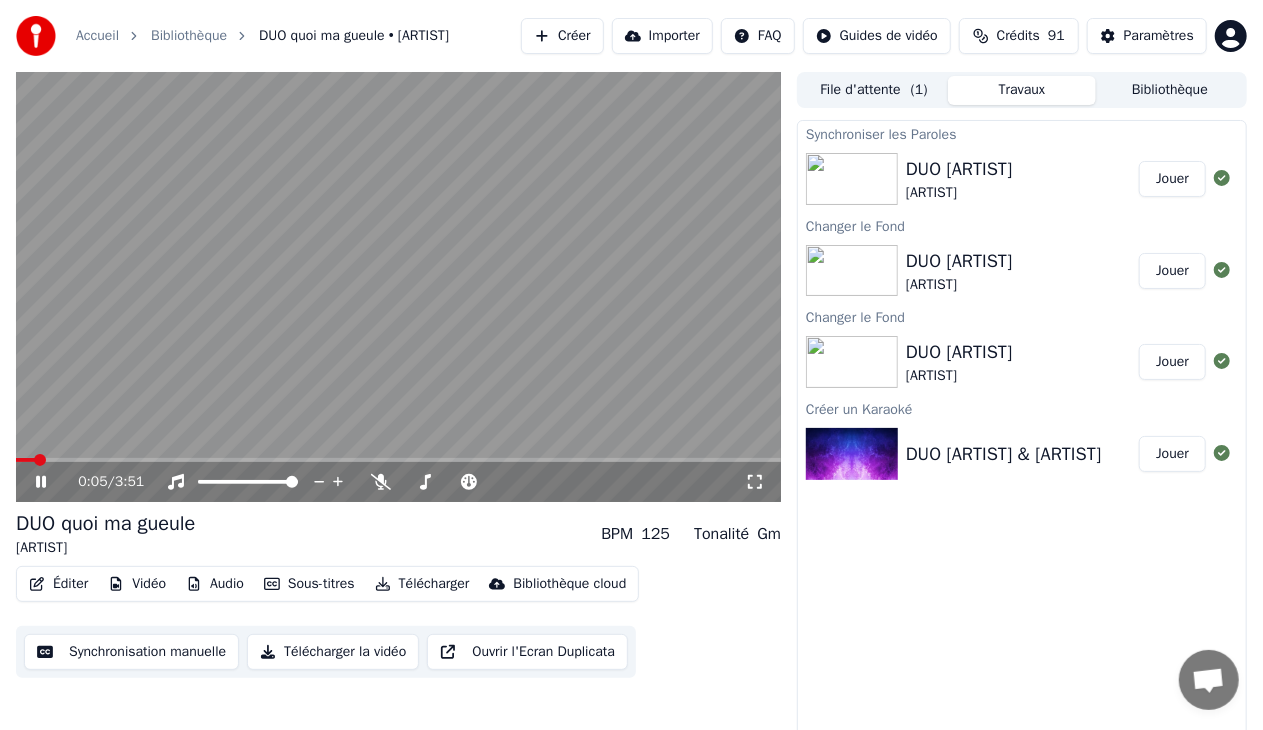 click 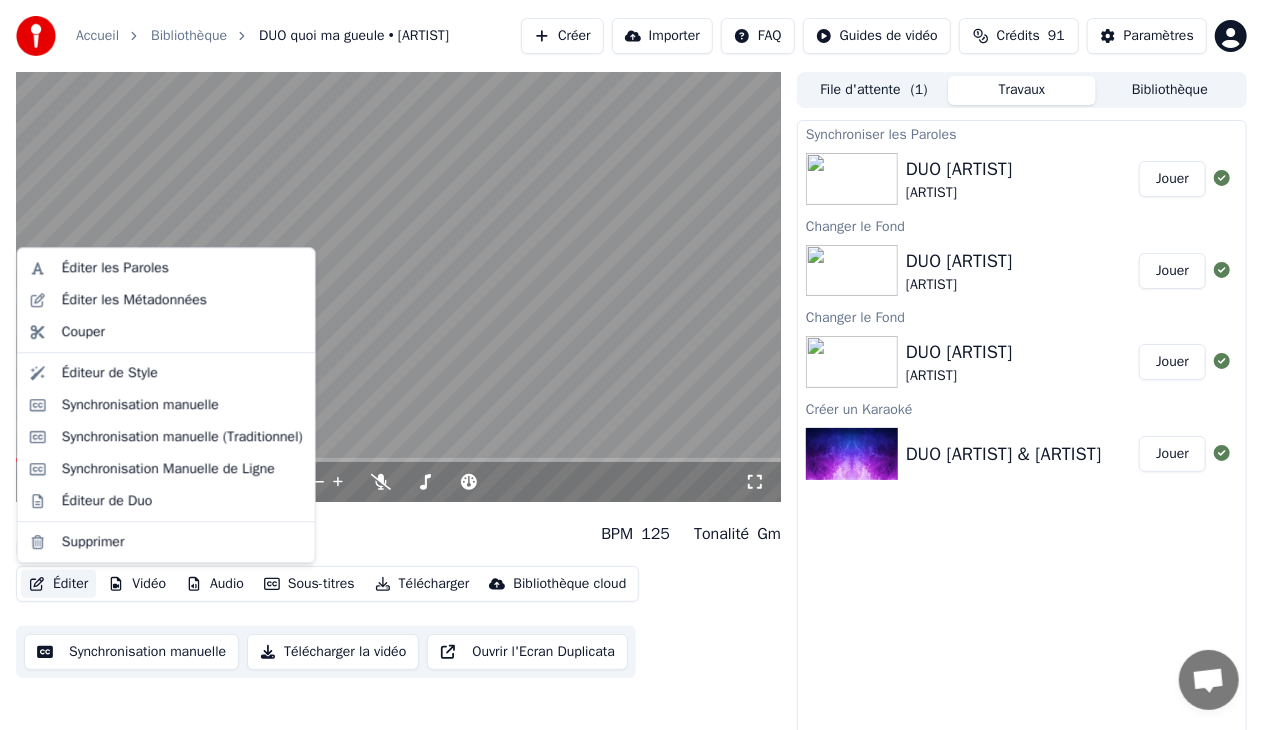 click on "Éditer" at bounding box center [58, 584] 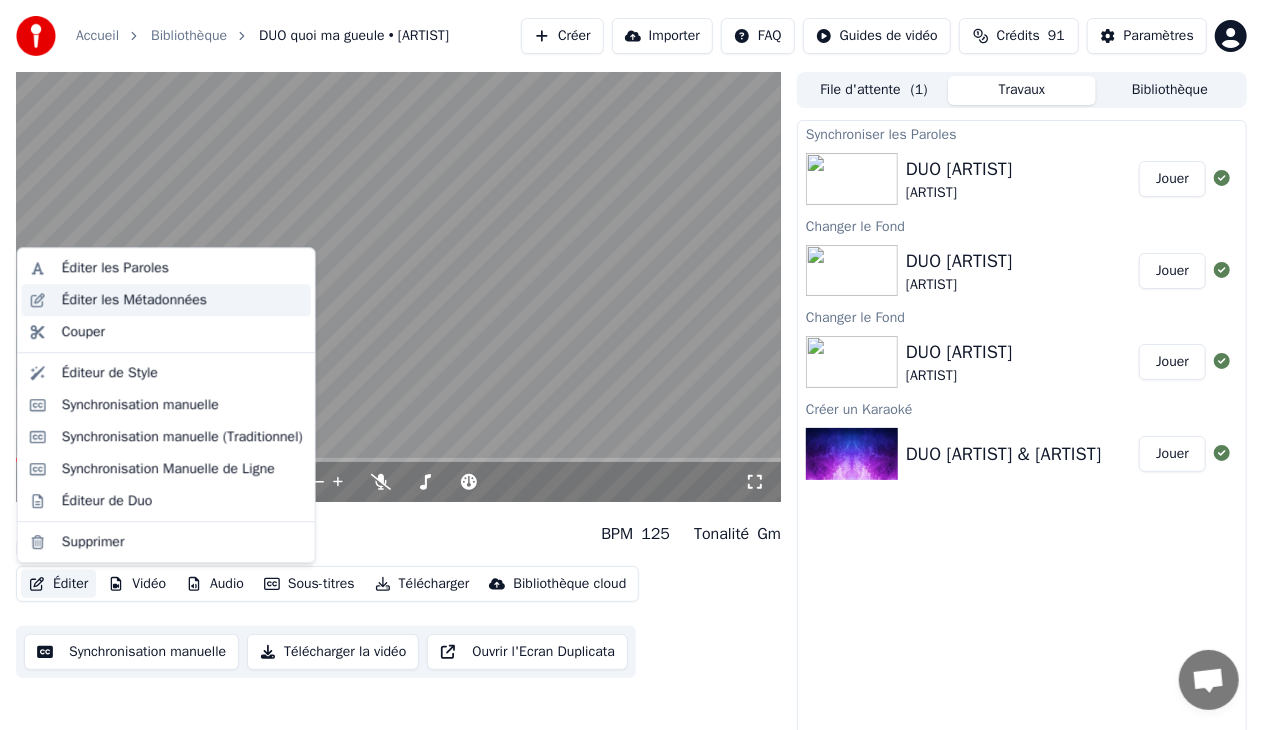 click on "Éditer les Métadonnées" at bounding box center [134, 300] 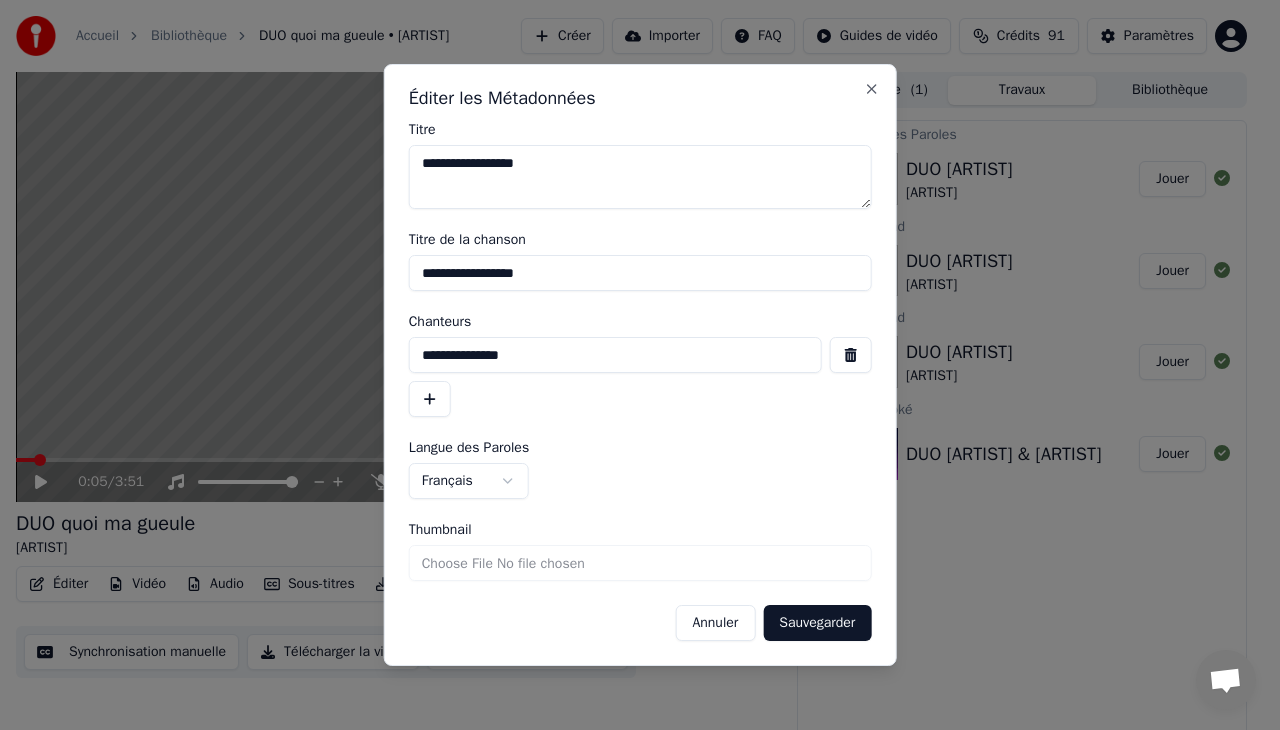 drag, startPoint x: 542, startPoint y: 362, endPoint x: 290, endPoint y: 387, distance: 253.23705 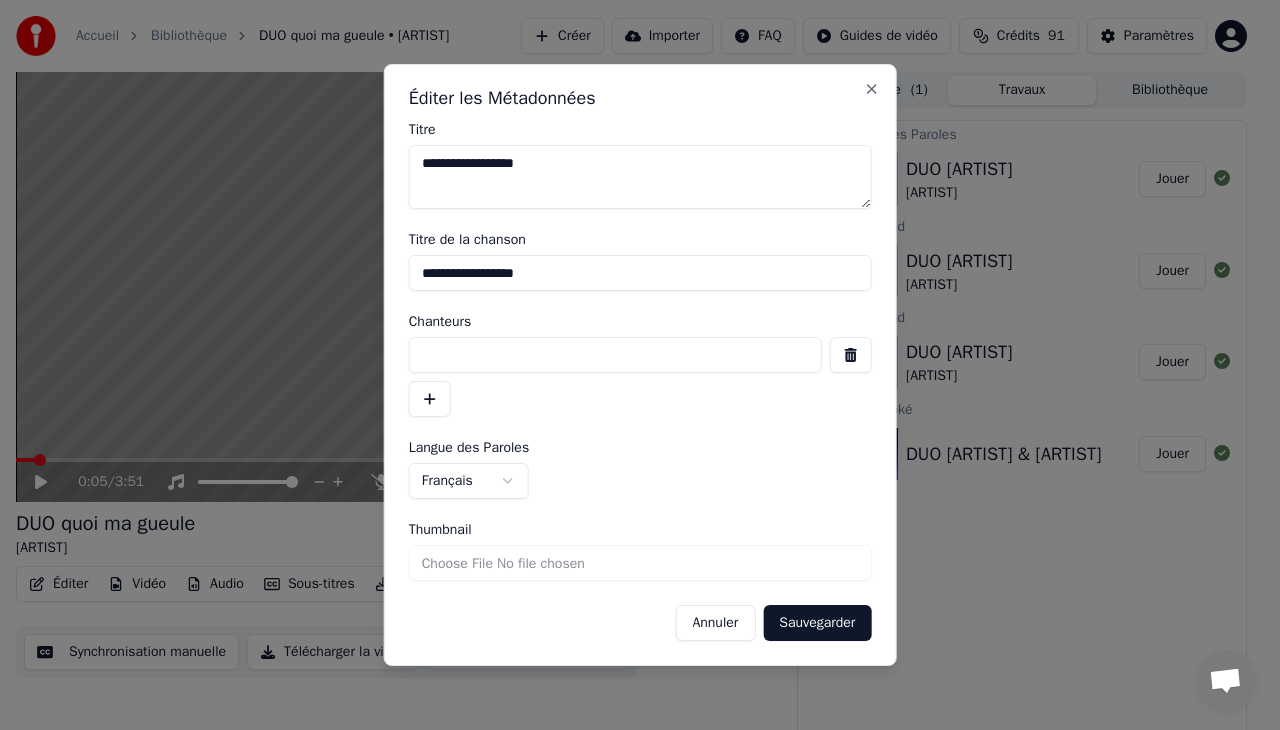 type 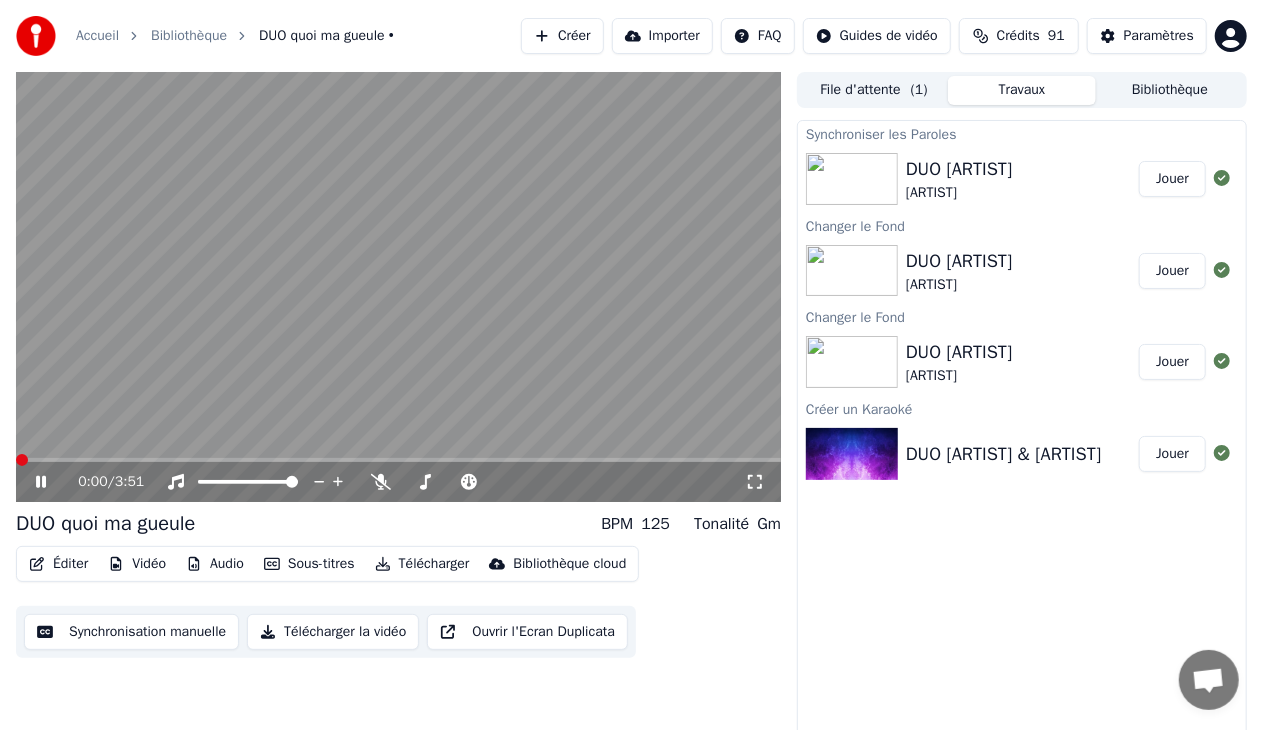 click at bounding box center [22, 460] 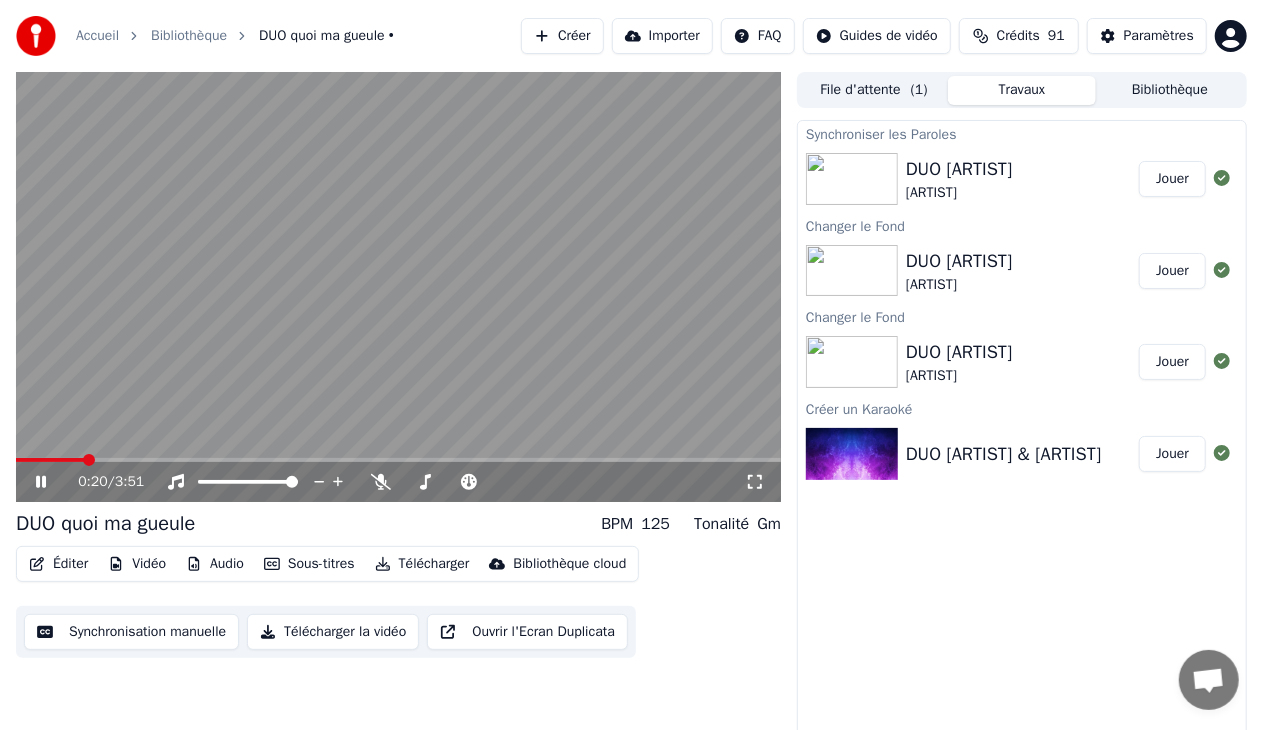 click at bounding box center [398, 460] 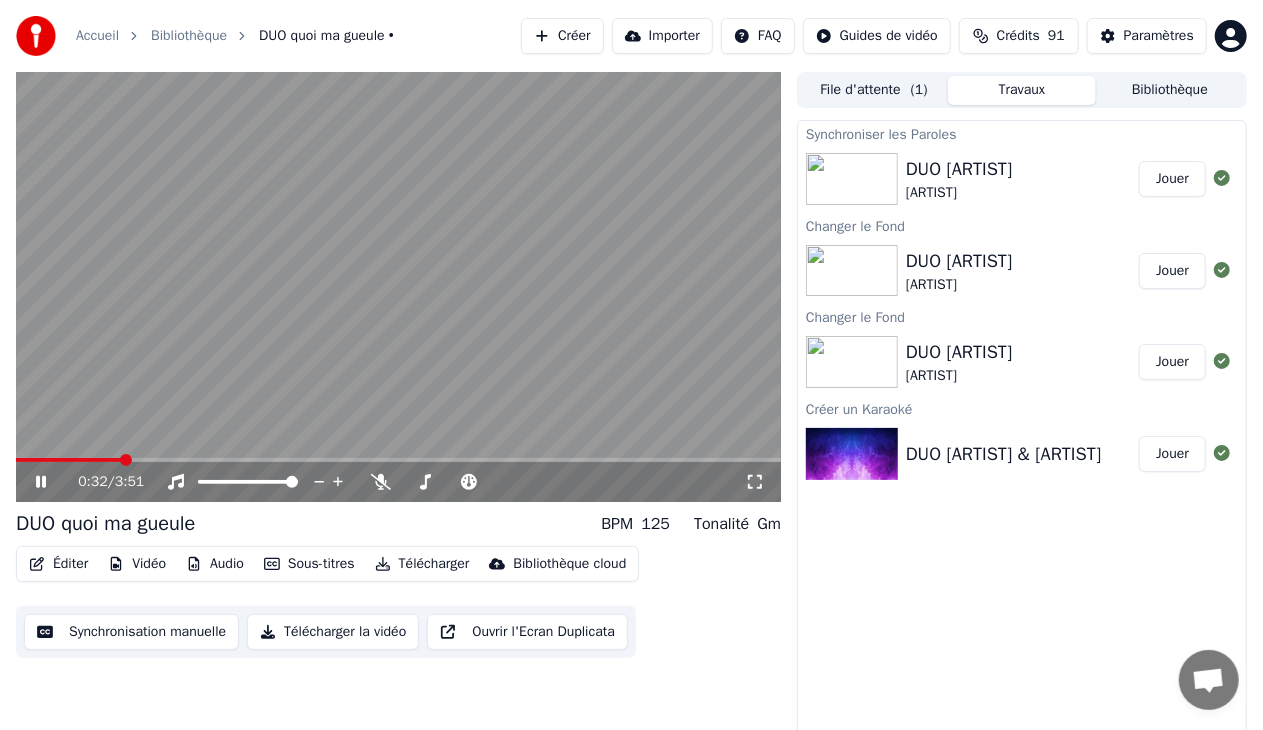 click at bounding box center (398, 460) 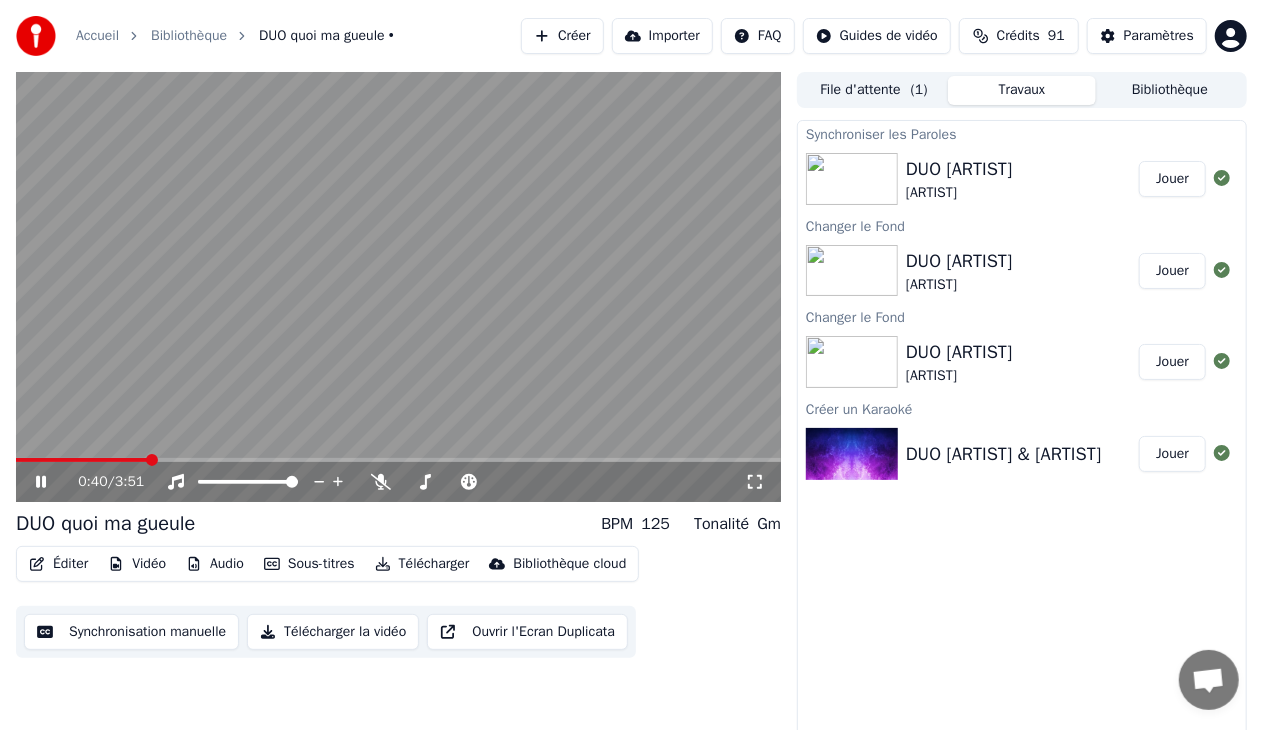 click at bounding box center (398, 460) 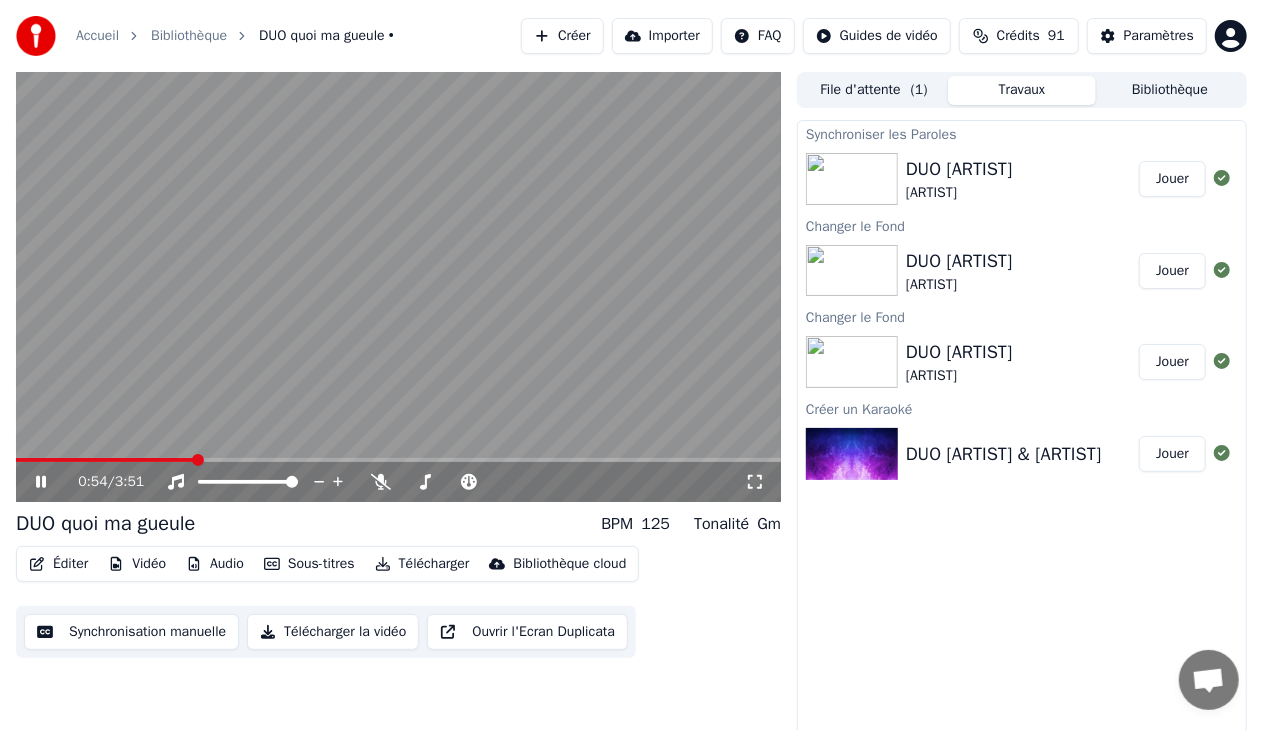 click at bounding box center [398, 460] 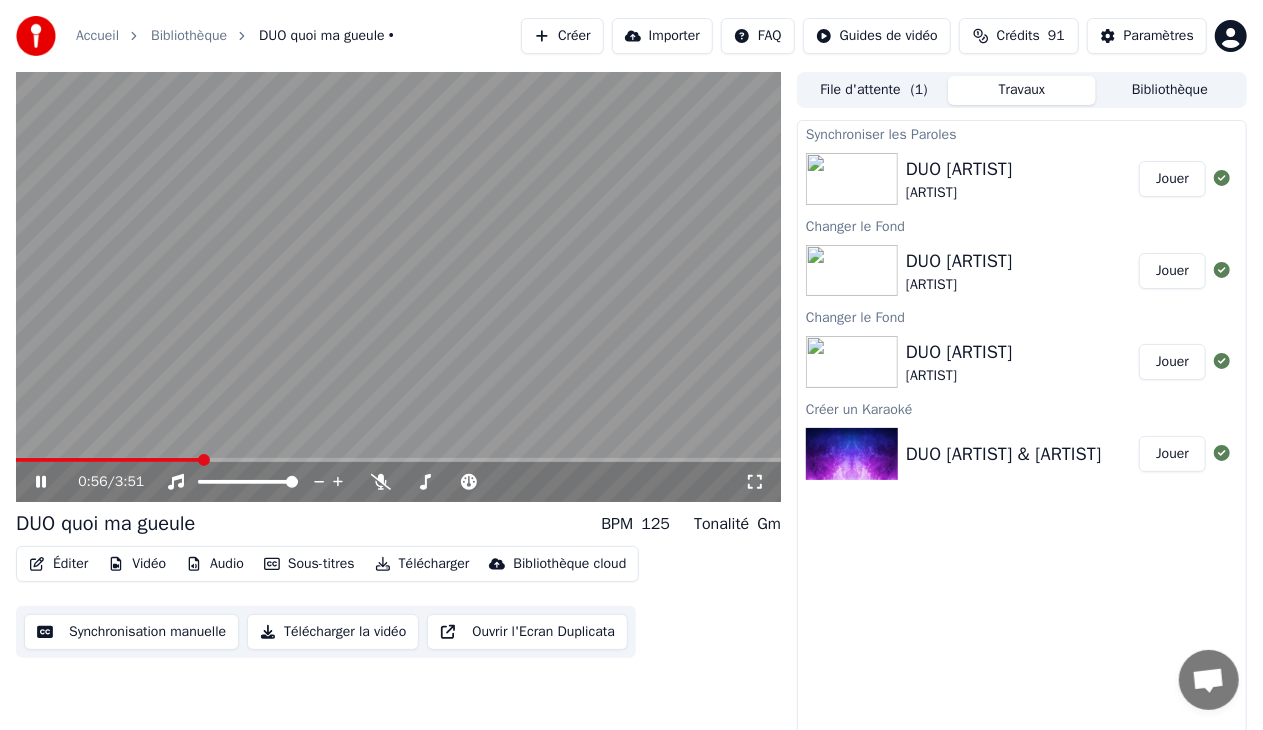 click 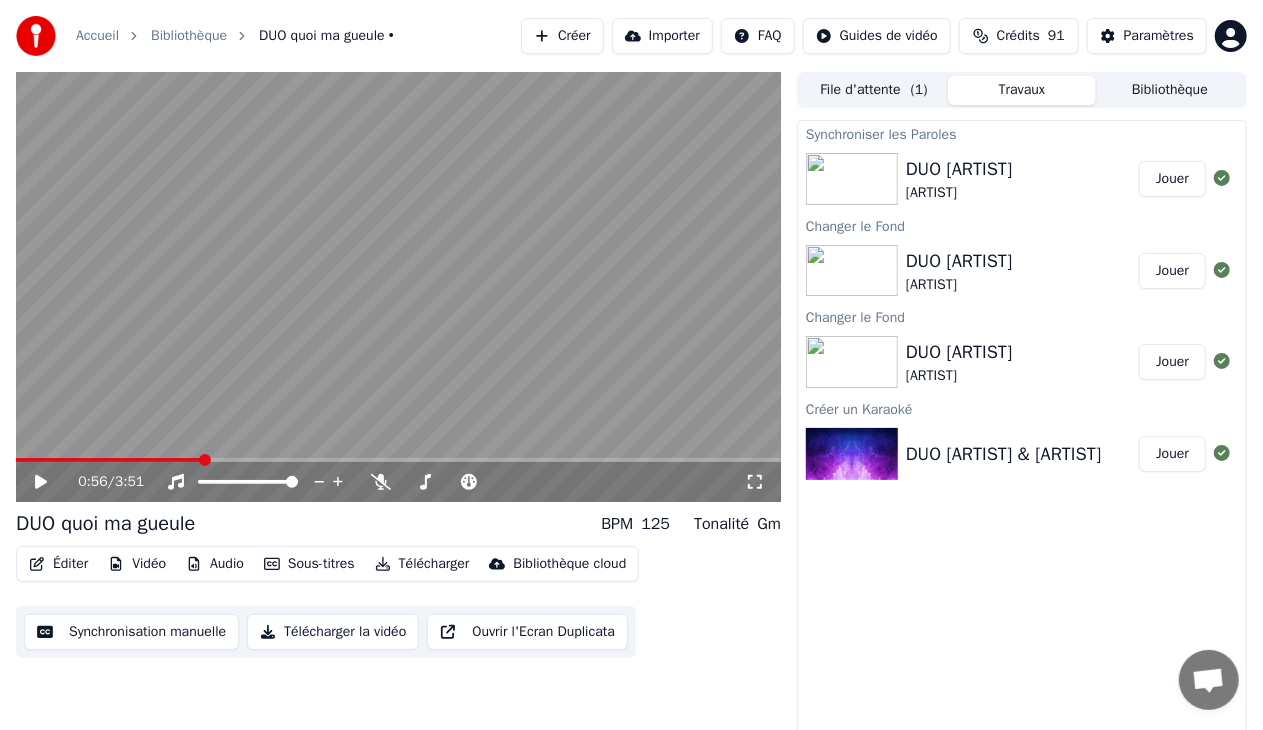click on "Jouer" at bounding box center [1172, 179] 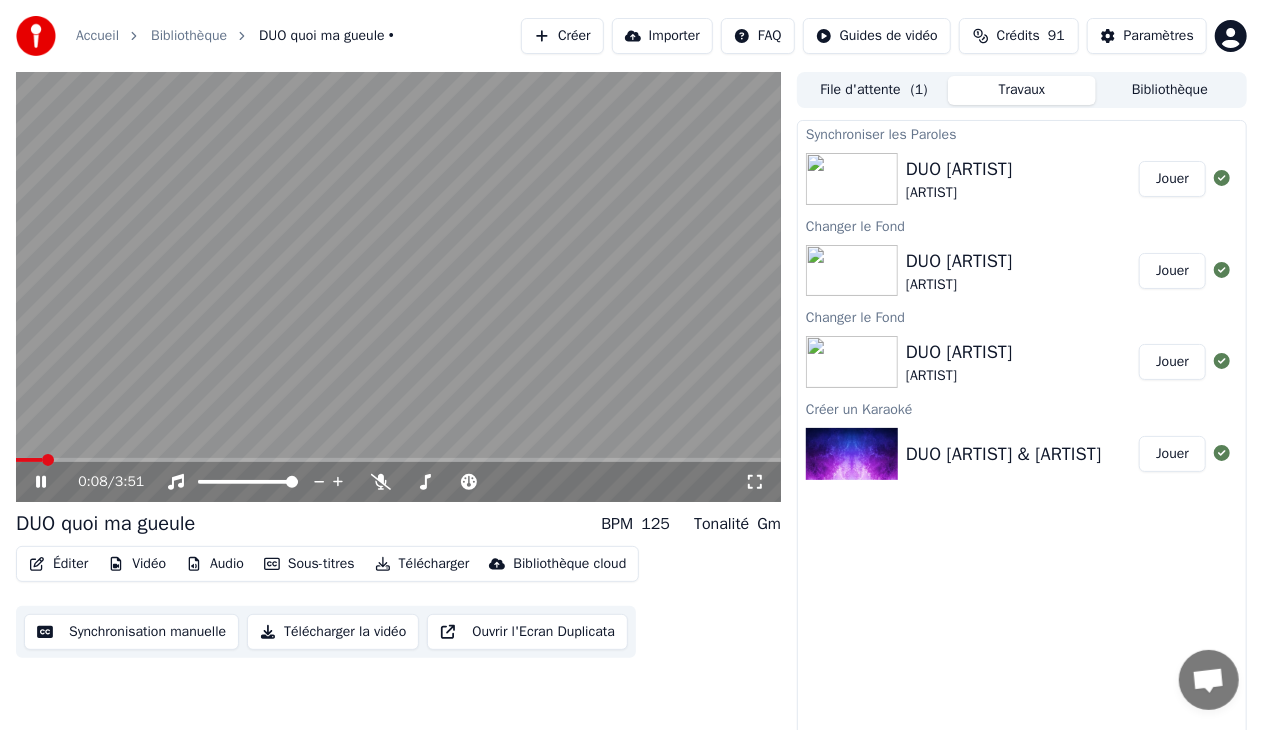 click at bounding box center [398, 460] 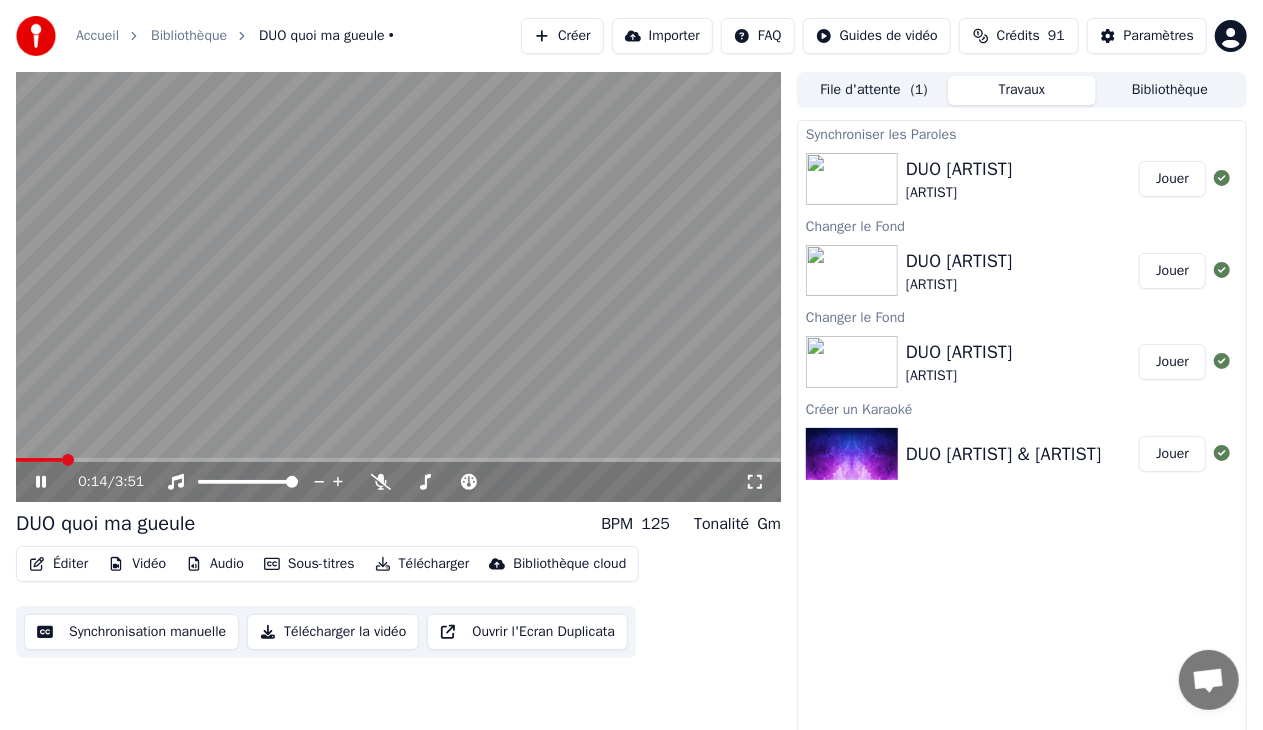click at bounding box center [398, 460] 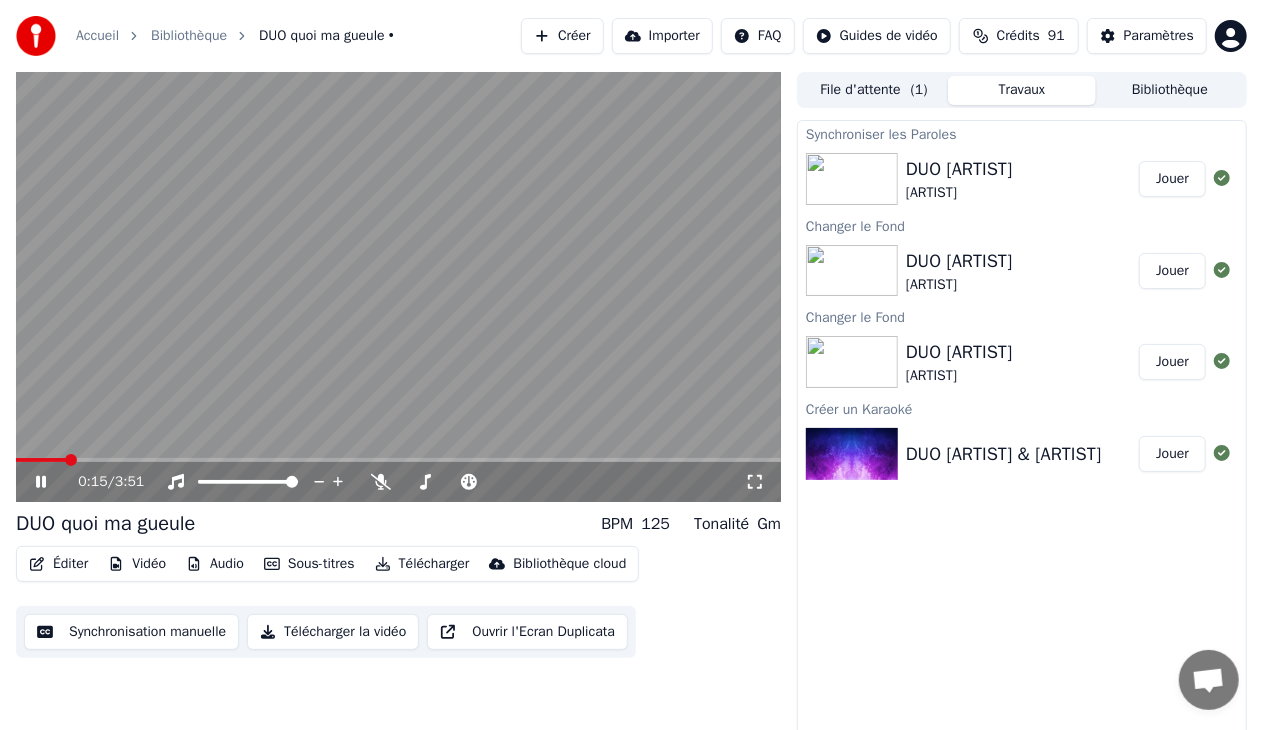 click at bounding box center (398, 460) 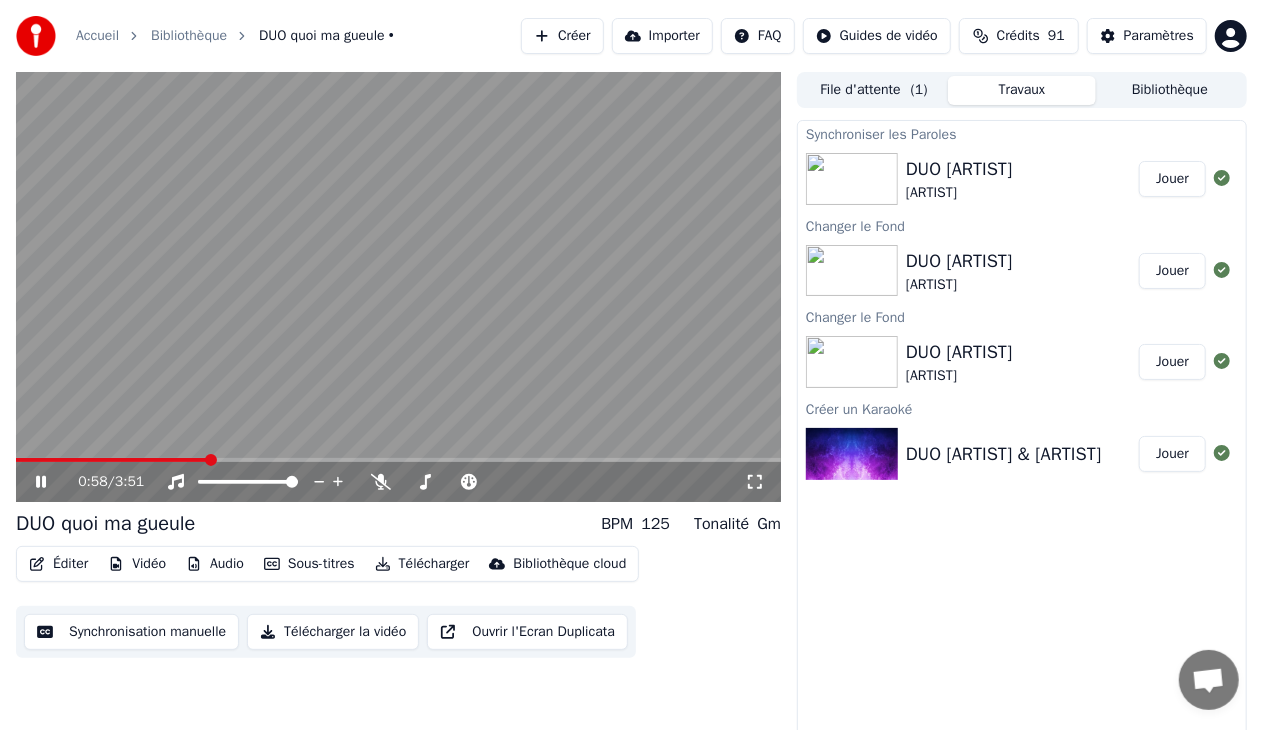 click at bounding box center [398, 460] 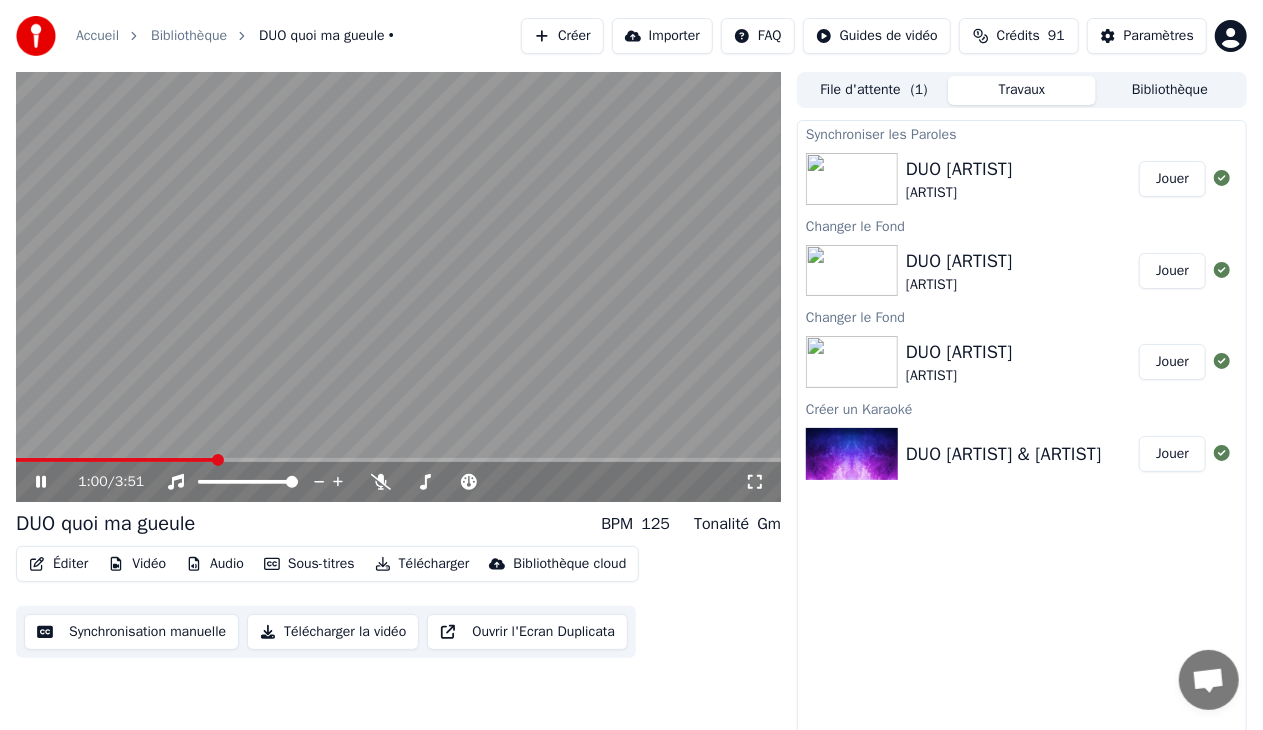 click 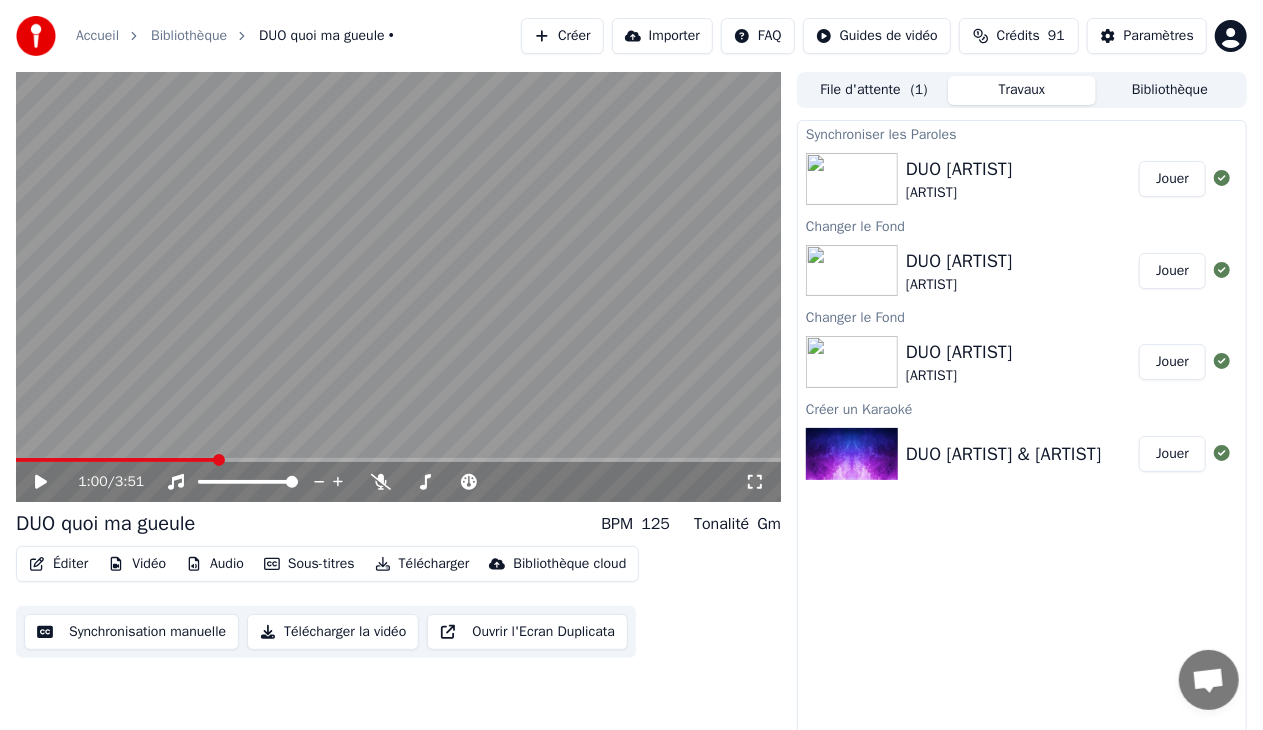click on "Éditer" at bounding box center (58, 564) 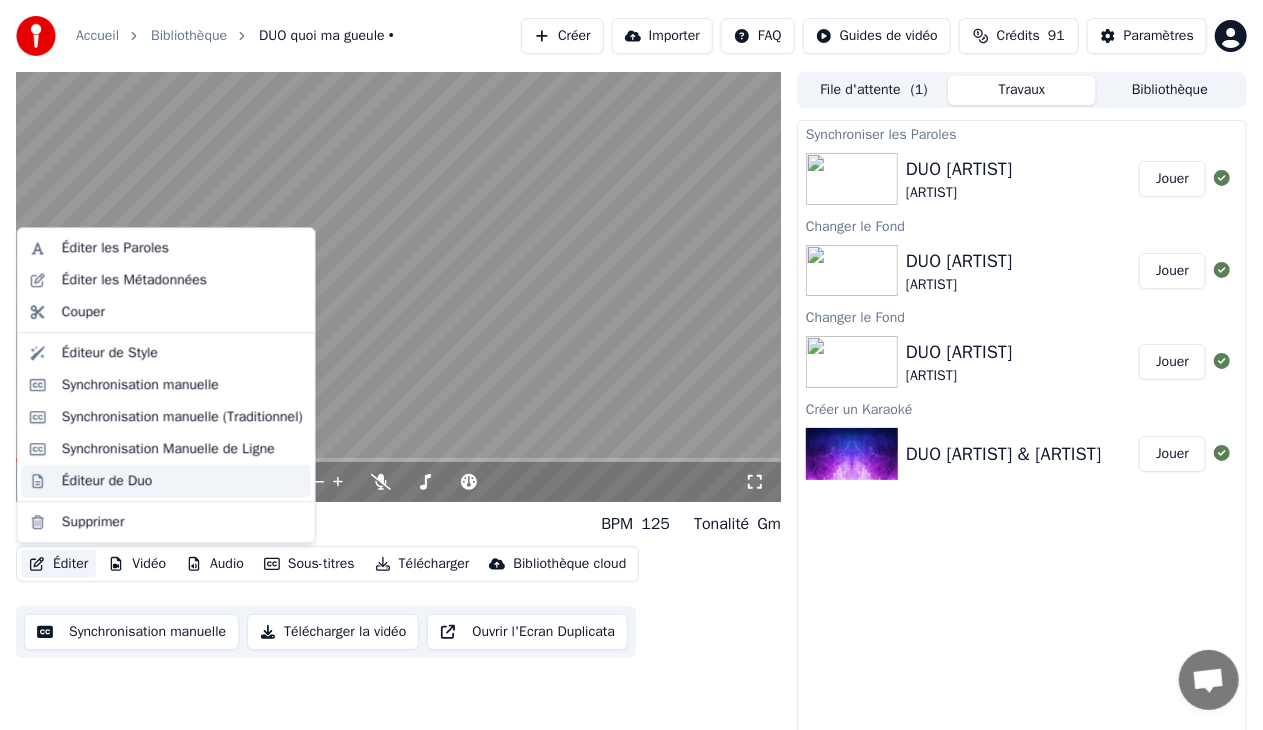 click on "Éditeur de Duo" at bounding box center [107, 481] 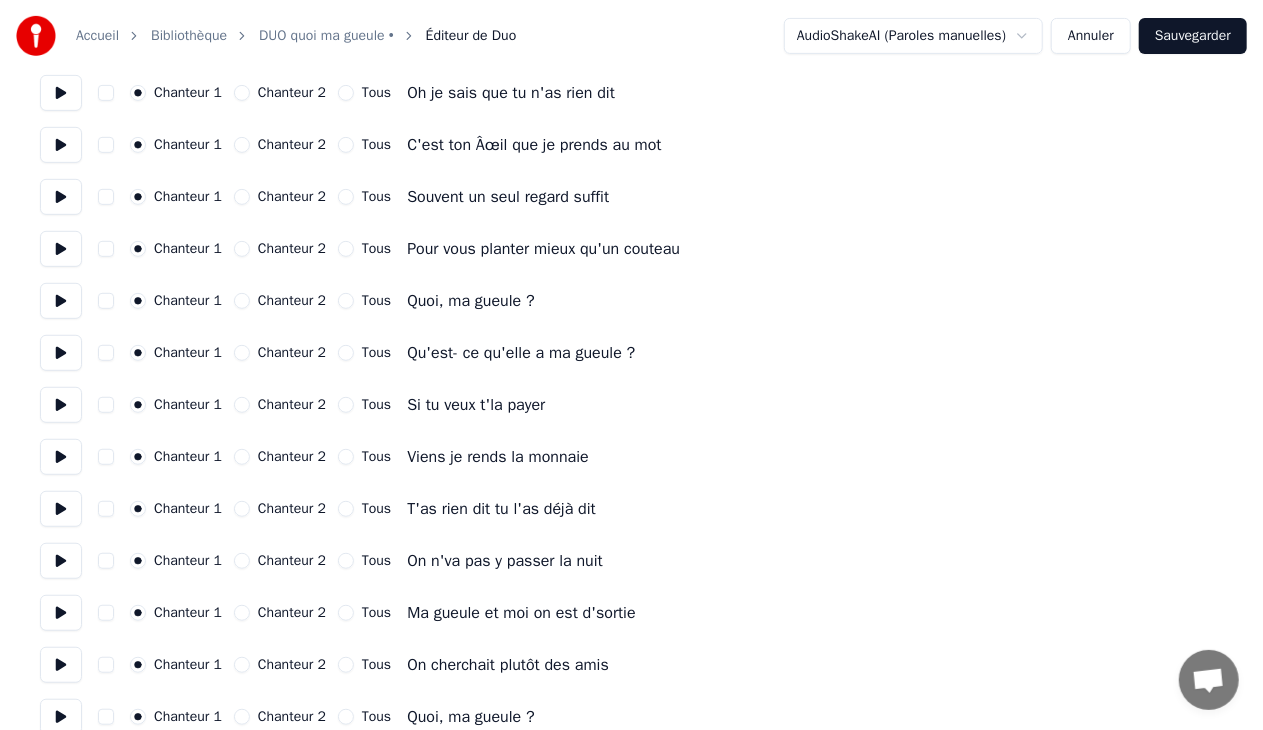 scroll, scrollTop: 378, scrollLeft: 0, axis: vertical 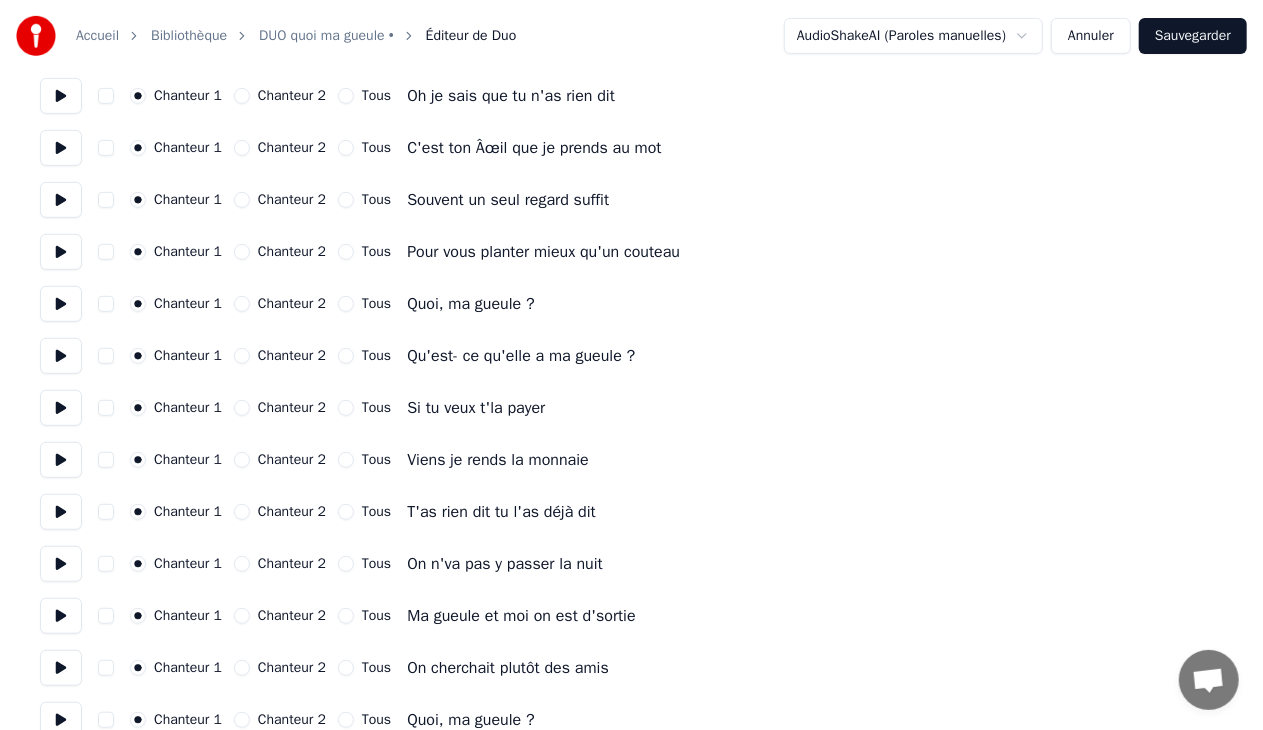 click on "Chanteur 2" at bounding box center [242, 304] 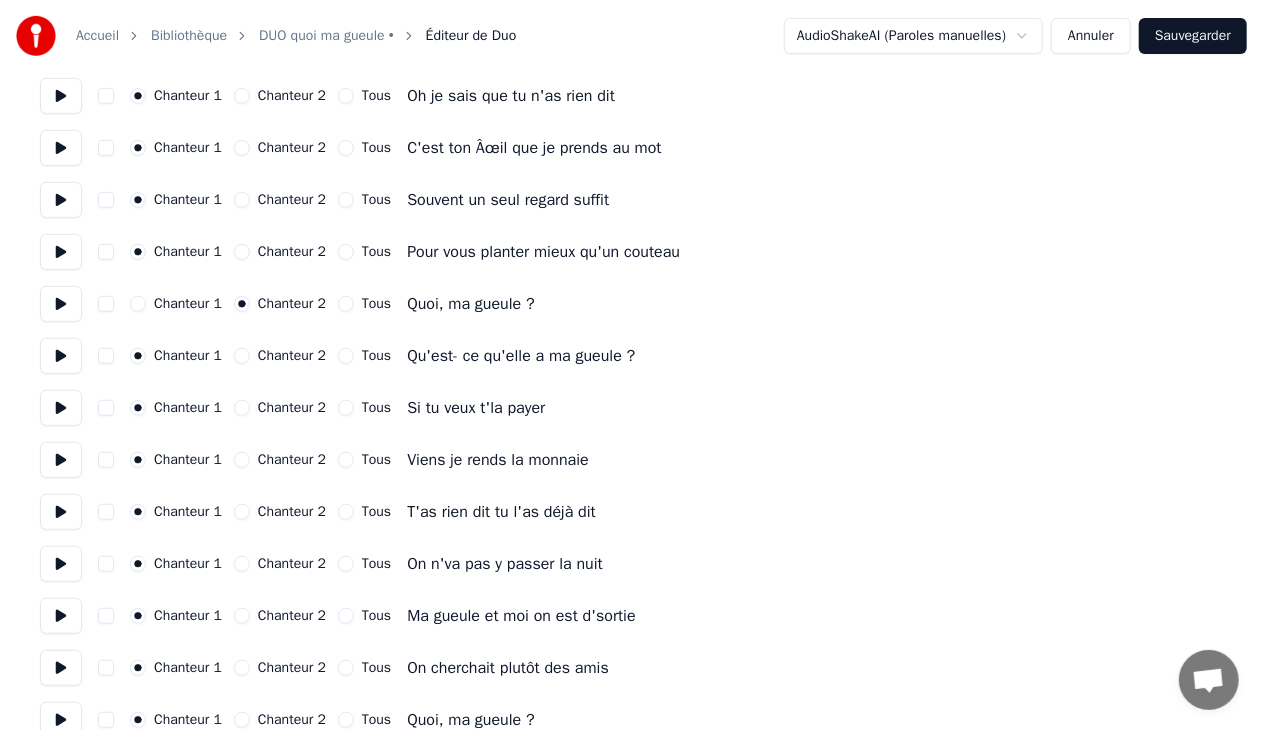 click on "Chanteur 2" at bounding box center (242, 356) 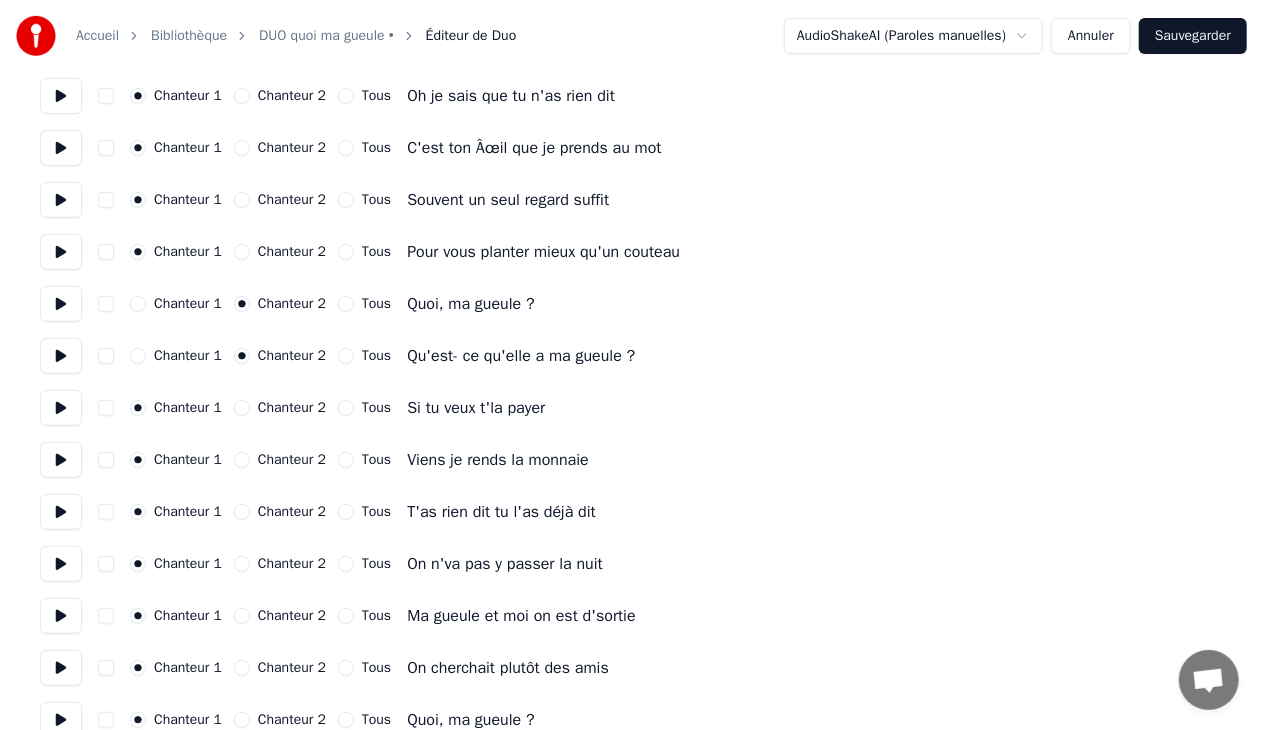click on "Chanteur 2" at bounding box center [242, 408] 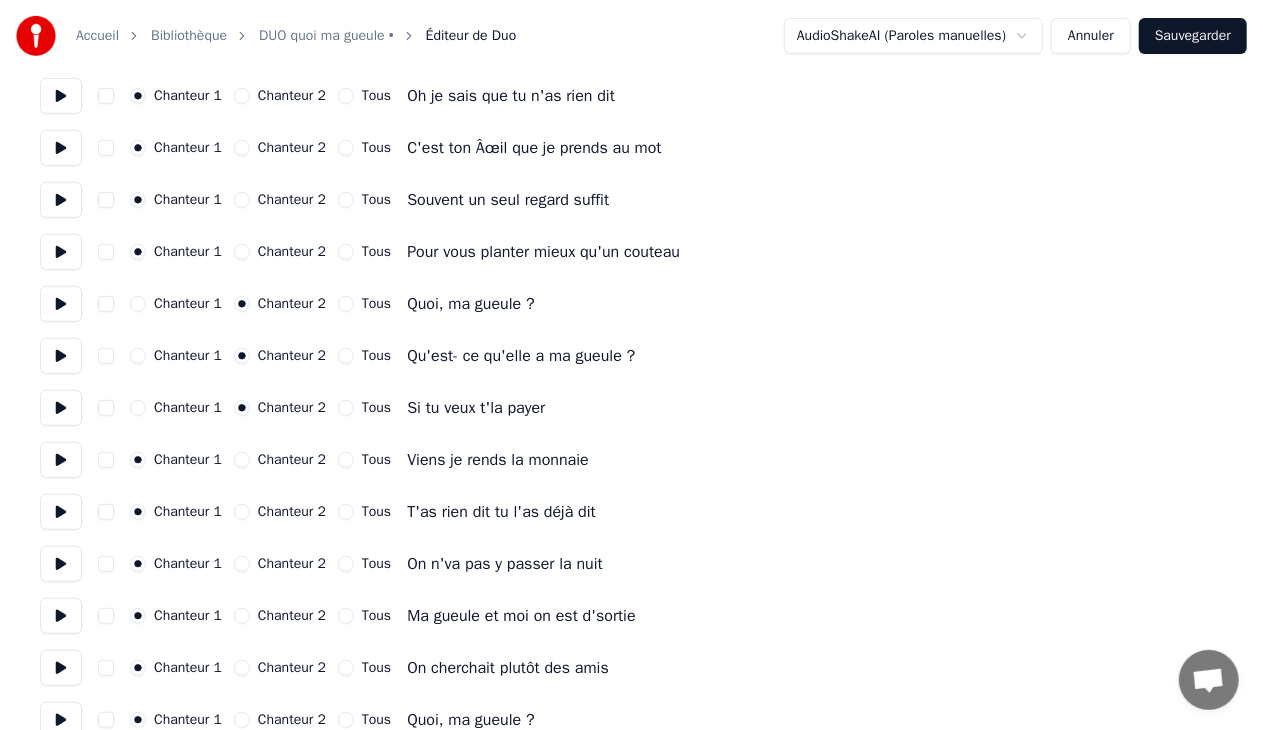 click on "Chanteur 2" at bounding box center [242, 460] 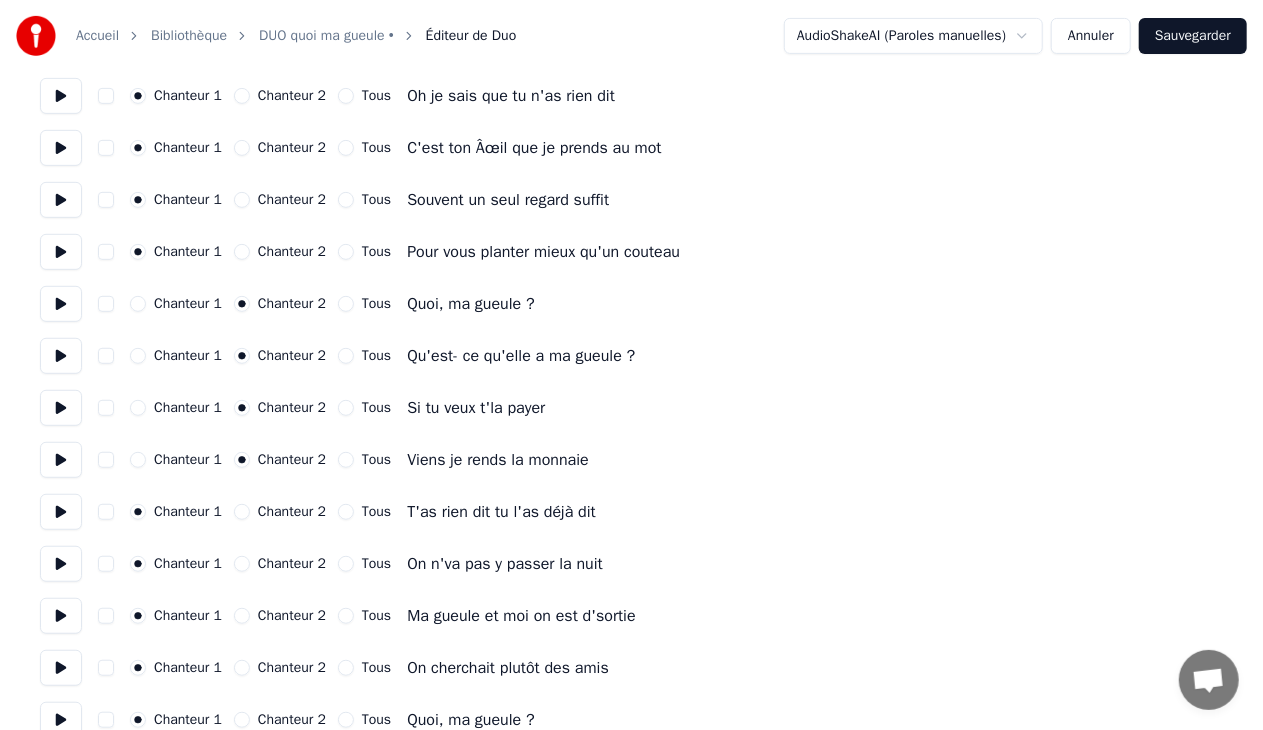 click on "Chanteur 2" at bounding box center (242, 512) 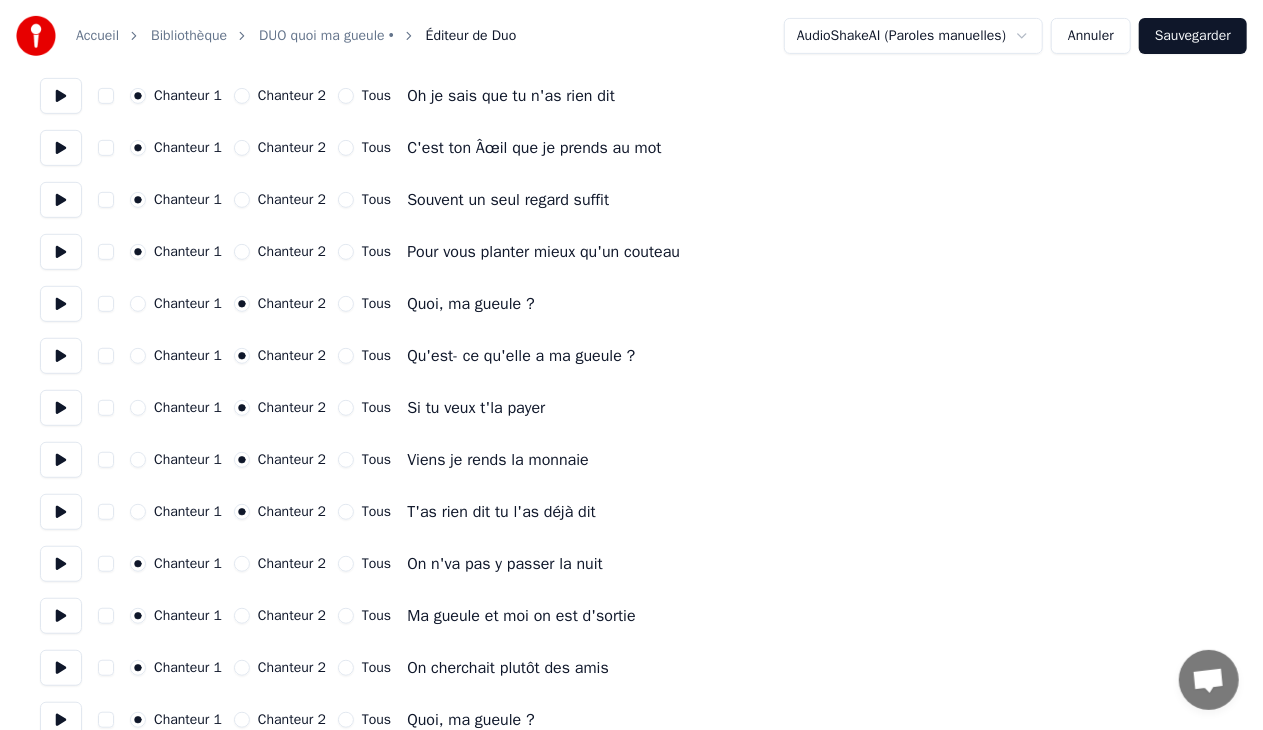 click on "Chanteur 2" at bounding box center (242, 564) 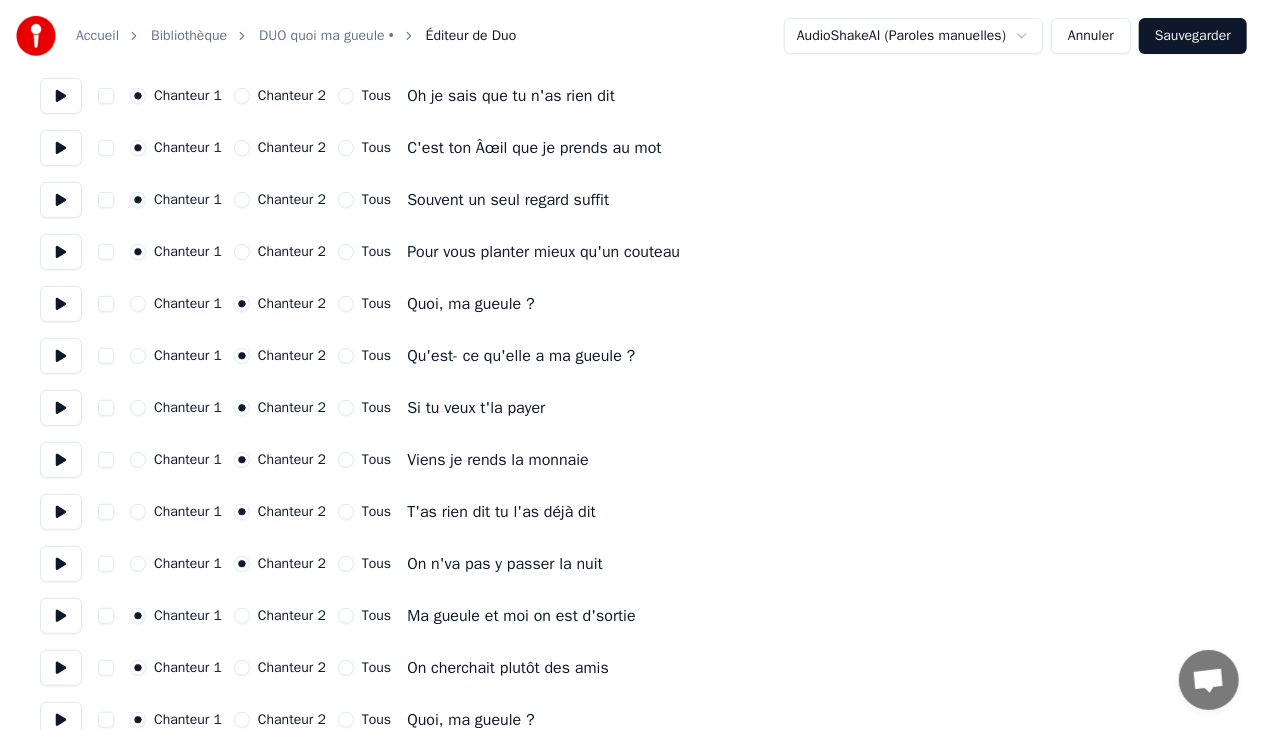 click on "Chanteur 2" at bounding box center [242, 616] 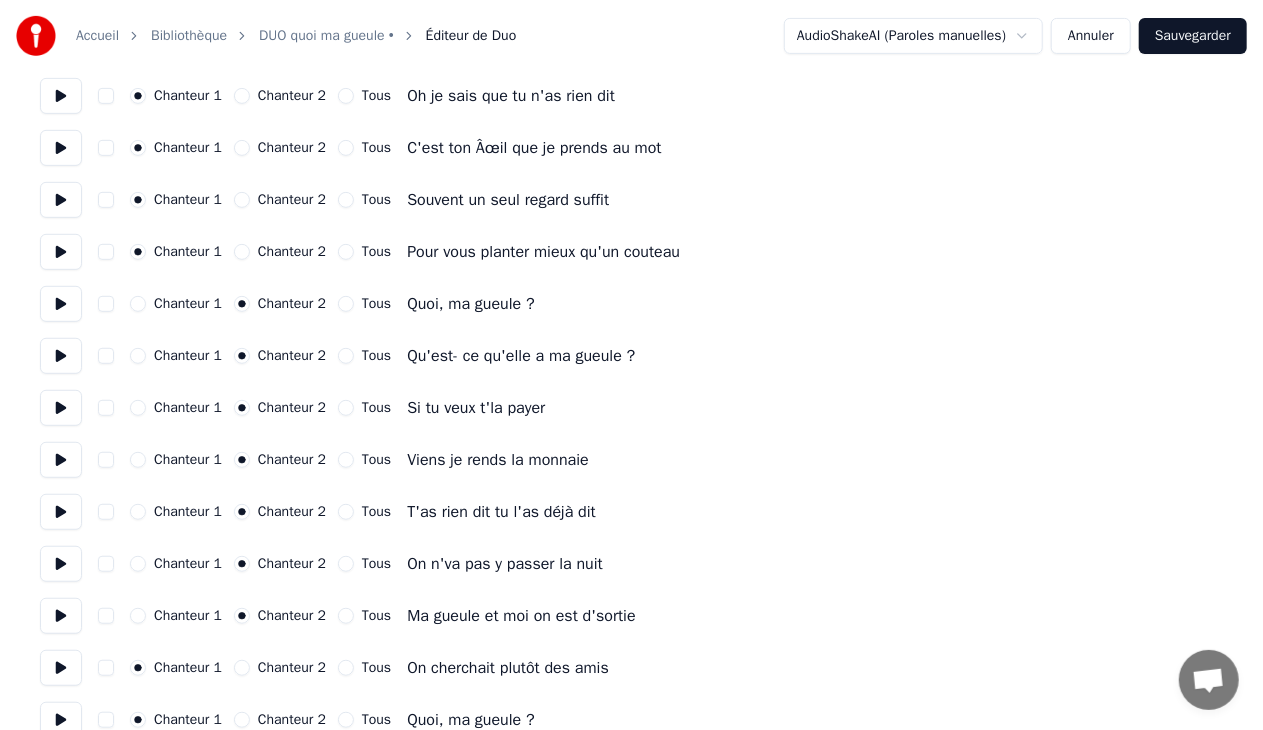 click on "Chanteur 2" at bounding box center (242, 668) 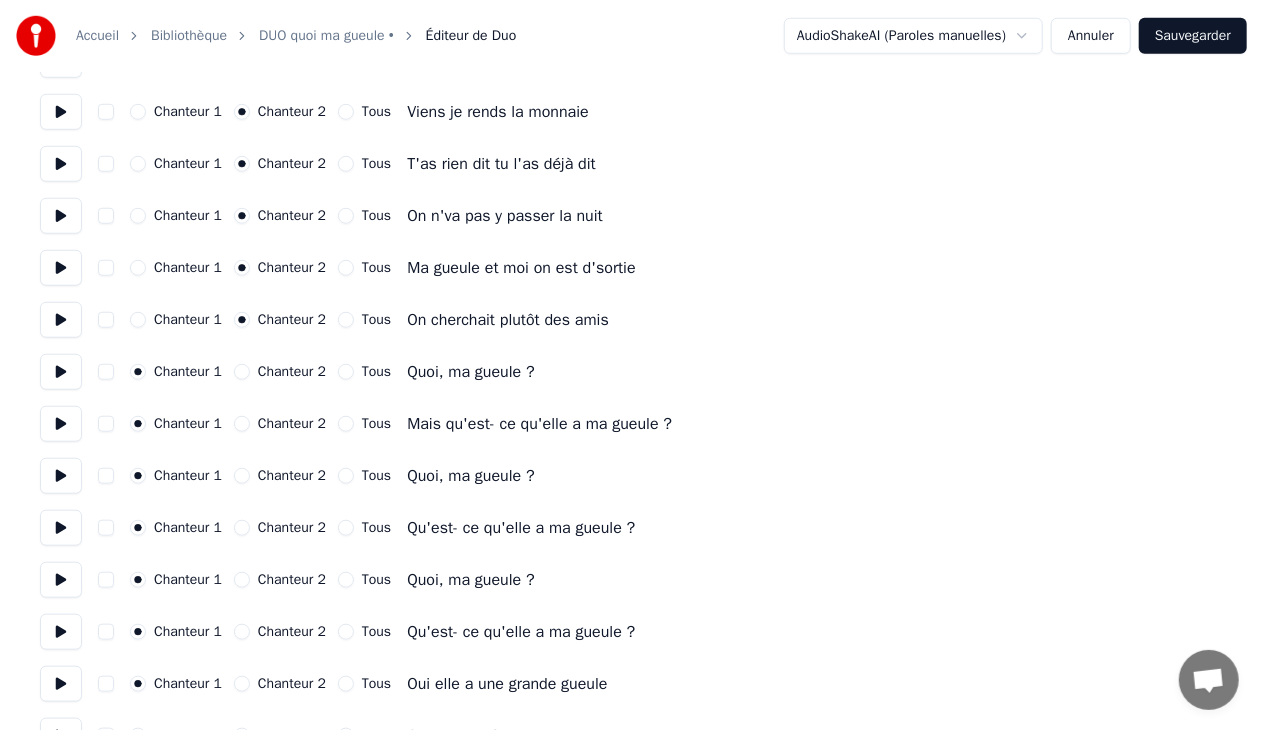 scroll, scrollTop: 736, scrollLeft: 0, axis: vertical 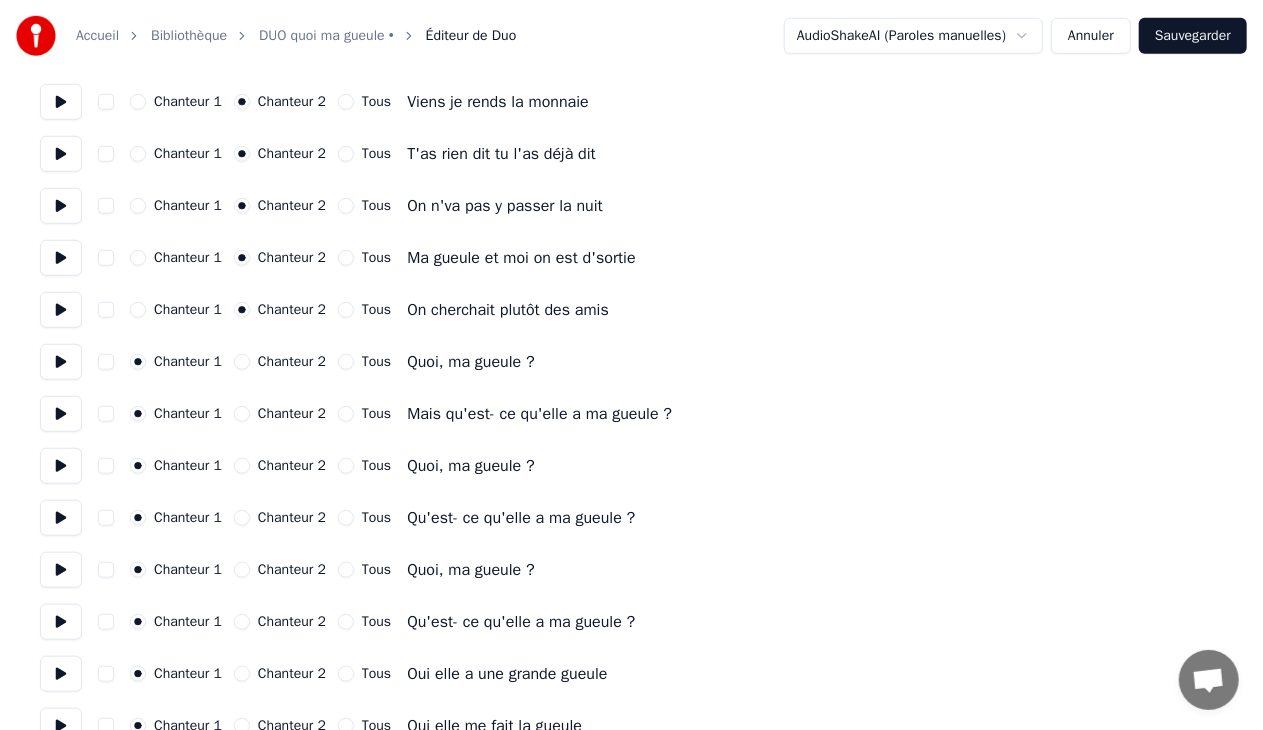 click on "Tous" at bounding box center [346, 362] 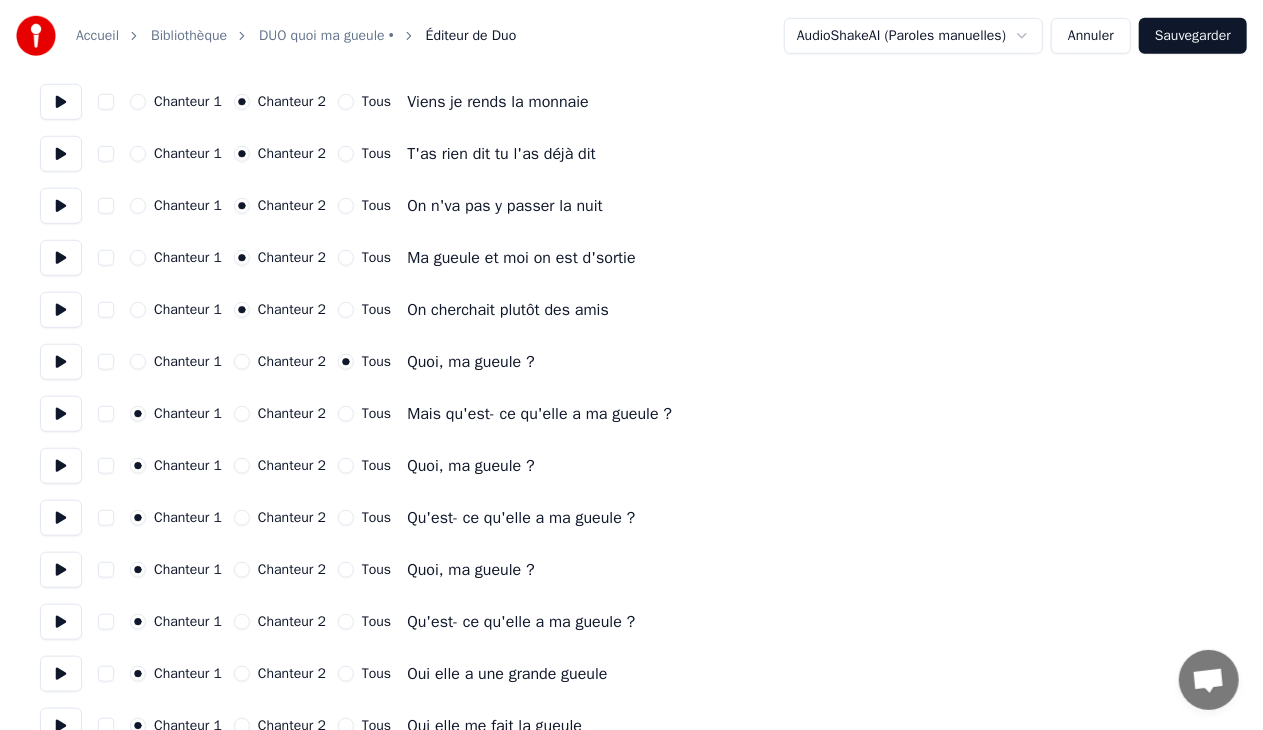 click on "Tous" at bounding box center [346, 414] 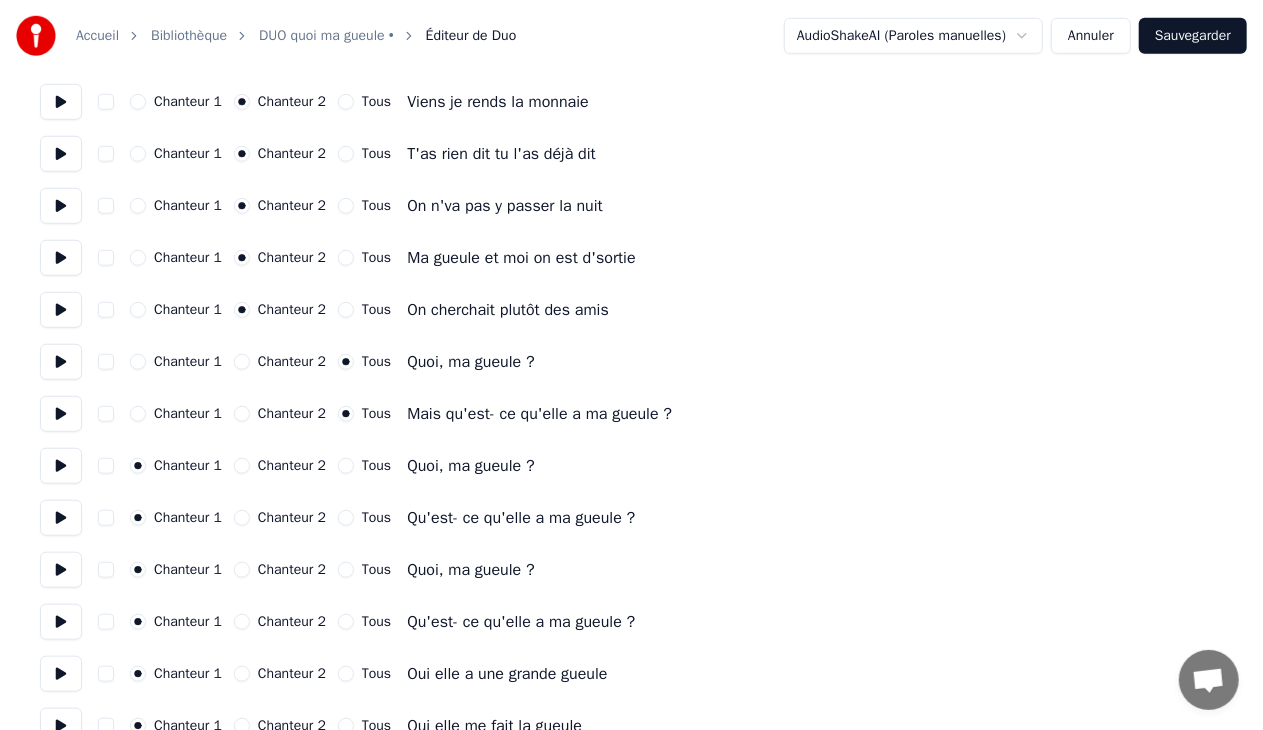click on "Tous" at bounding box center (346, 466) 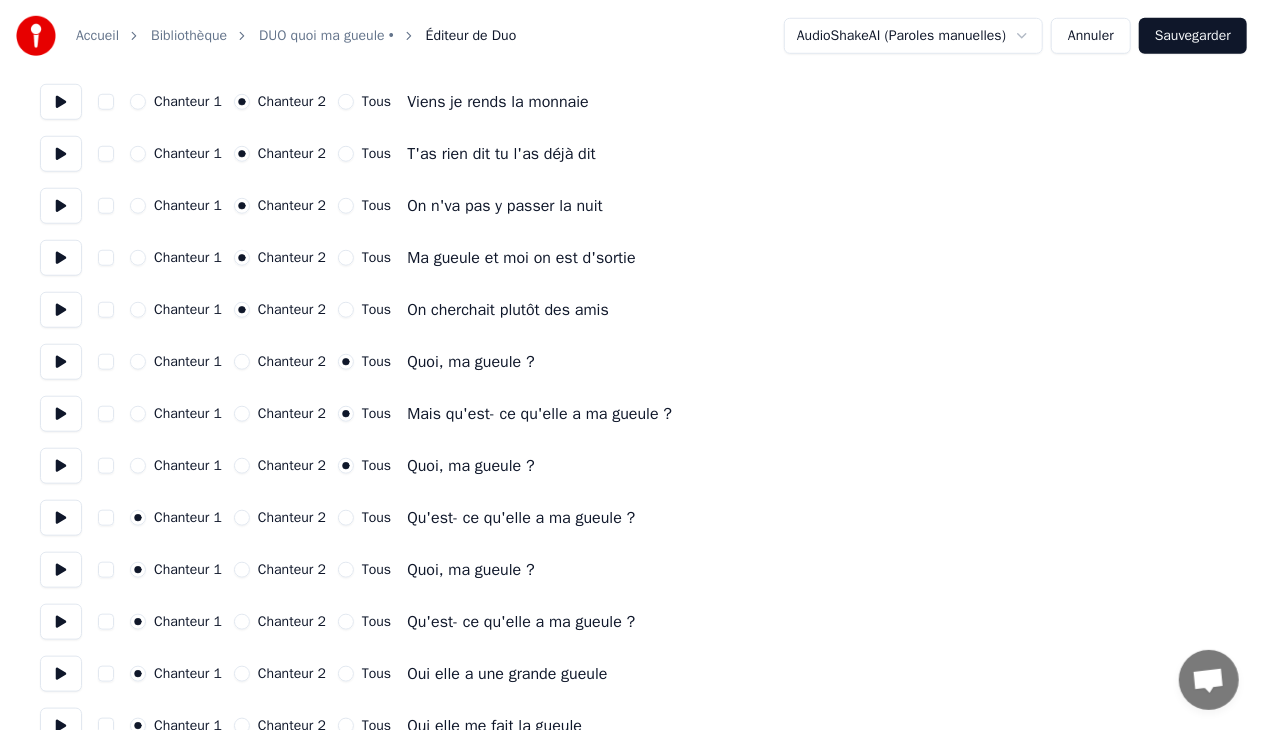 click on "Tous" at bounding box center [346, 518] 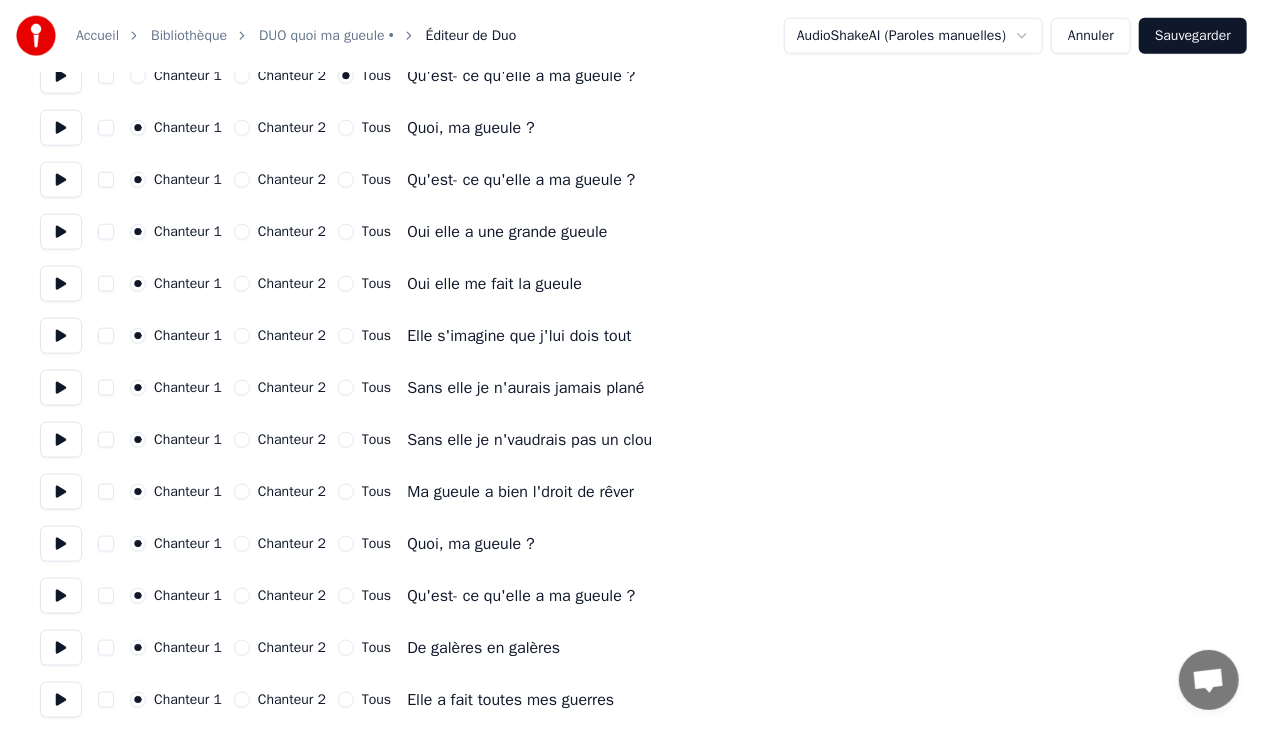 scroll, scrollTop: 1181, scrollLeft: 0, axis: vertical 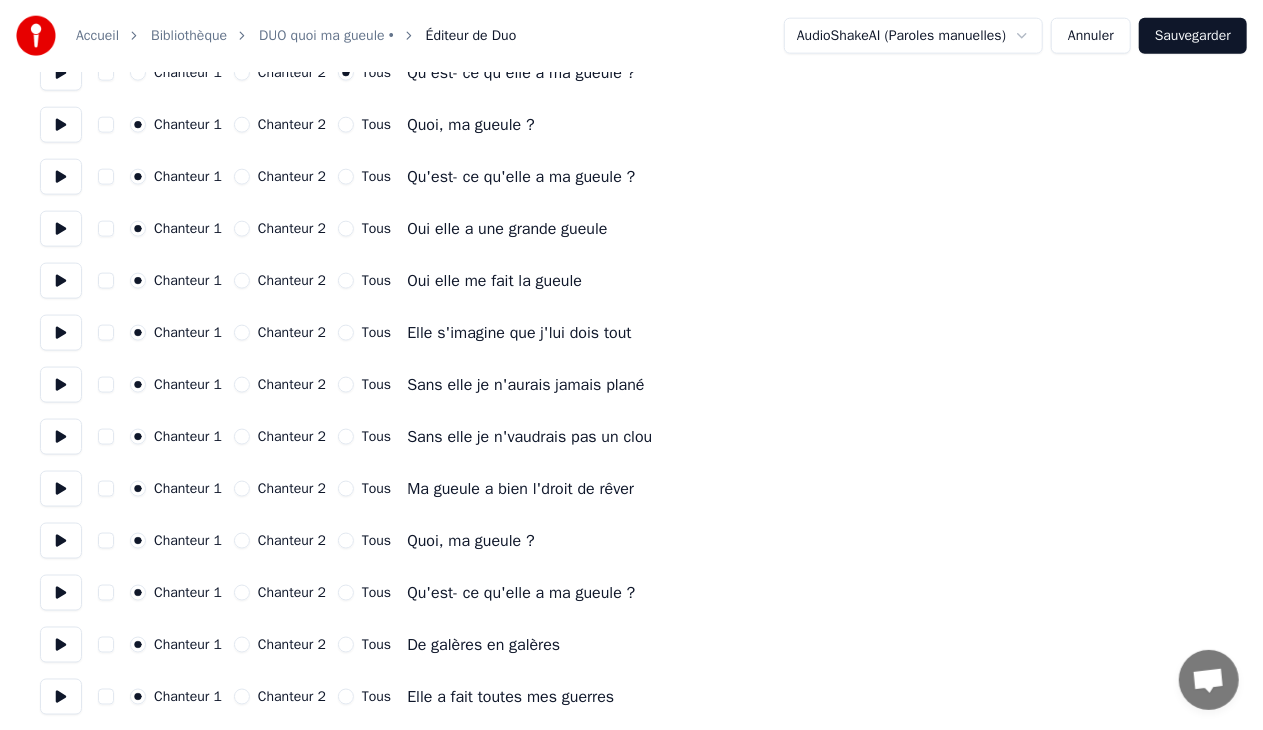 click on "Chanteur 2" at bounding box center [242, 541] 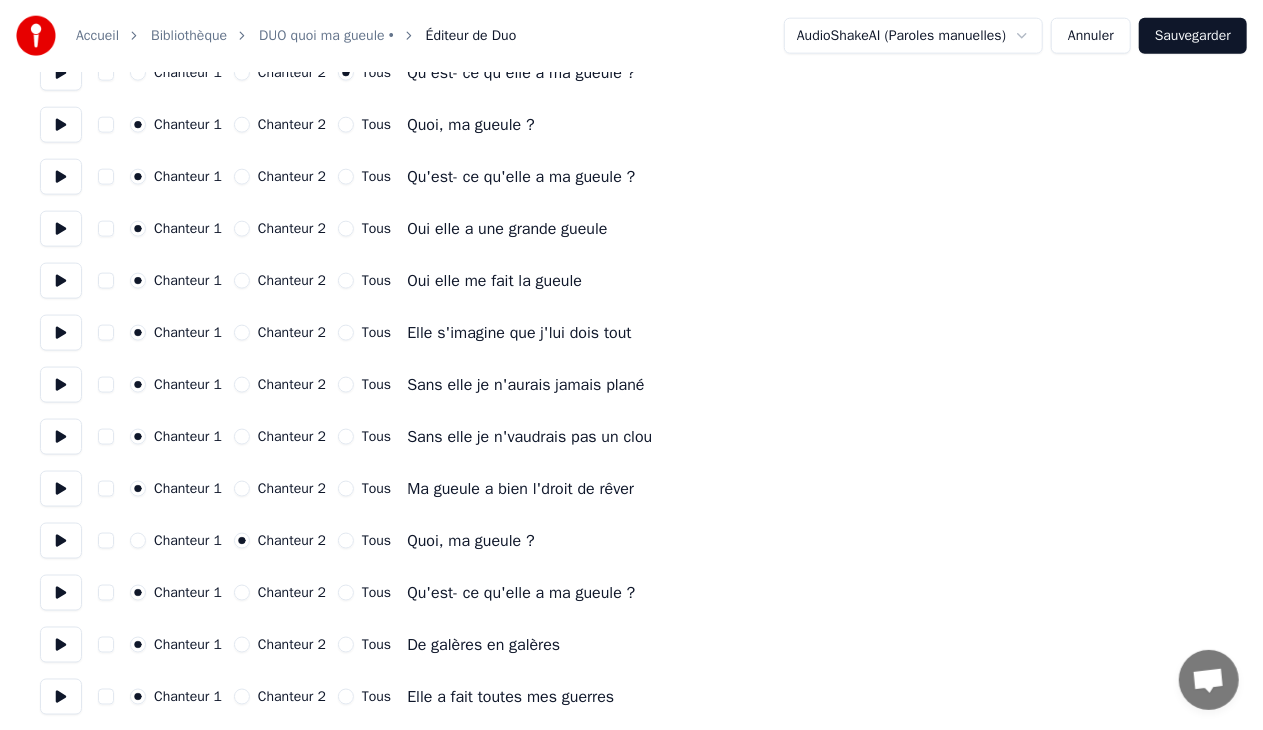click on "Chanteur 2" at bounding box center (242, 593) 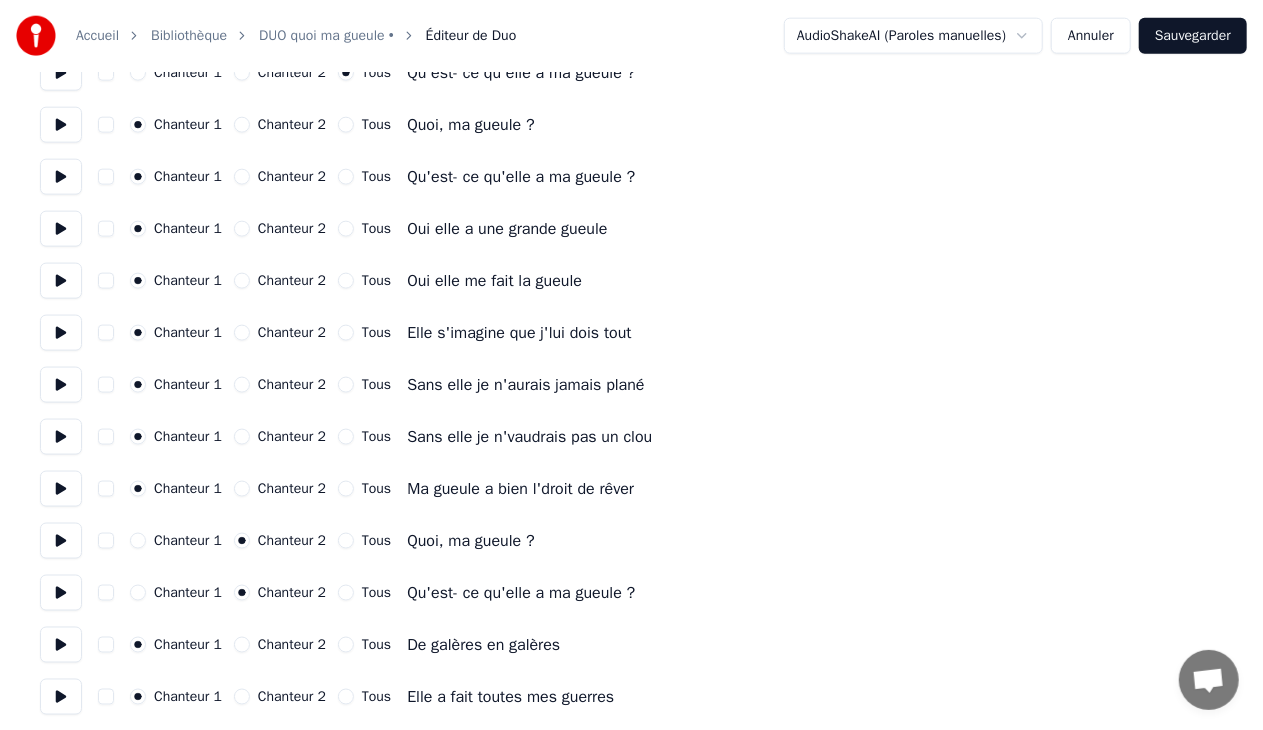 click on "Chanteur 2" at bounding box center (242, 645) 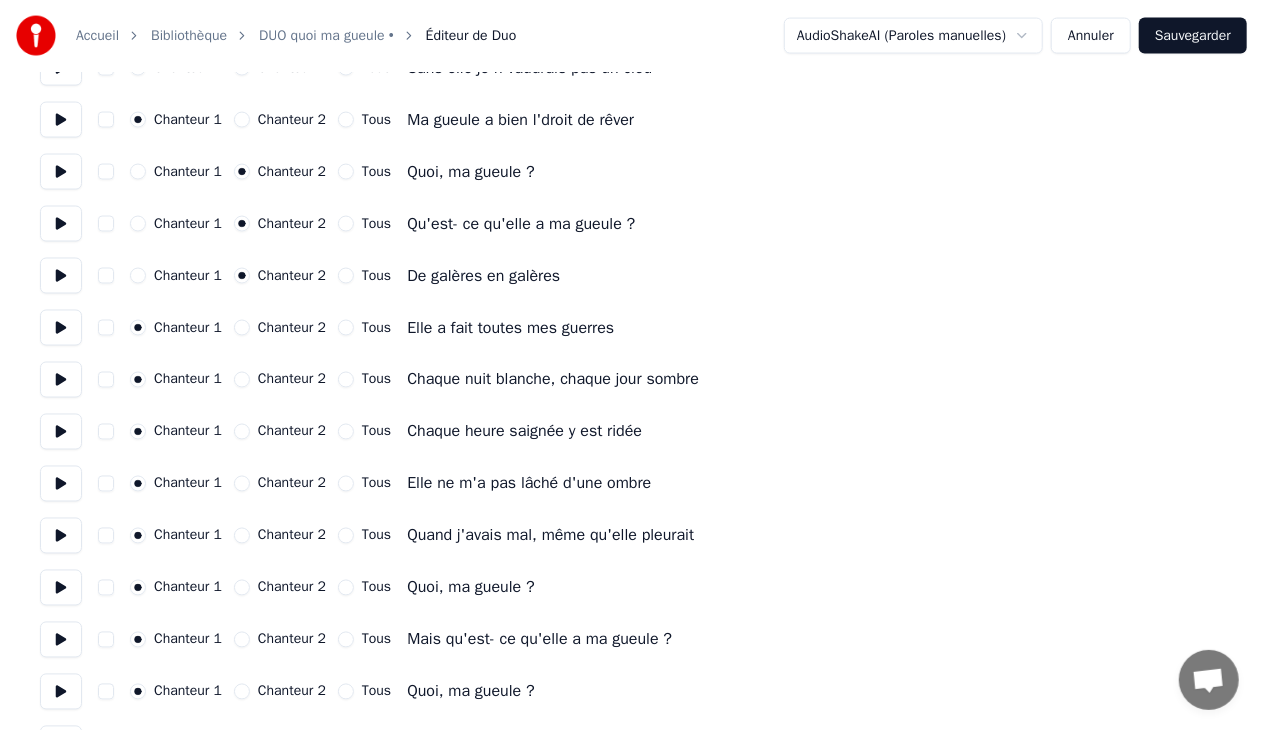 scroll, scrollTop: 1547, scrollLeft: 0, axis: vertical 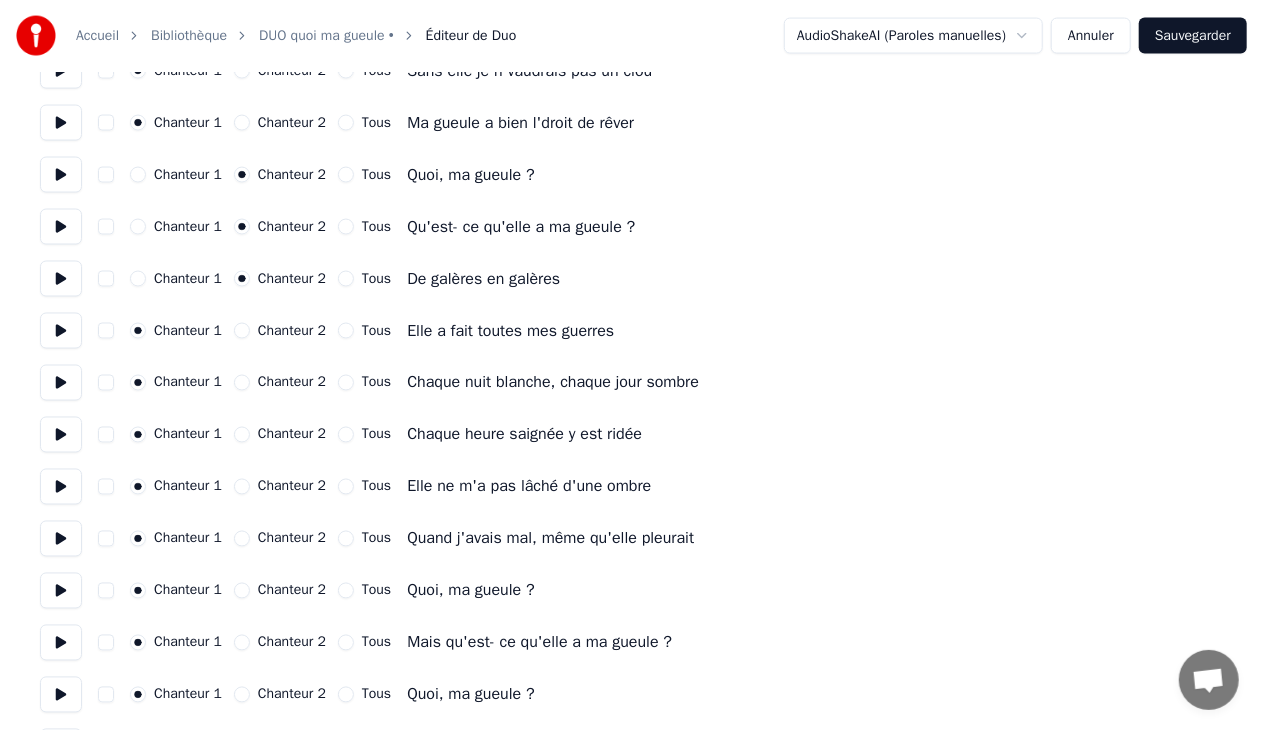click on "Chanteur 2" at bounding box center [242, 331] 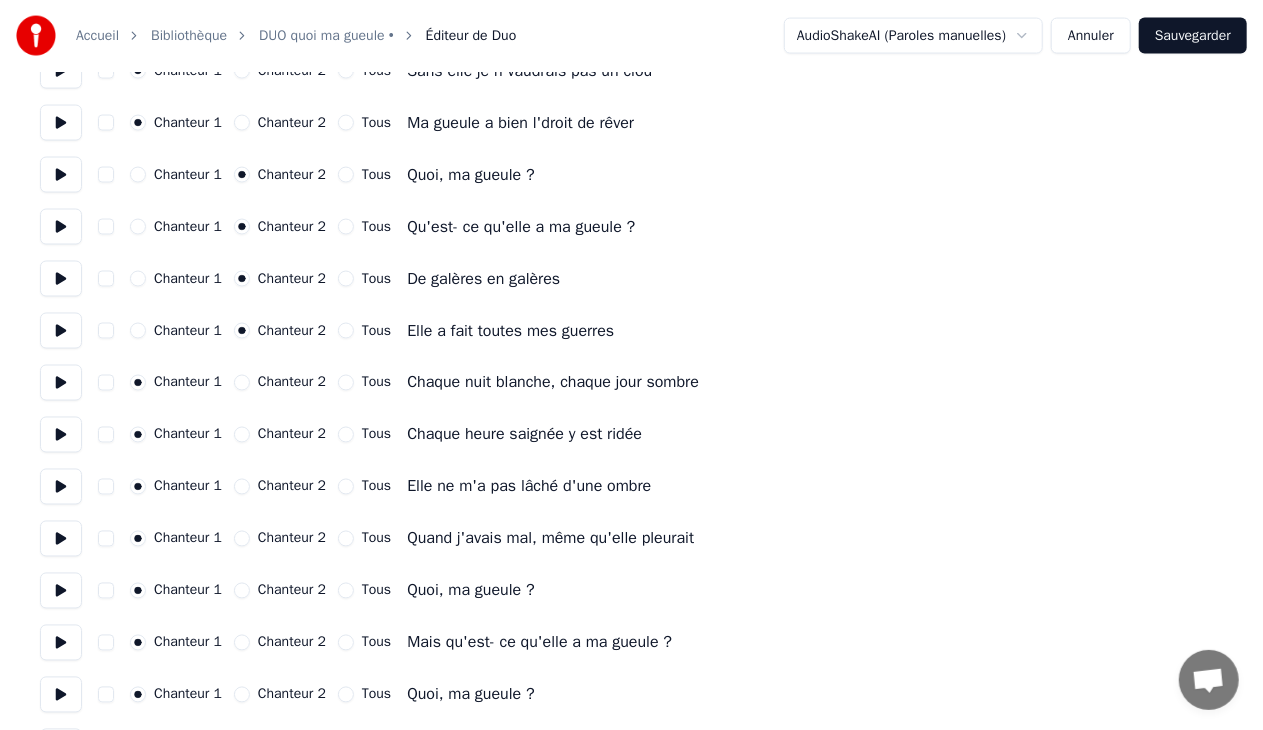 click on "Chanteur 2" at bounding box center [242, 383] 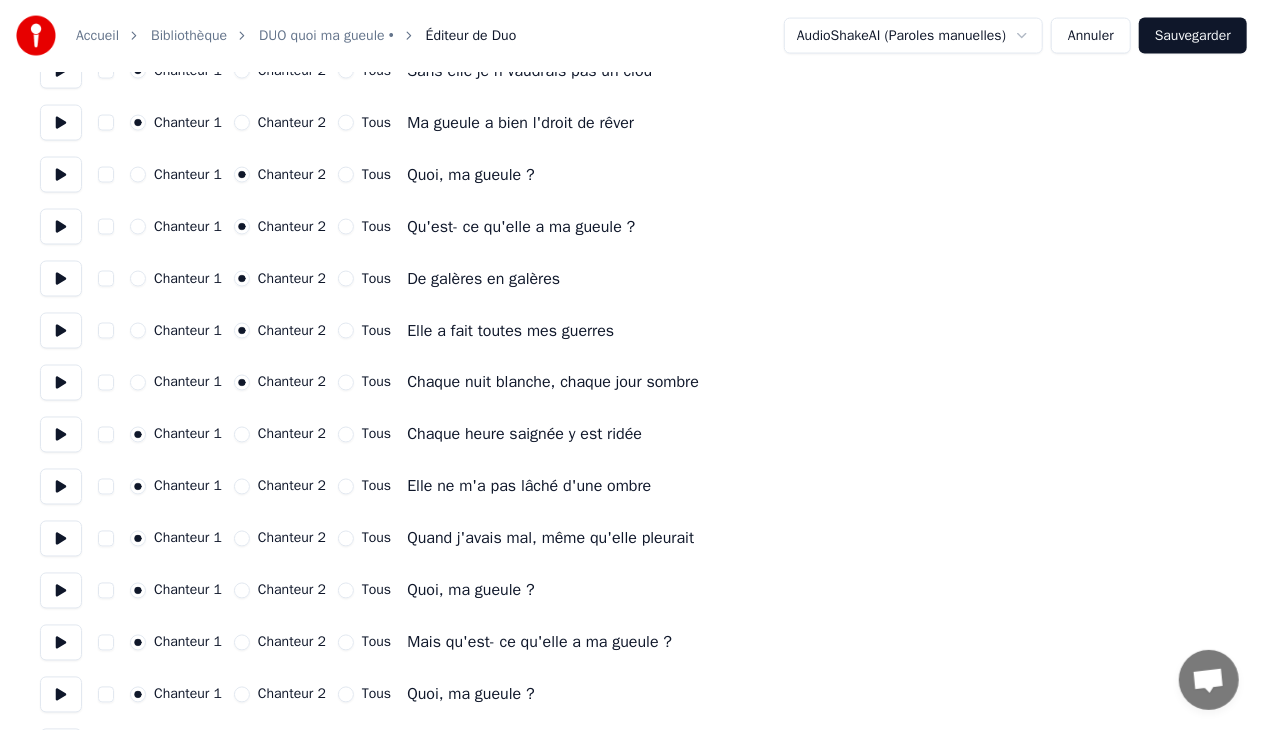 click on "Chanteur 2" at bounding box center [242, 435] 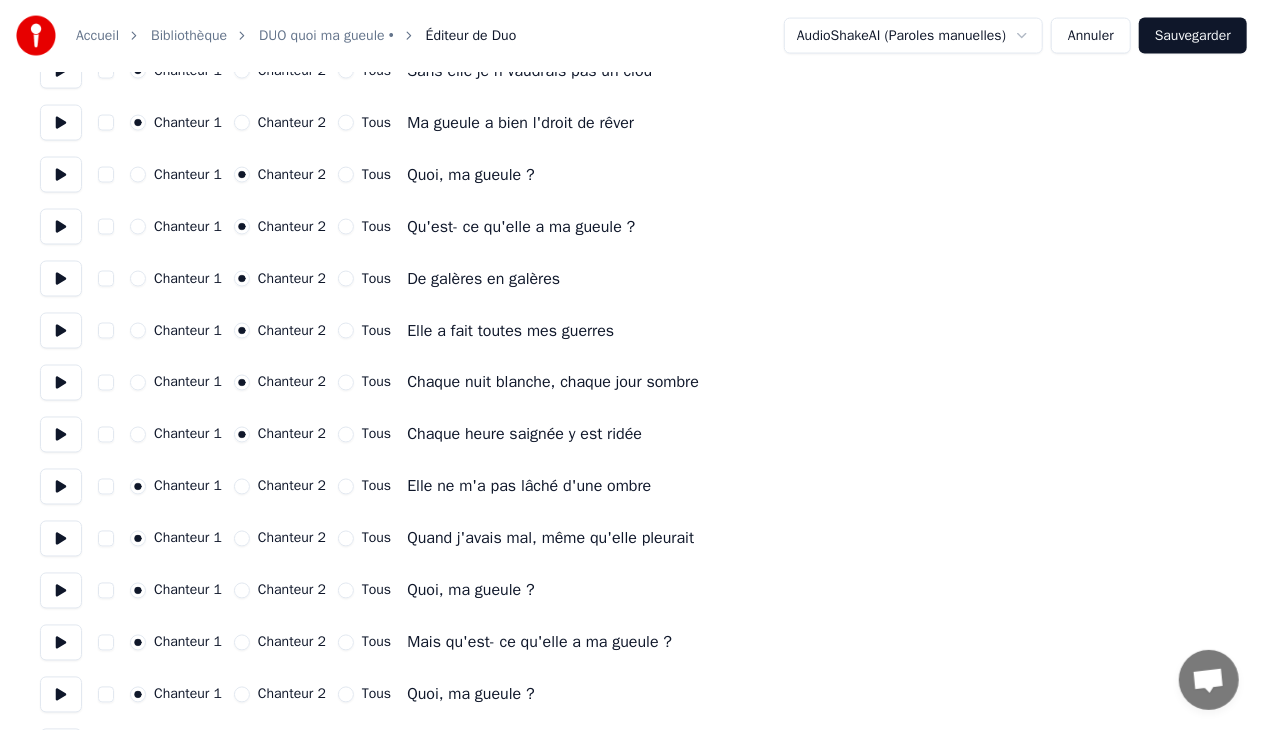 click on "Chanteur 2" at bounding box center (242, 487) 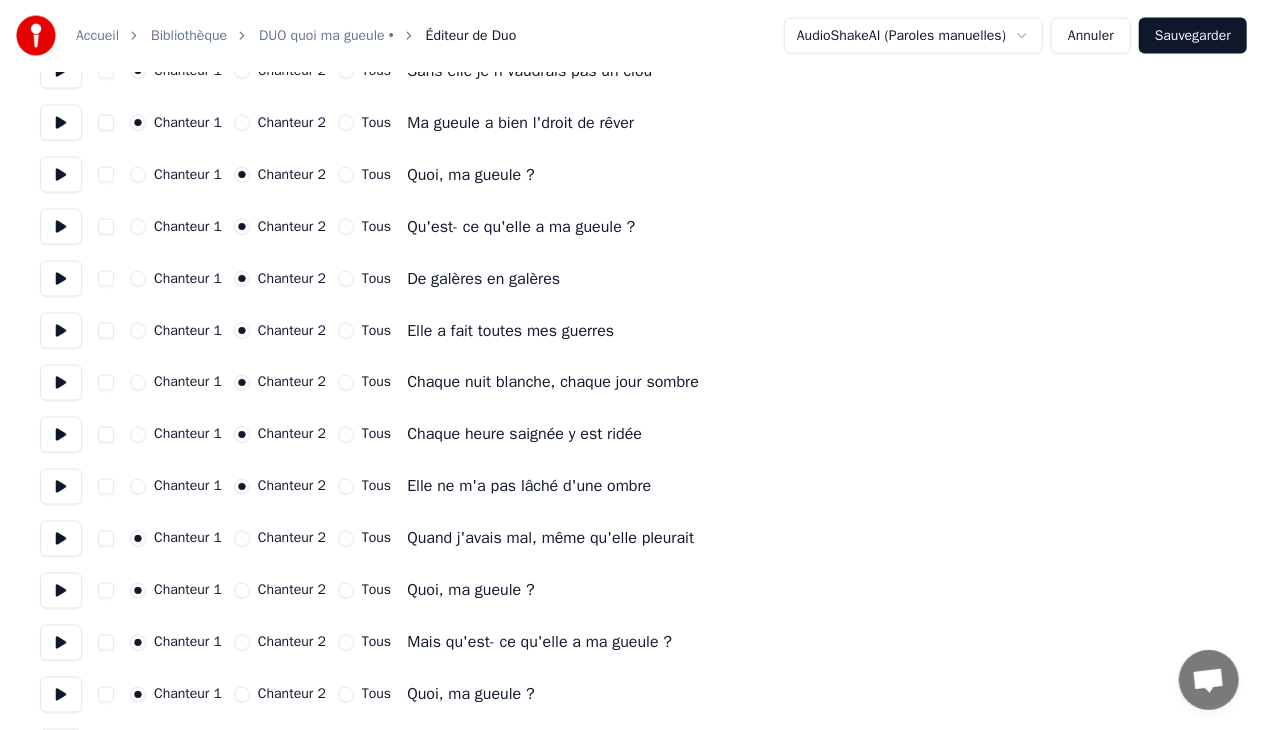 click on "Chanteur 2" at bounding box center [242, 539] 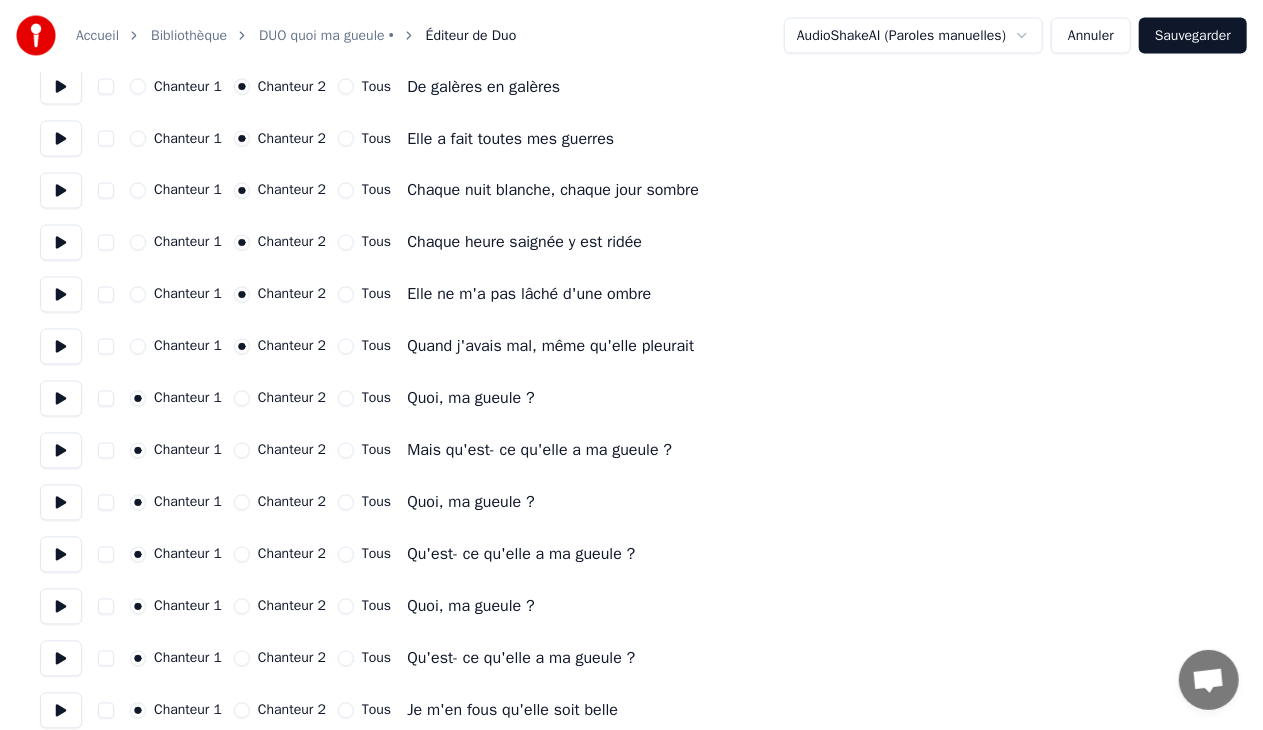 scroll, scrollTop: 1744, scrollLeft: 0, axis: vertical 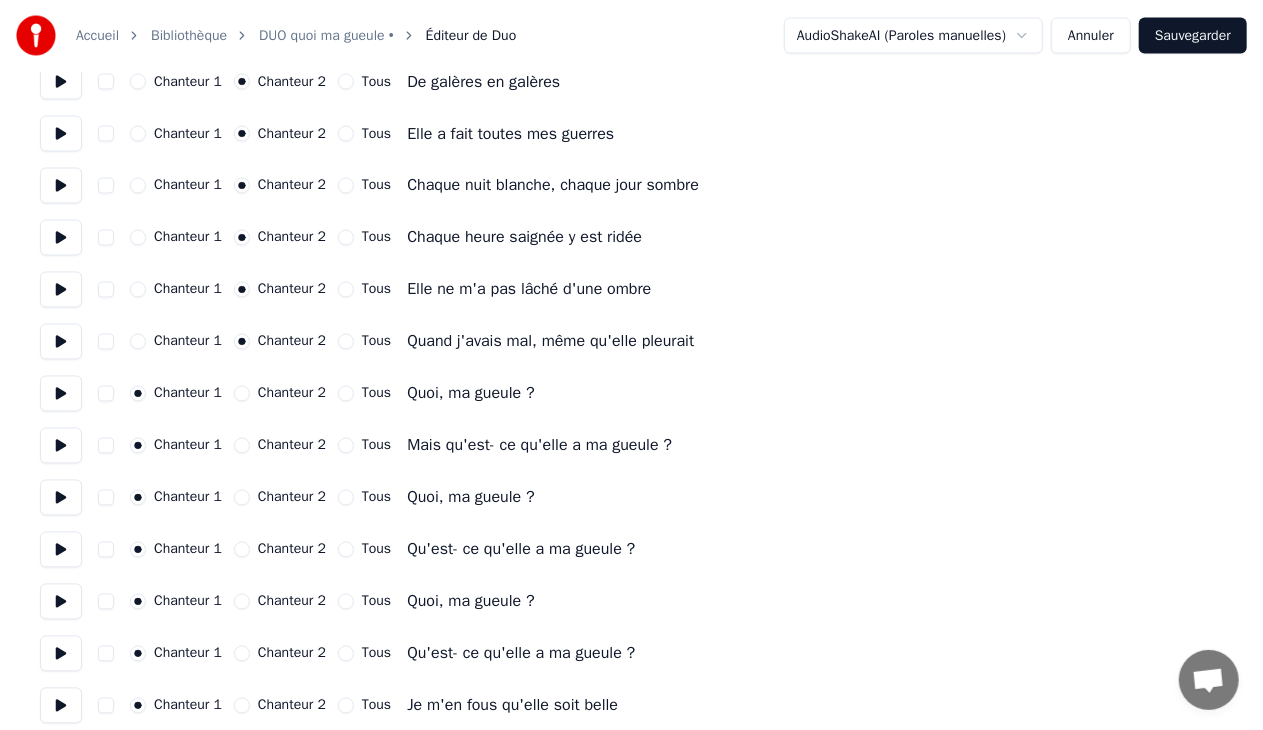 click on "Tous" at bounding box center [346, 394] 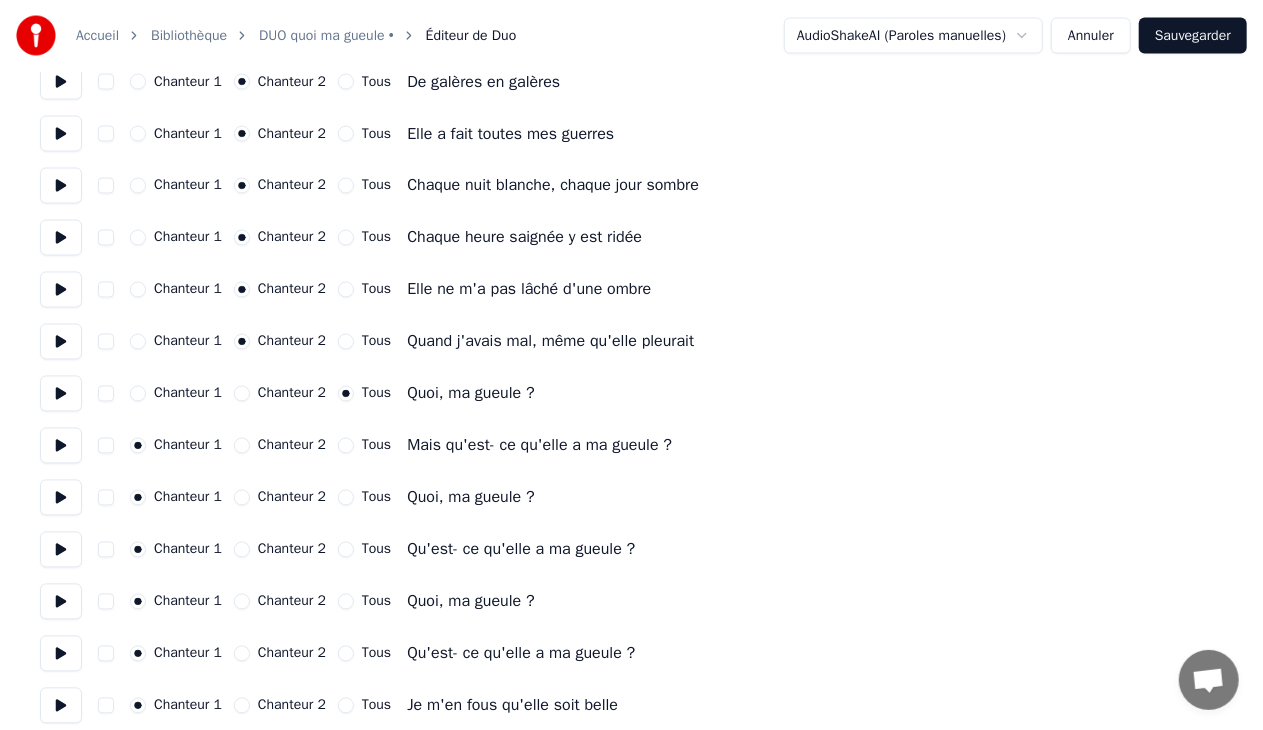 click on "Tous" at bounding box center [346, 446] 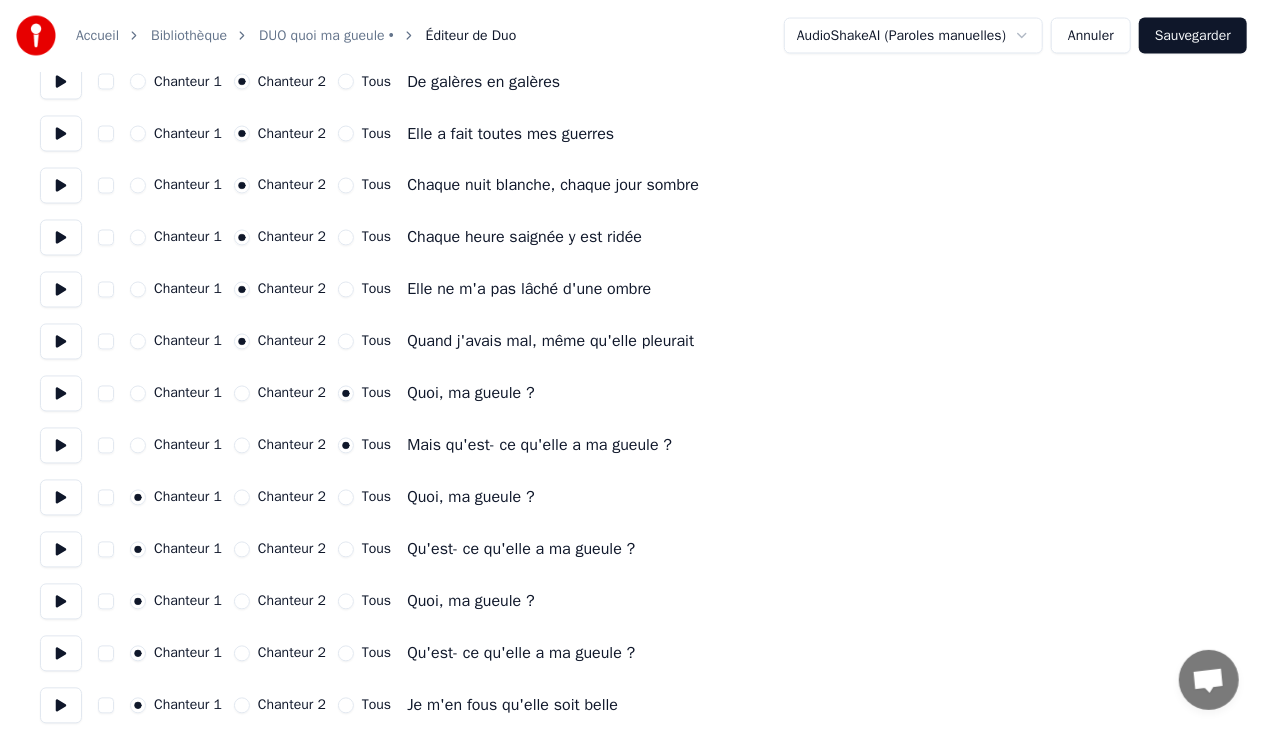 click on "Tous" at bounding box center (346, 498) 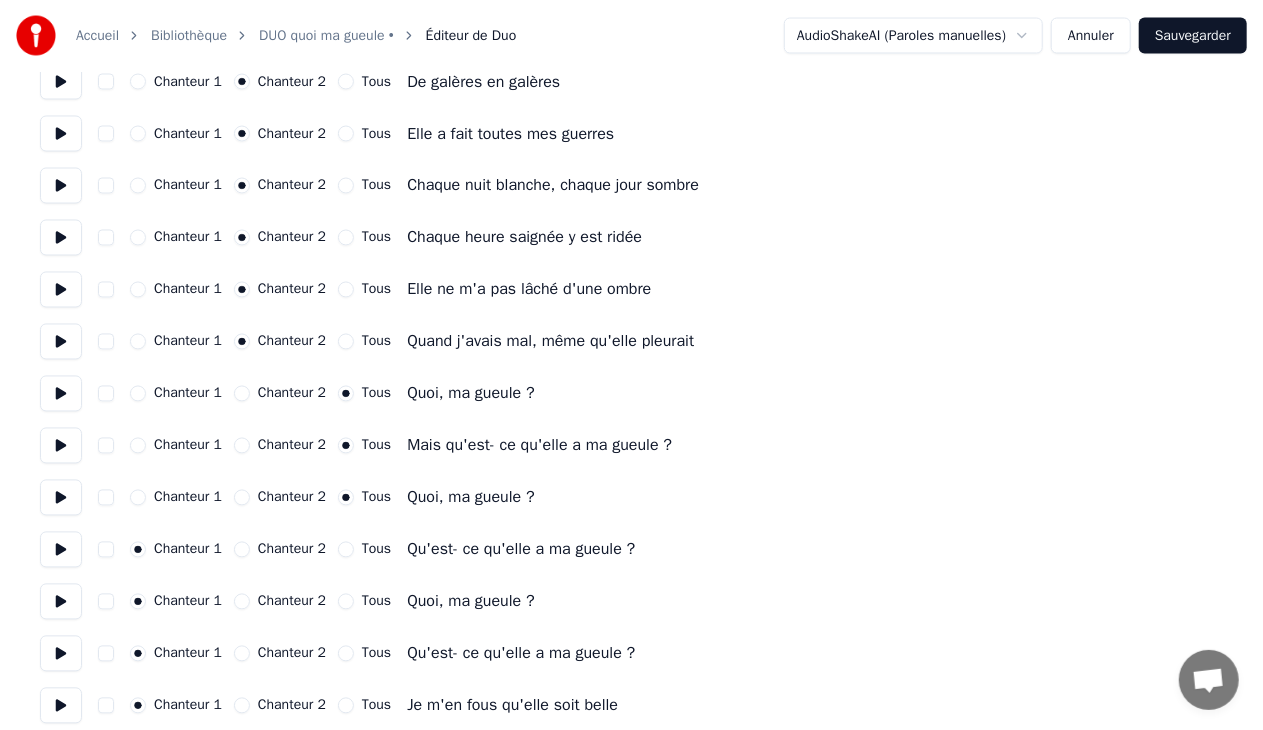 click on "Tous" at bounding box center [346, 550] 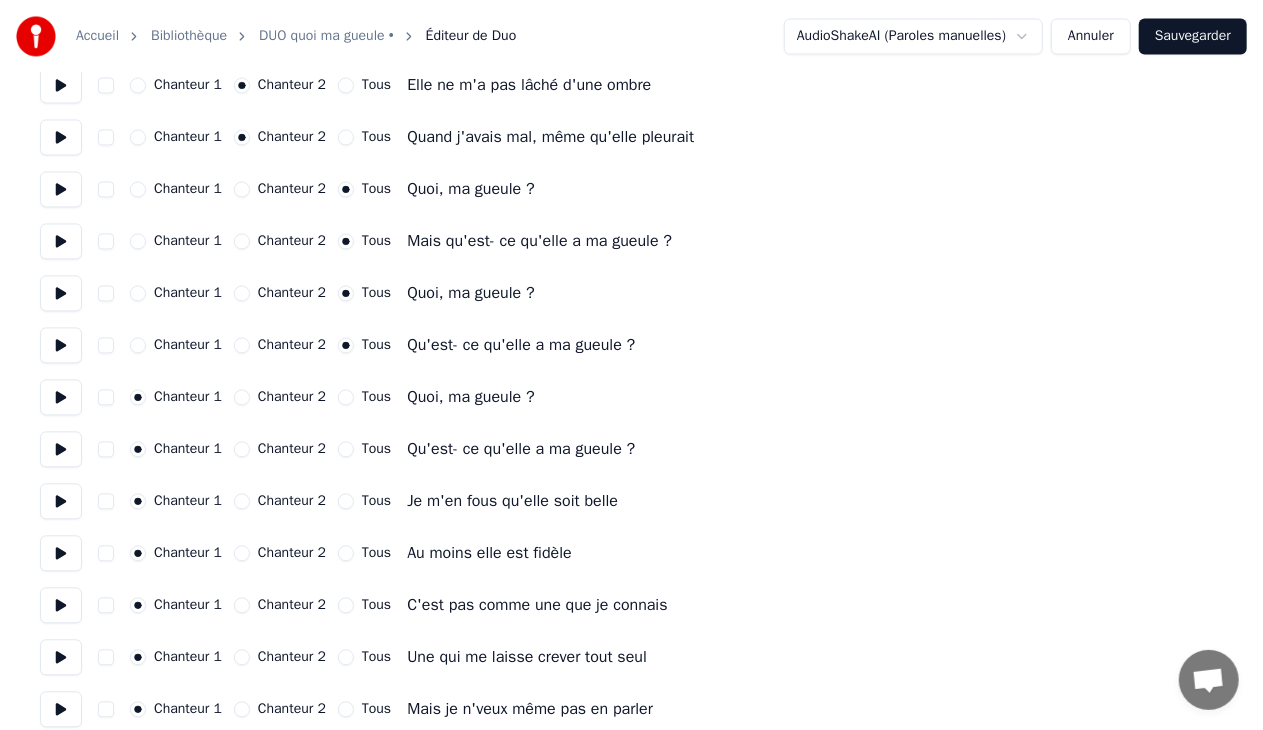 scroll, scrollTop: 1952, scrollLeft: 0, axis: vertical 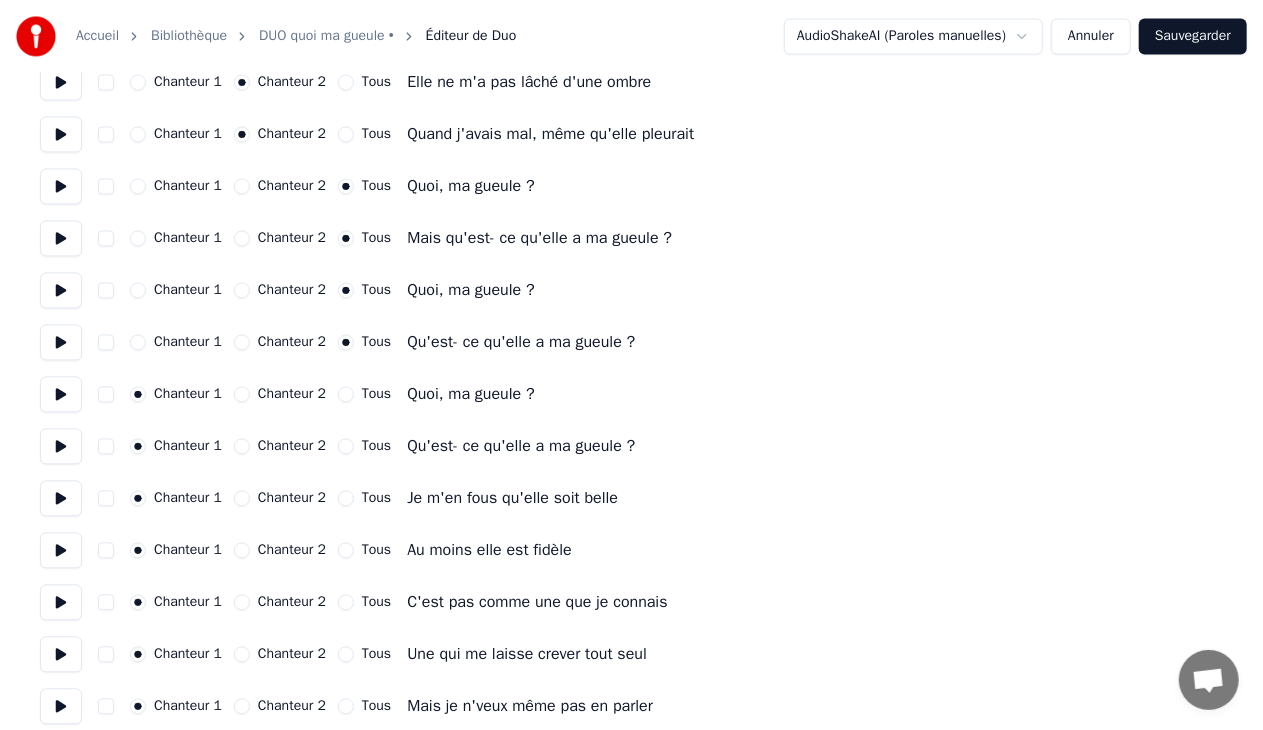 click on "Chanteur 2" at bounding box center [242, 446] 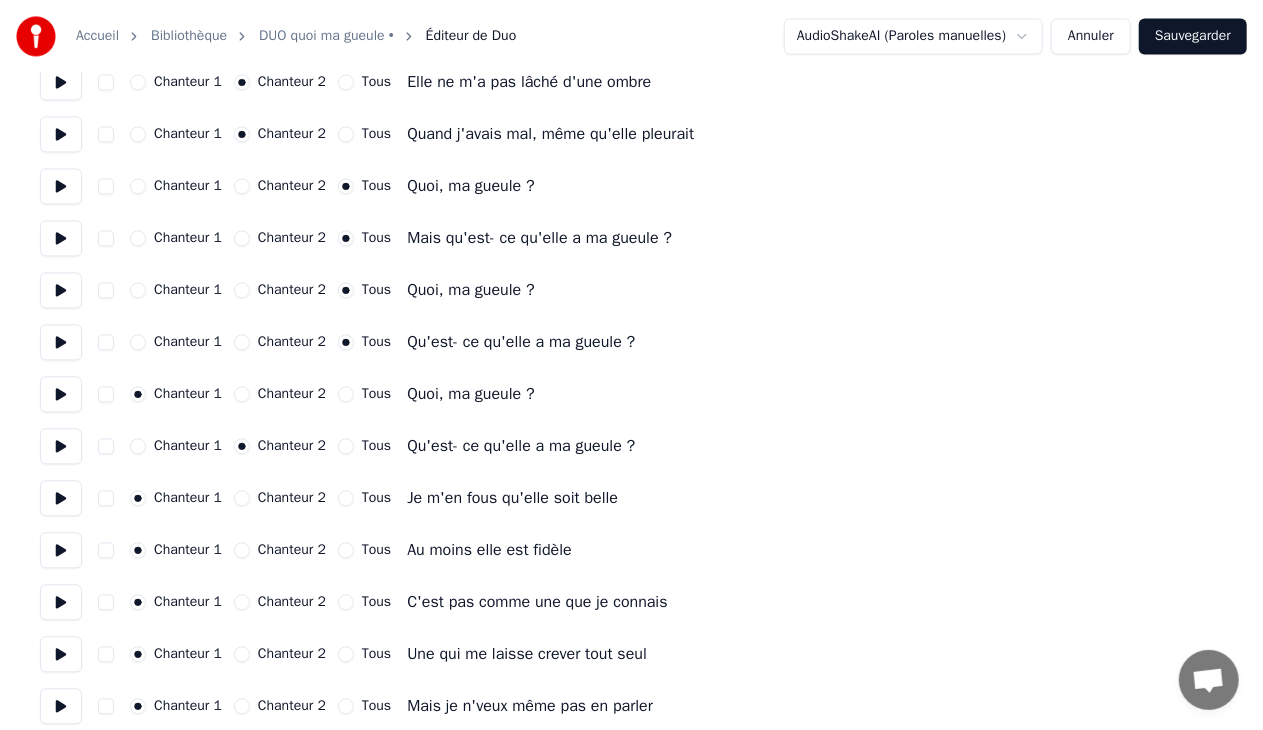click on "Chanteur 2" at bounding box center (242, 550) 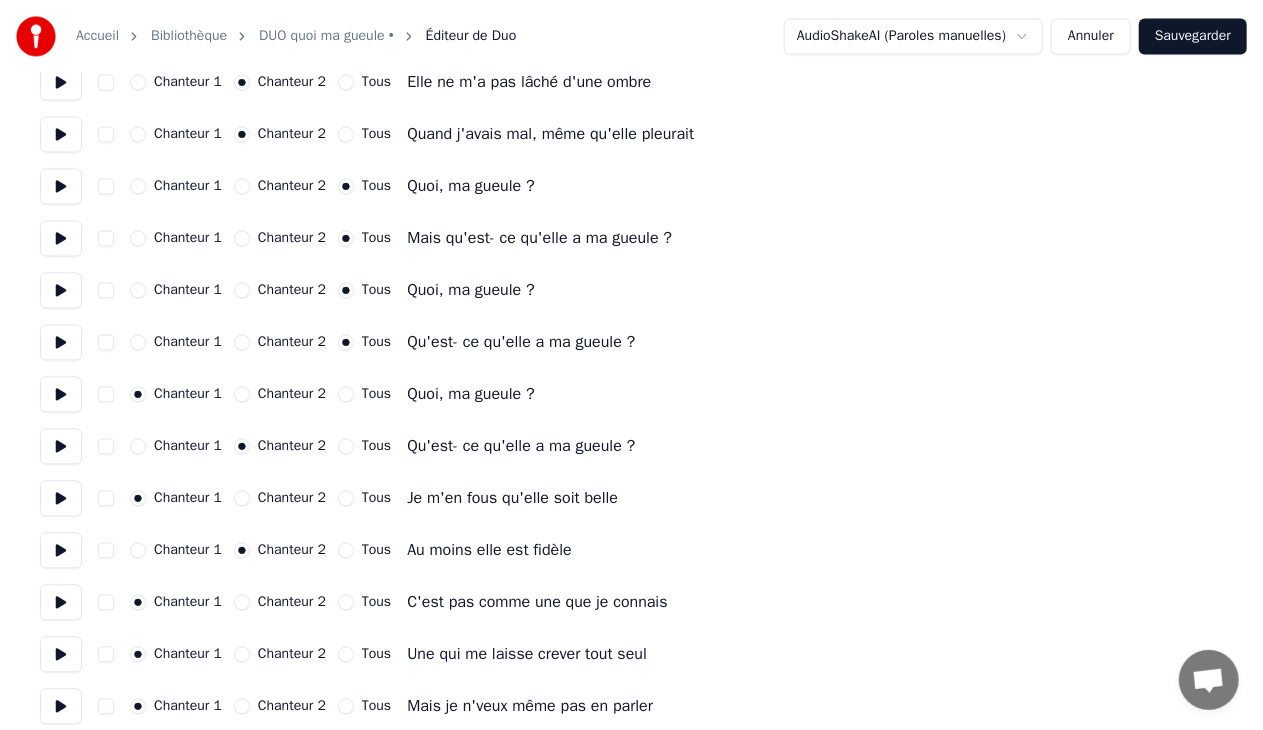click on "Chanteur 2" at bounding box center (242, 654) 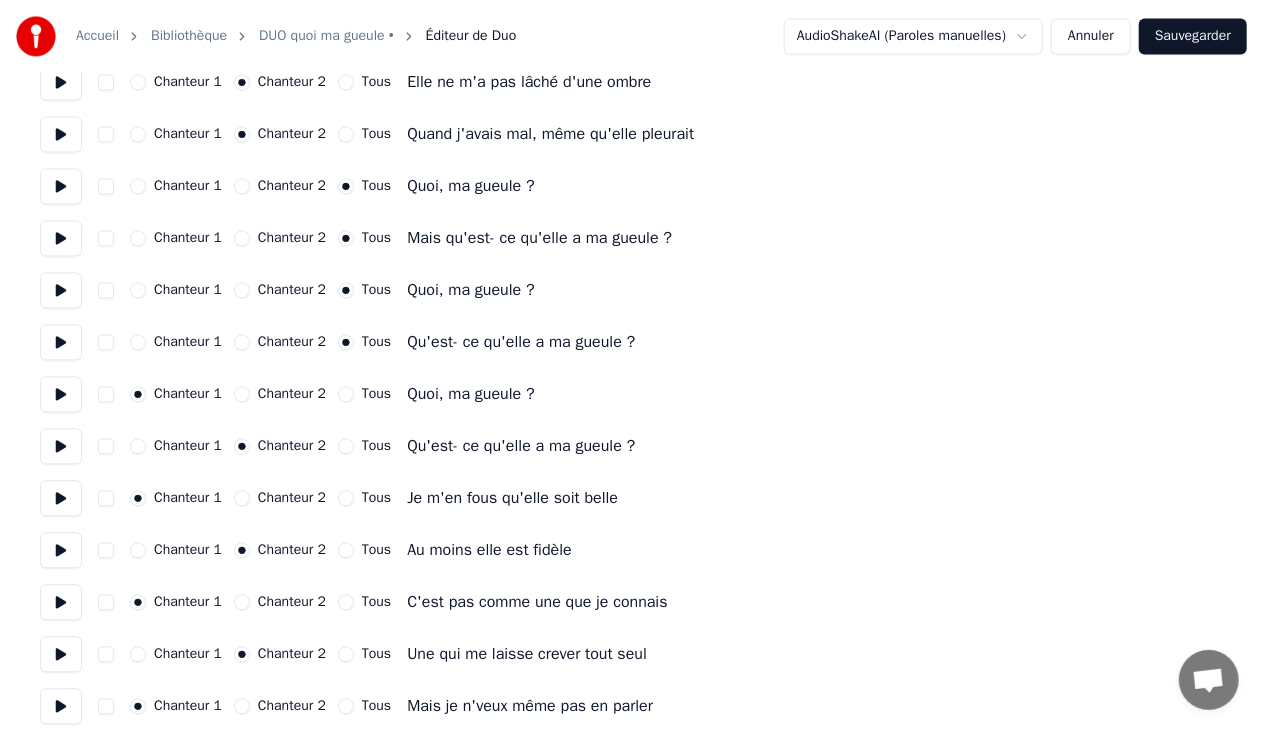 scroll, scrollTop: 2018, scrollLeft: 0, axis: vertical 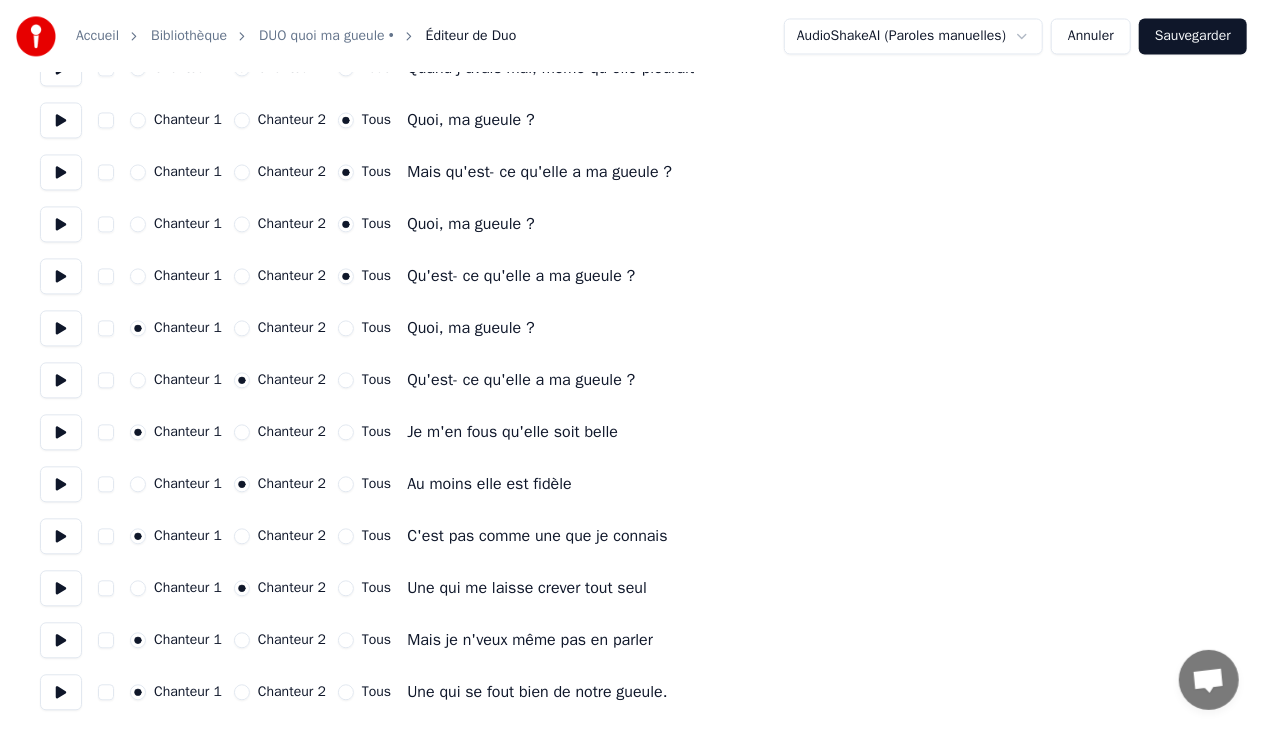 click on "Tous" at bounding box center [346, 692] 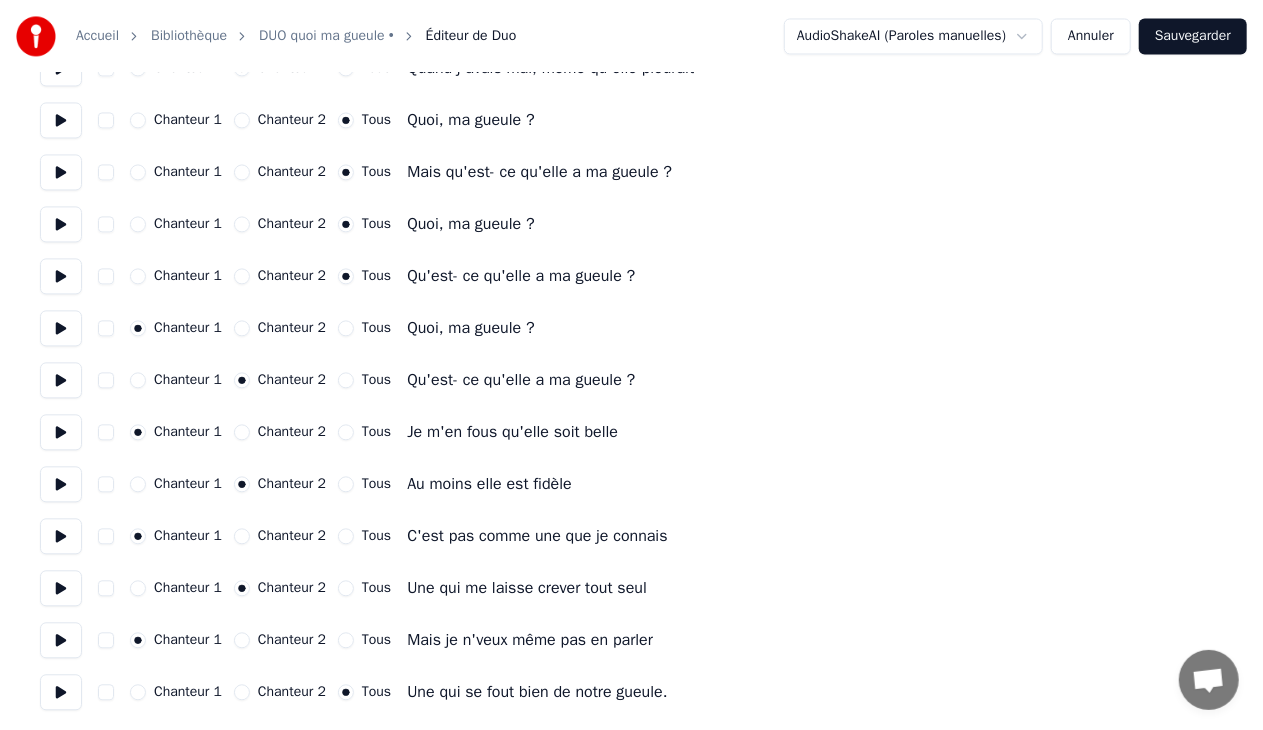 click on "Sauvegarder" at bounding box center [1193, 36] 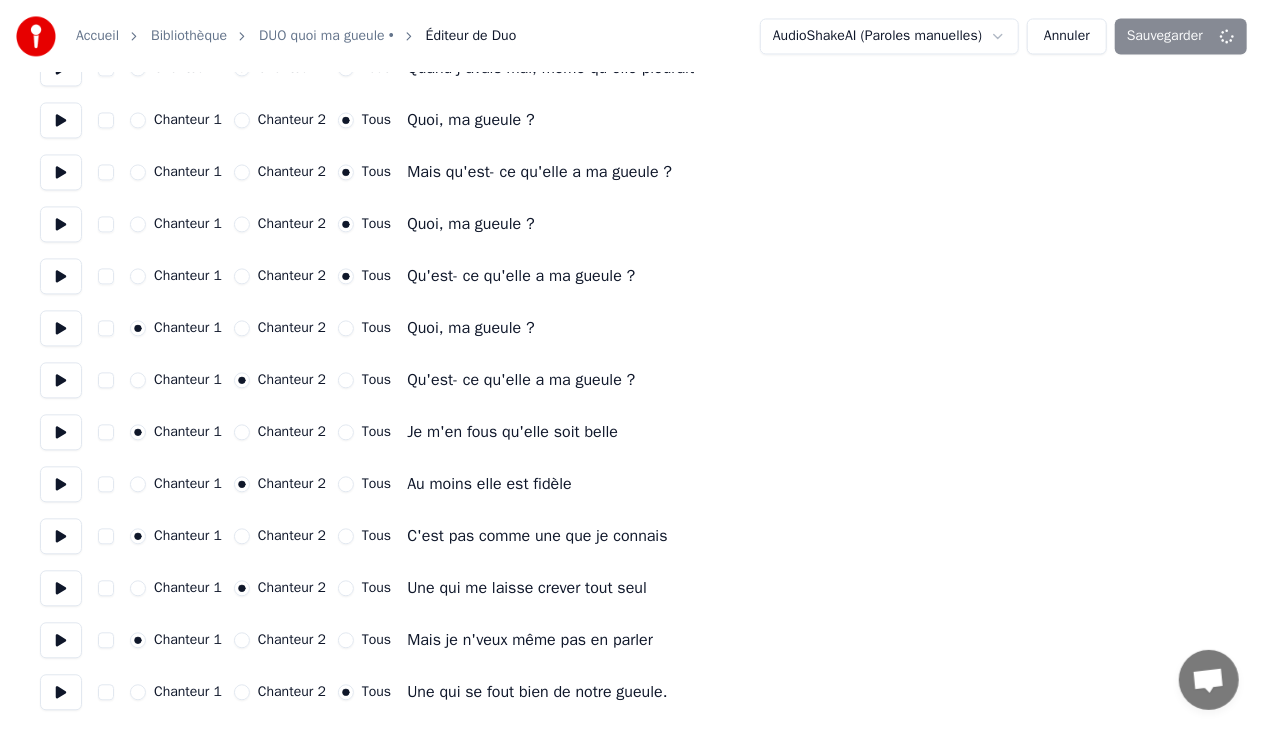 scroll, scrollTop: 10, scrollLeft: 0, axis: vertical 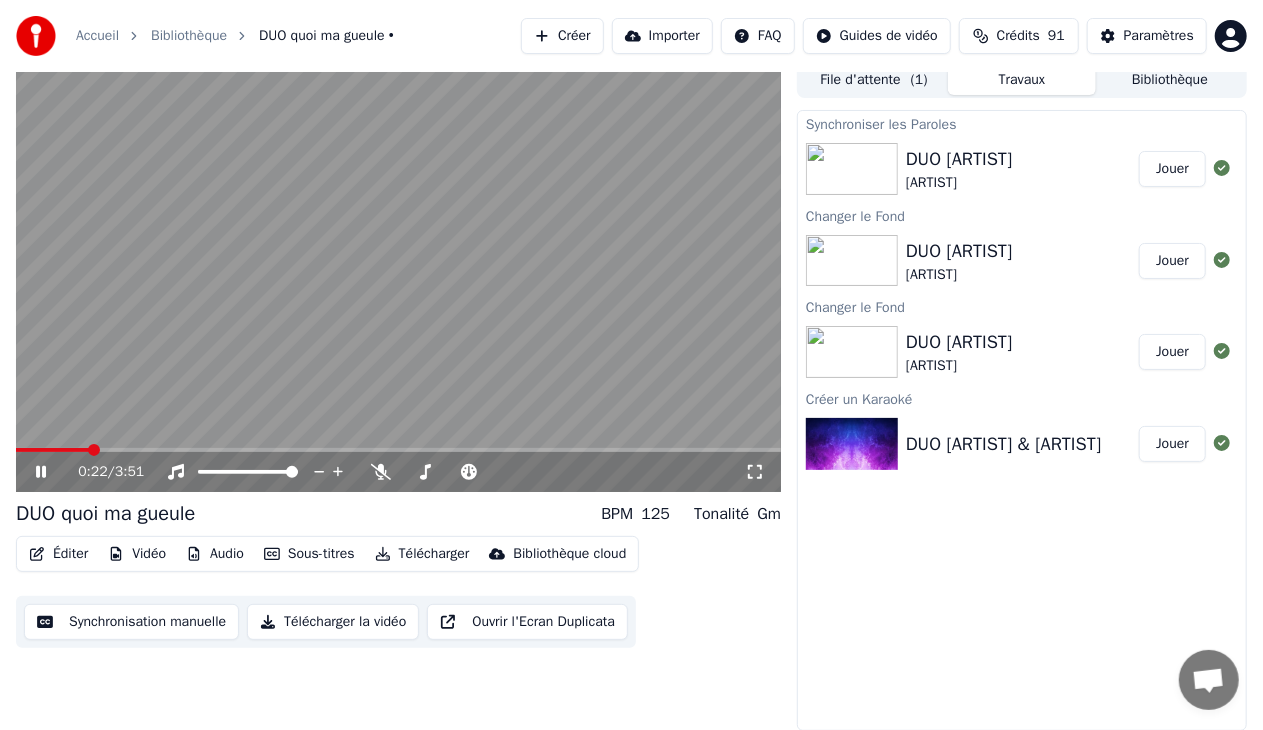 click at bounding box center (398, 450) 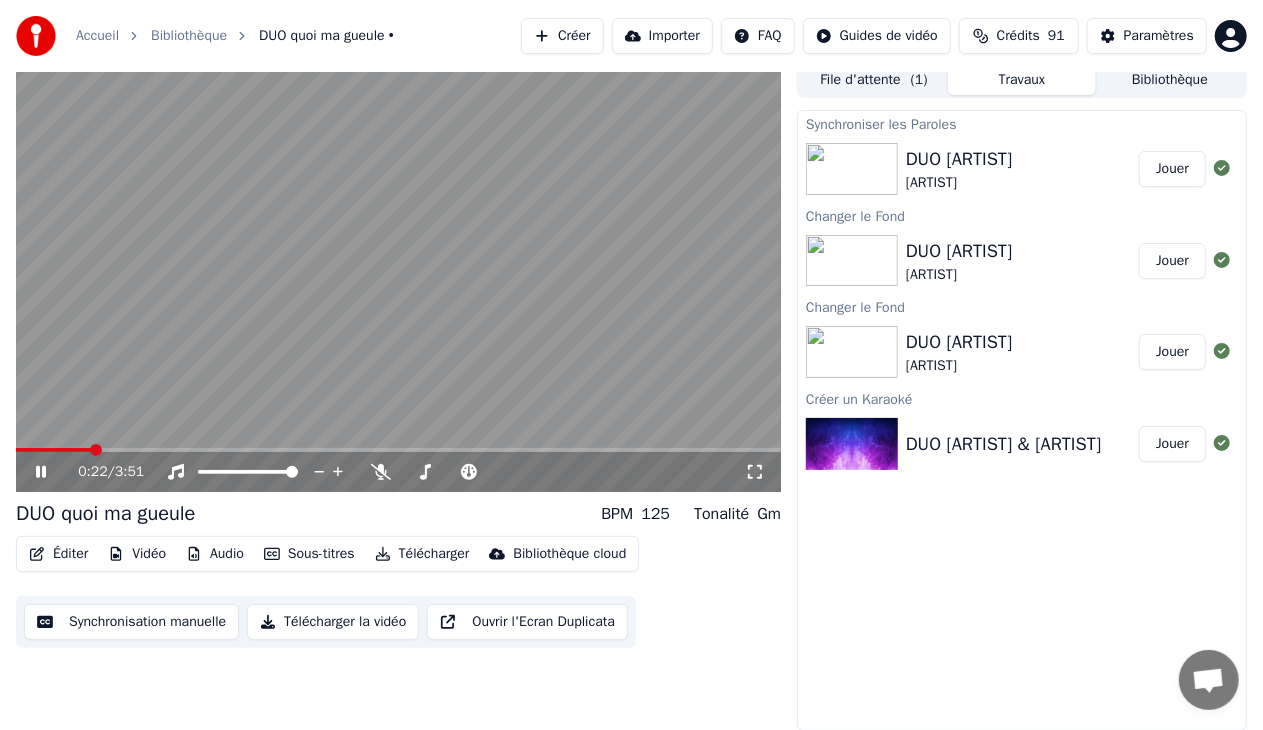 click at bounding box center (398, 450) 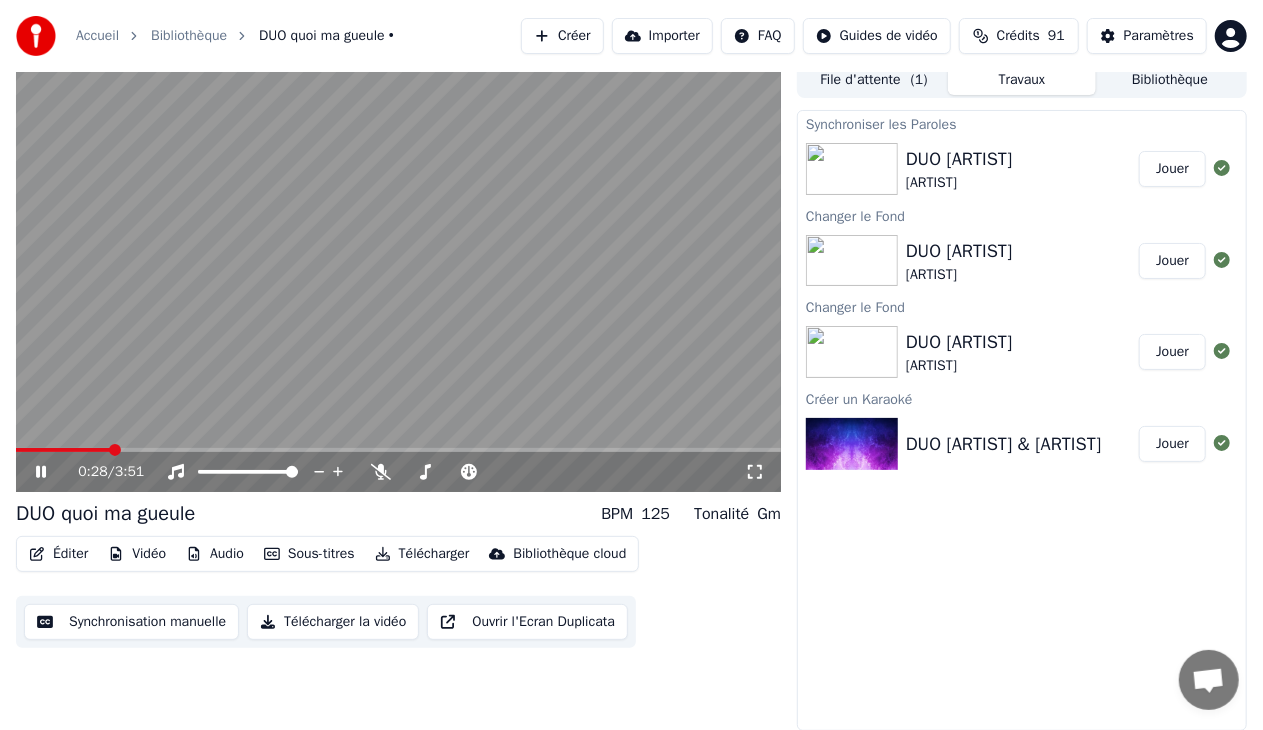 click at bounding box center [63, 450] 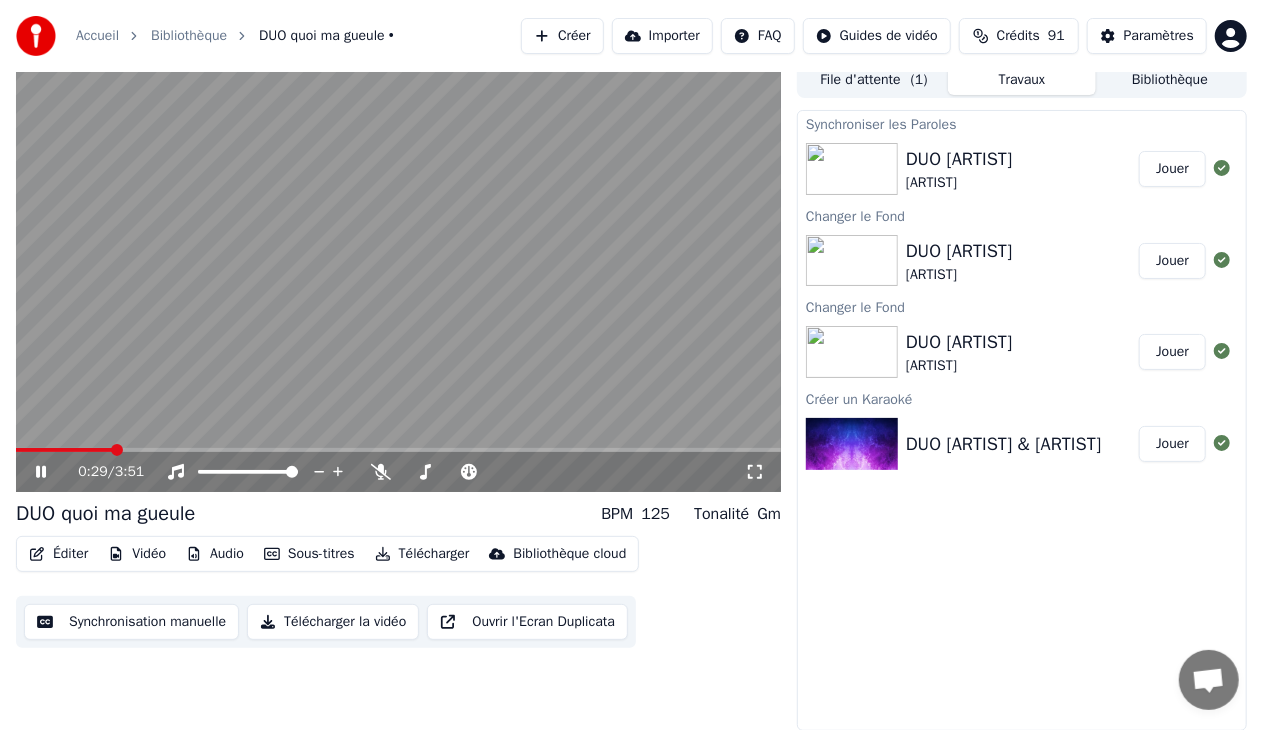 click 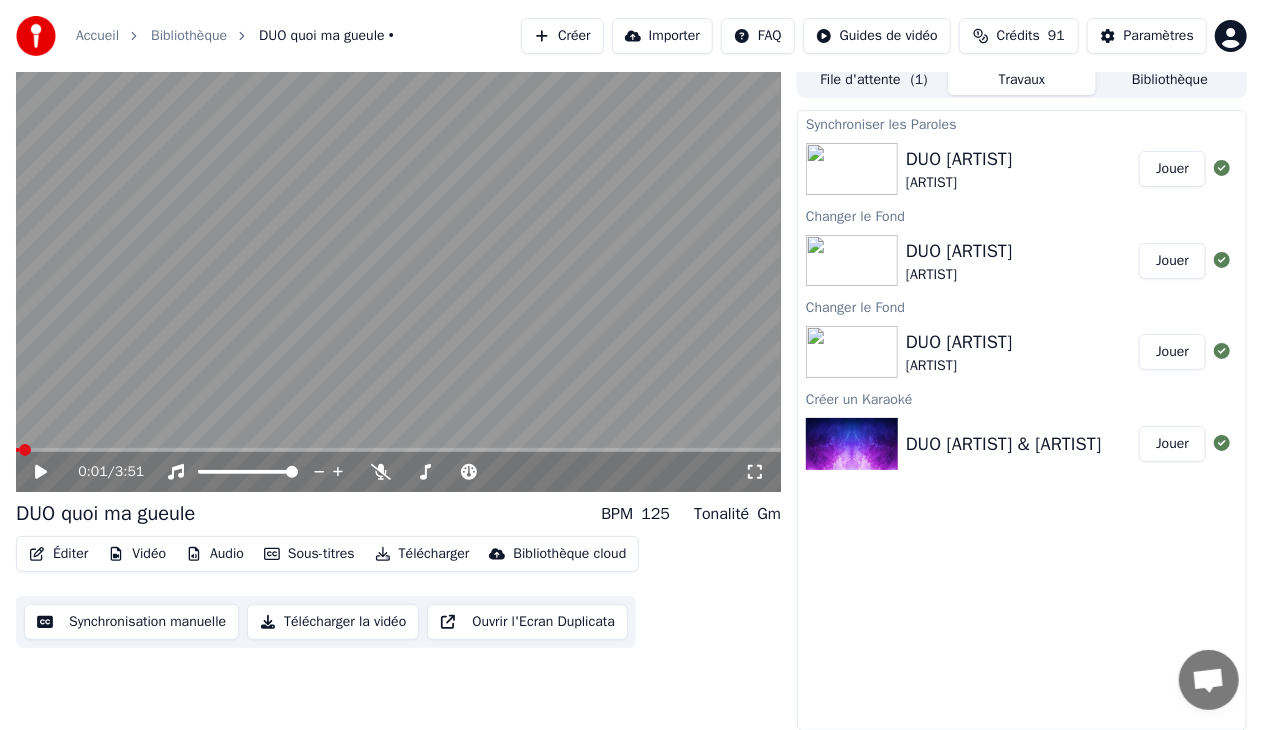 click at bounding box center [17, 450] 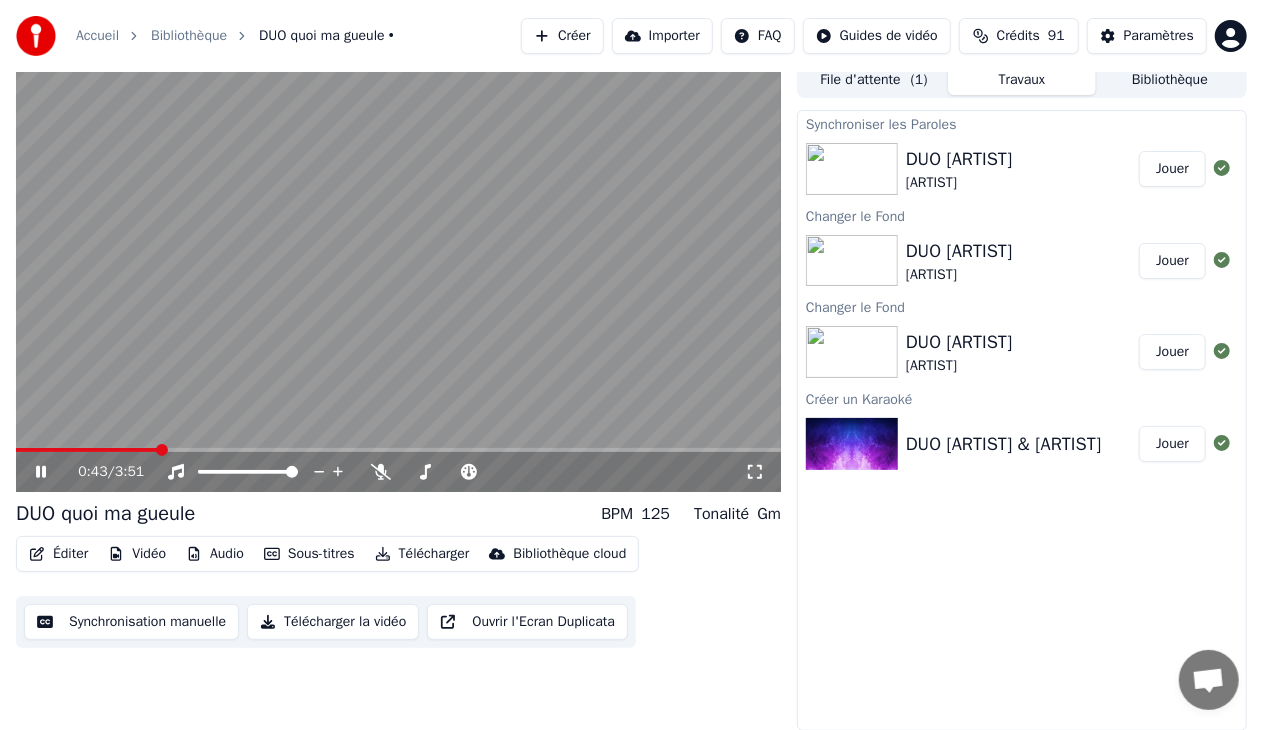 click at bounding box center [398, 450] 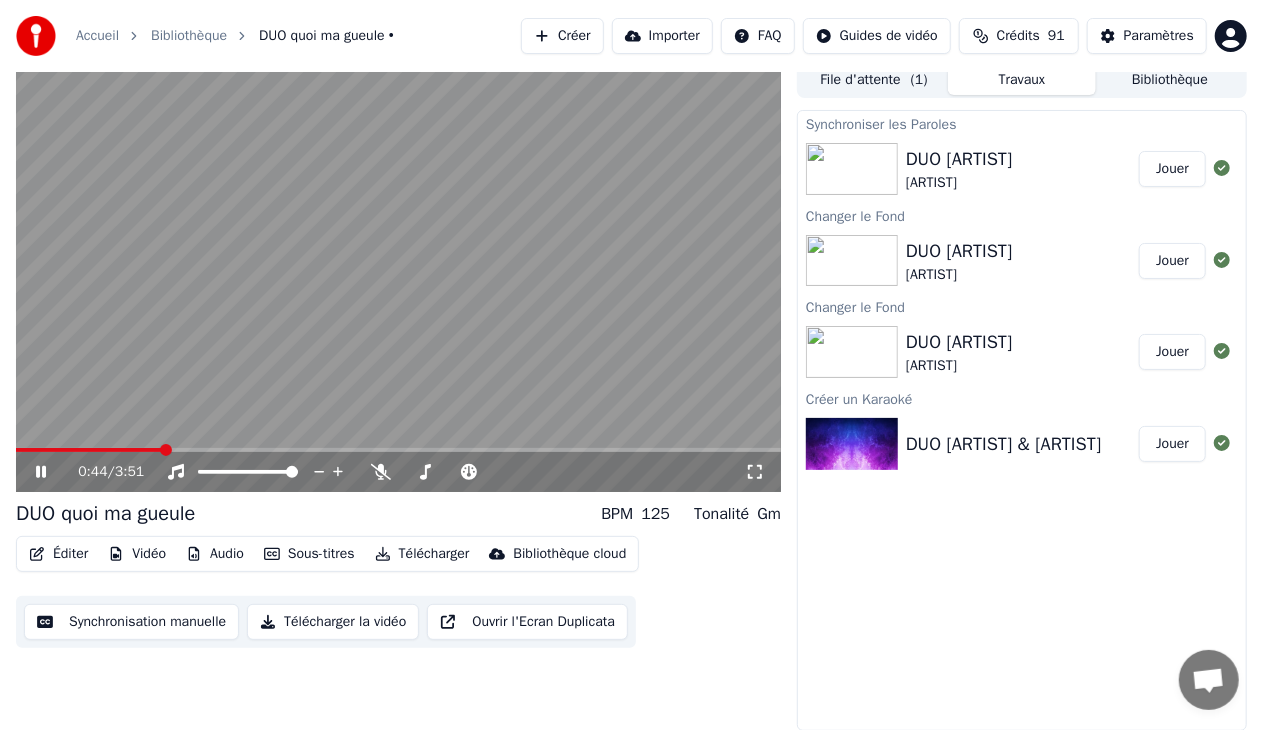 click at bounding box center [398, 450] 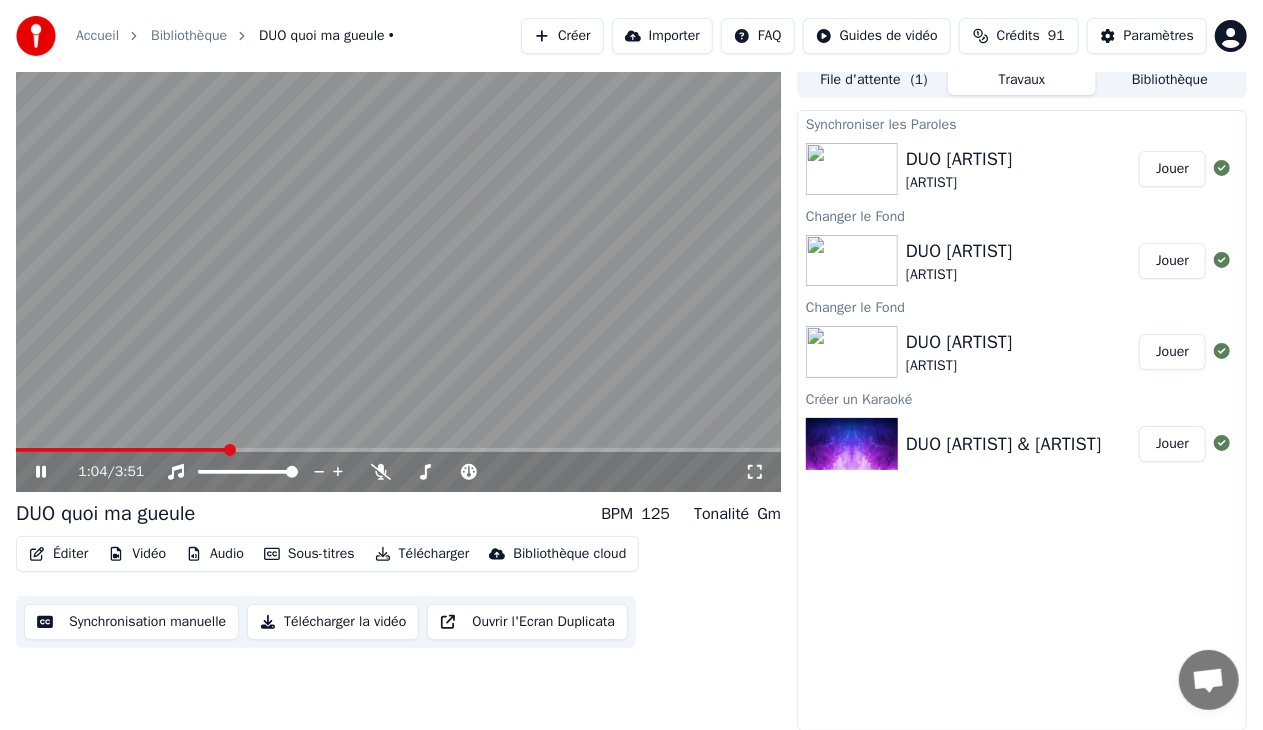 click at bounding box center (398, 450) 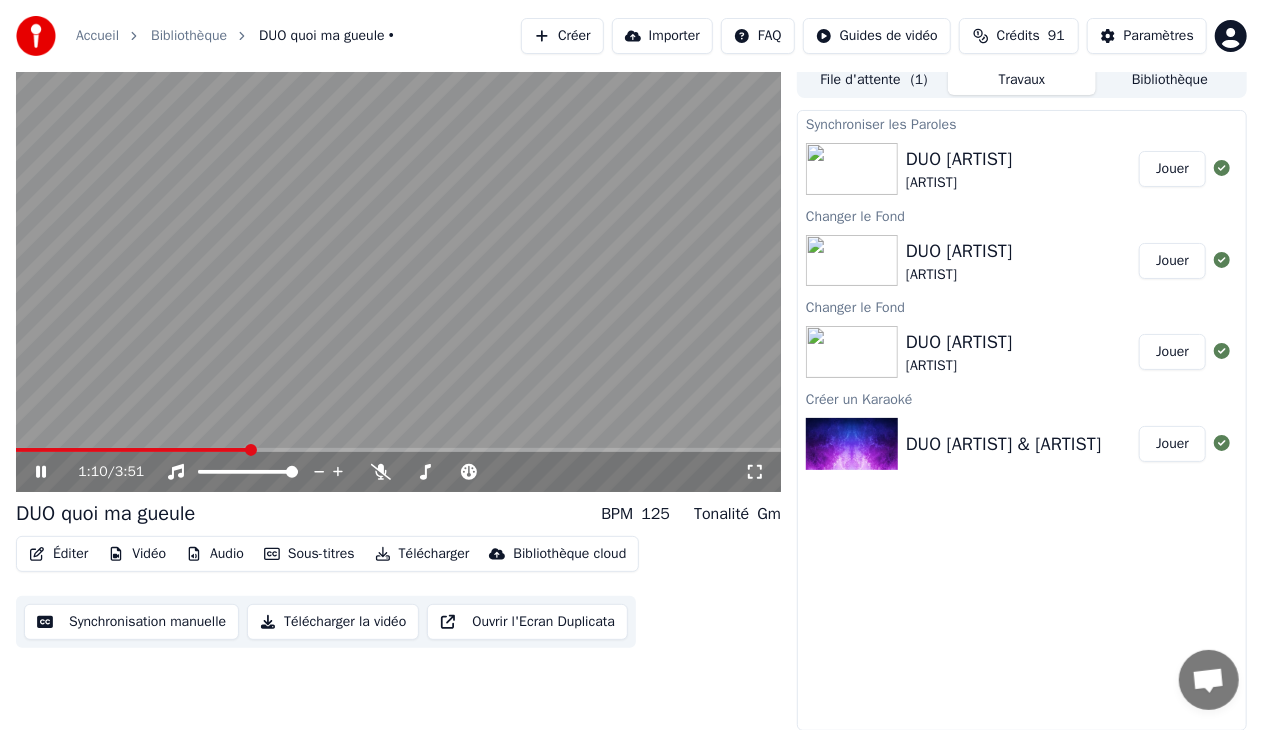 click at bounding box center (398, 450) 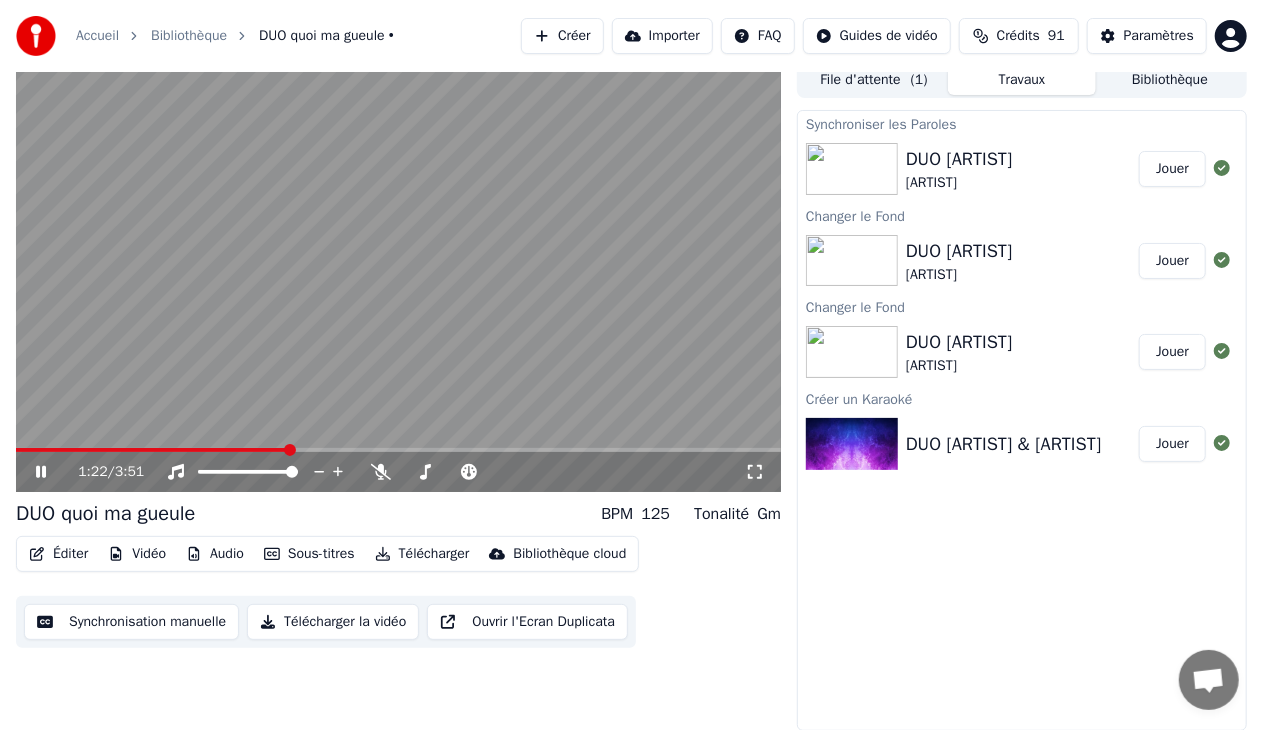 click 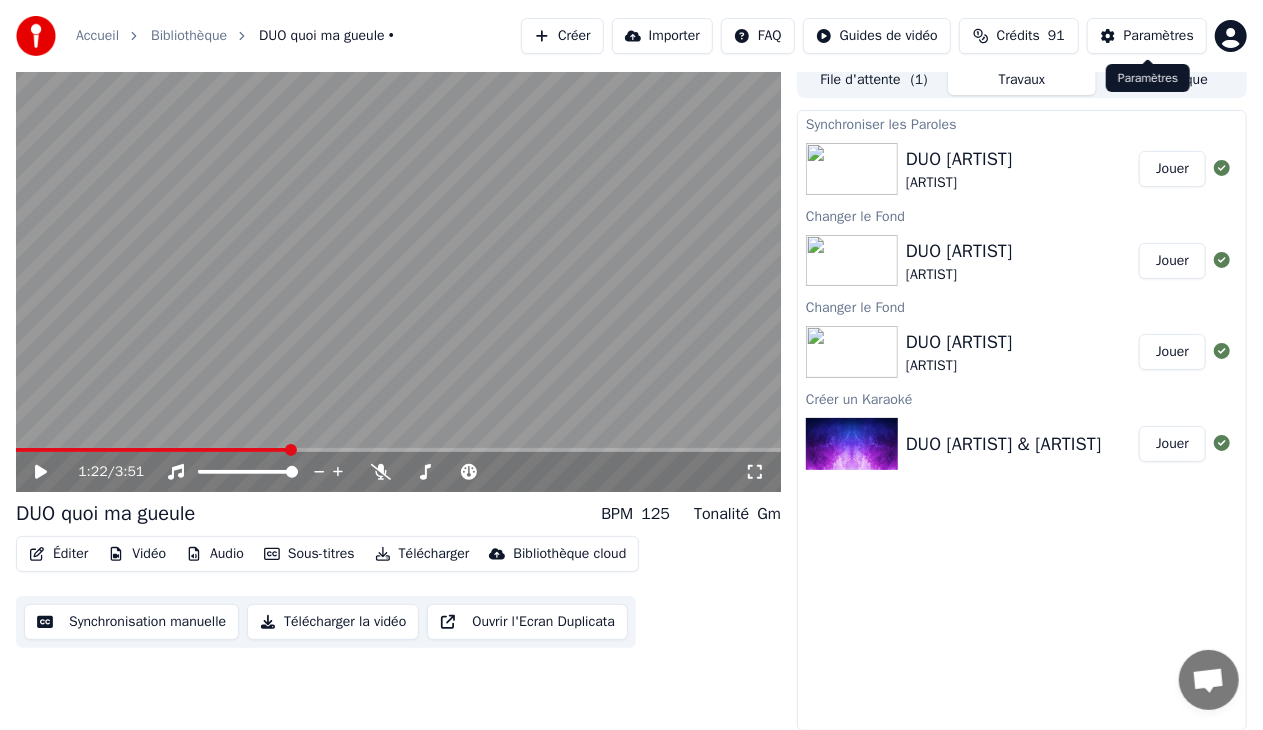click on "Paramètres" at bounding box center (1159, 36) 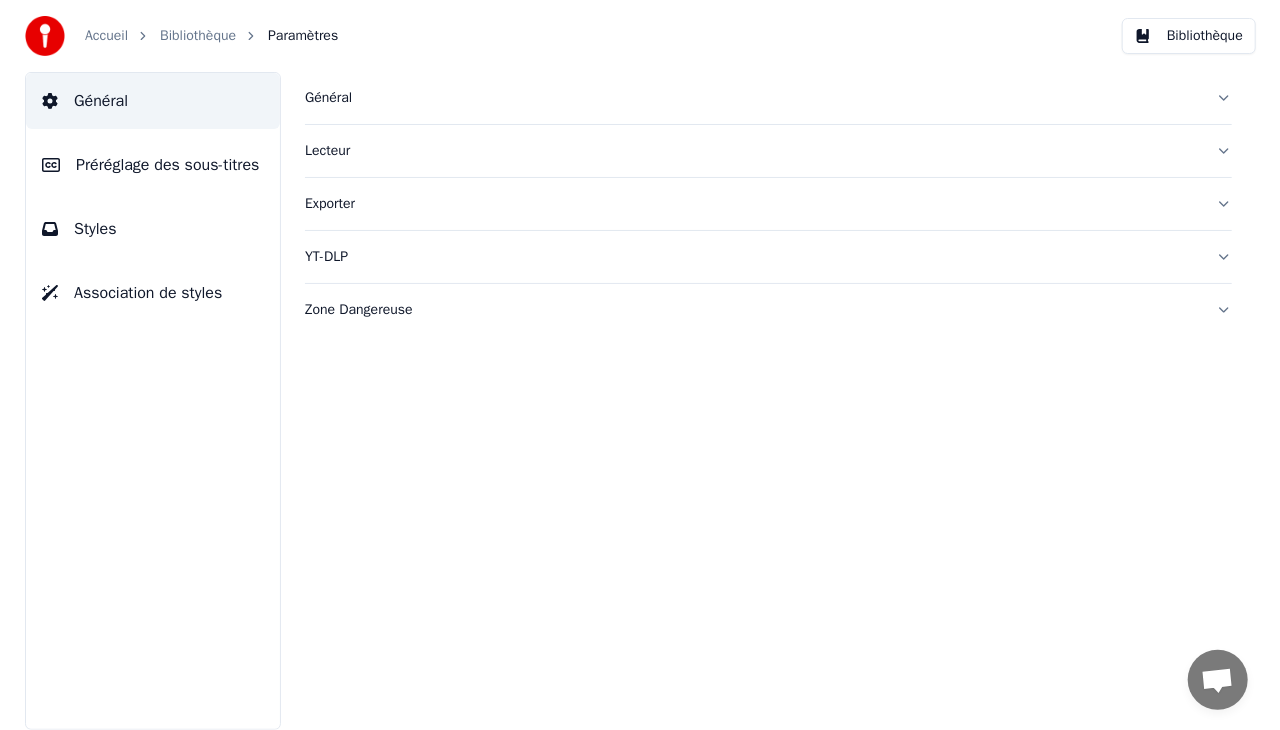 scroll, scrollTop: 0, scrollLeft: 0, axis: both 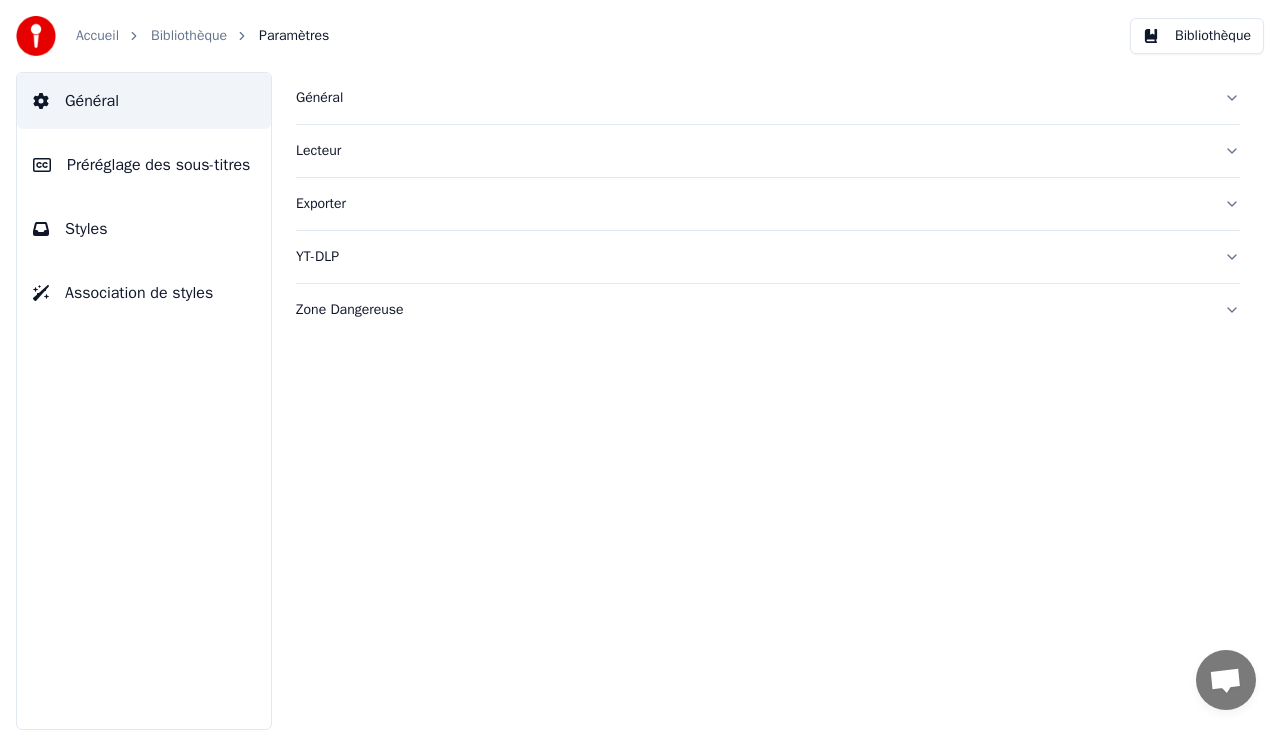 click on "Styles" at bounding box center [86, 229] 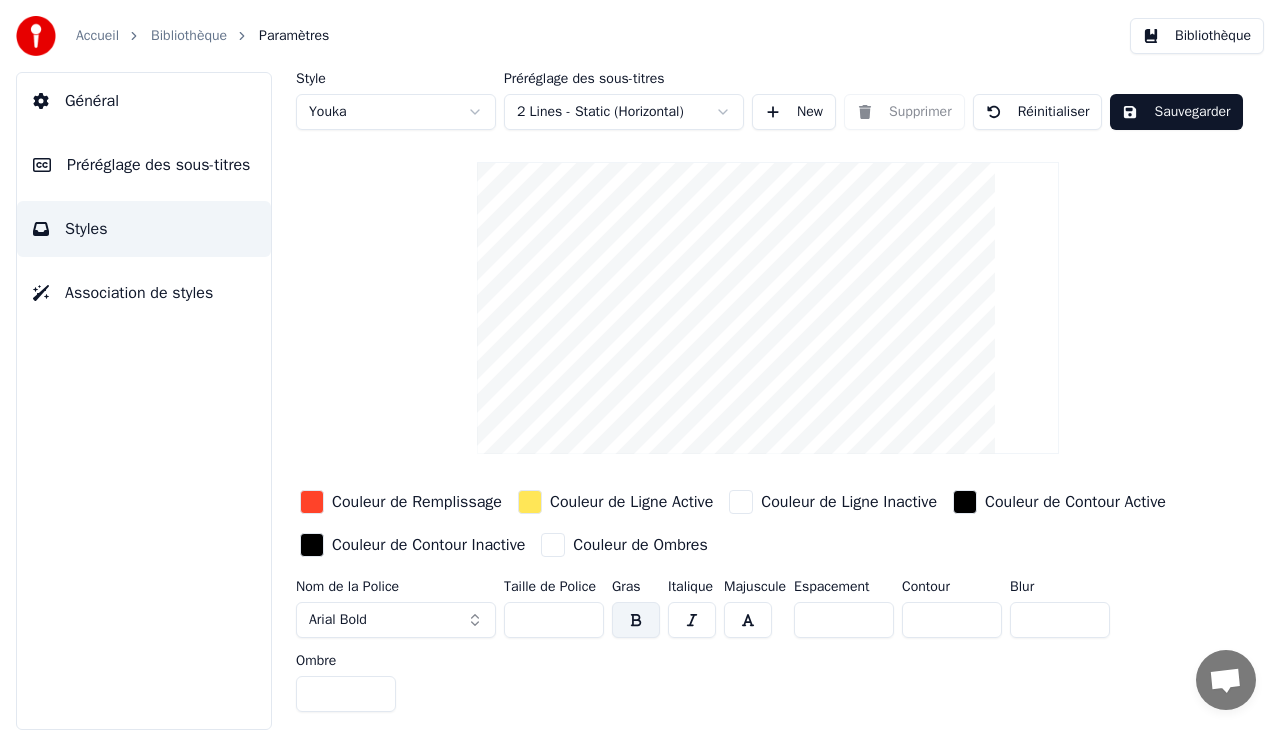 click at bounding box center (312, 502) 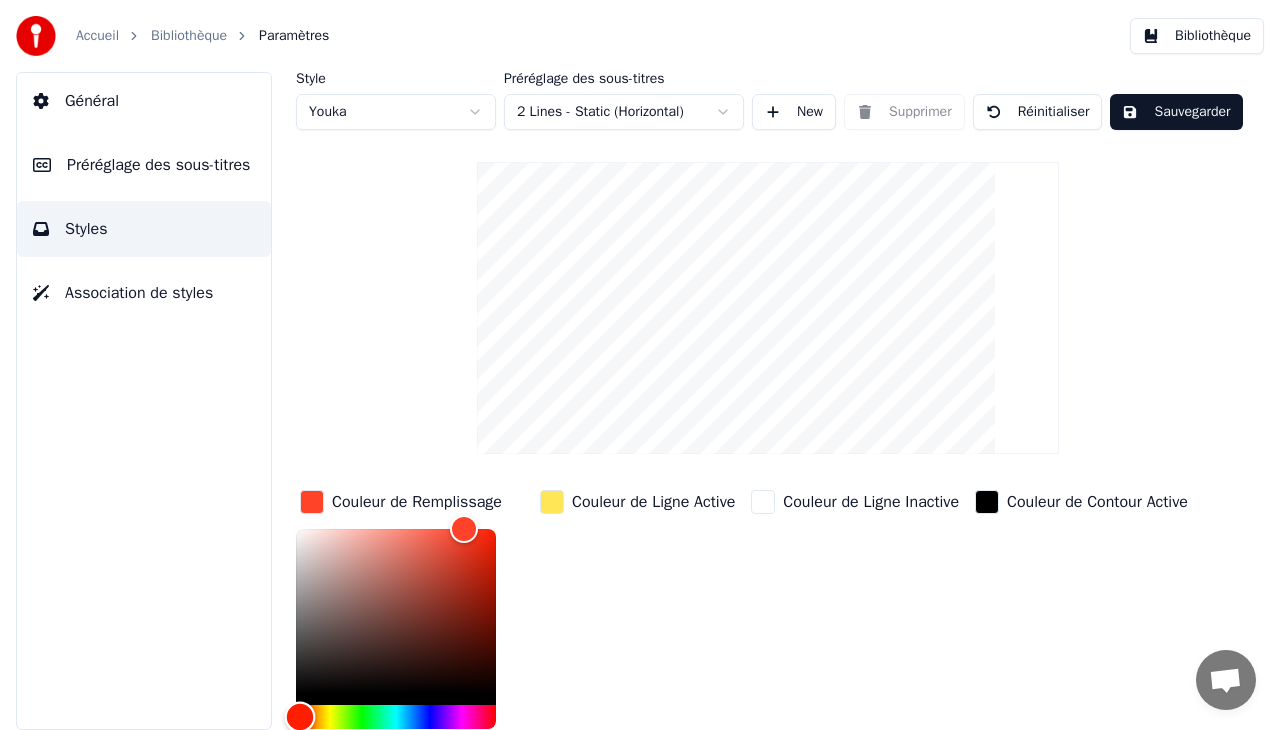 type on "*******" 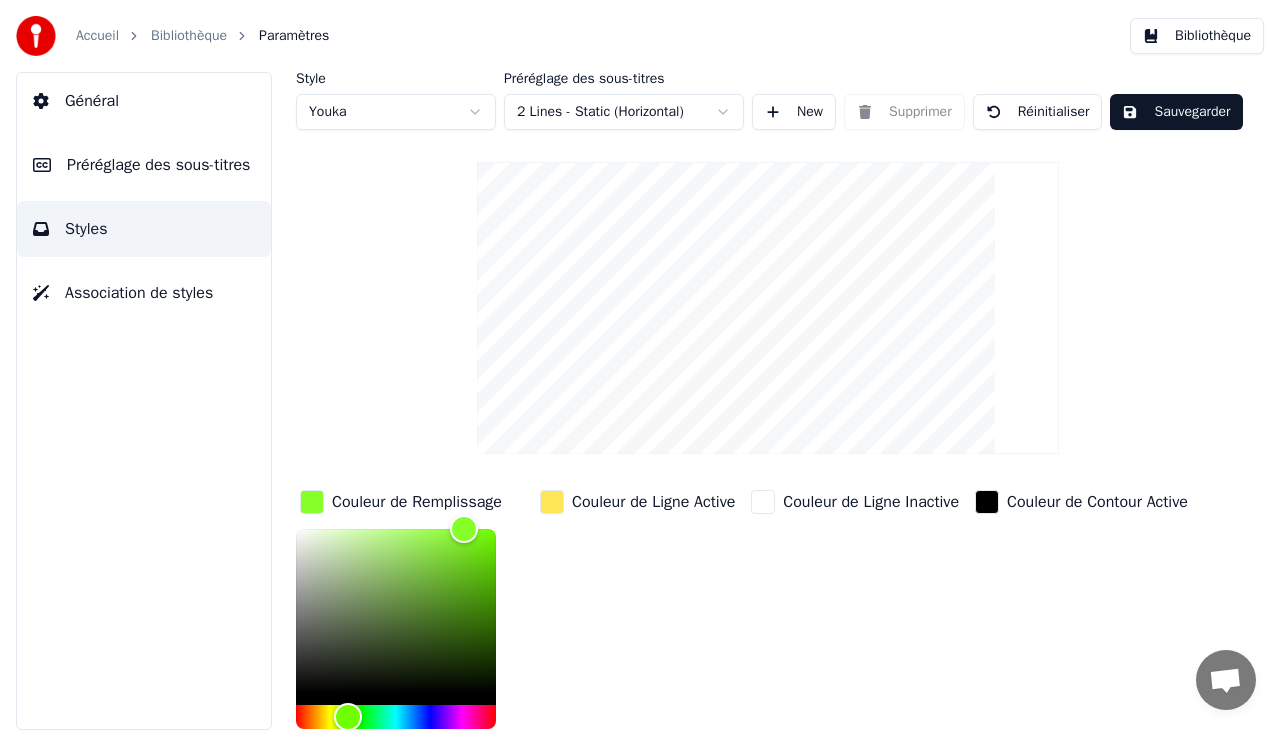 click on "Sauvegarder" at bounding box center [1176, 112] 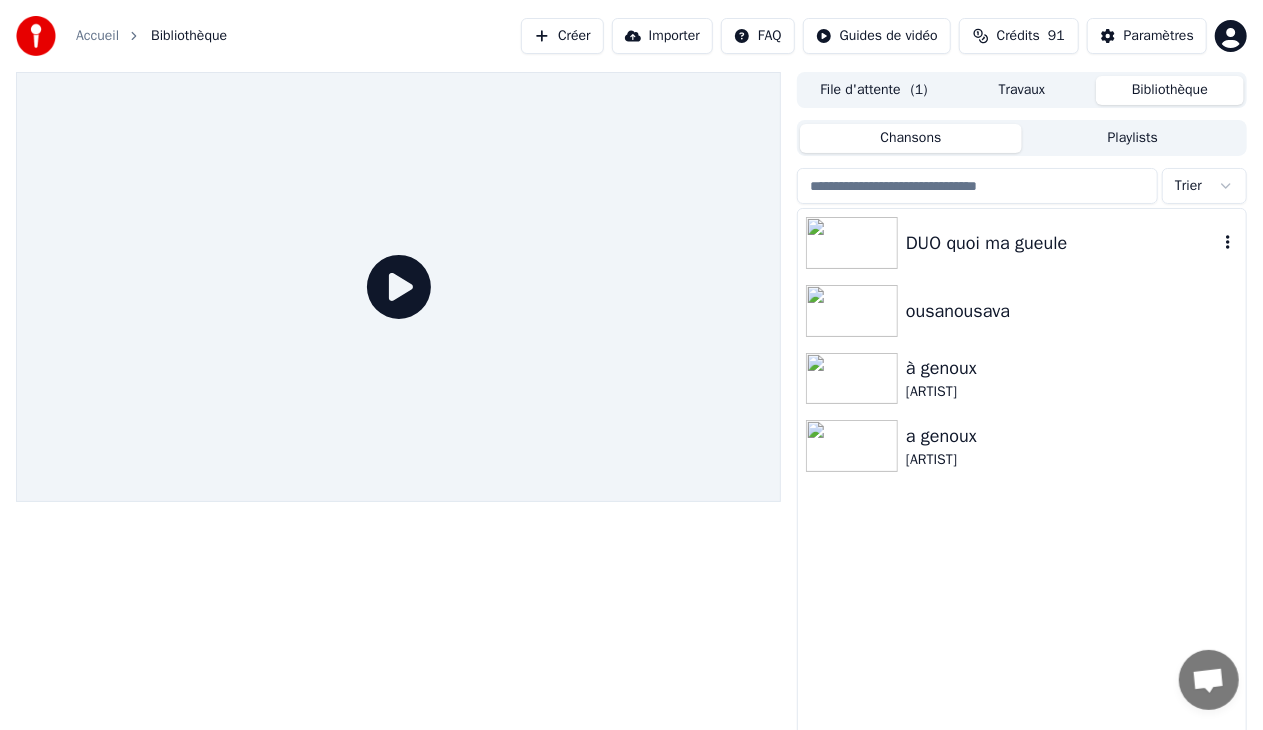 click at bounding box center [852, 243] 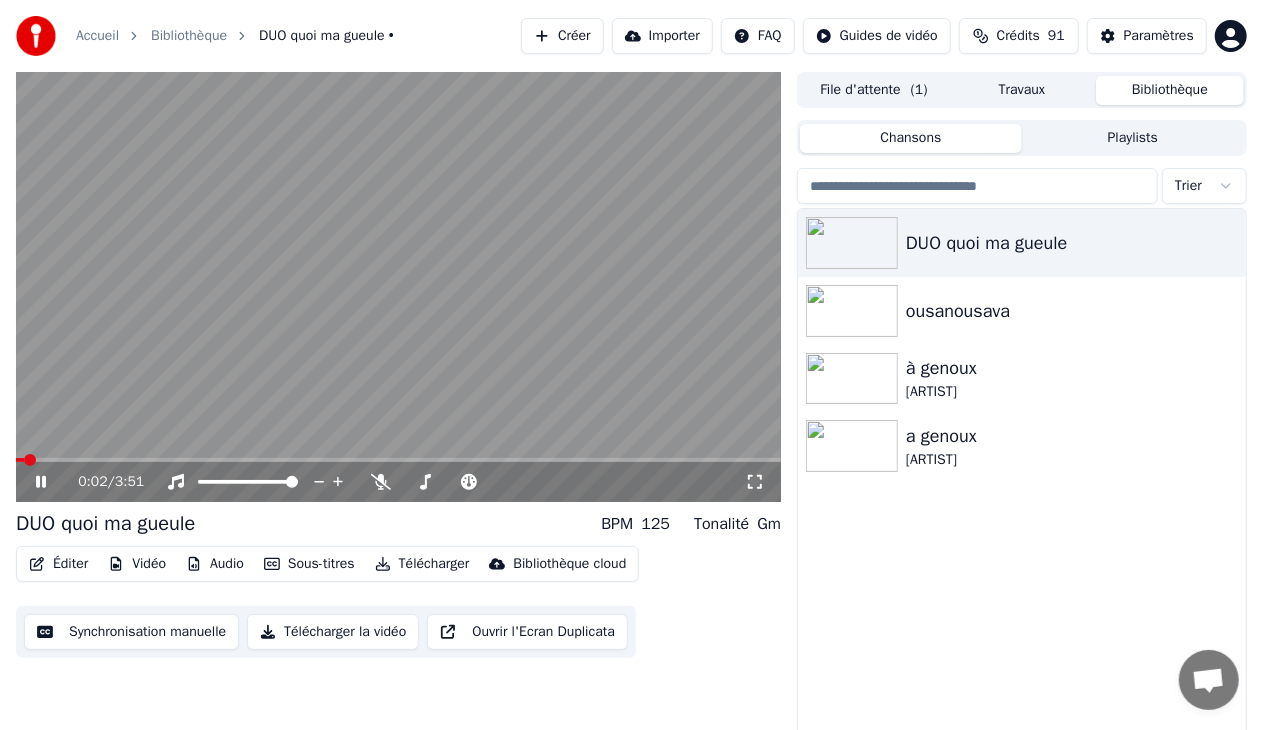 click at bounding box center (398, 287) 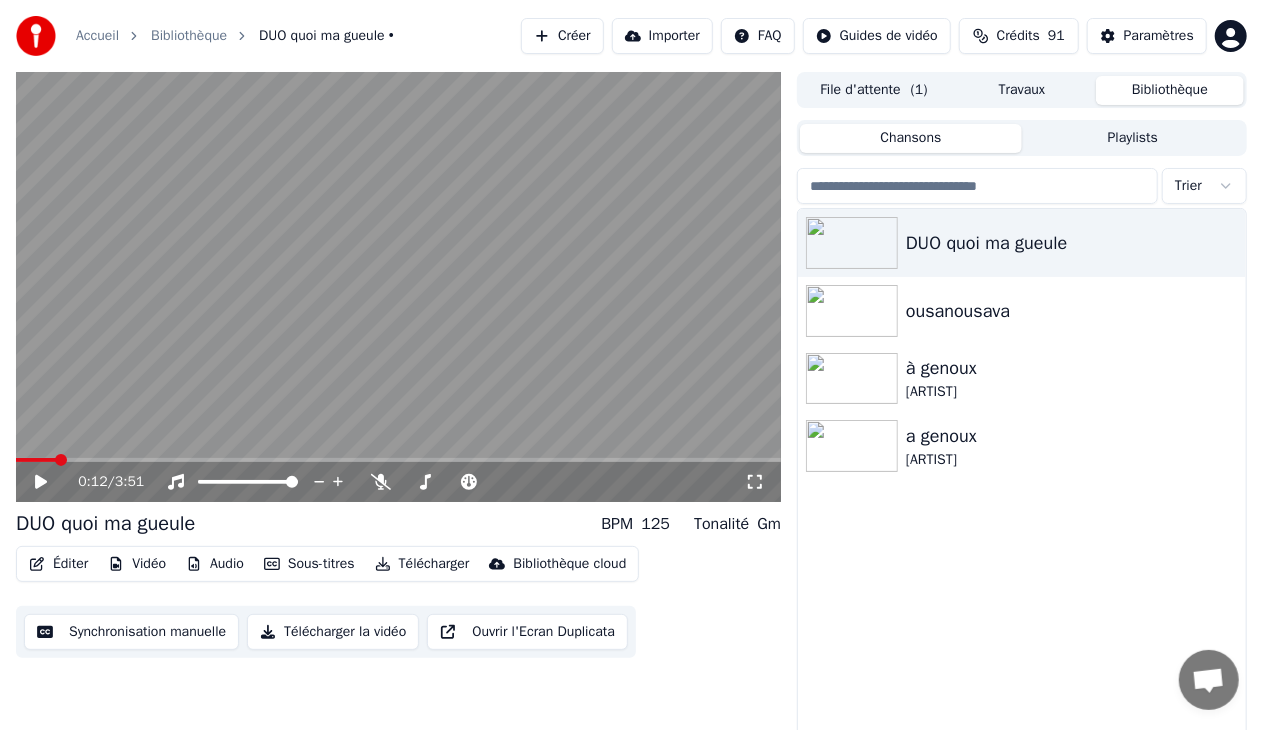 click at bounding box center (398, 460) 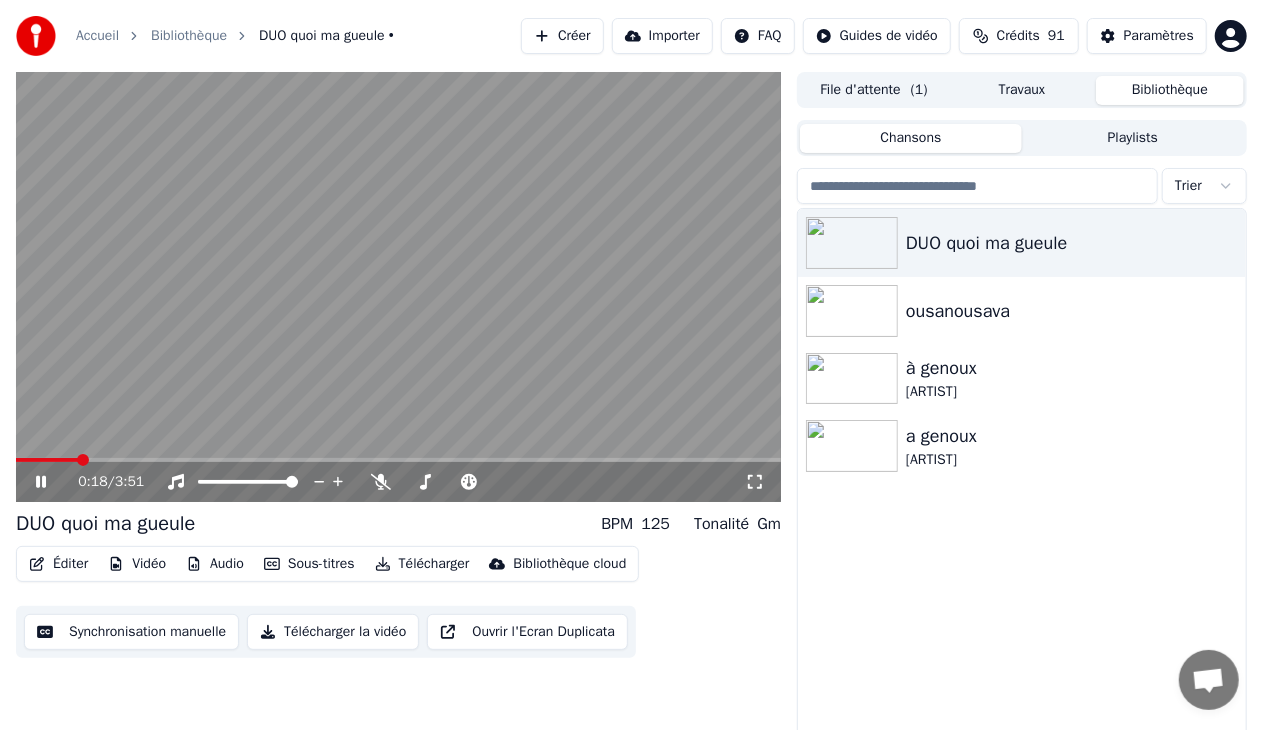 click at bounding box center [398, 287] 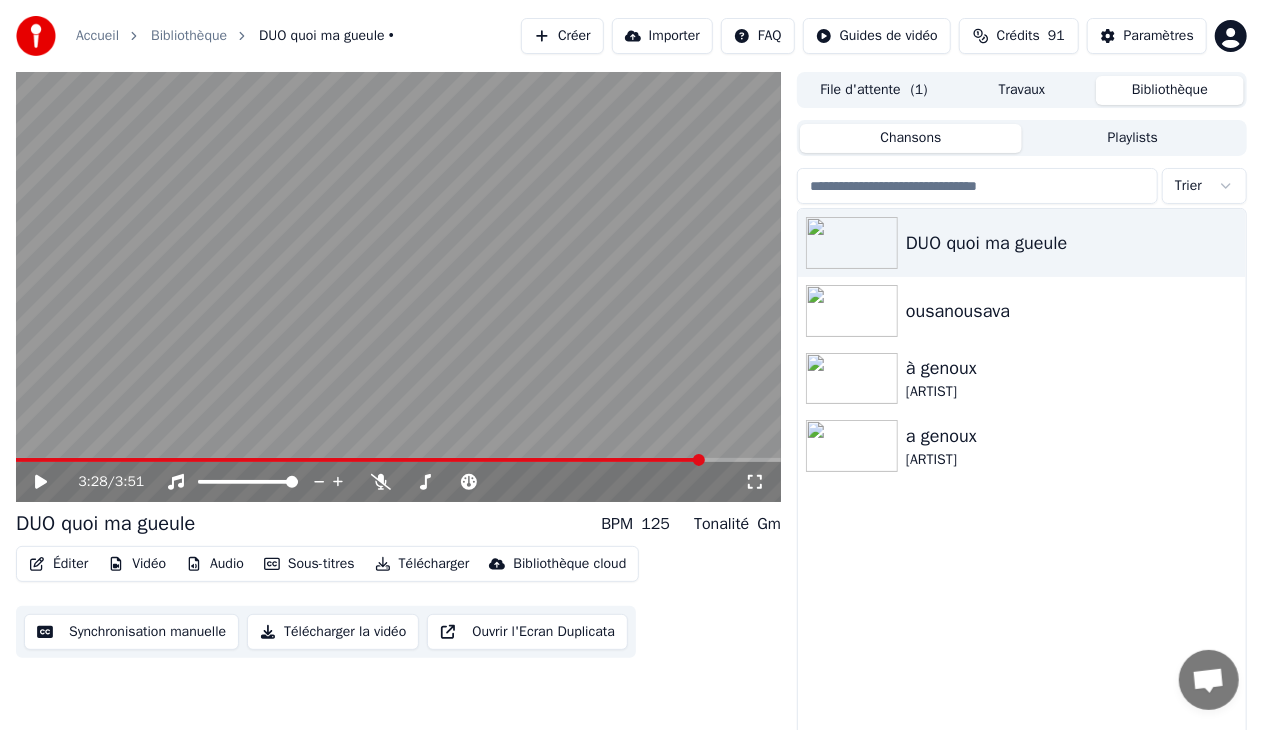 click at bounding box center (398, 460) 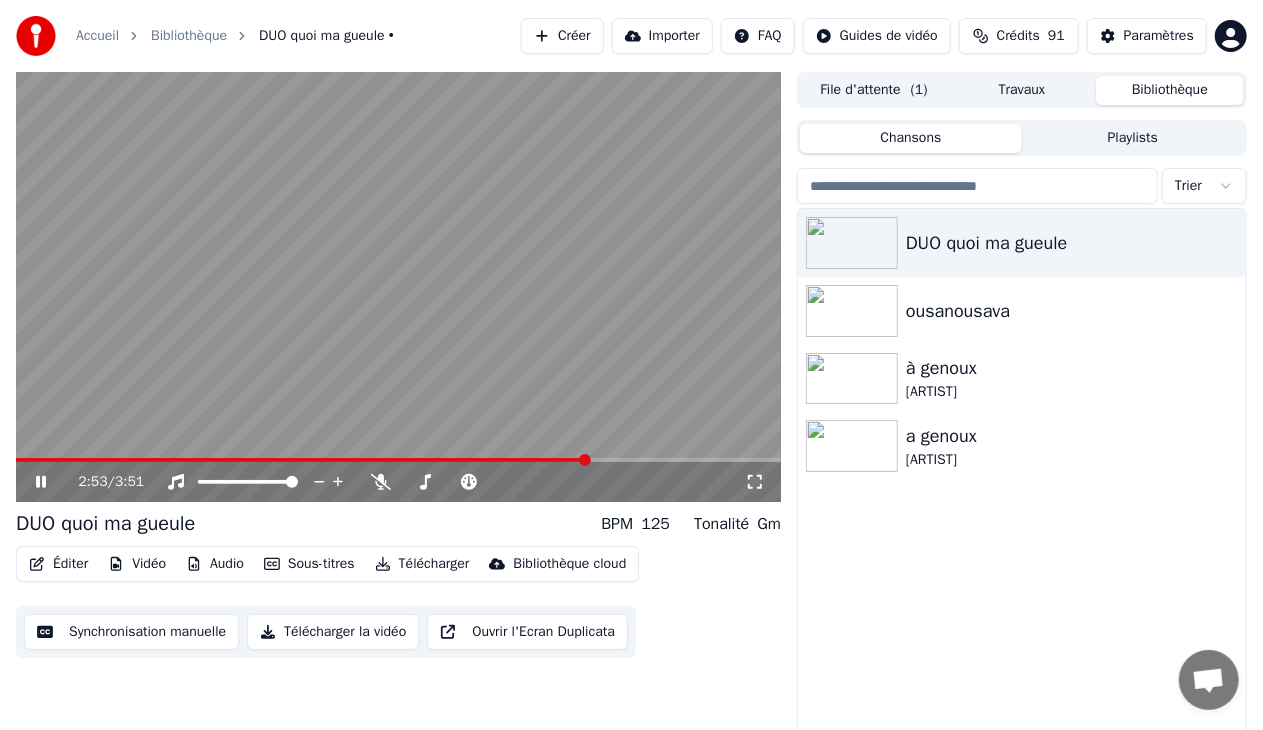 click at bounding box center (302, 460) 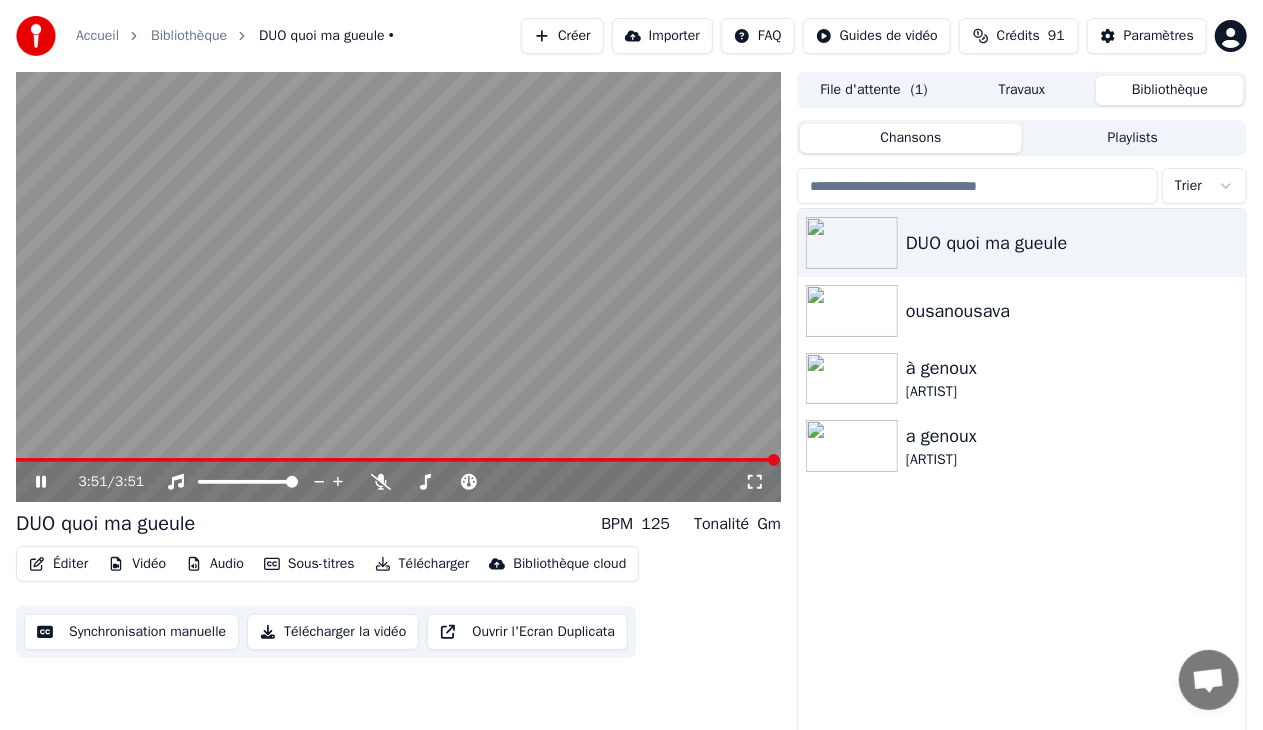 click 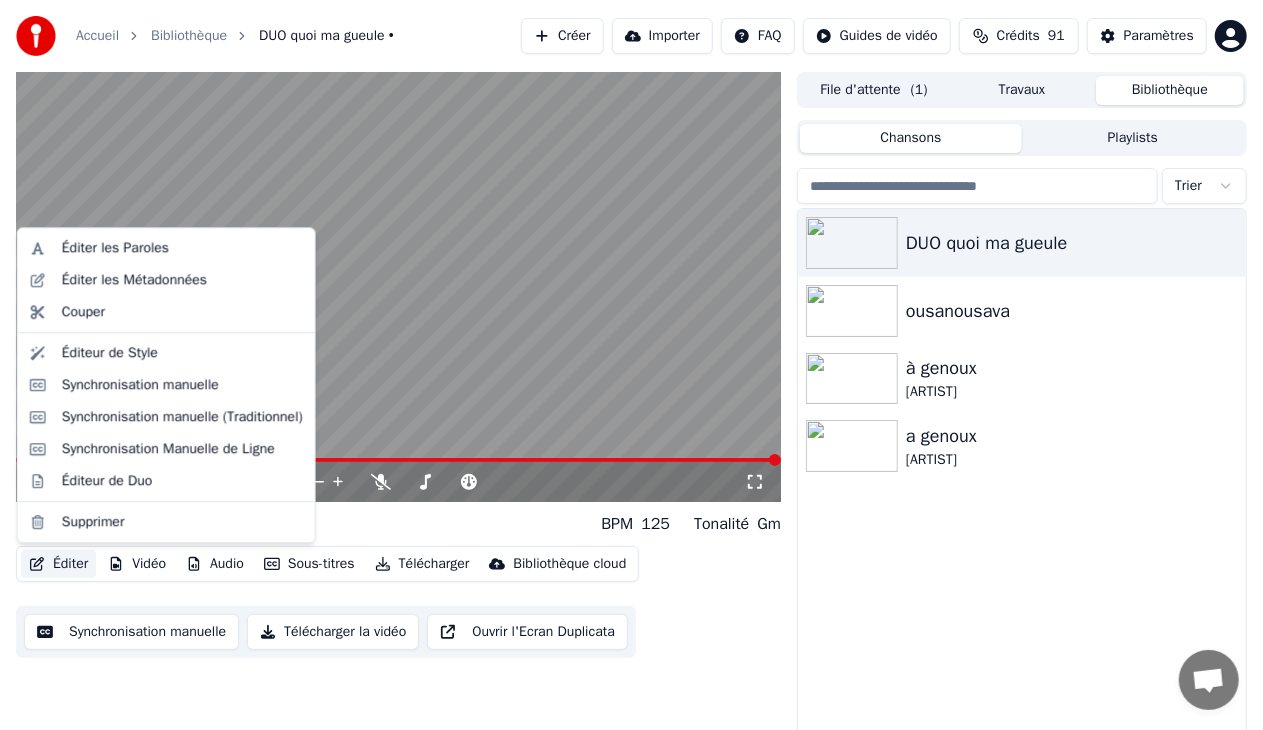 click 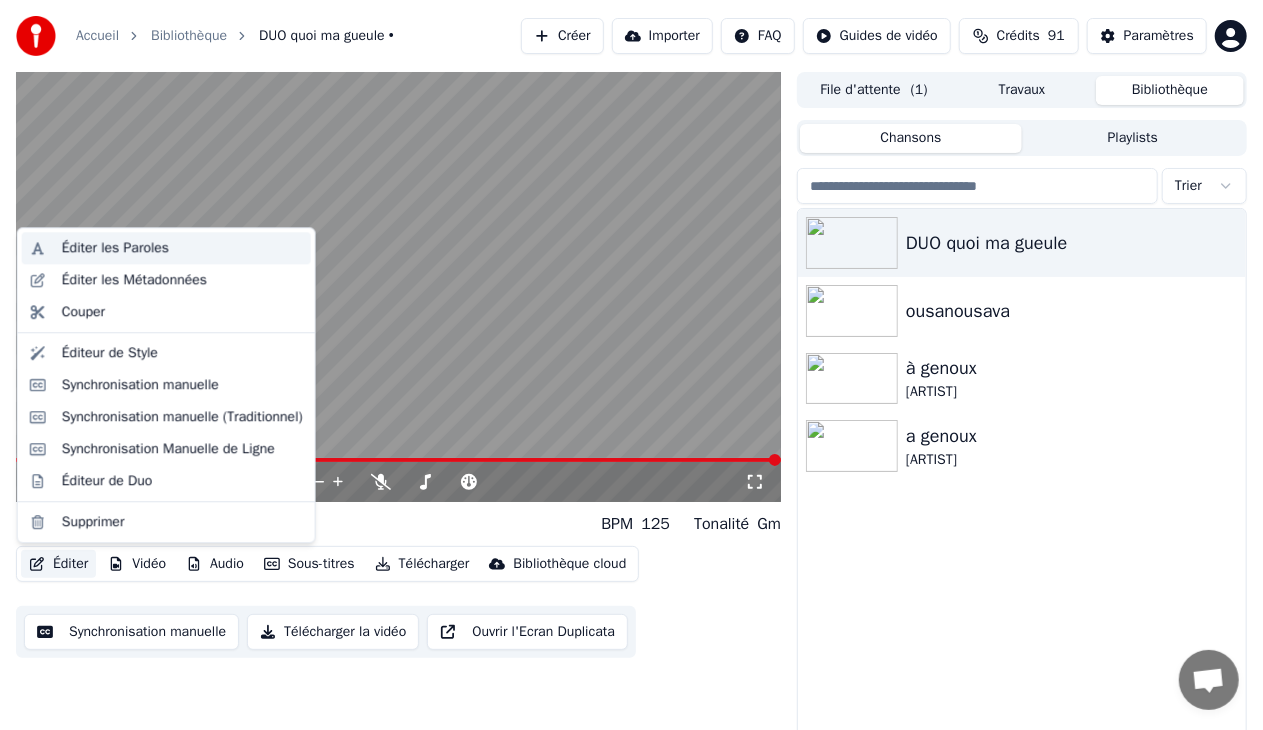 click on "Éditer les Paroles" at bounding box center (115, 248) 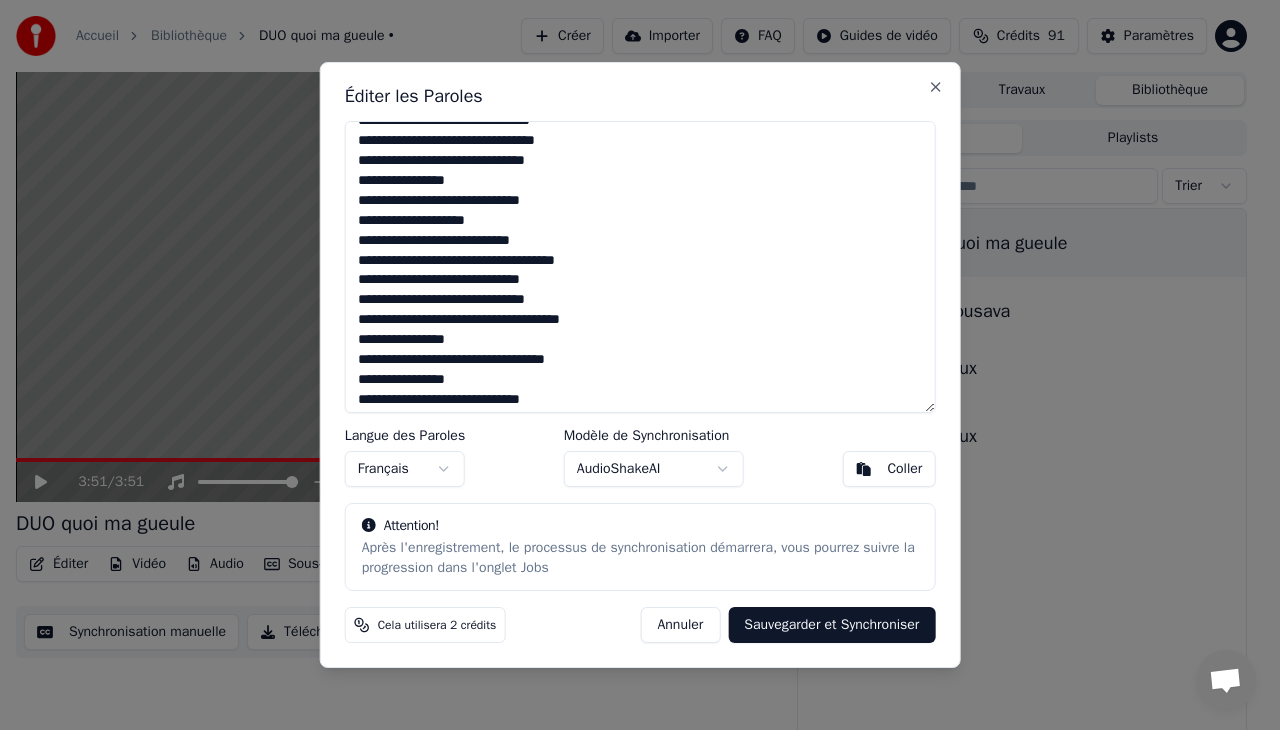scroll, scrollTop: 684, scrollLeft: 0, axis: vertical 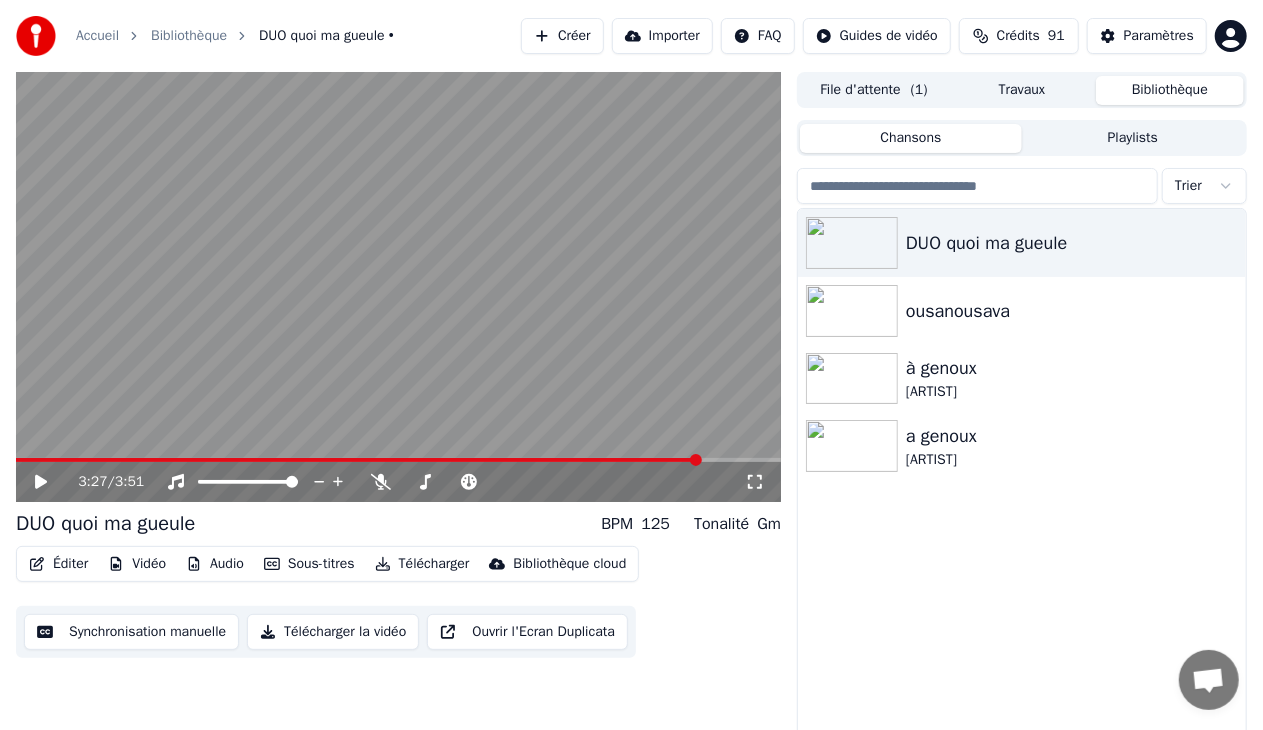 click at bounding box center (358, 460) 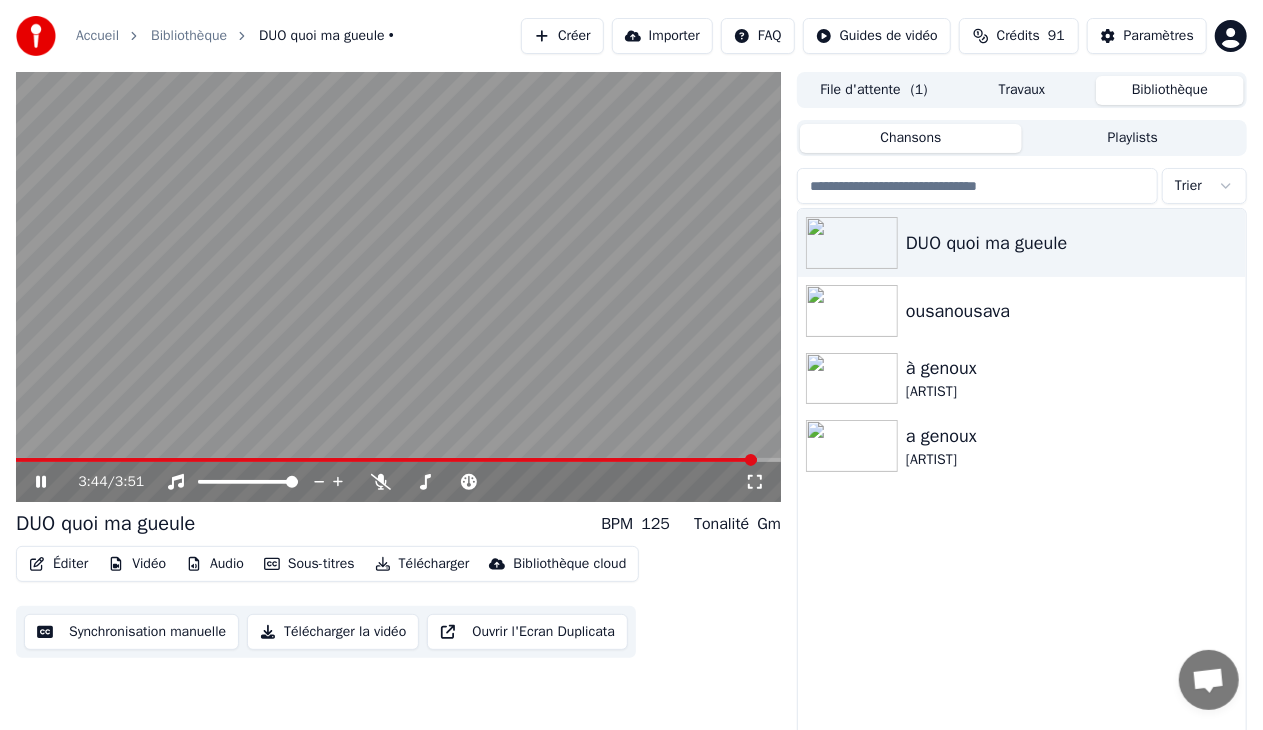click 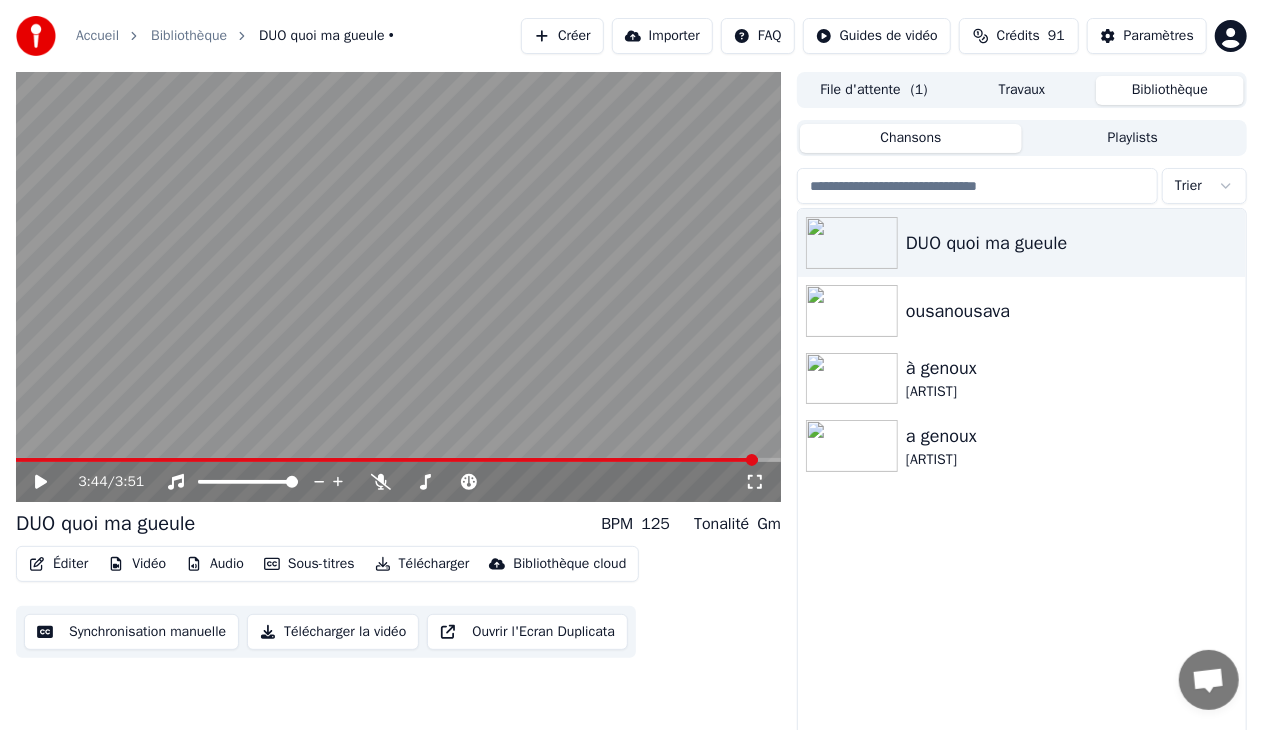 click on "Éditer" at bounding box center [58, 564] 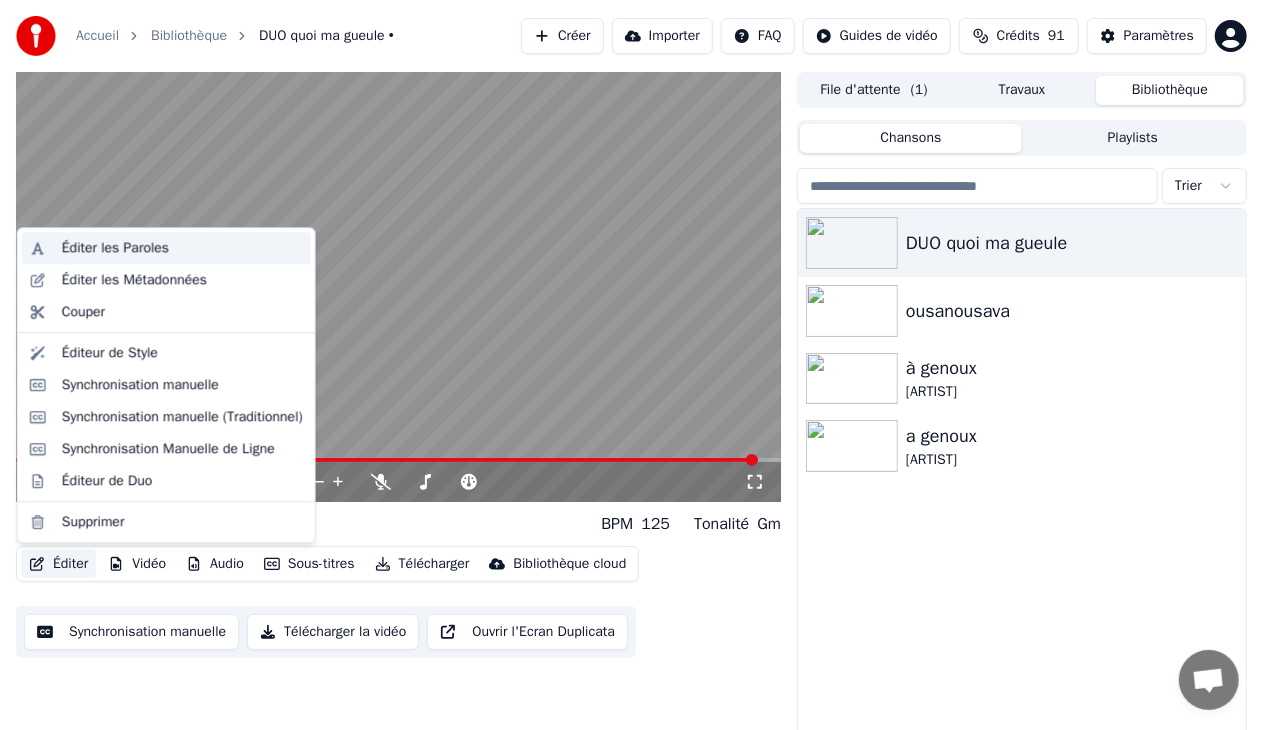 click on "Éditer les Paroles" at bounding box center [115, 248] 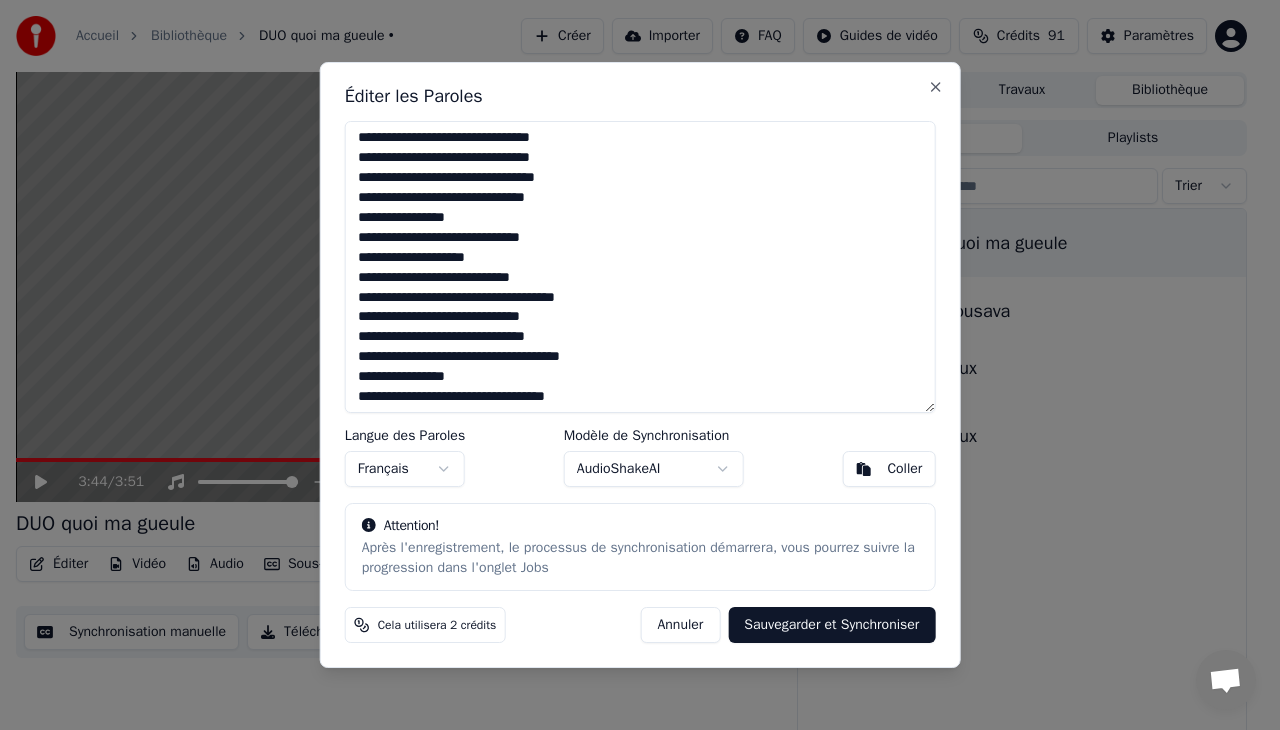 scroll, scrollTop: 684, scrollLeft: 0, axis: vertical 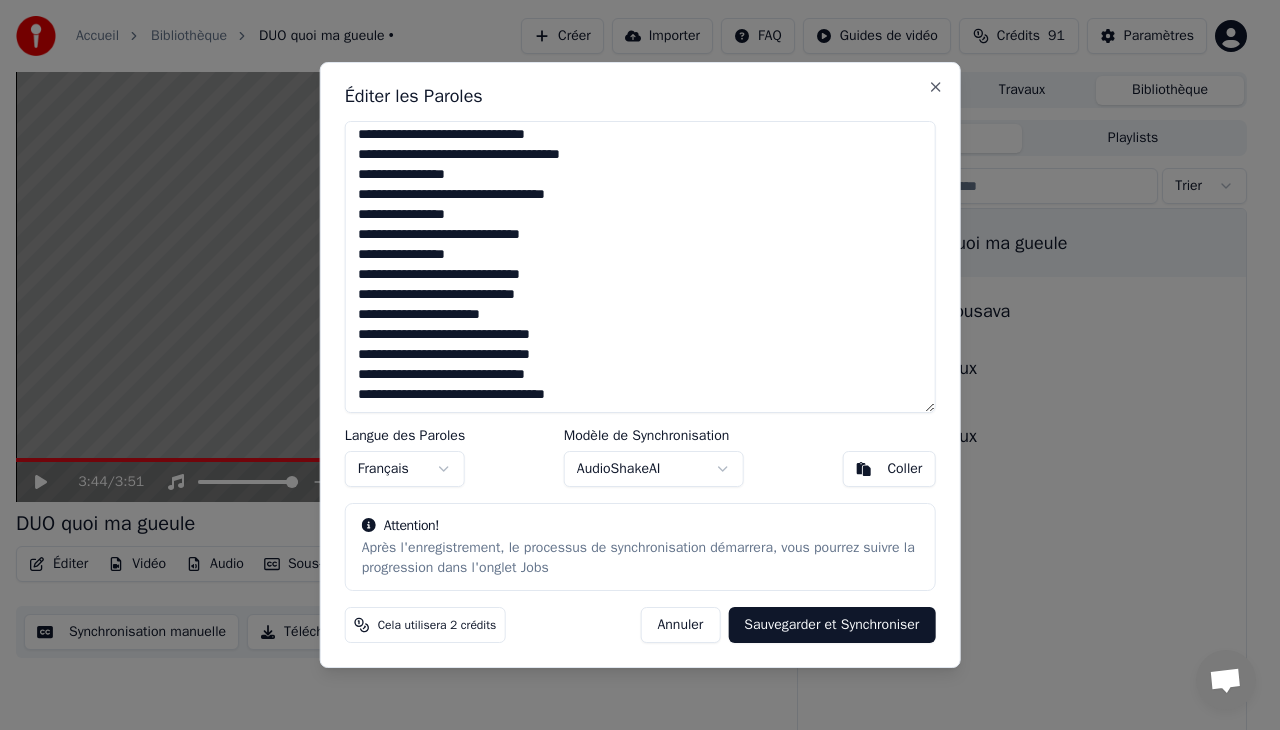 click at bounding box center [640, 267] 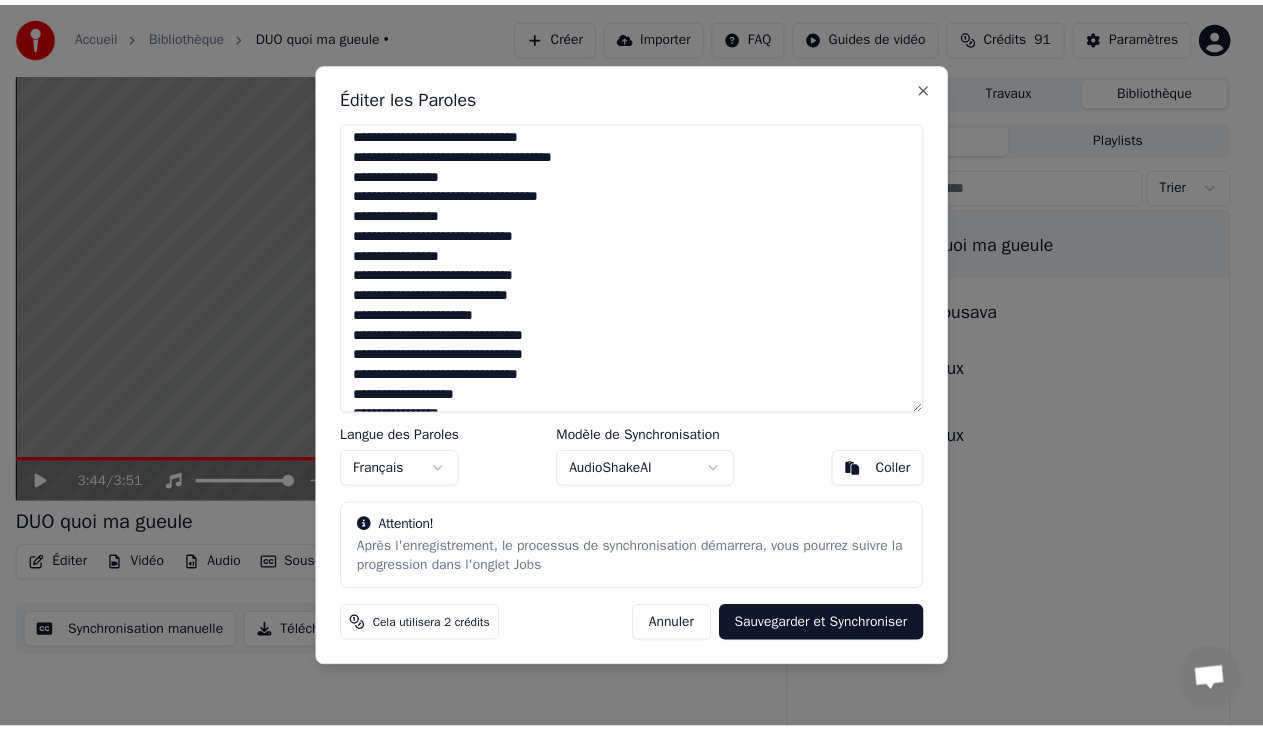 scroll, scrollTop: 704, scrollLeft: 0, axis: vertical 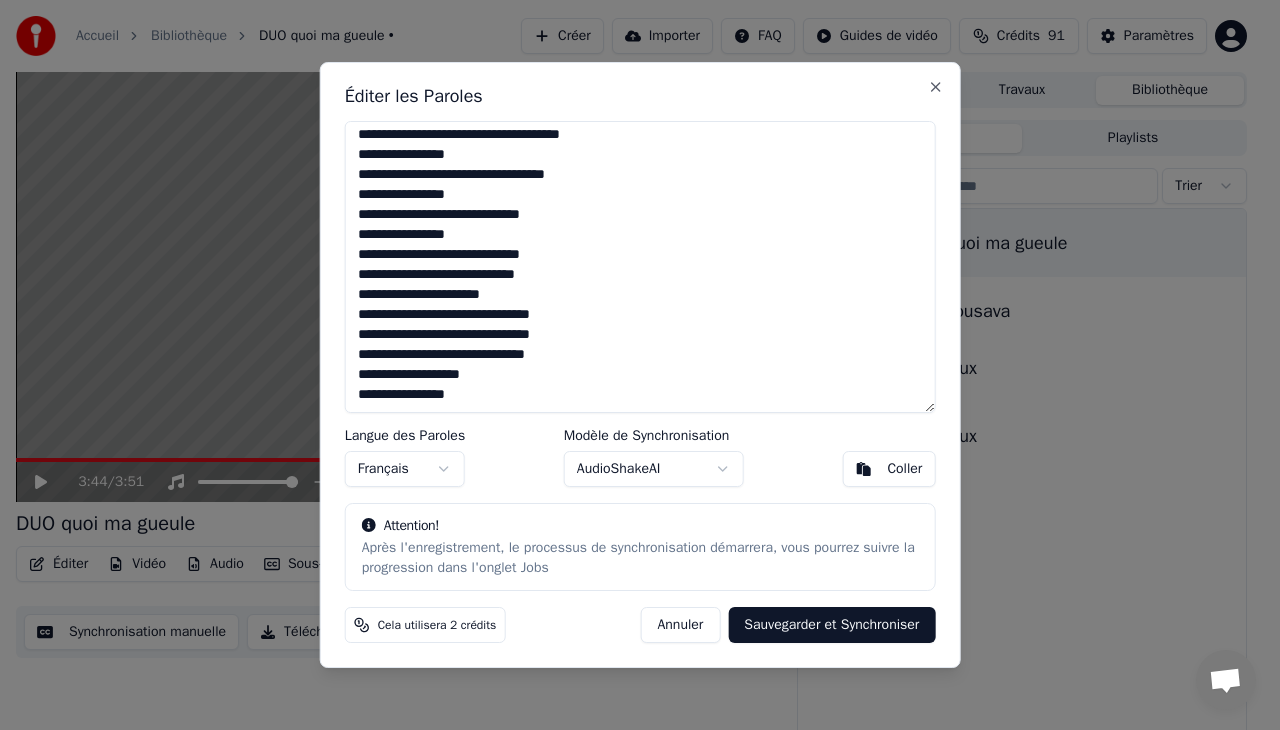 type on "**********" 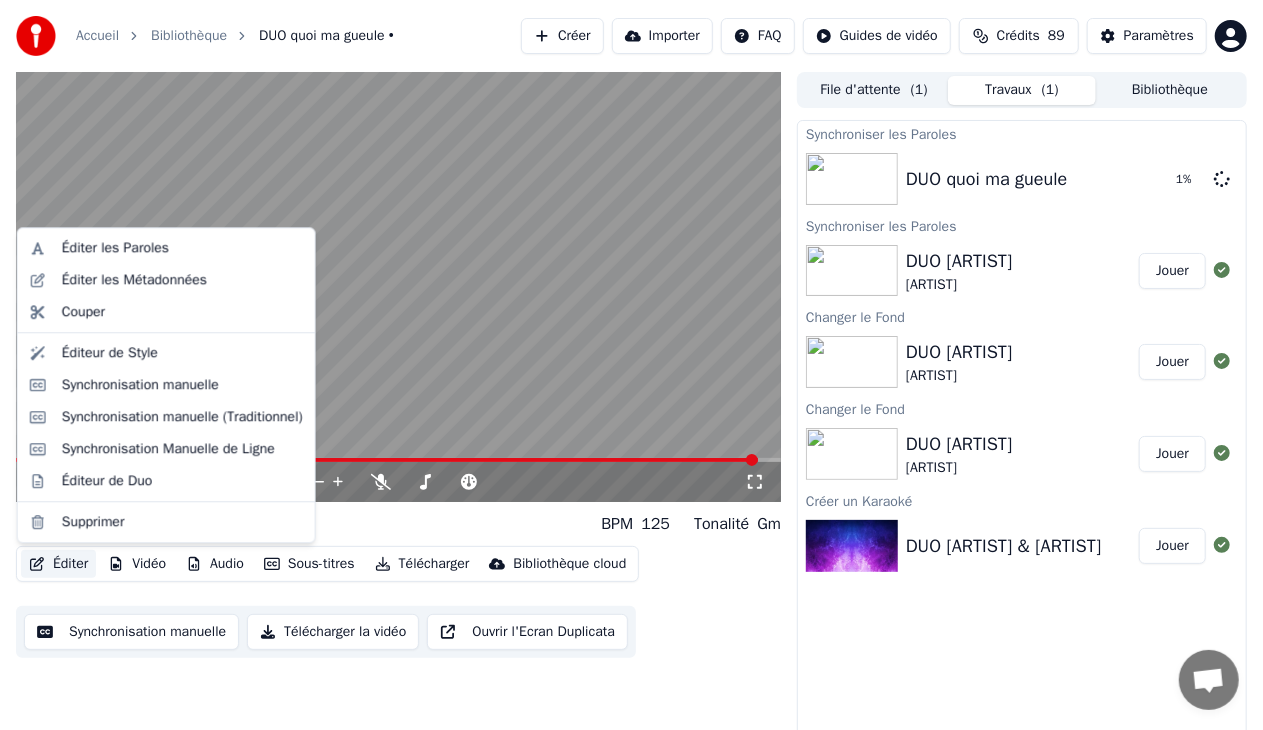 click on "Éditer" at bounding box center (58, 564) 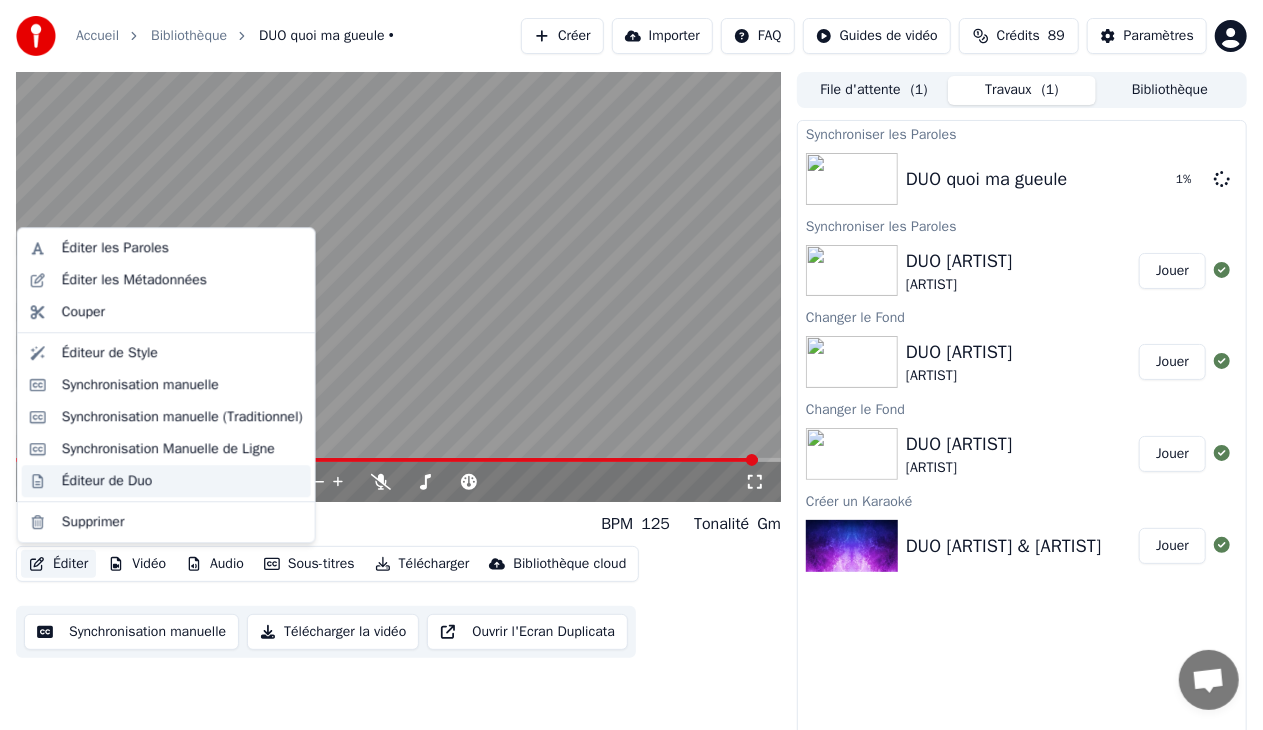 click on "Éditeur de Duo" at bounding box center (107, 481) 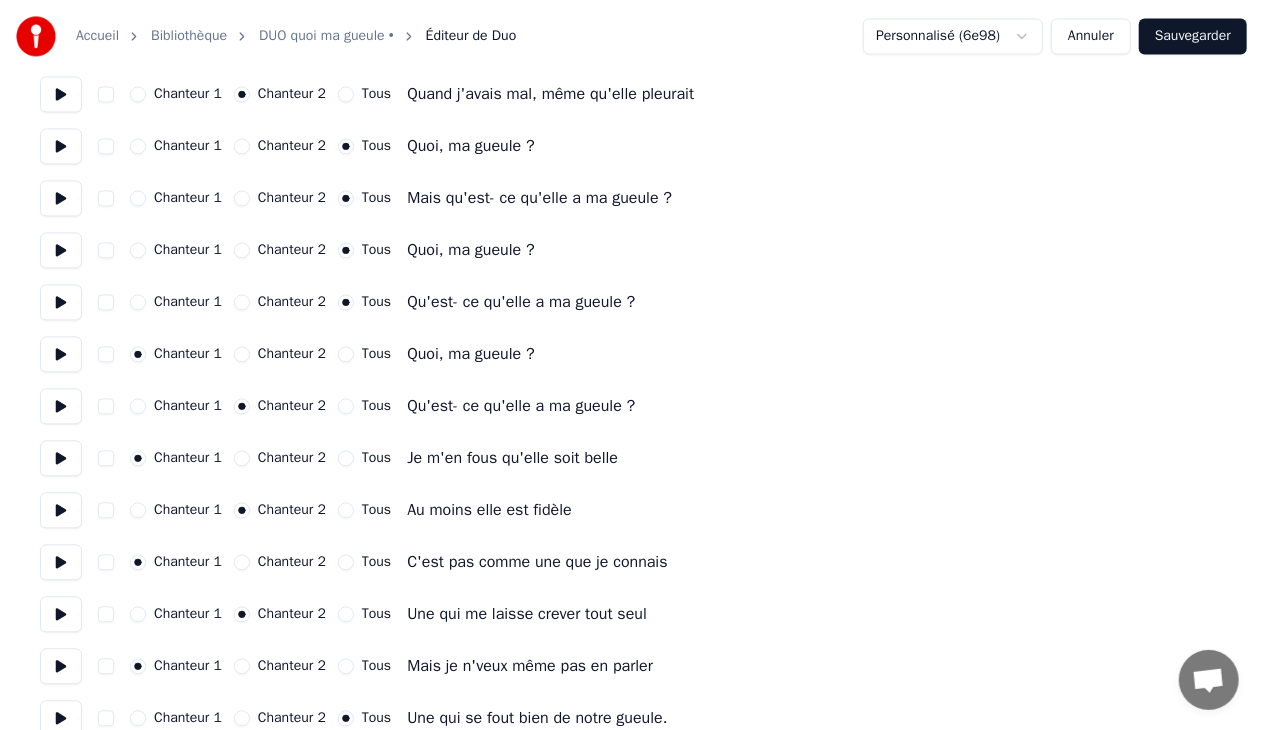 scroll, scrollTop: 2018, scrollLeft: 0, axis: vertical 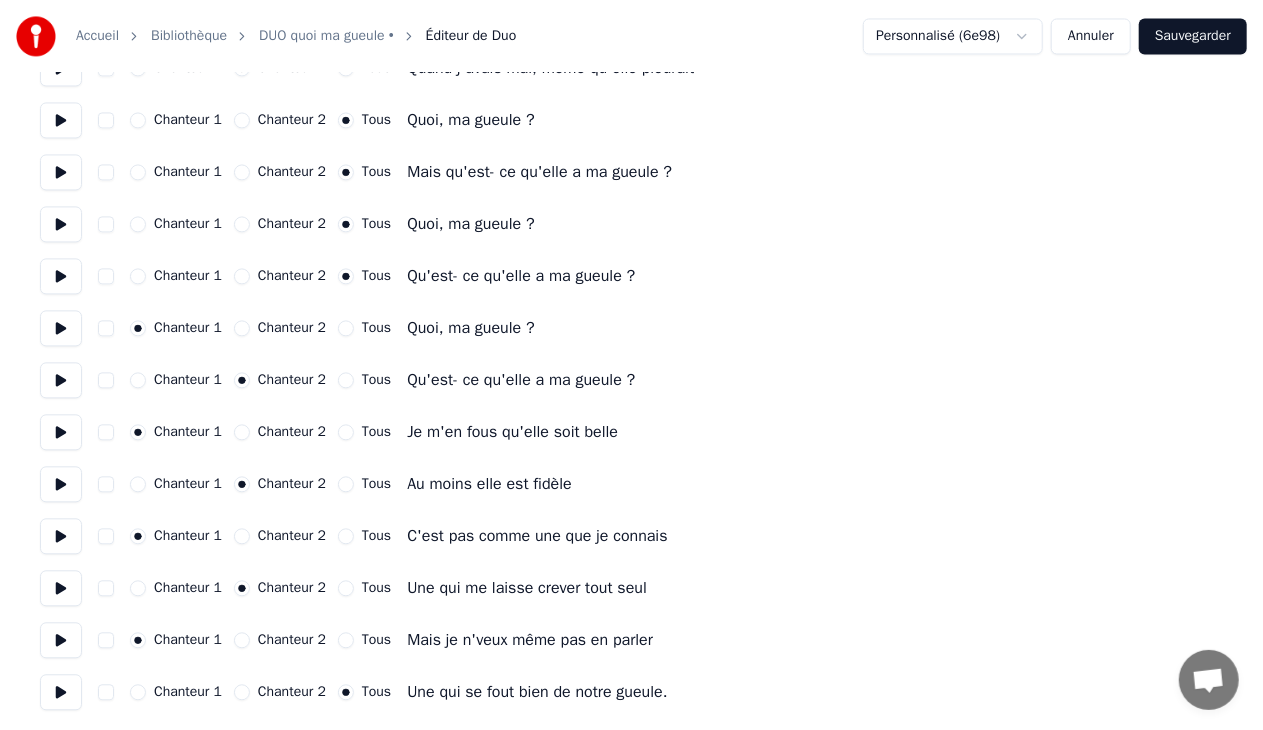 click on "DUO quoi ma gueule •" at bounding box center [326, 36] 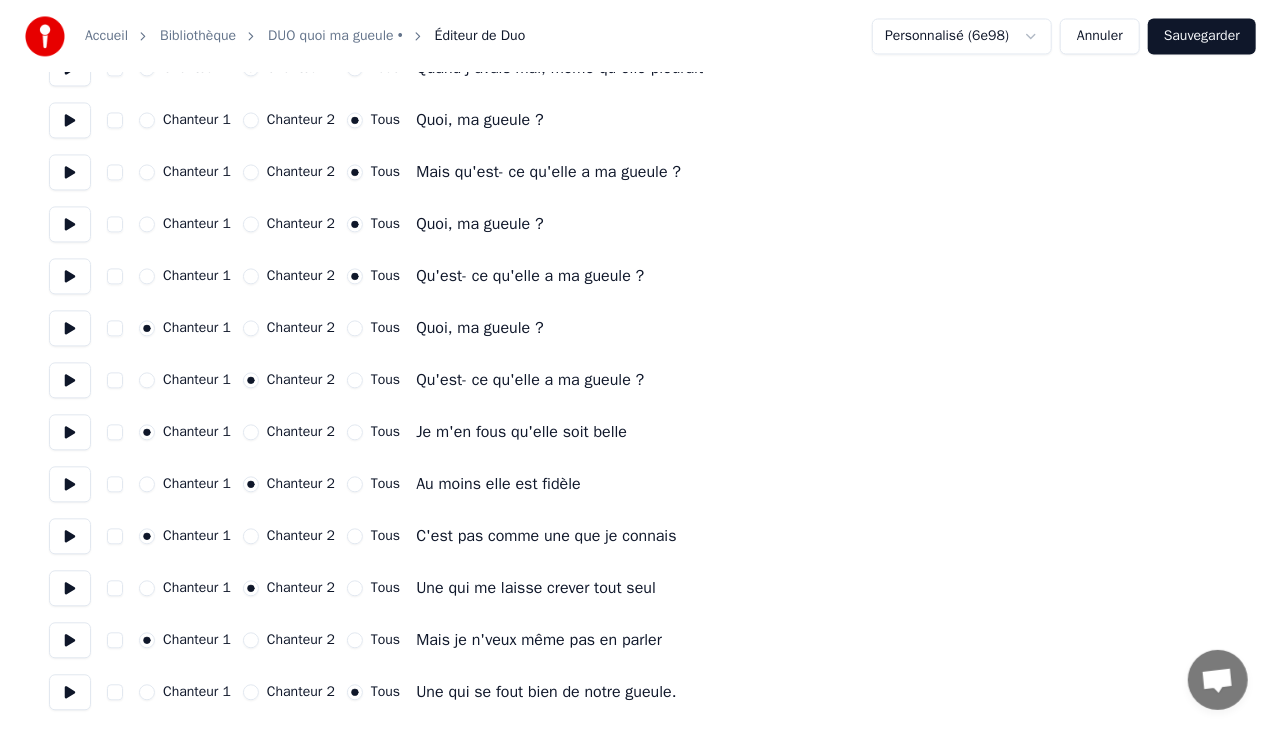 scroll, scrollTop: 10, scrollLeft: 0, axis: vertical 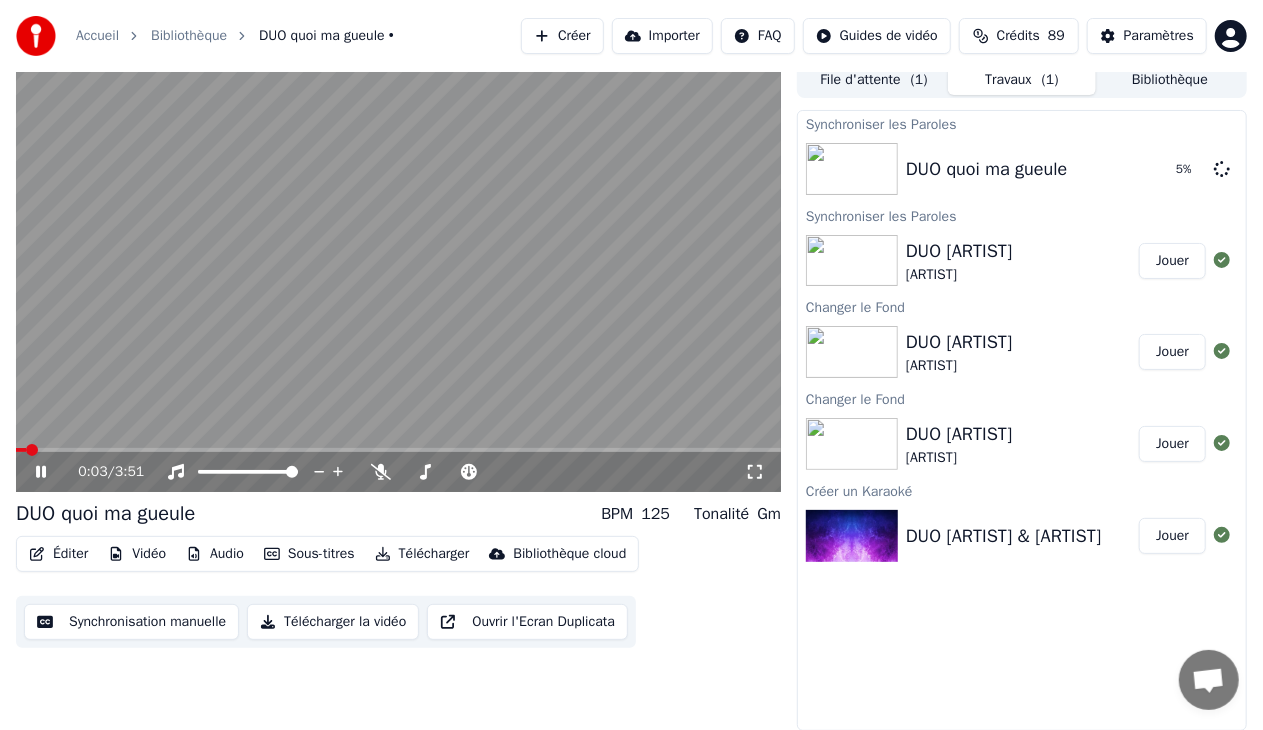 click 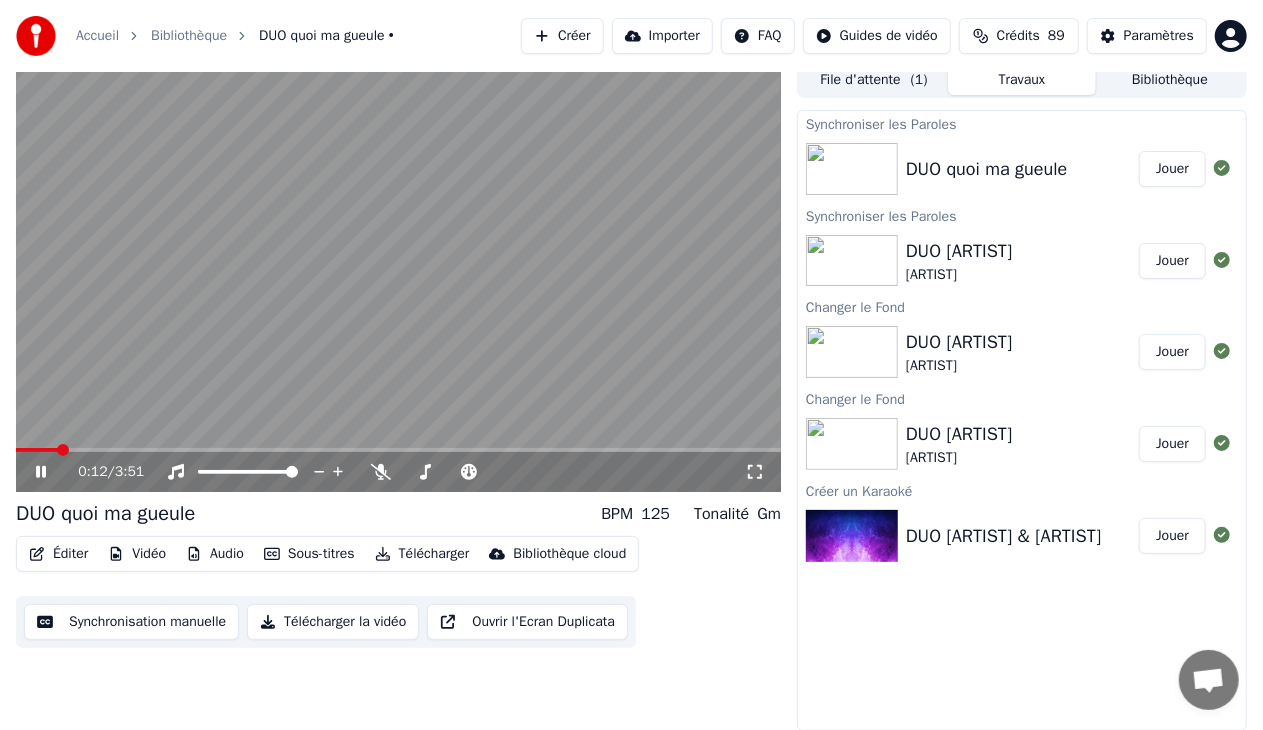 click on "Jouer" at bounding box center [1172, 169] 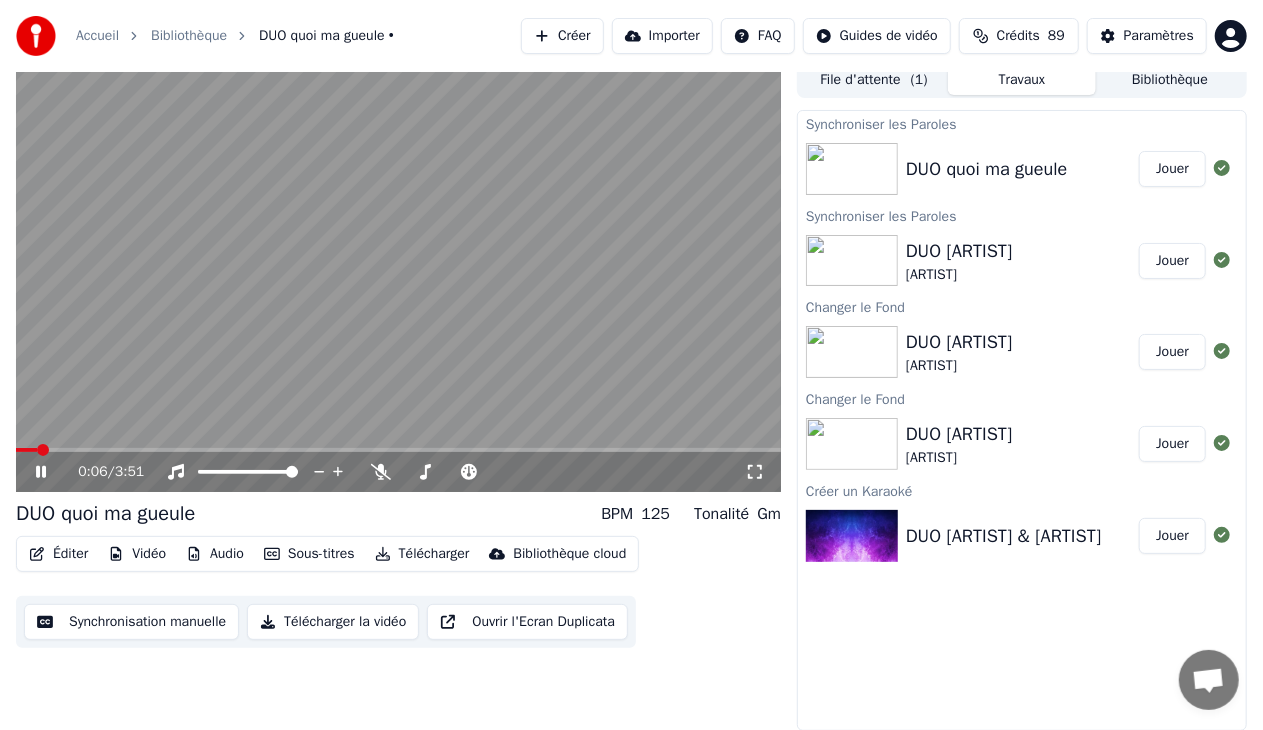 click 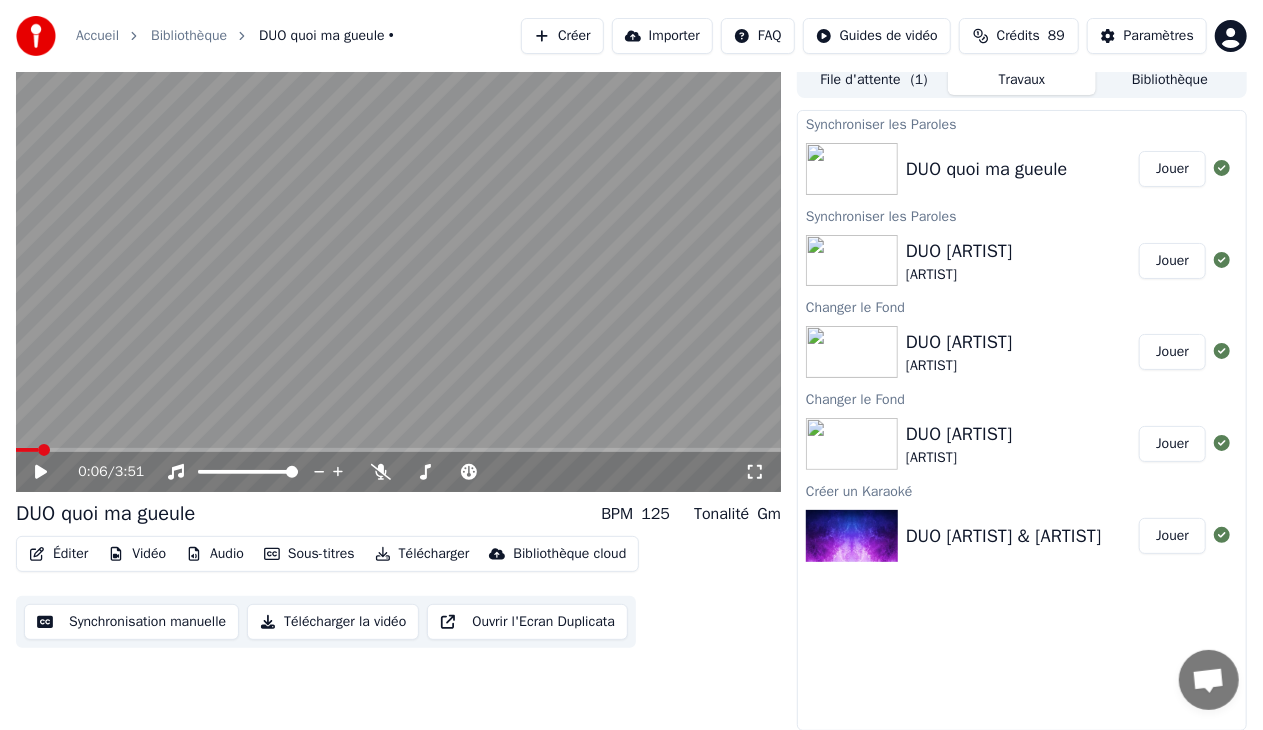 click on "Éditer" at bounding box center (58, 554) 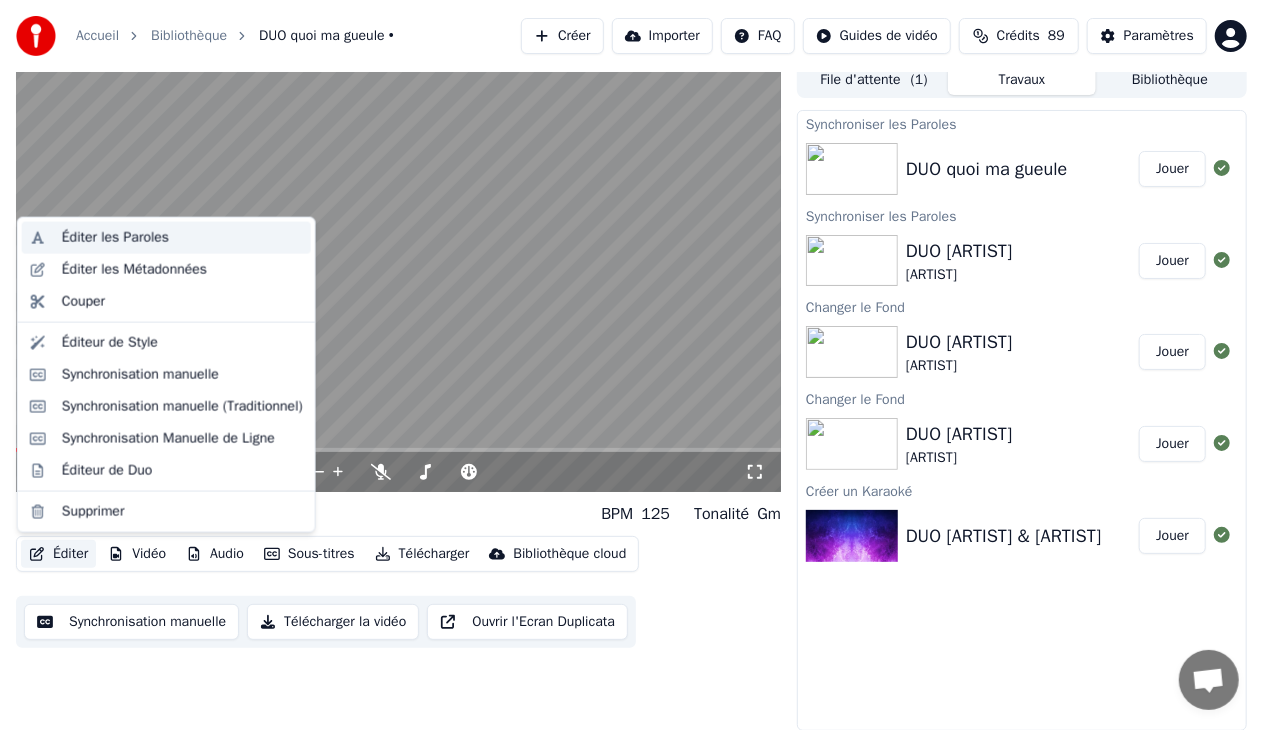 click on "Éditer les Paroles" at bounding box center (115, 238) 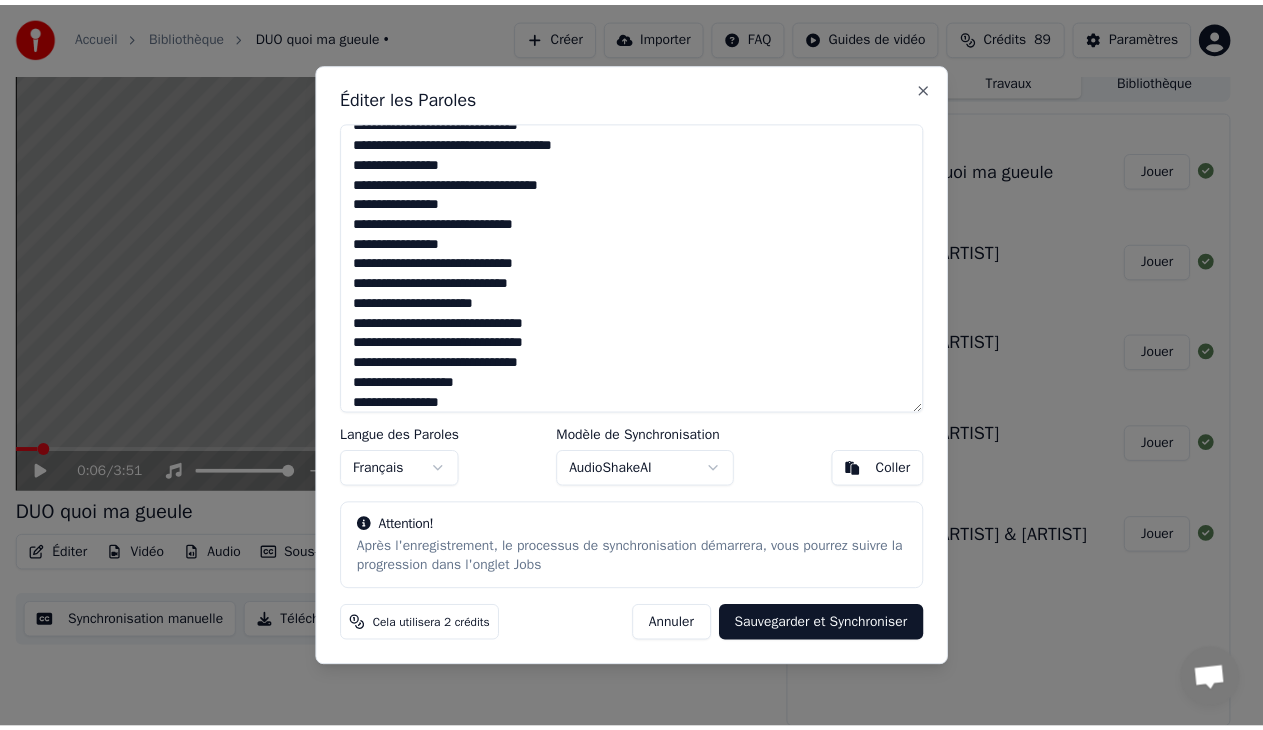 scroll, scrollTop: 704, scrollLeft: 0, axis: vertical 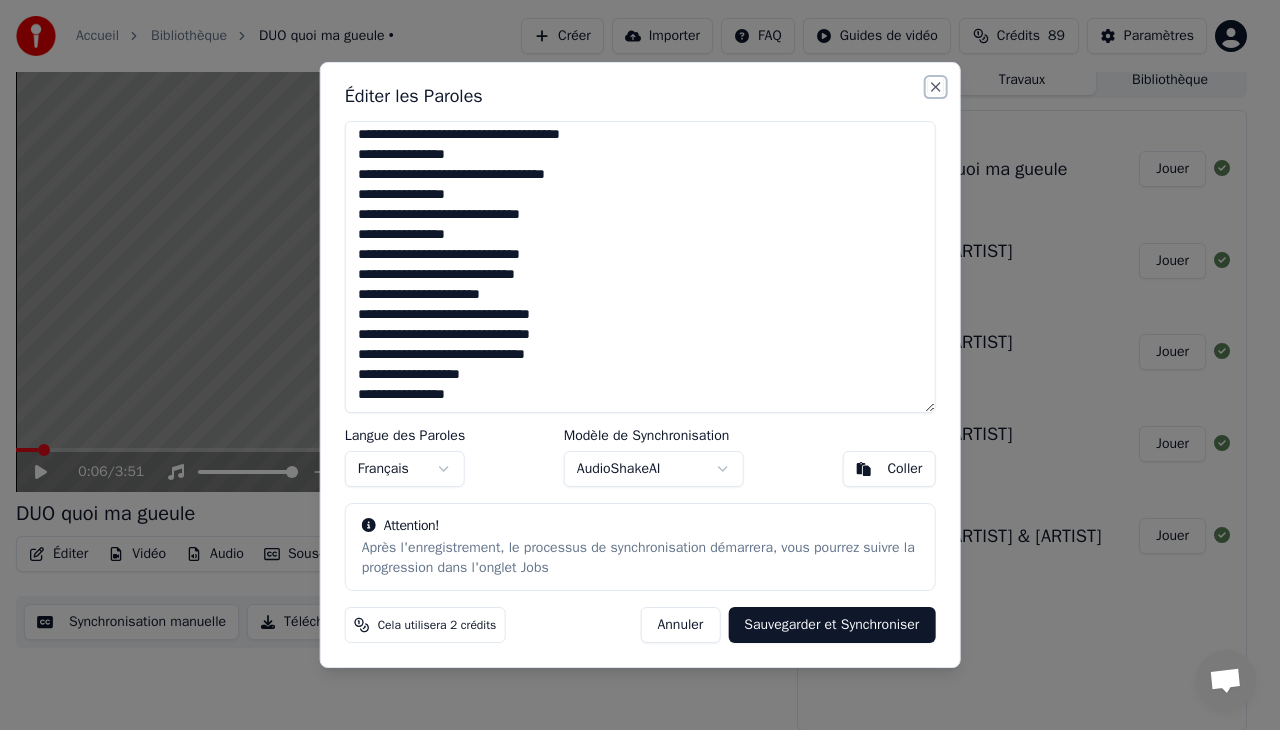 click on "Close" at bounding box center (935, 87) 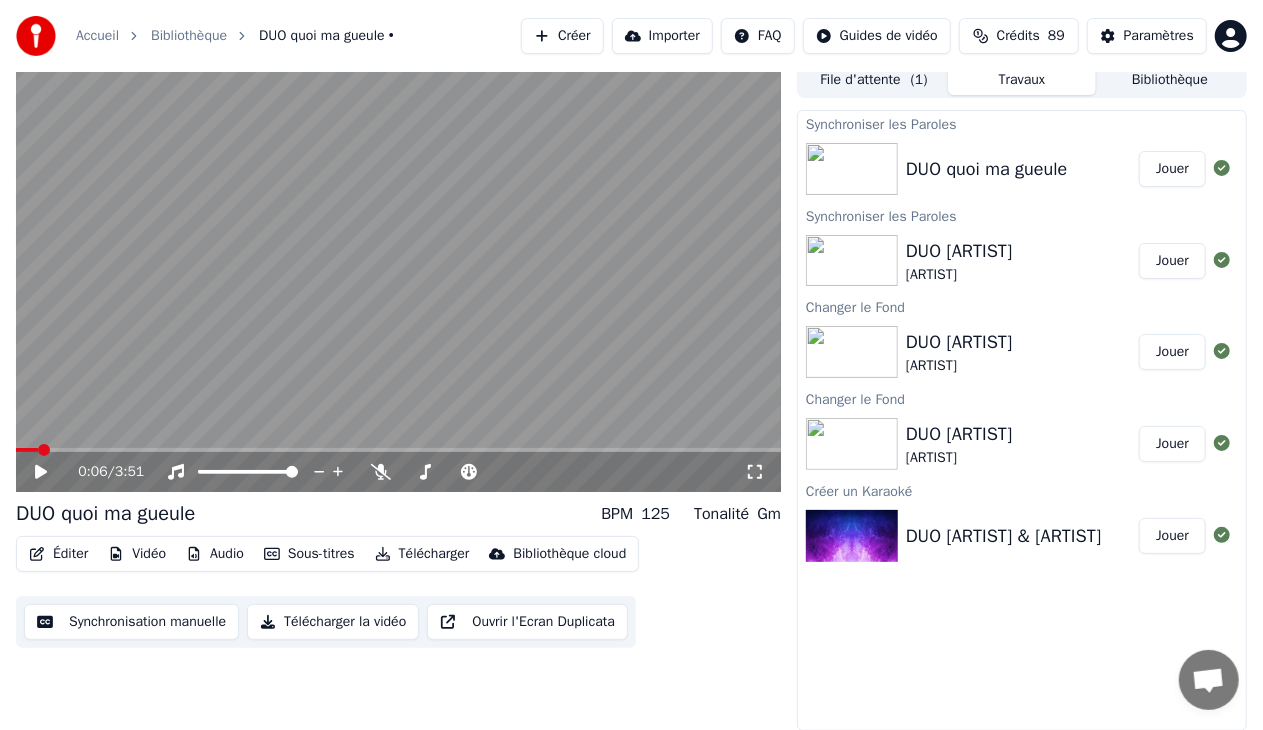 click on "Éditer" at bounding box center [58, 554] 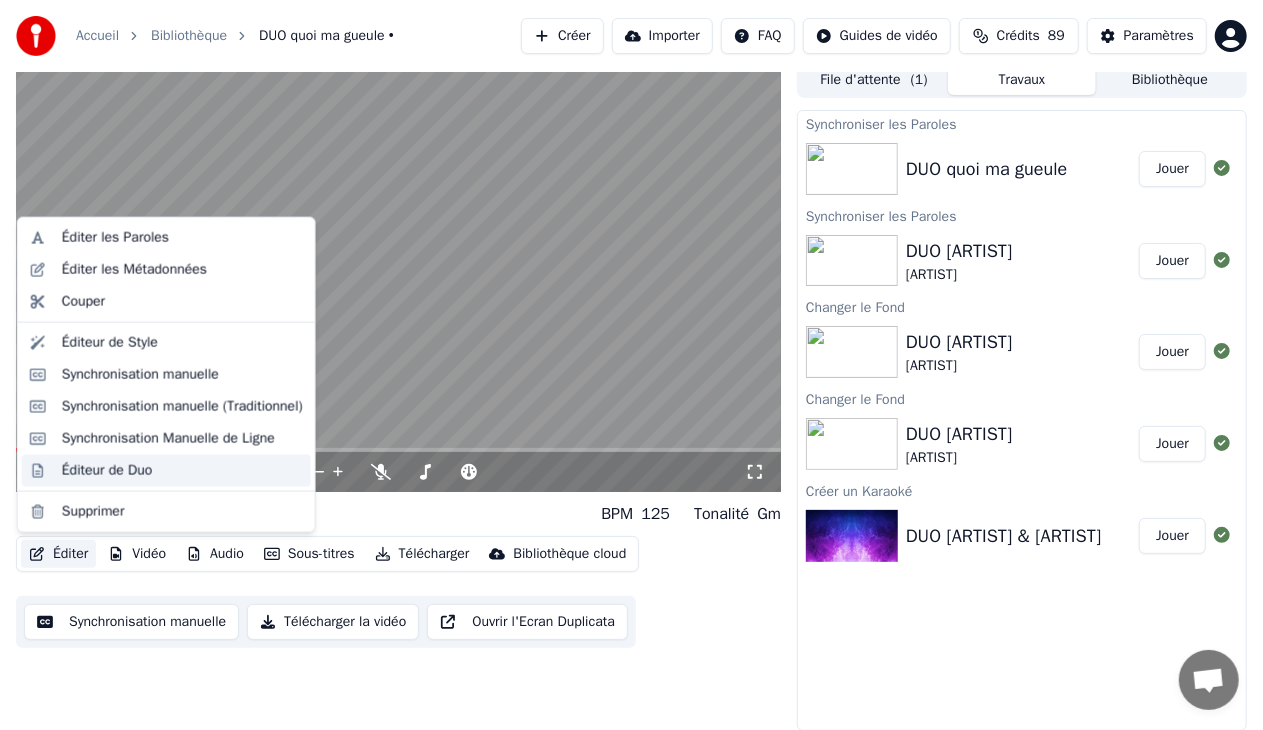 click on "Éditeur de Duo" at bounding box center (107, 471) 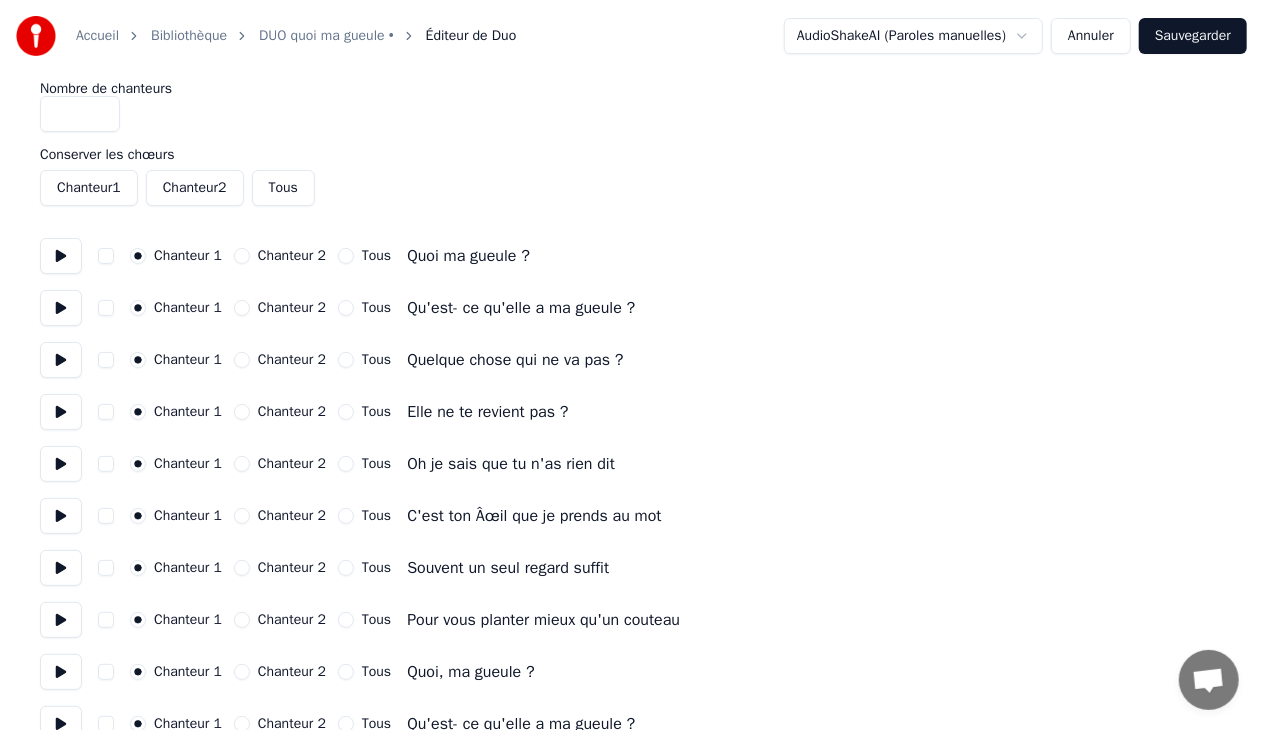 scroll, scrollTop: 0, scrollLeft: 0, axis: both 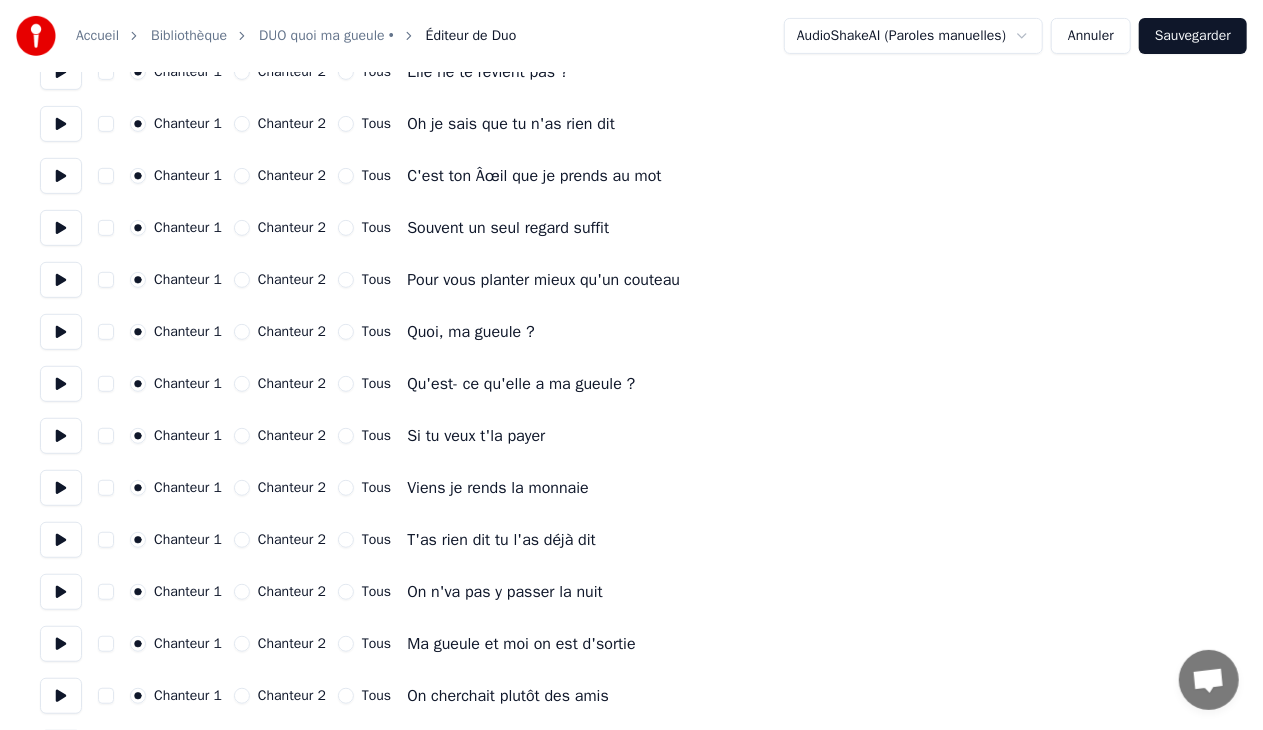 click on "Chanteur 2" at bounding box center (242, 332) 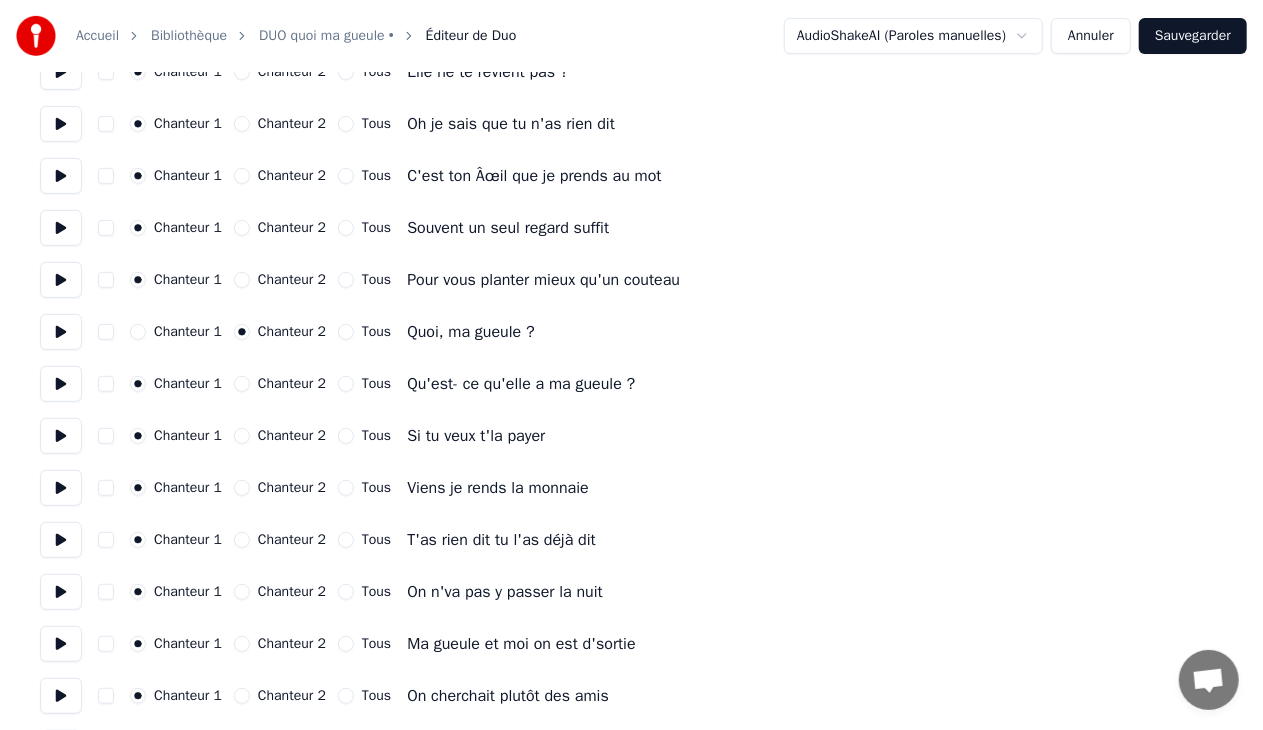 click on "Chanteur 2" at bounding box center [242, 384] 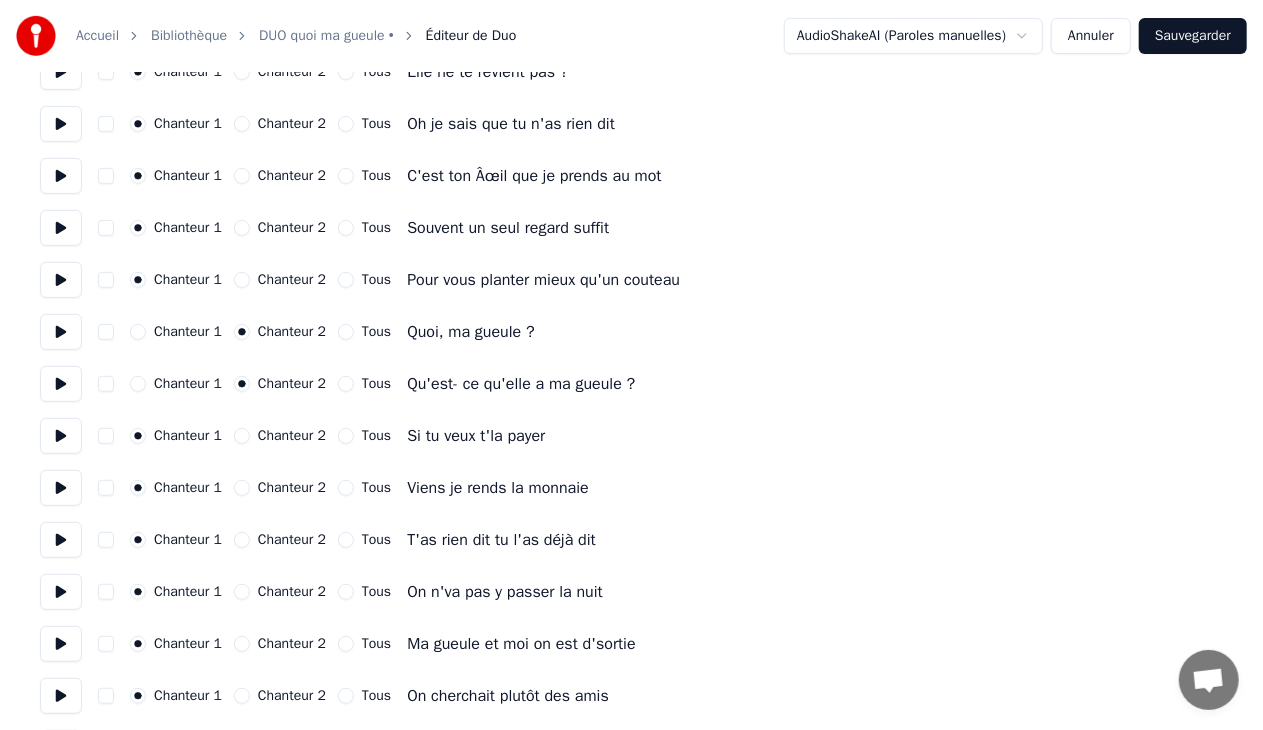 click on "Chanteur 2" at bounding box center [242, 436] 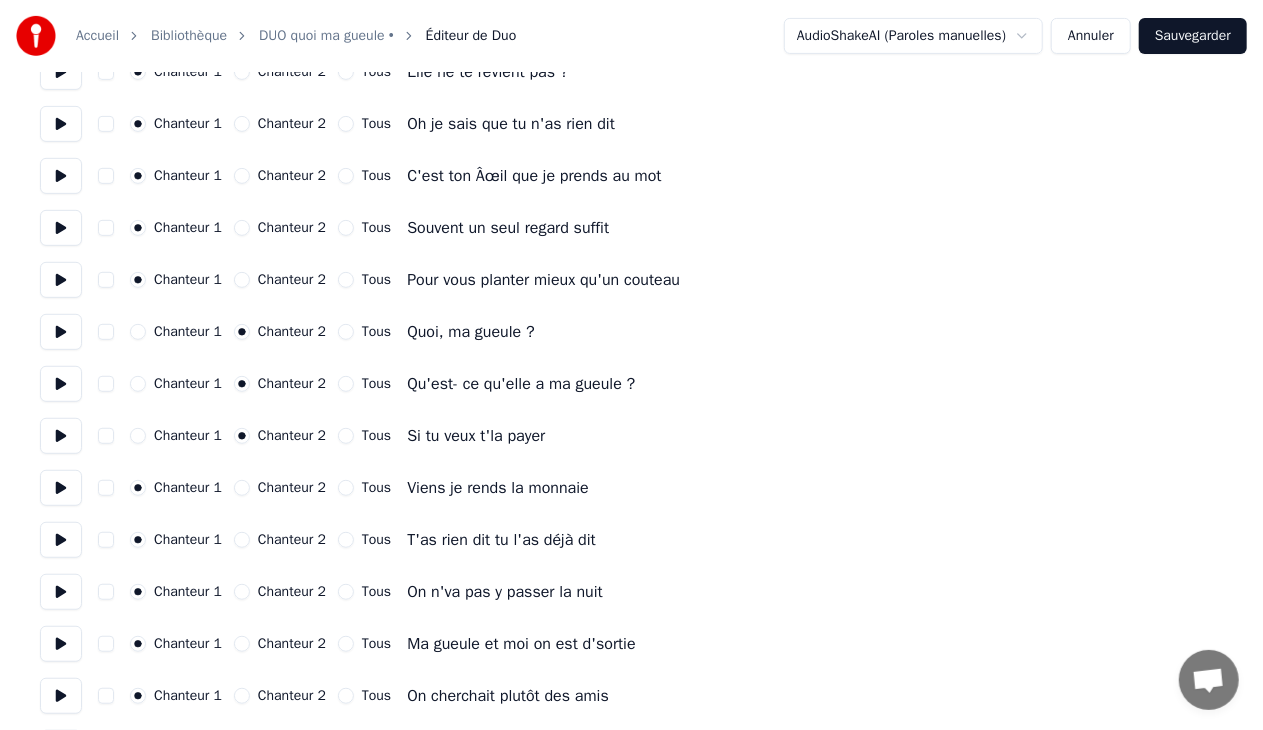 click on "Chanteur 2" at bounding box center [242, 488] 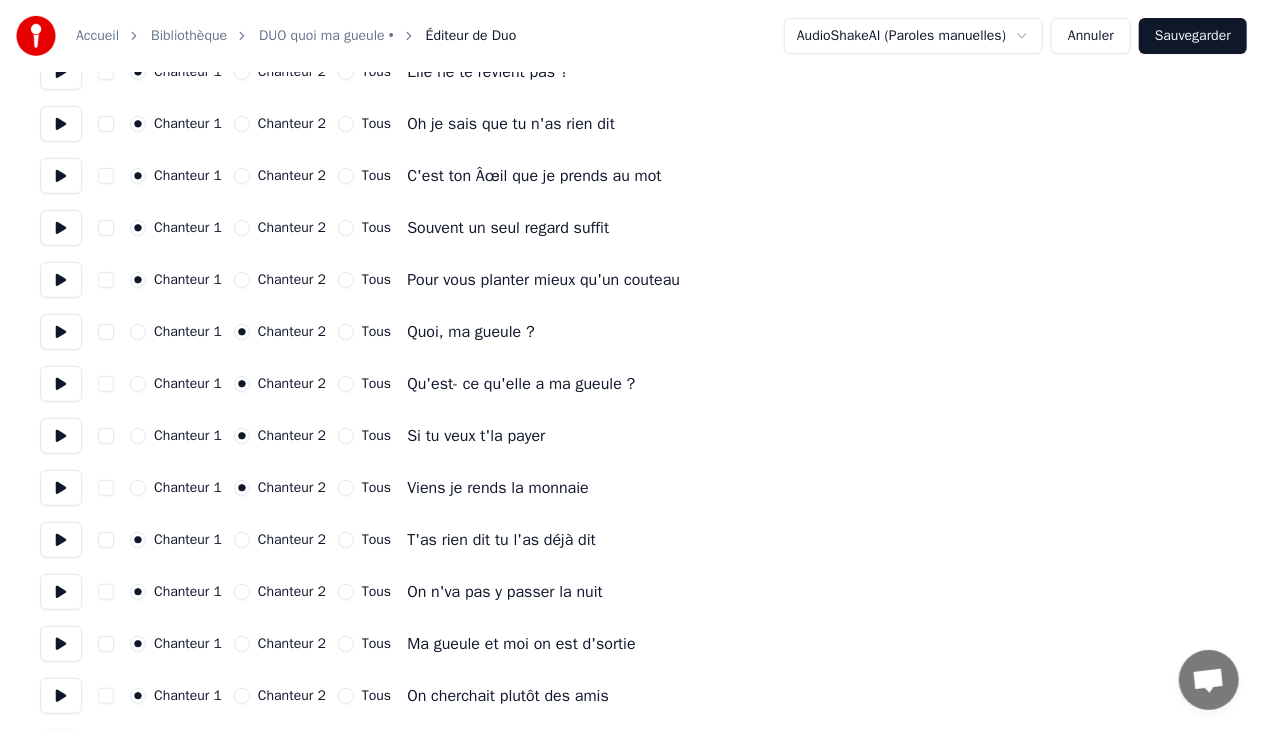 click on "Chanteur 2" at bounding box center (242, 540) 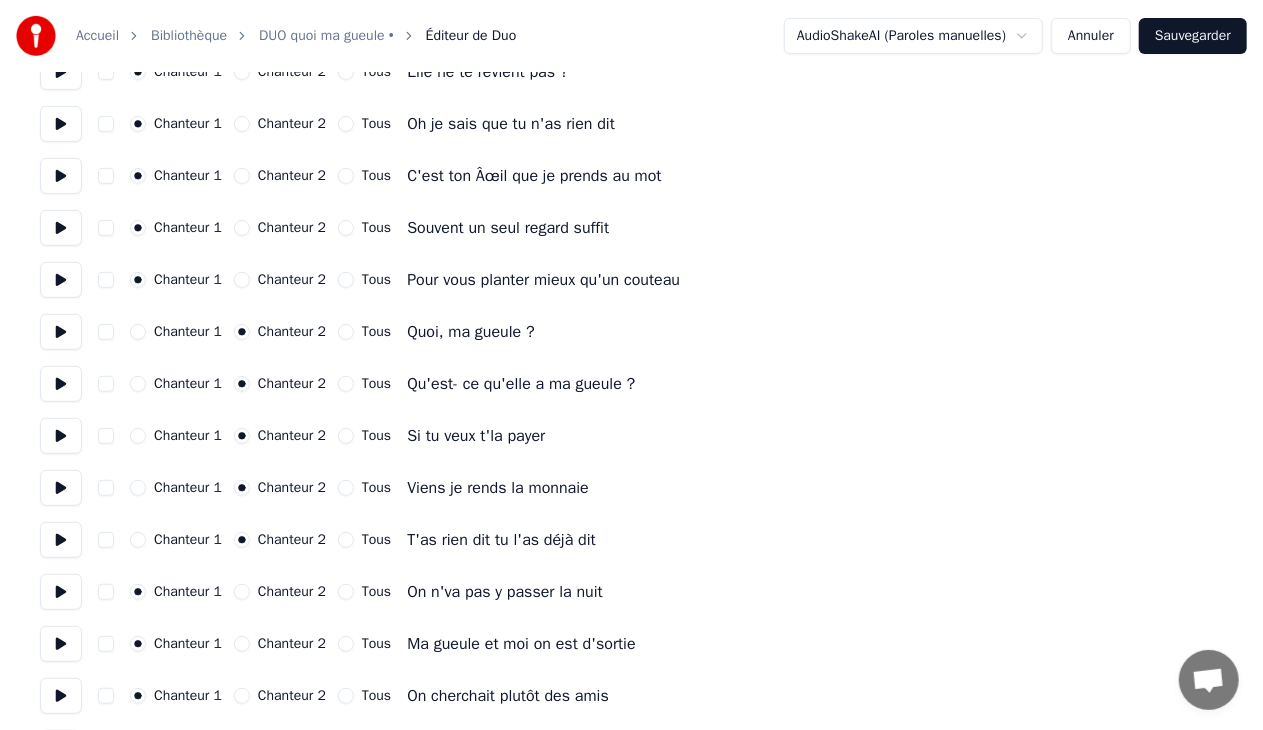 click on "Chanteur 2" at bounding box center [242, 592] 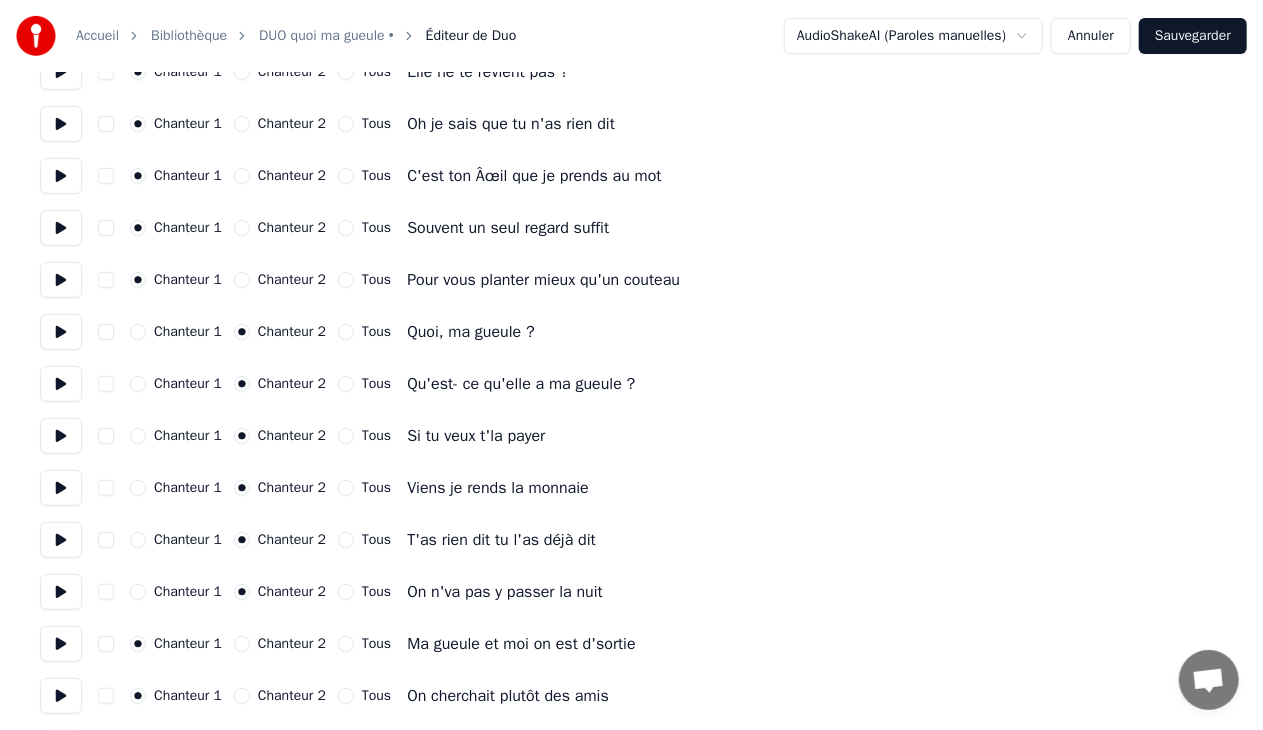 click on "Chanteur 2" at bounding box center [242, 644] 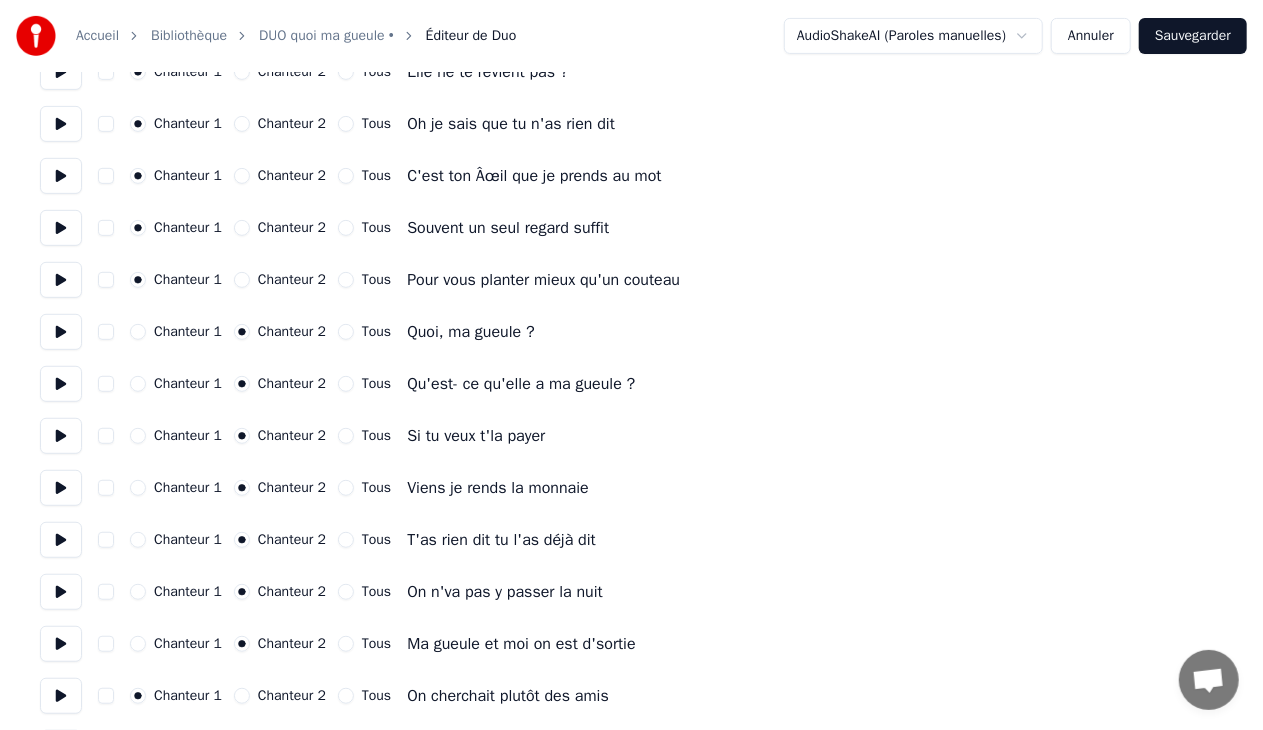 click on "Chanteur 2" at bounding box center (242, 696) 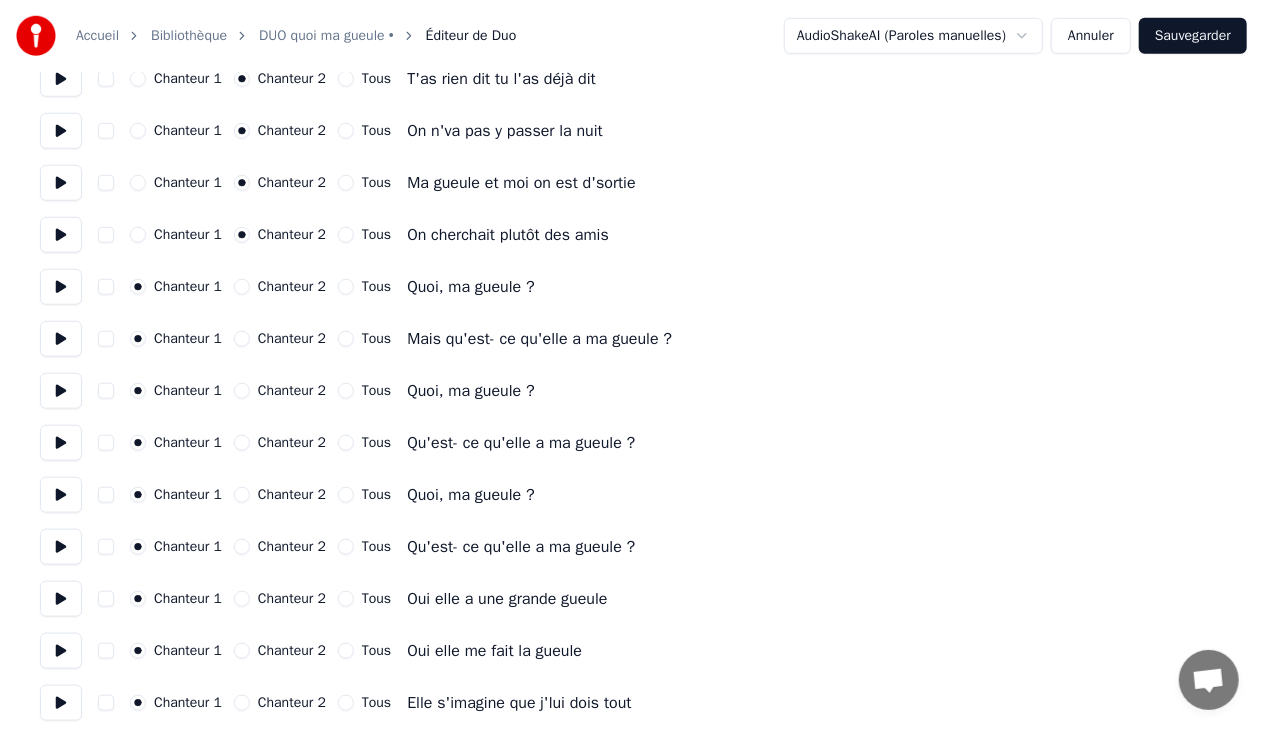scroll, scrollTop: 808, scrollLeft: 0, axis: vertical 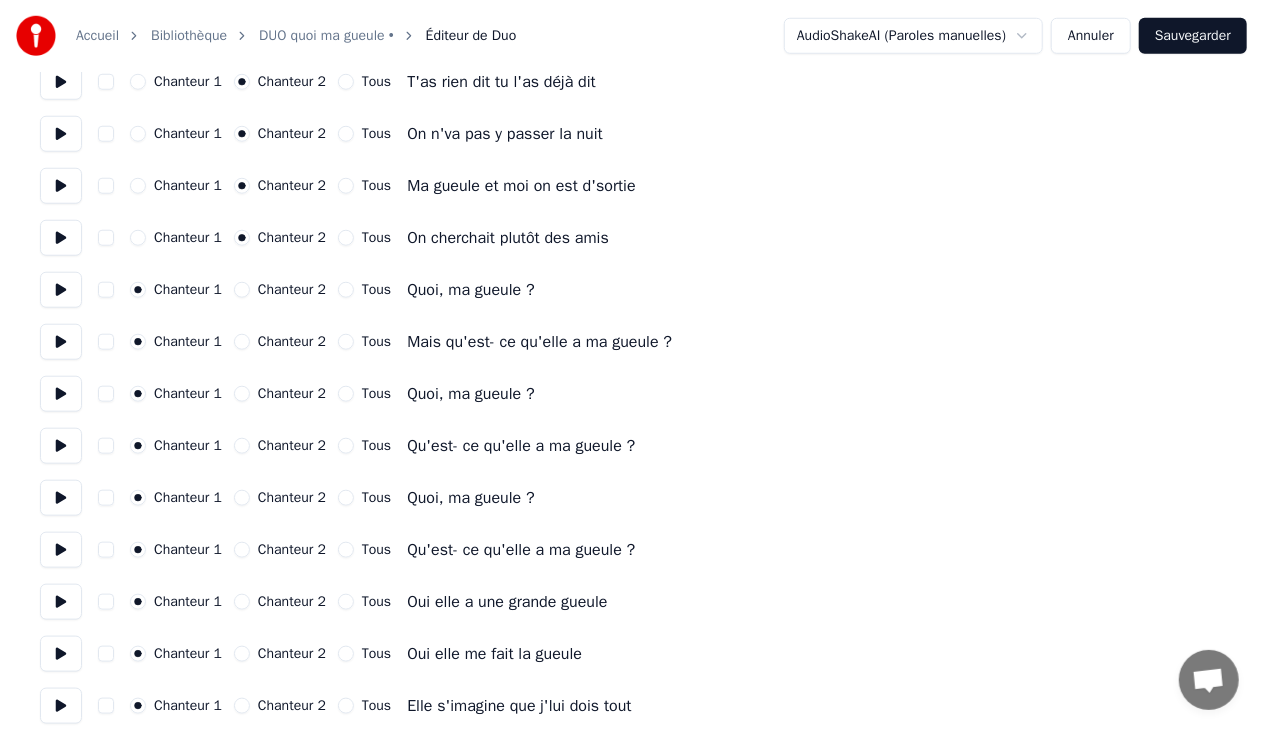 click on "Tous" at bounding box center (346, 290) 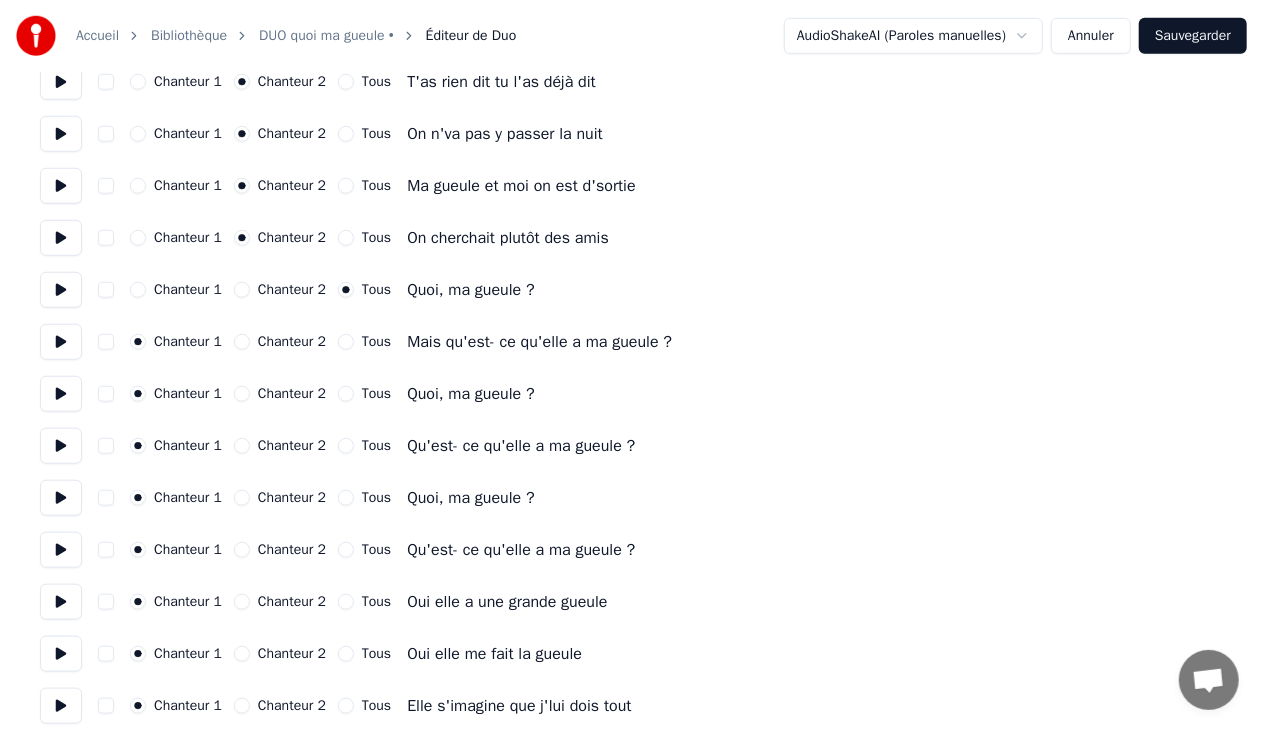click on "Tous" at bounding box center (346, 342) 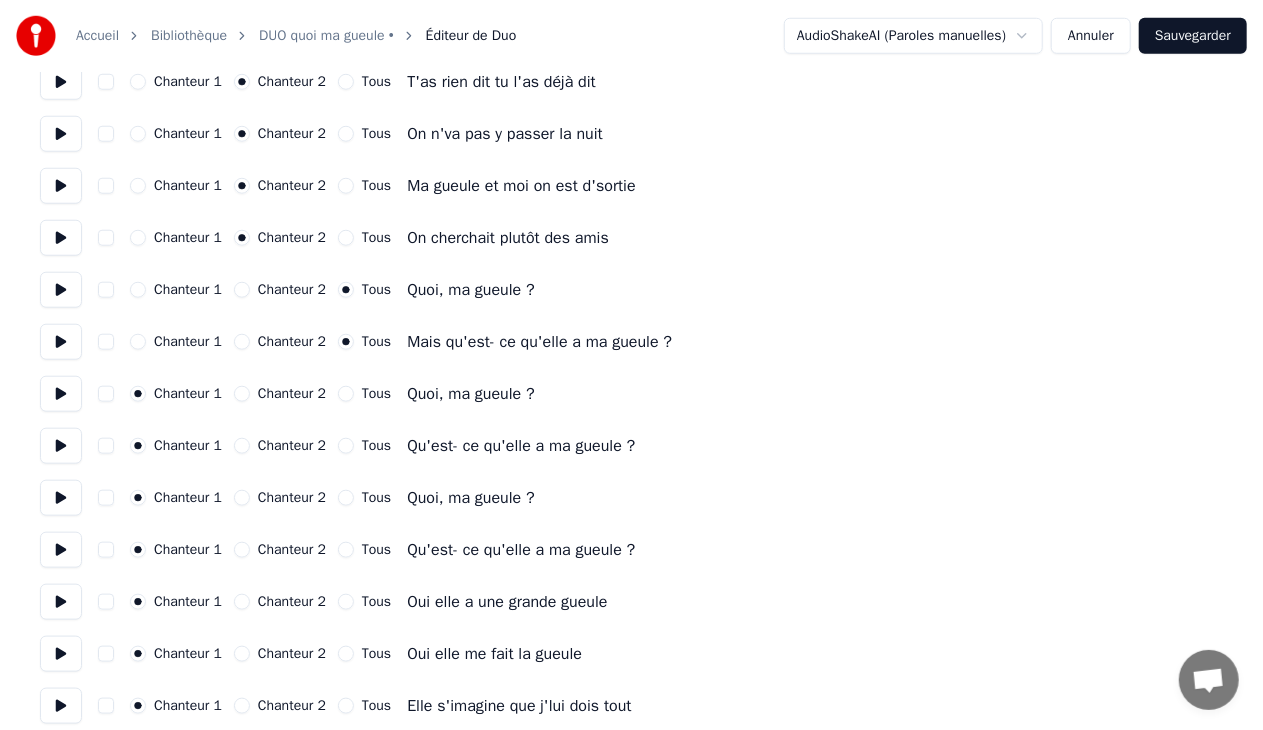click on "Tous" at bounding box center [346, 394] 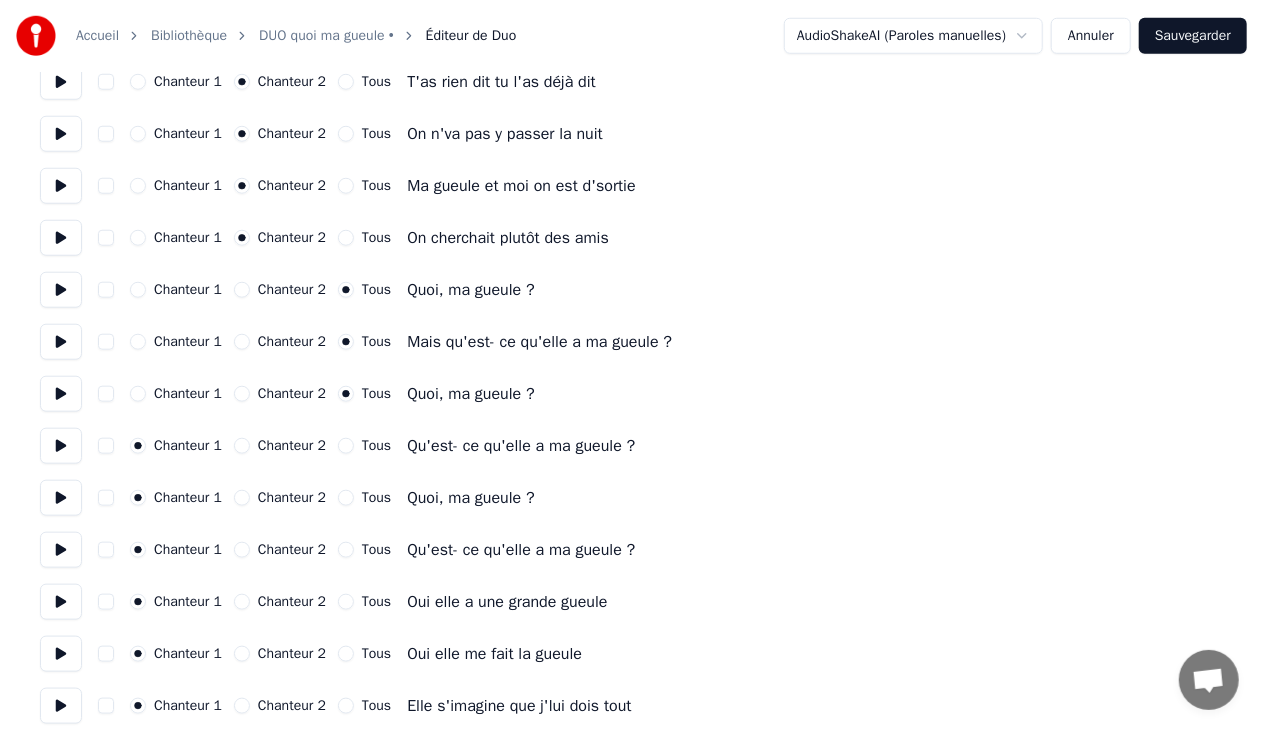 click on "Tous" at bounding box center [346, 446] 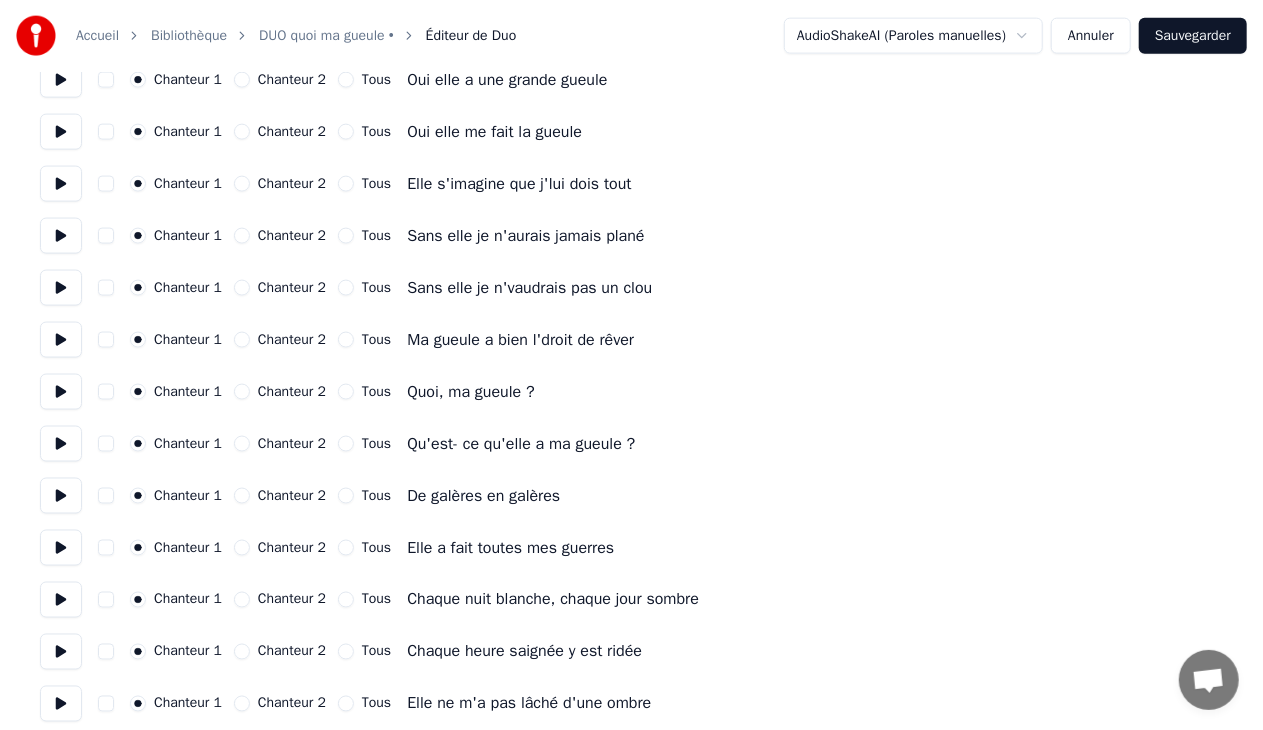 scroll, scrollTop: 1325, scrollLeft: 0, axis: vertical 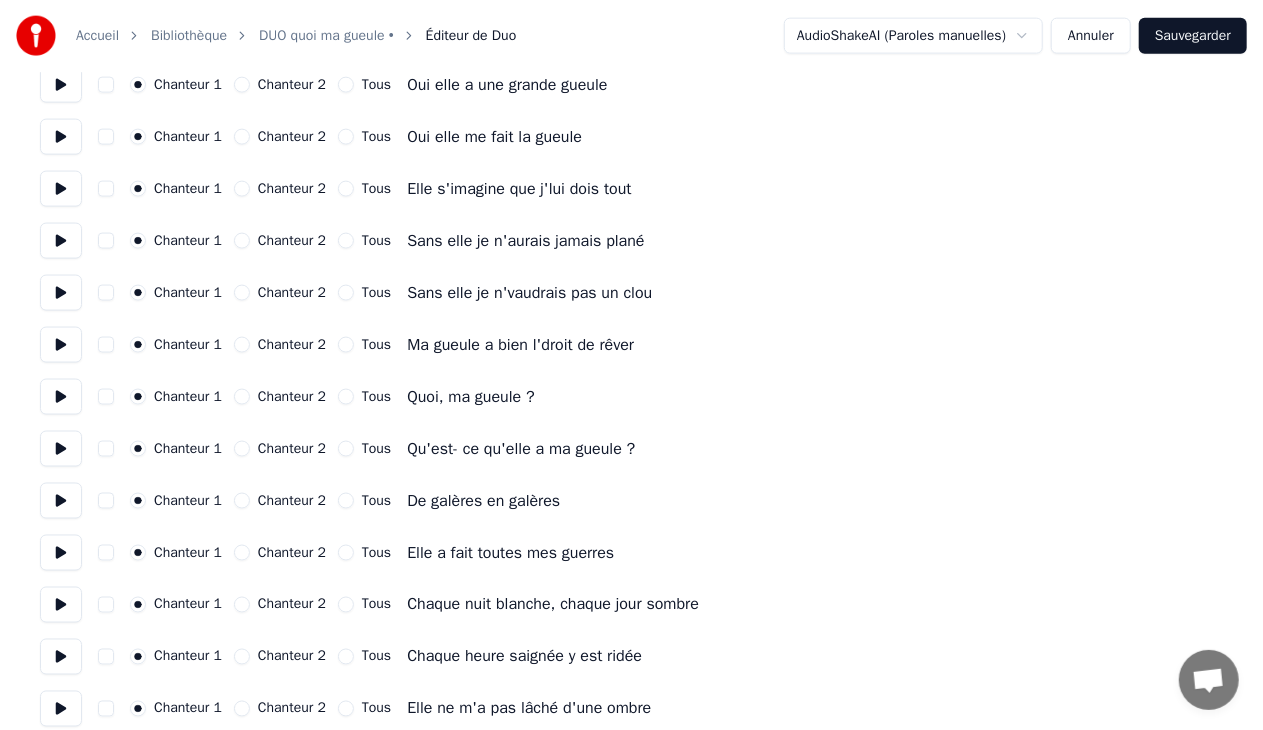 click on "Chanteur 2" at bounding box center [242, 397] 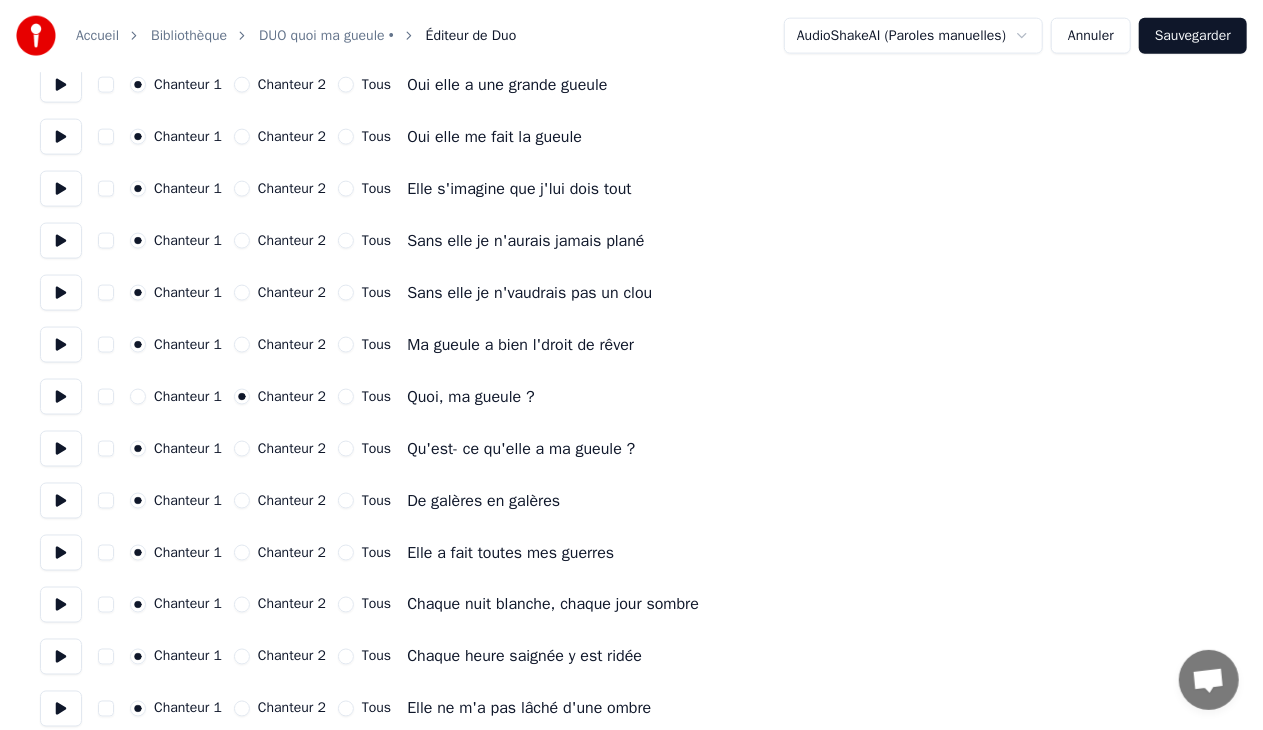 click on "Chanteur 2" at bounding box center (242, 449) 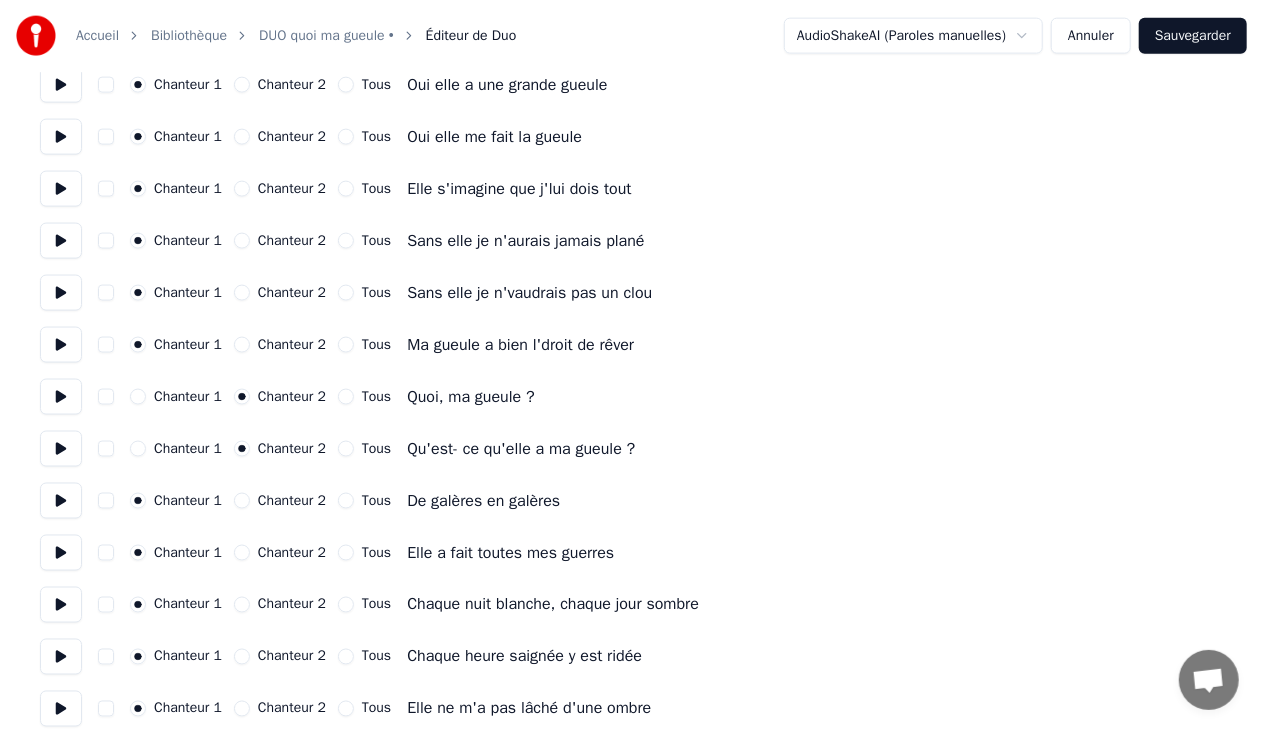 click on "Chanteur 2" at bounding box center [242, 501] 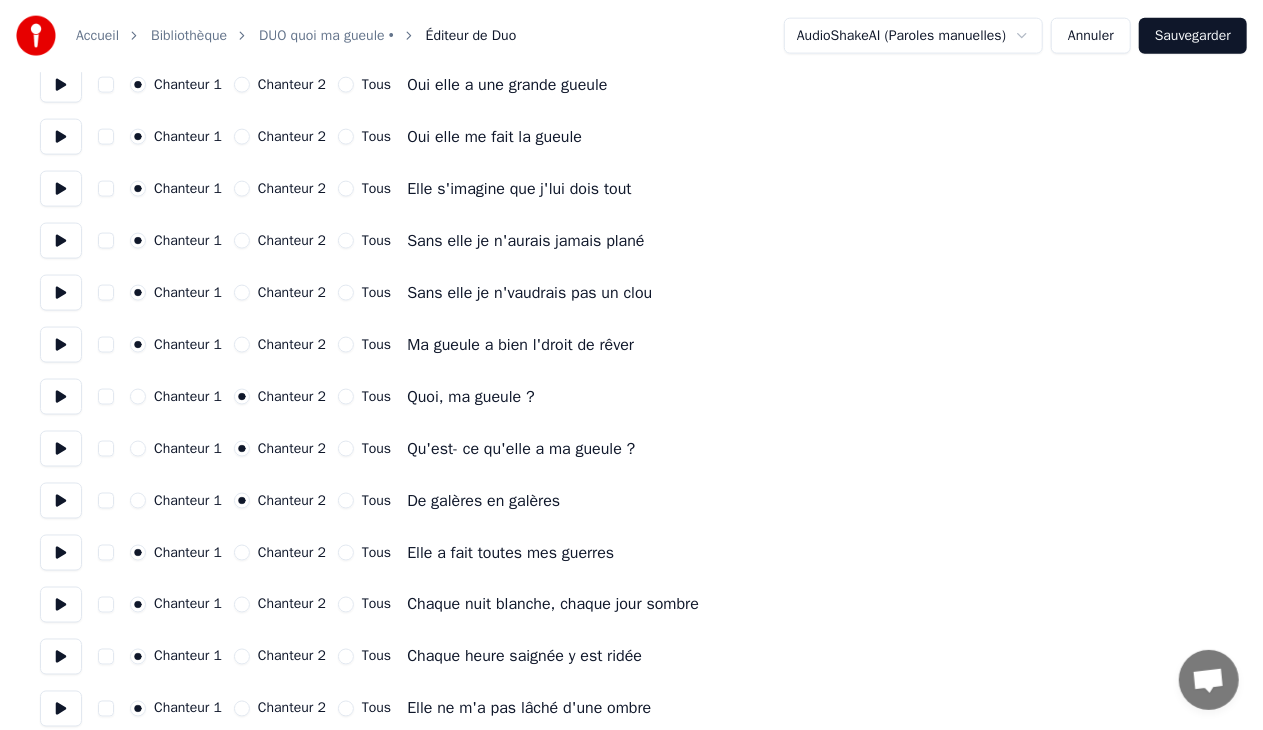 click on "Chanteur 2" at bounding box center (242, 553) 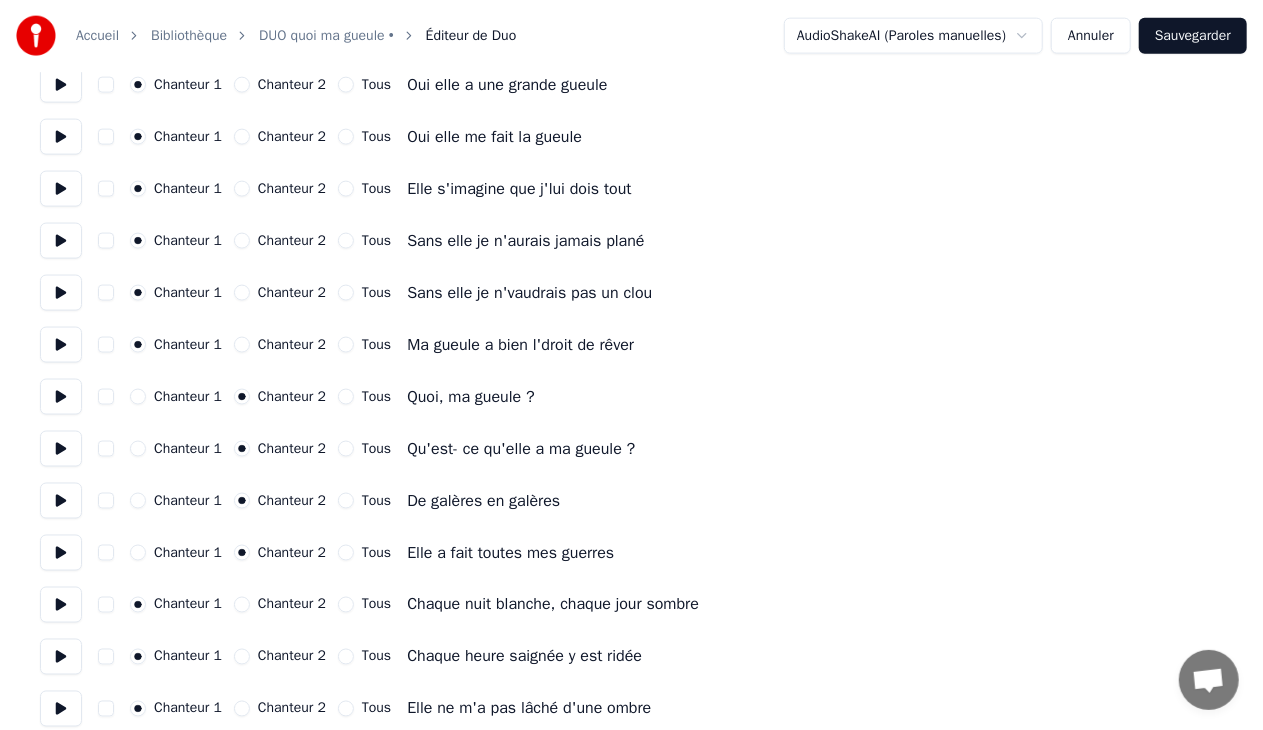 click on "Chanteur 2" at bounding box center (242, 605) 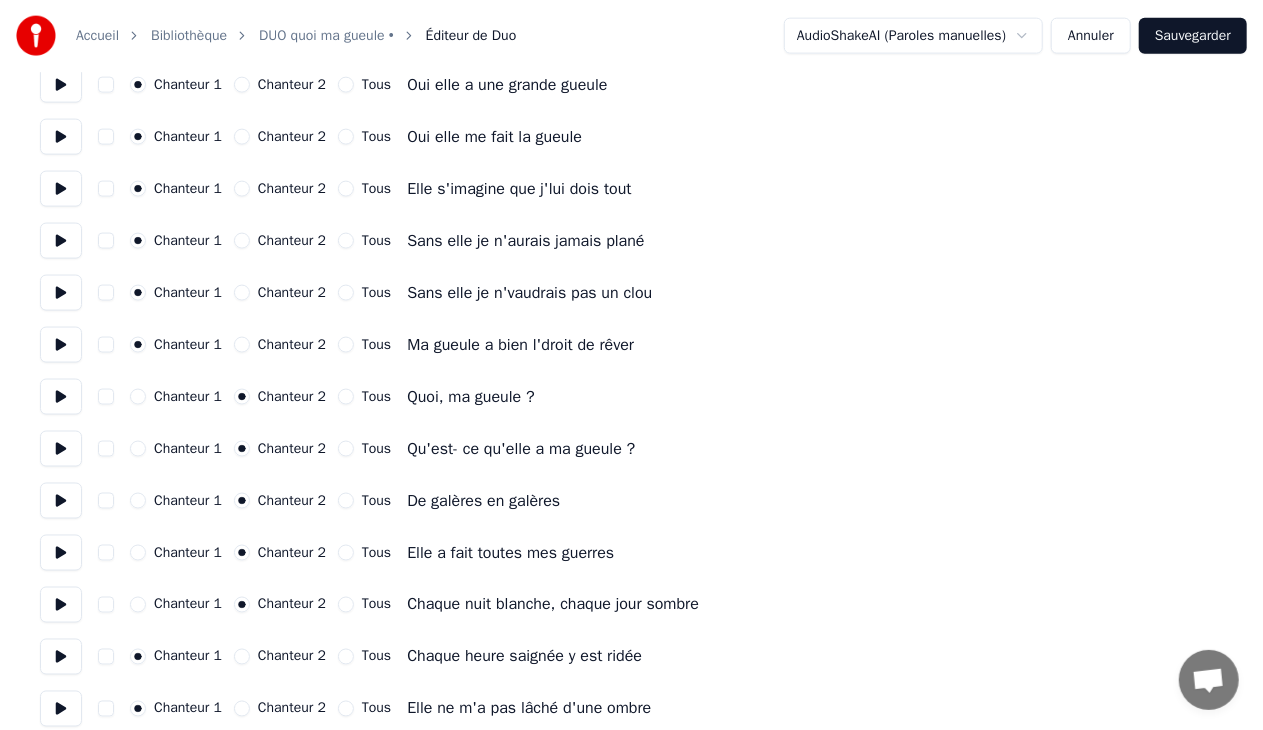 click on "Chanteur 2" at bounding box center (242, 657) 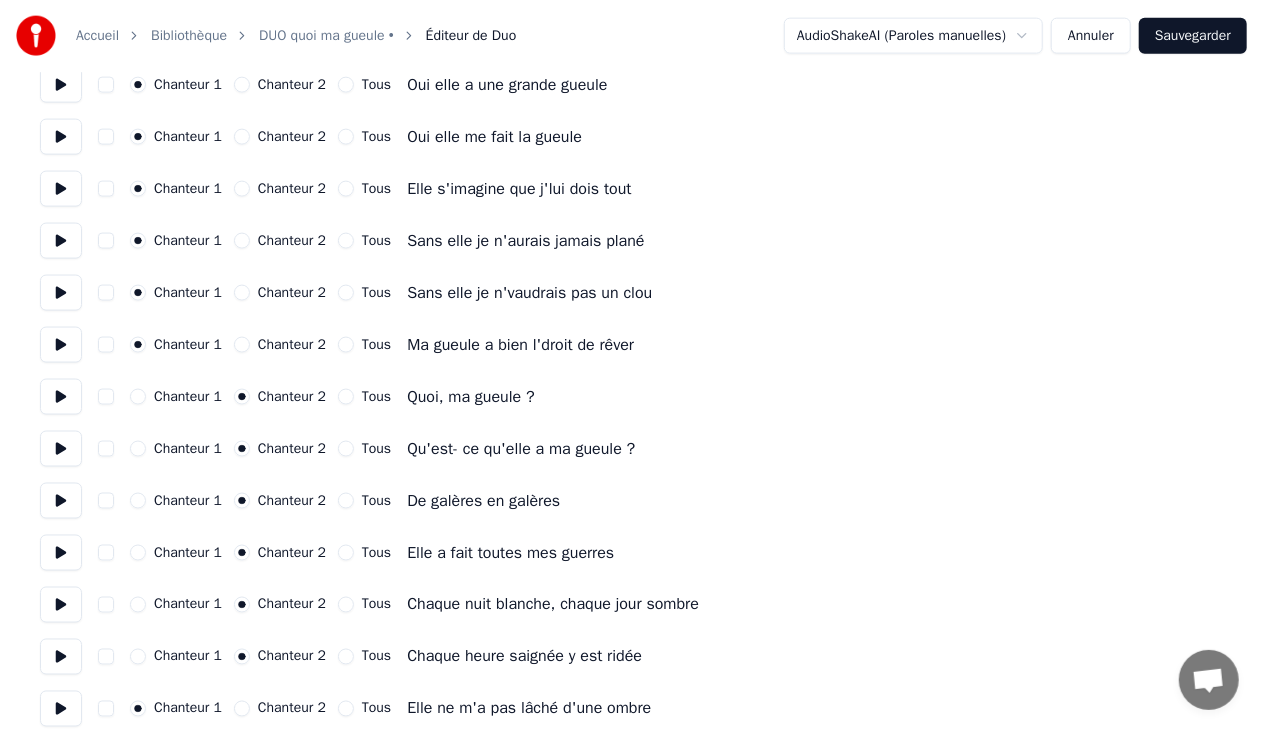 click on "Chanteur 2" at bounding box center [242, 709] 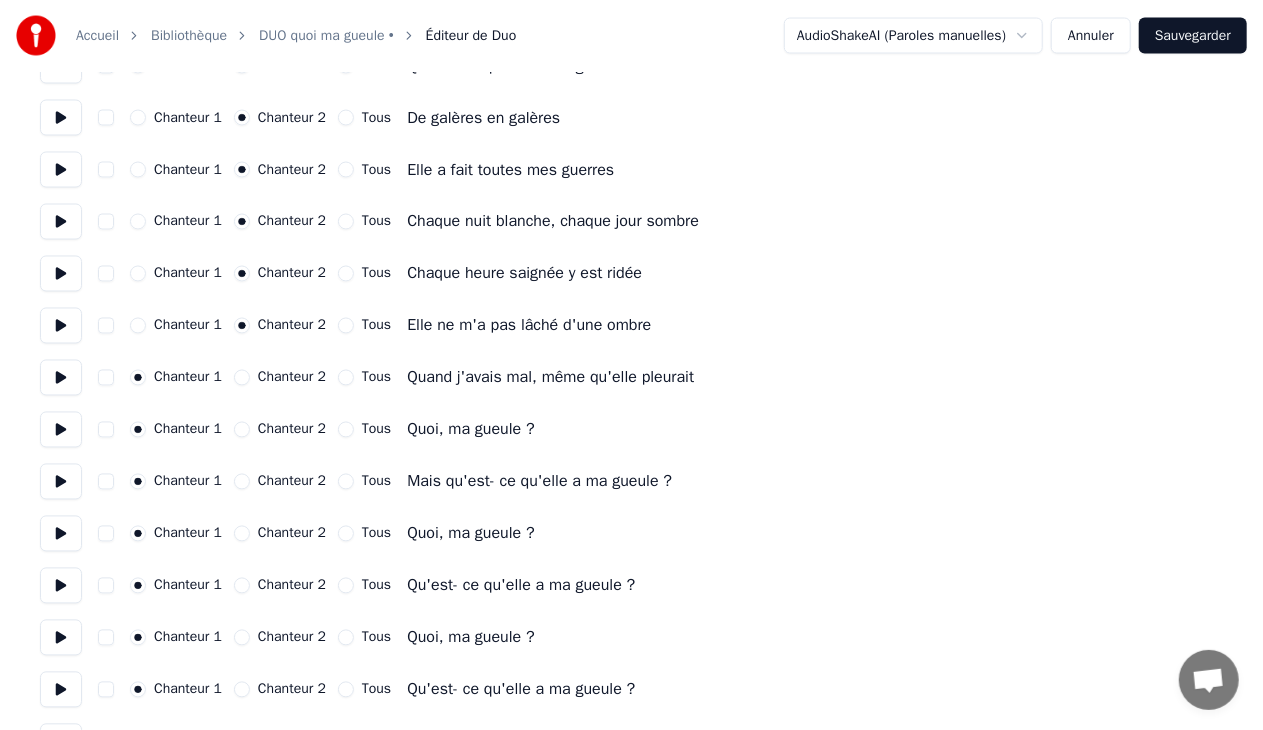 scroll, scrollTop: 1695, scrollLeft: 0, axis: vertical 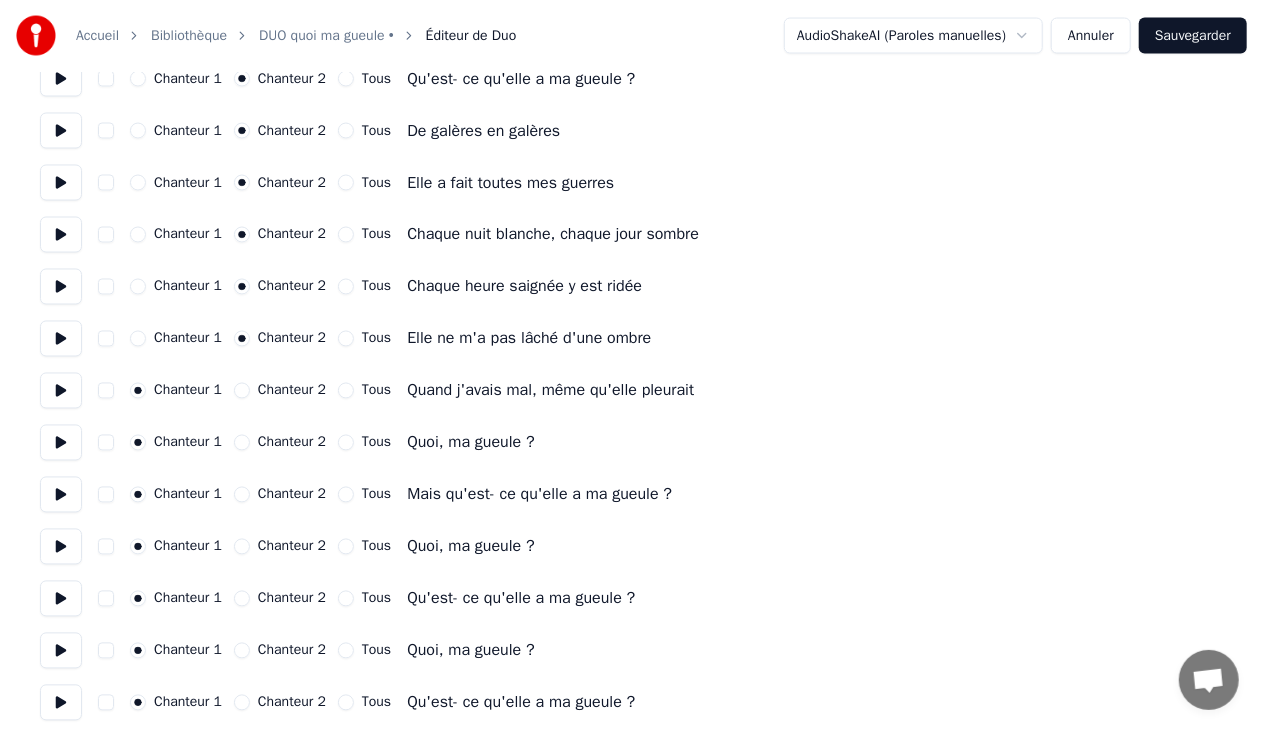click on "Chanteur 2" at bounding box center [242, 391] 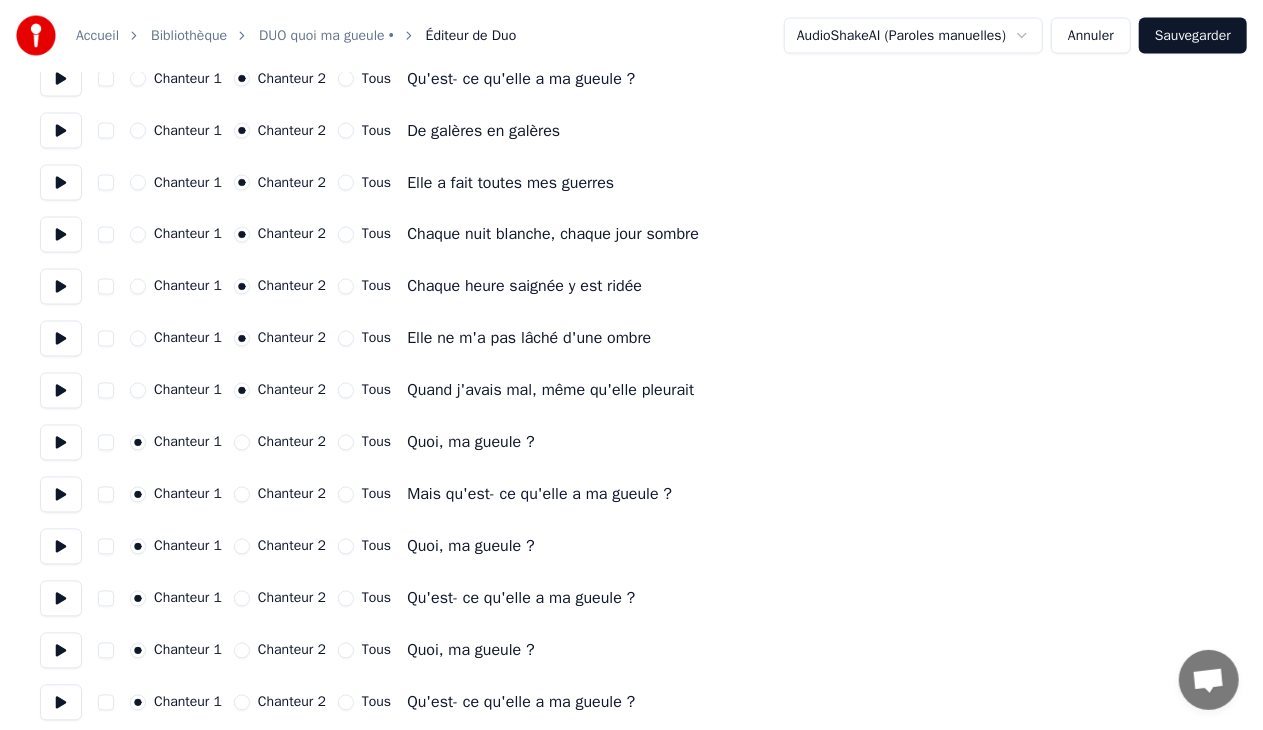 click on "Tous" at bounding box center (346, 443) 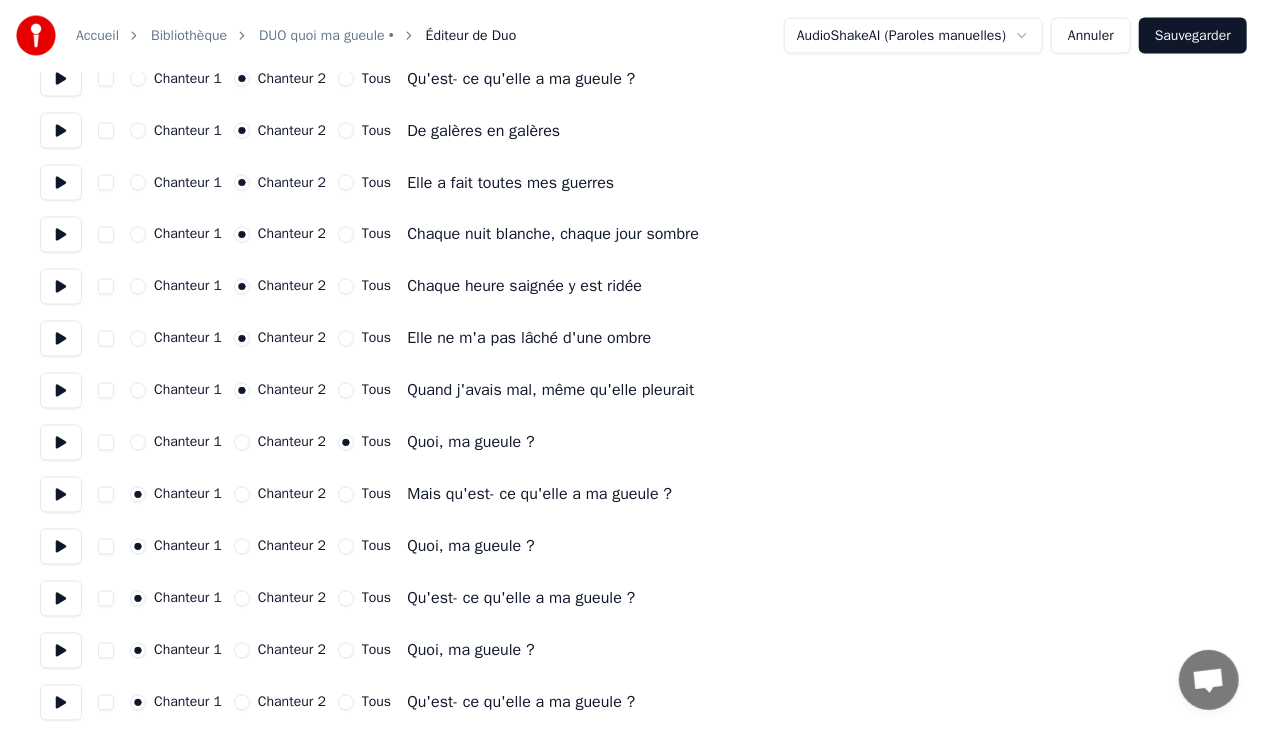 click on "Tous" at bounding box center (346, 495) 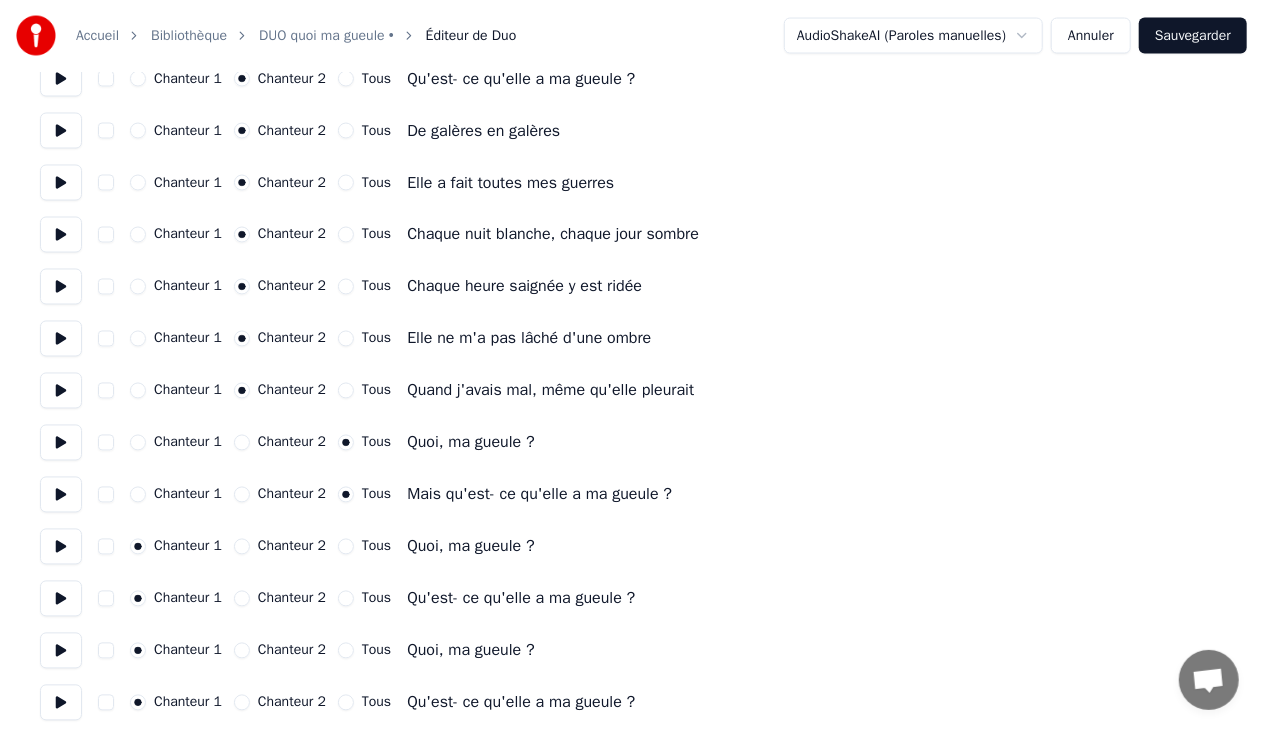 click on "Tous" at bounding box center (346, 547) 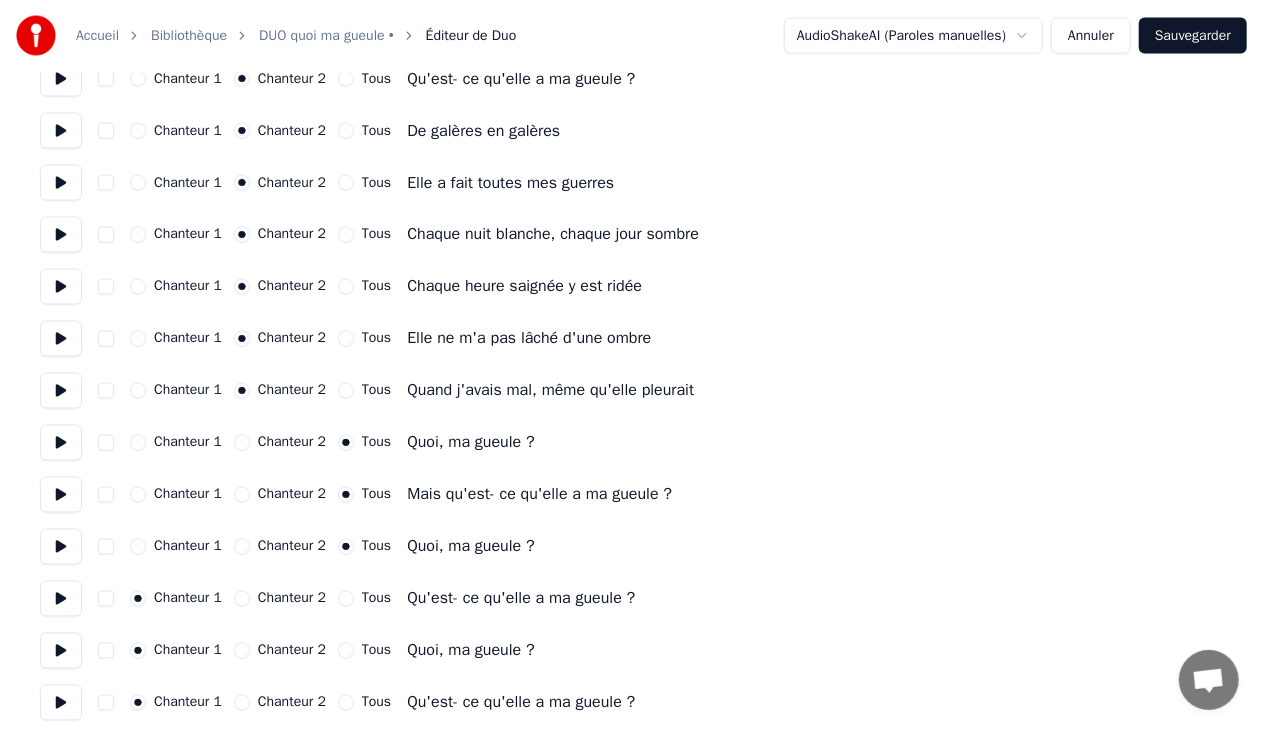 click on "Tous" at bounding box center (346, 599) 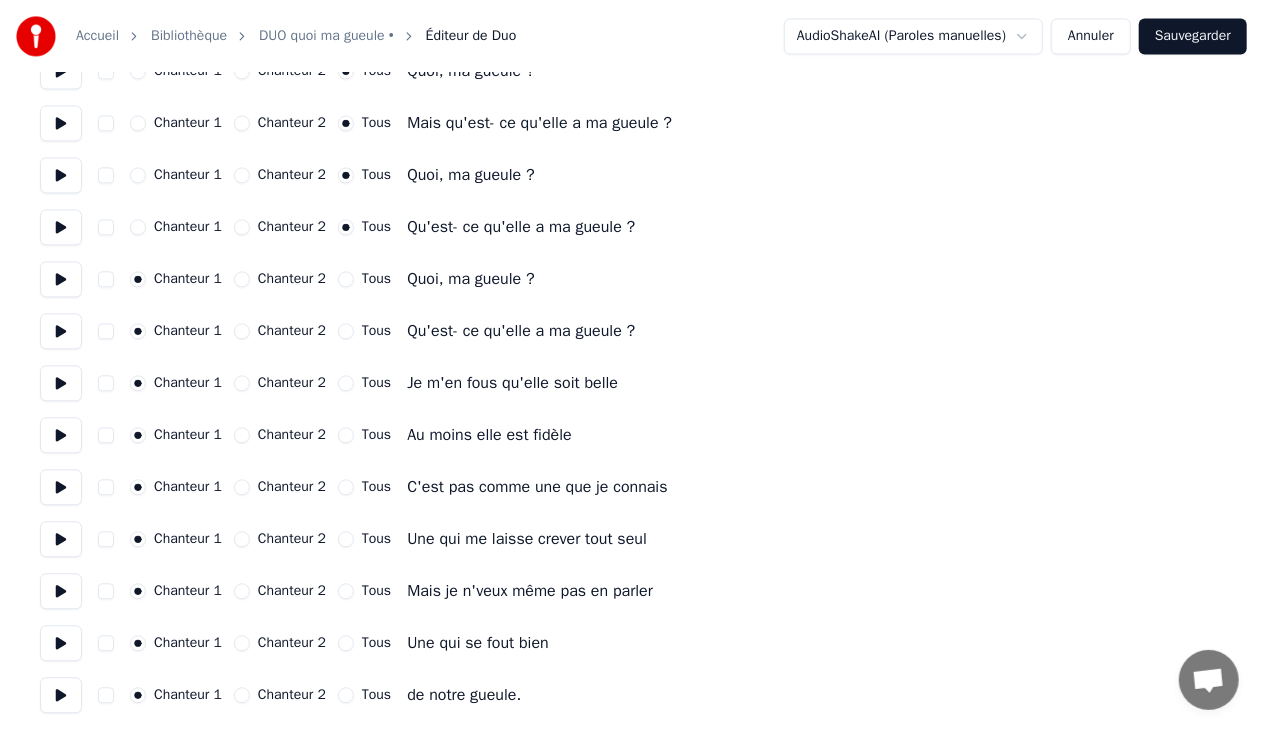 scroll, scrollTop: 2070, scrollLeft: 0, axis: vertical 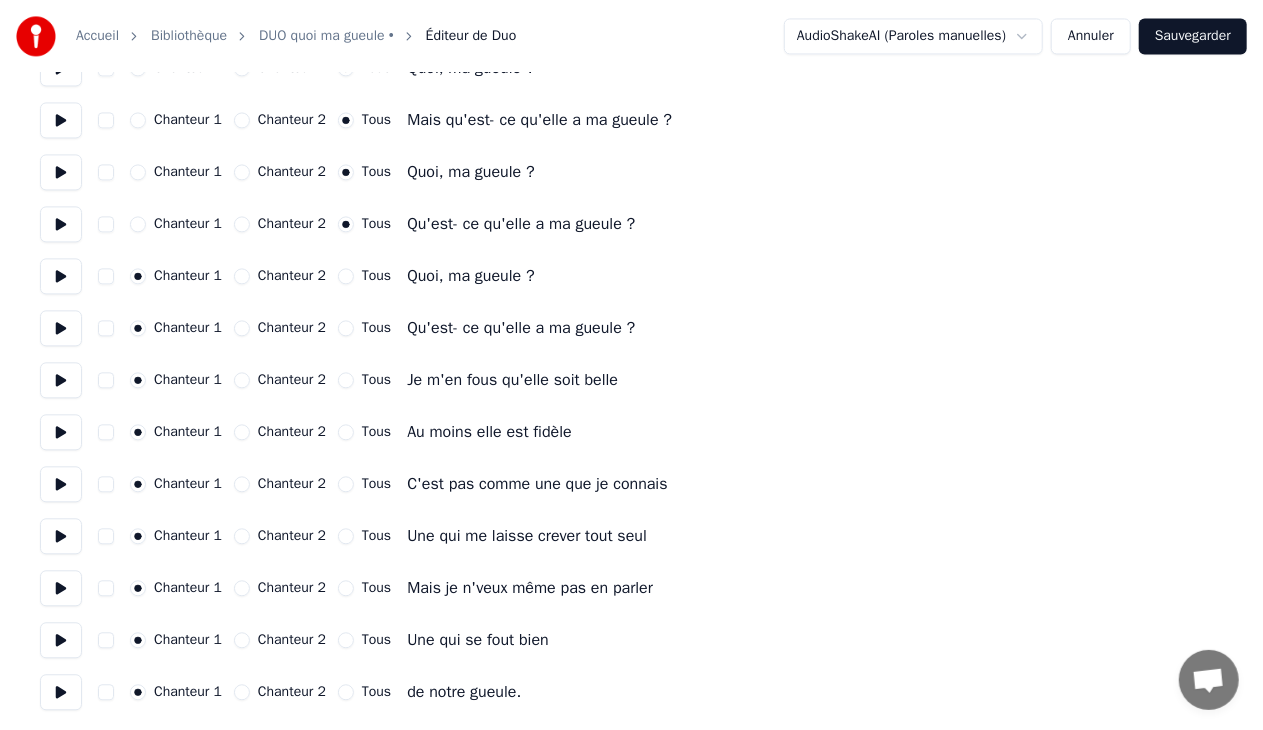 click on "Chanteur 2" at bounding box center (242, 328) 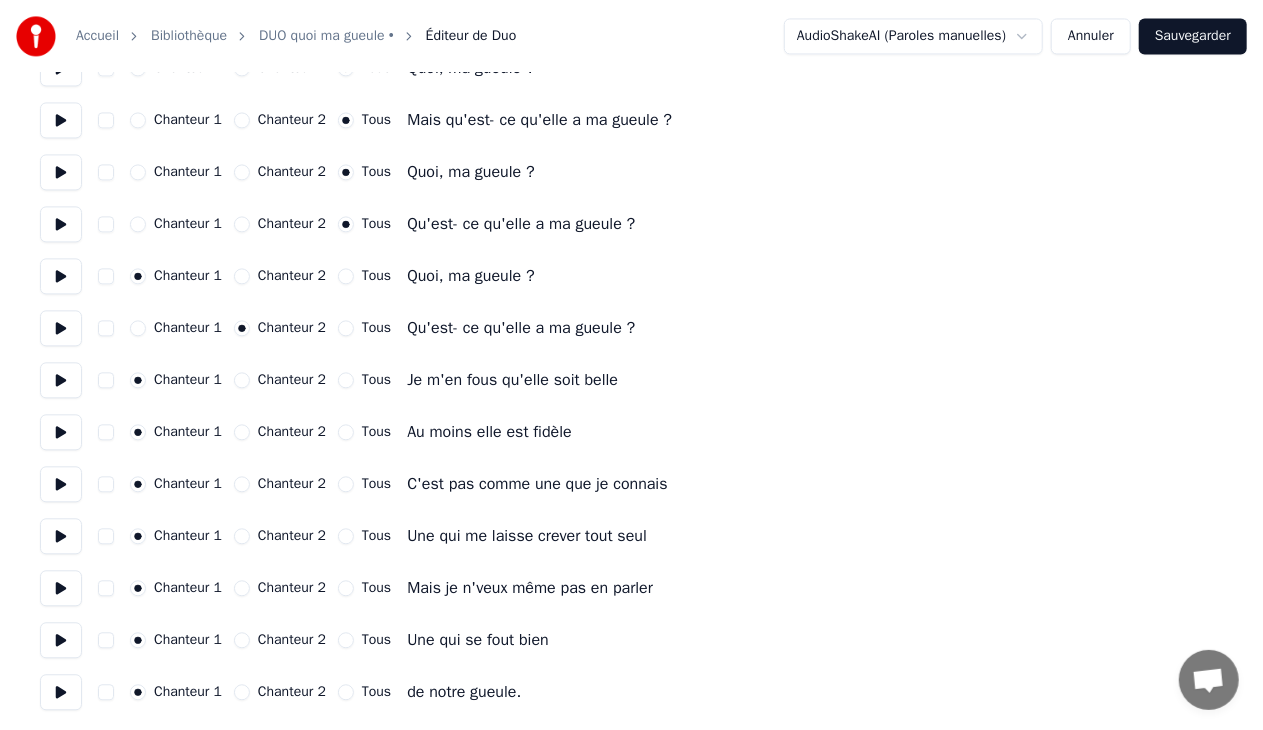 click on "Chanteur 2" at bounding box center (242, 432) 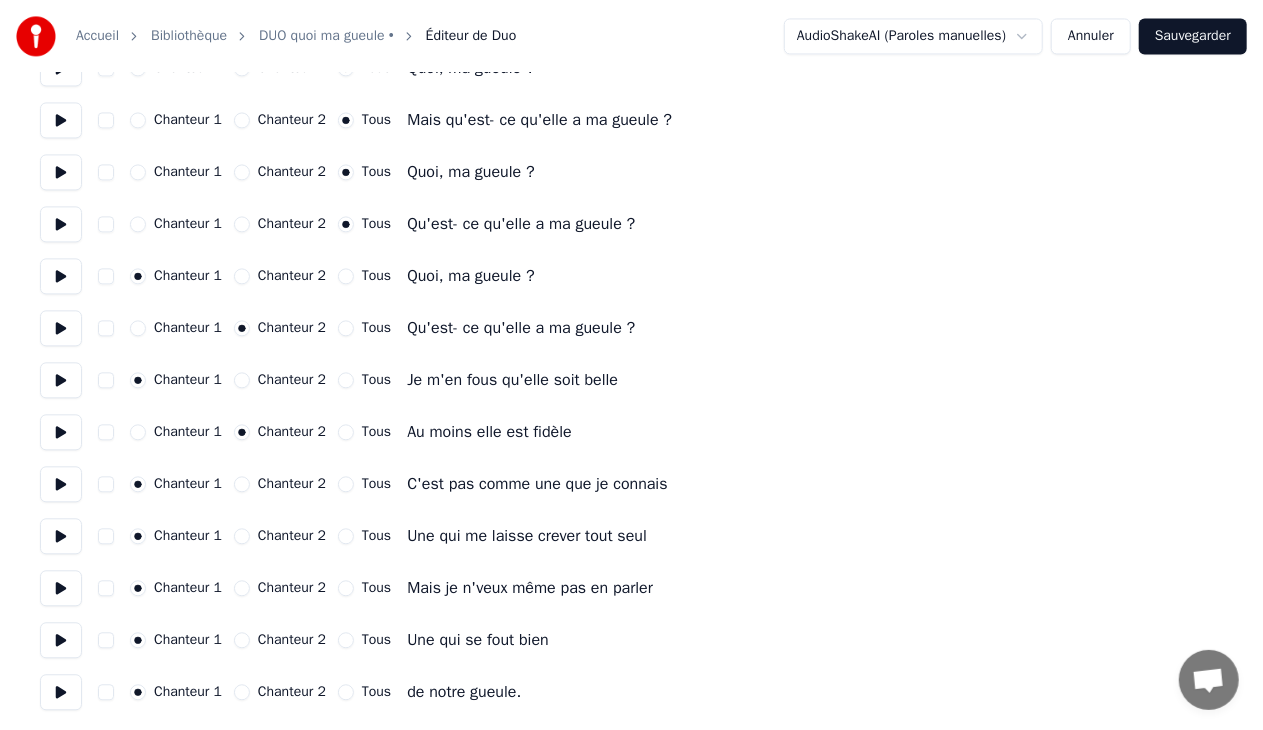 click on "Chanteur 2" at bounding box center [242, 536] 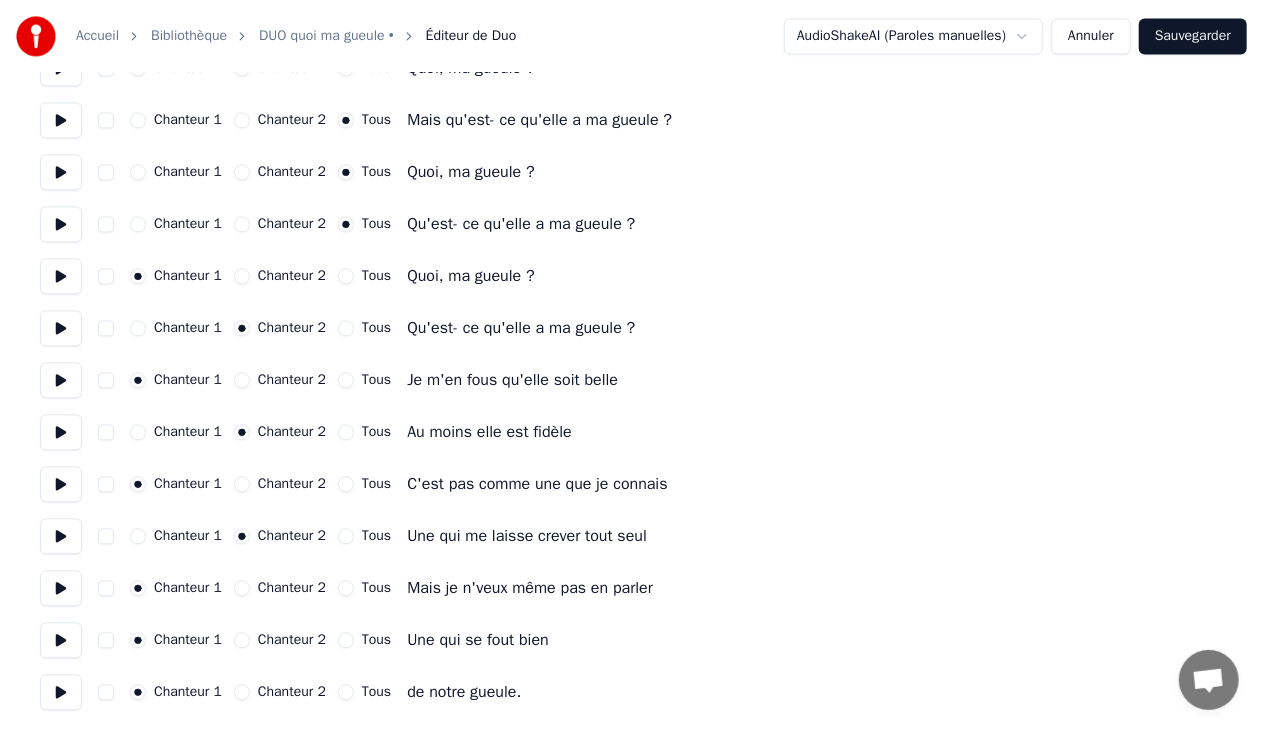 click on "Chanteur 2" at bounding box center [242, 640] 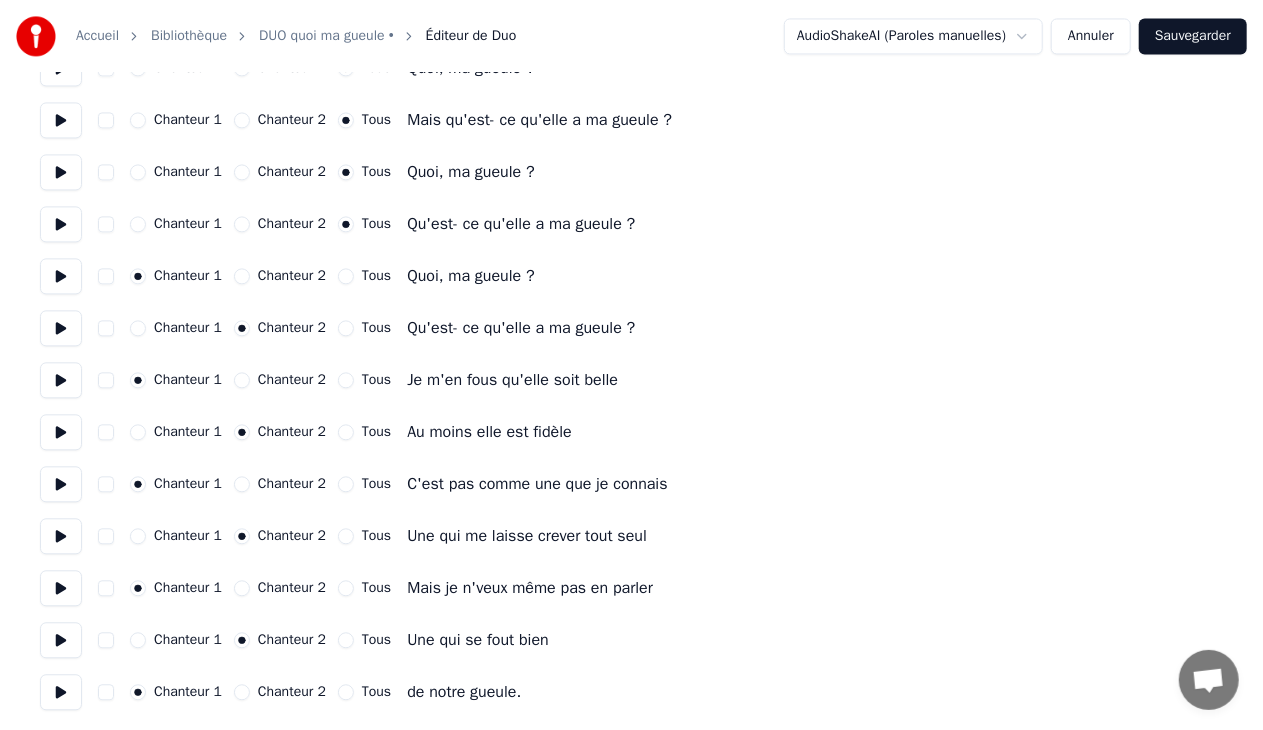 click on "Tous" at bounding box center [346, 692] 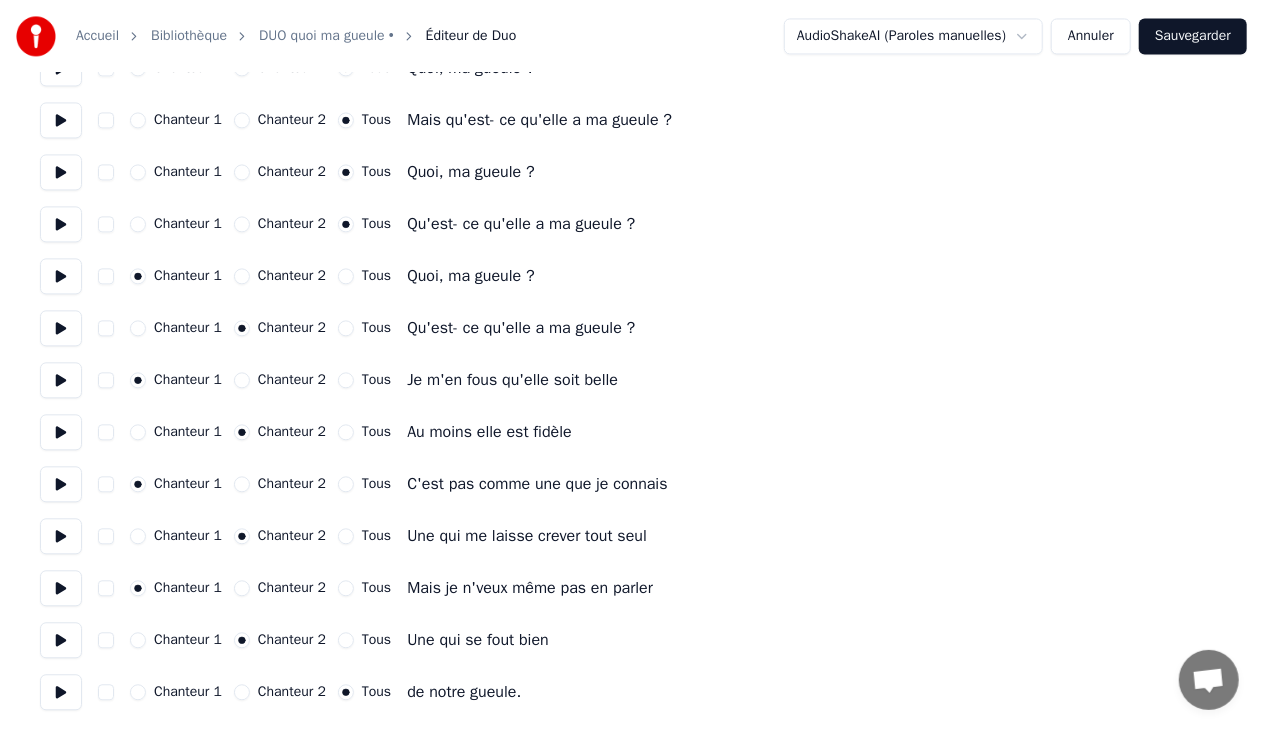 click on "Sauvegarder" at bounding box center [1193, 36] 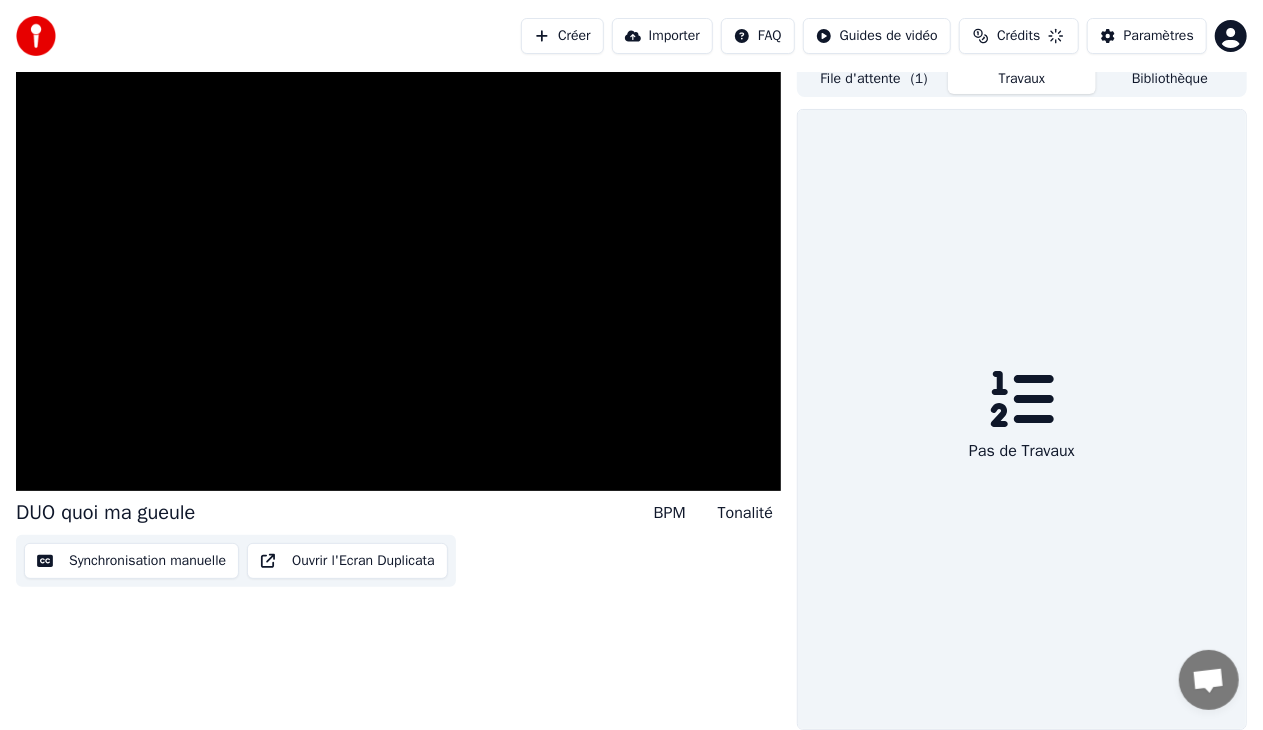 scroll, scrollTop: 10, scrollLeft: 0, axis: vertical 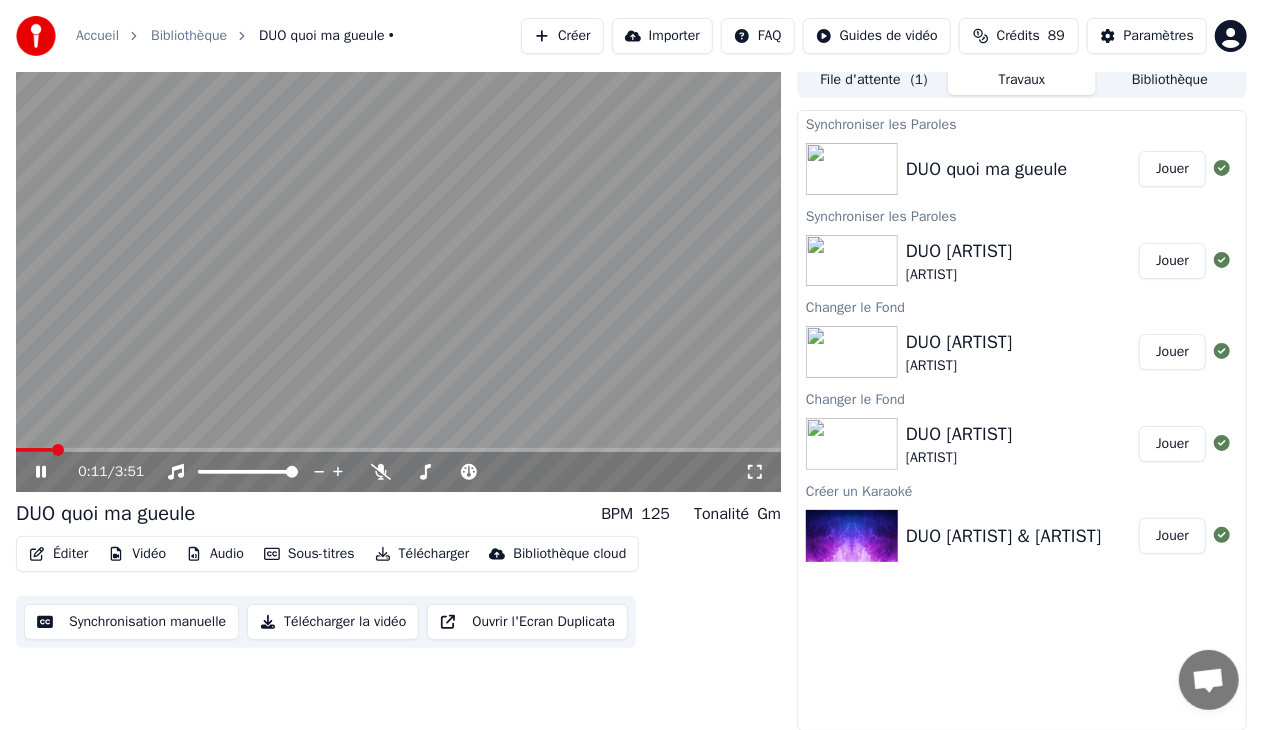 click at bounding box center [398, 450] 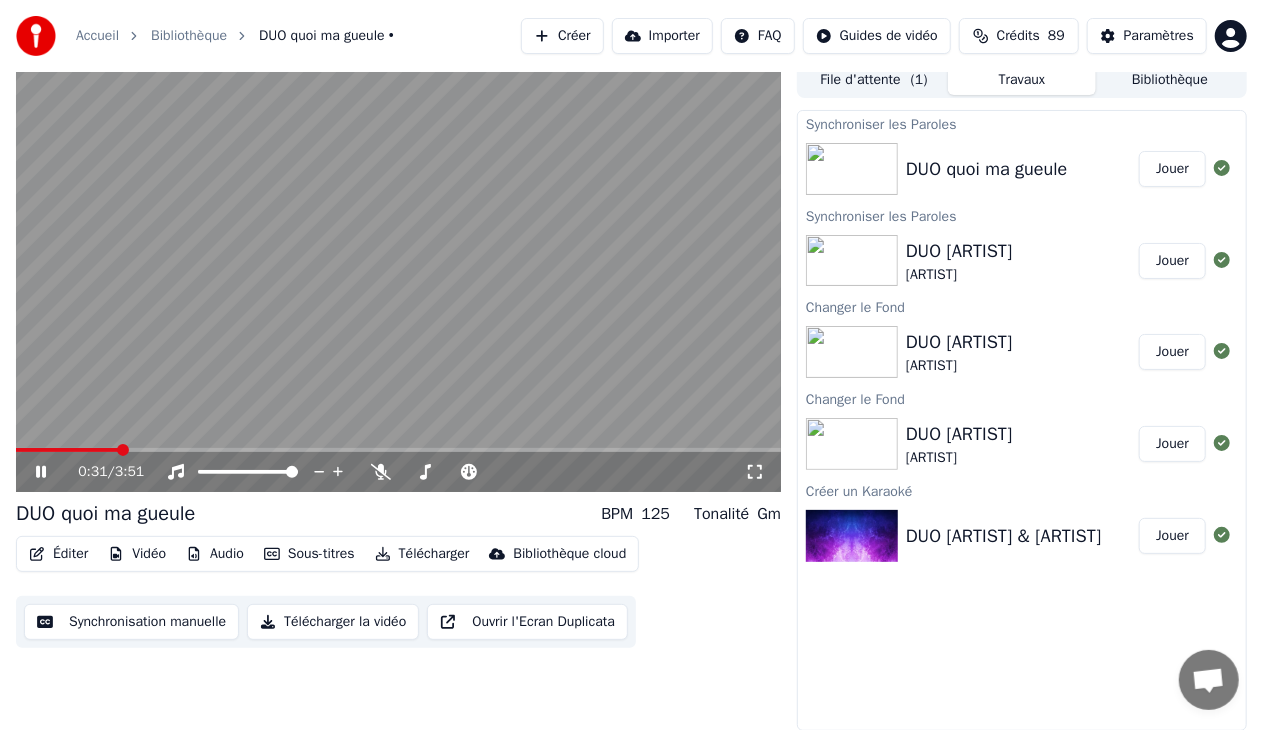 click at bounding box center [398, 450] 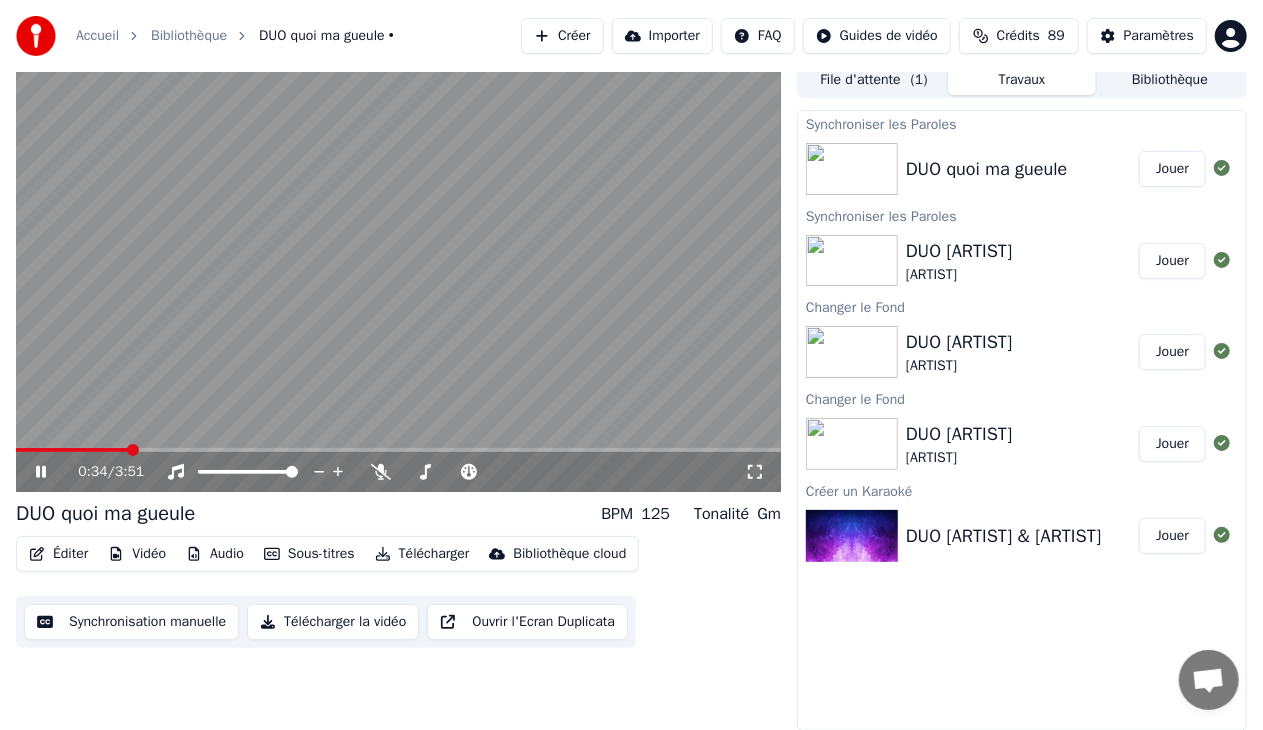click at bounding box center [398, 450] 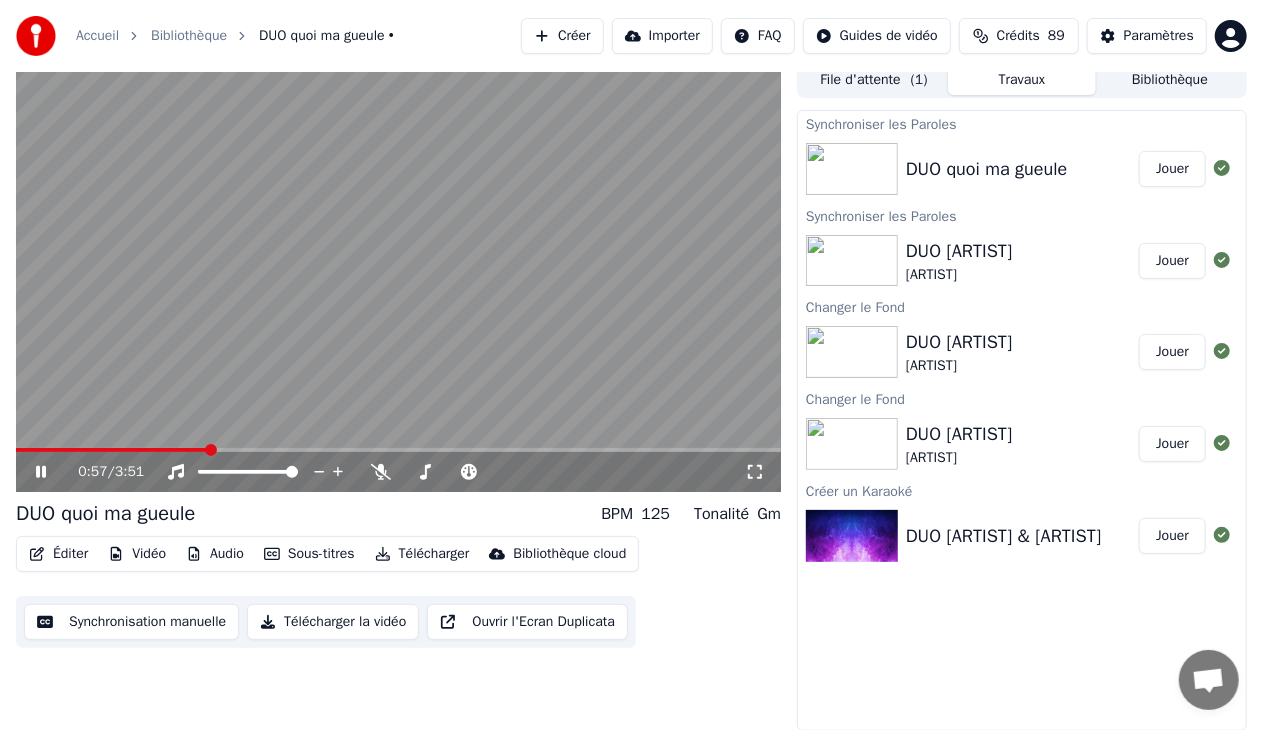 click at bounding box center [398, 450] 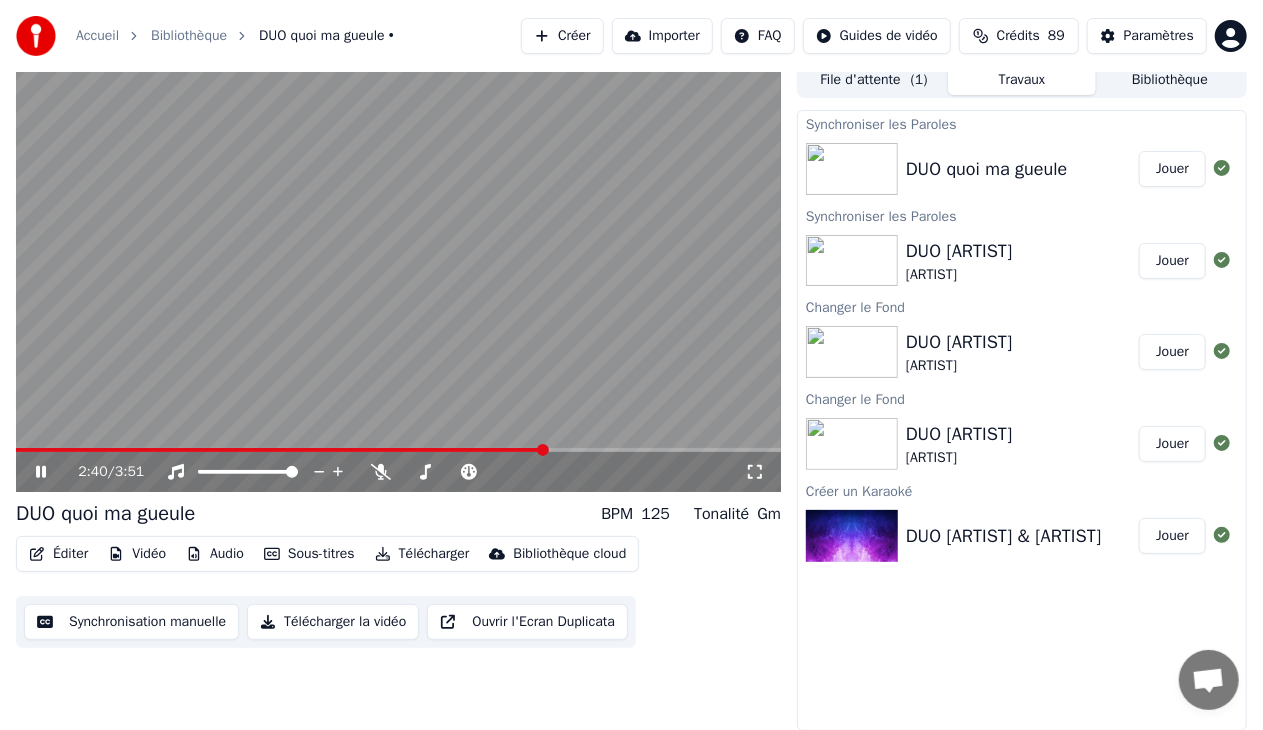 click at bounding box center [398, 450] 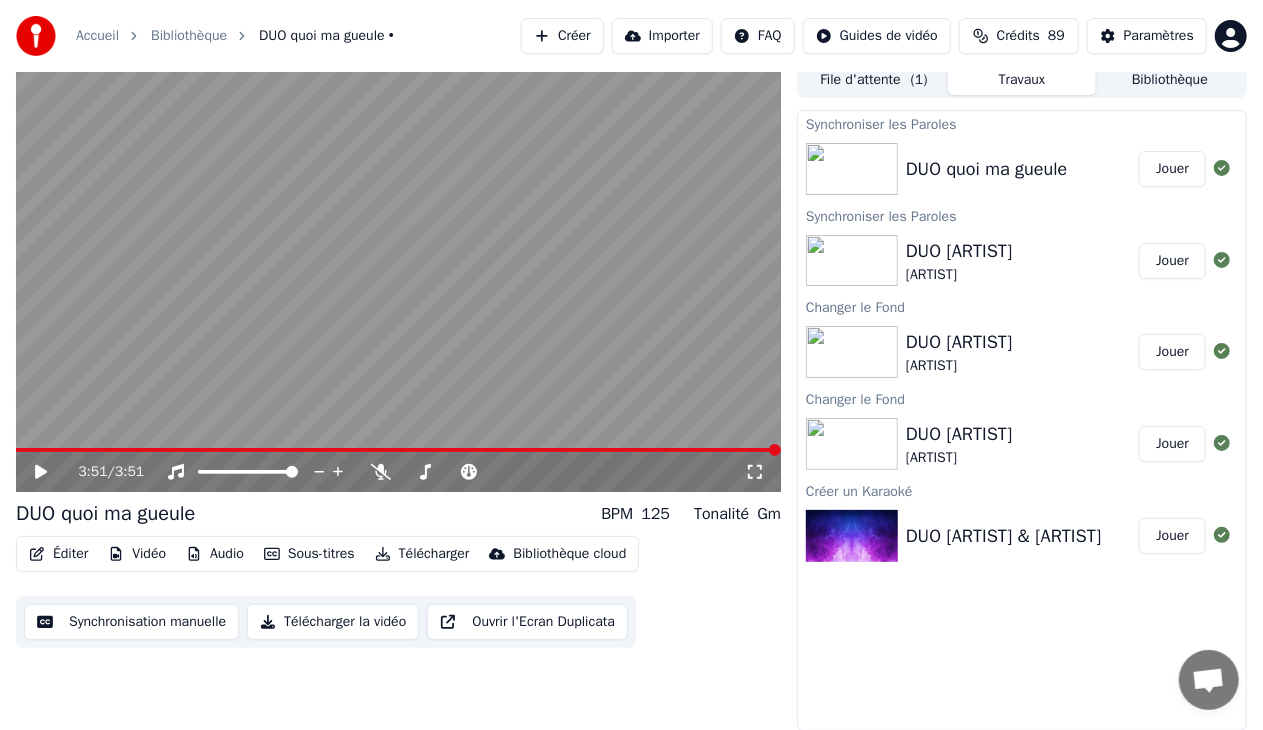 click on "Télécharger la vidéo" at bounding box center [333, 622] 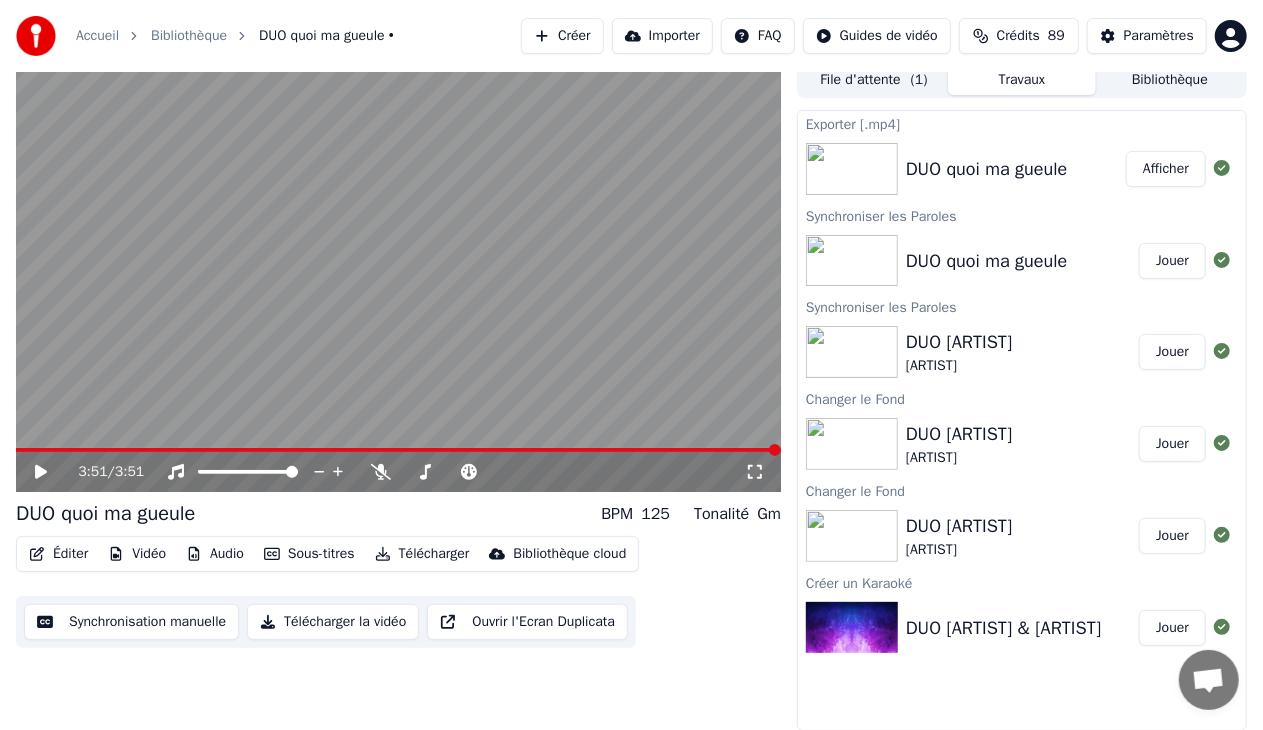click on "Afficher" at bounding box center [1166, 169] 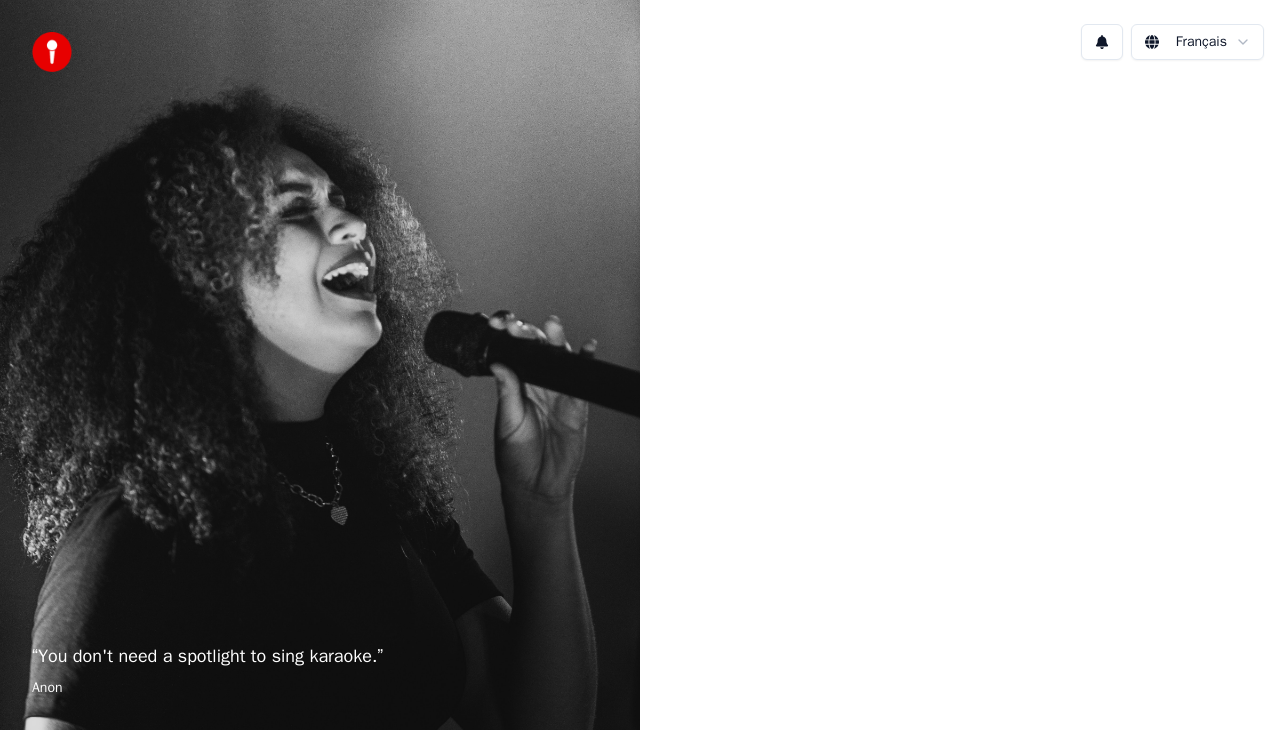 scroll, scrollTop: 0, scrollLeft: 0, axis: both 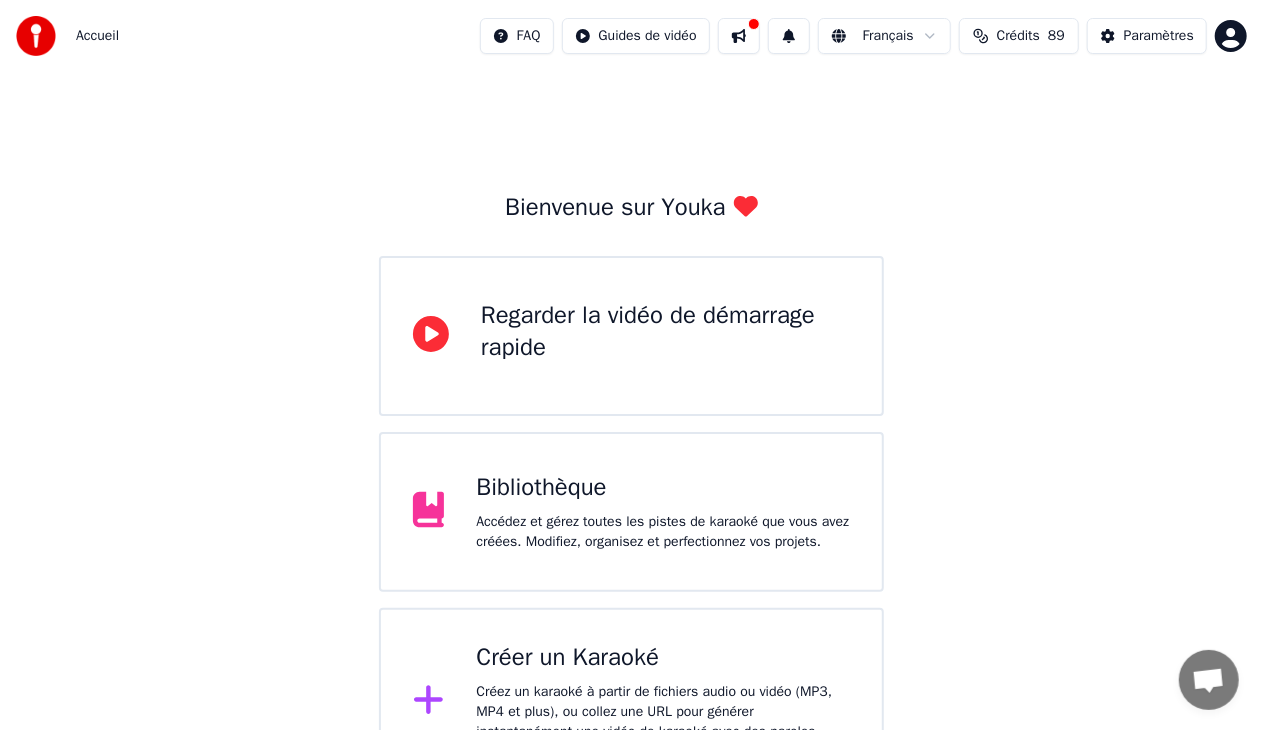 click on "Bibliothèque" at bounding box center [663, 488] 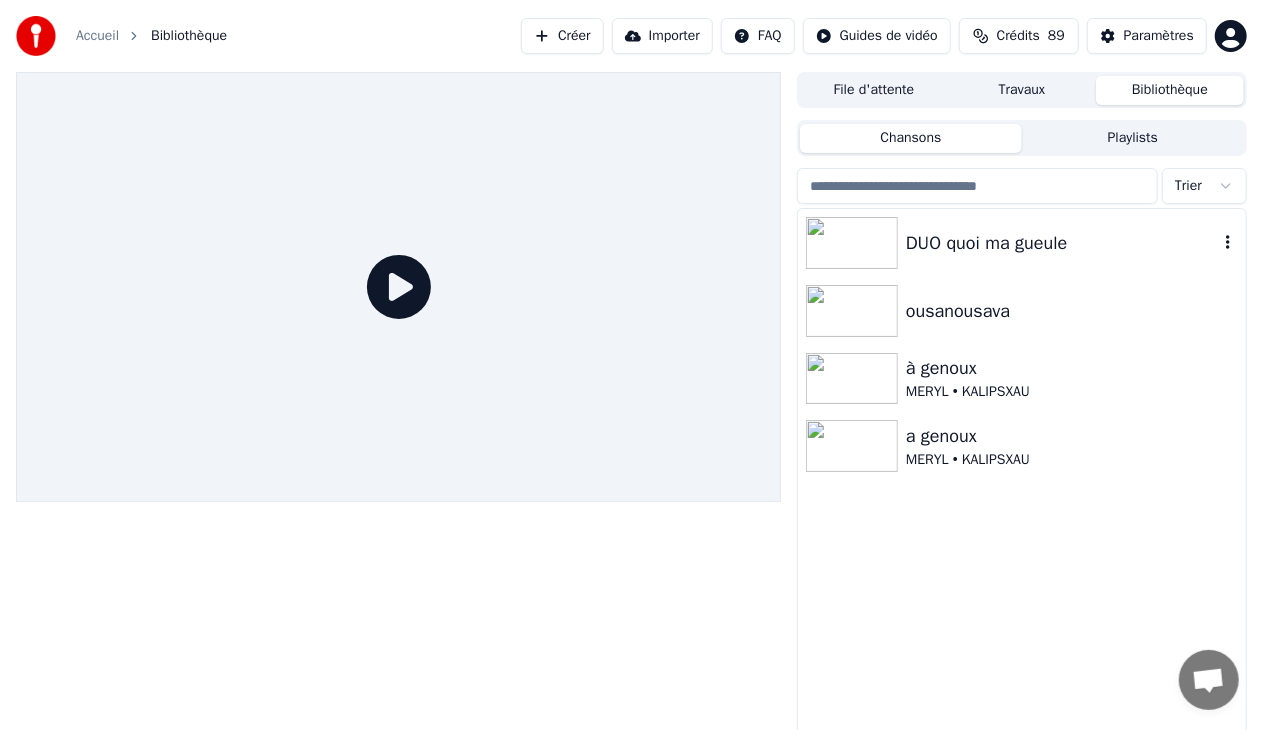 click at bounding box center (856, 243) 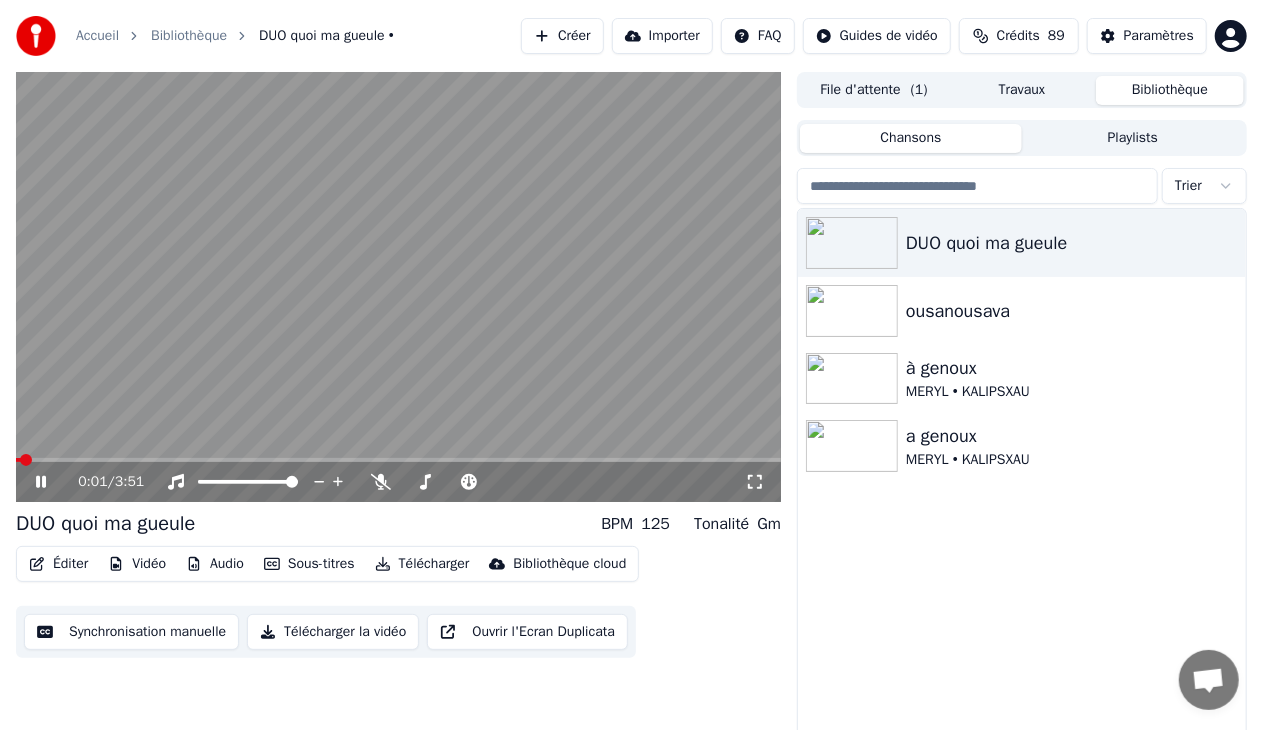 click 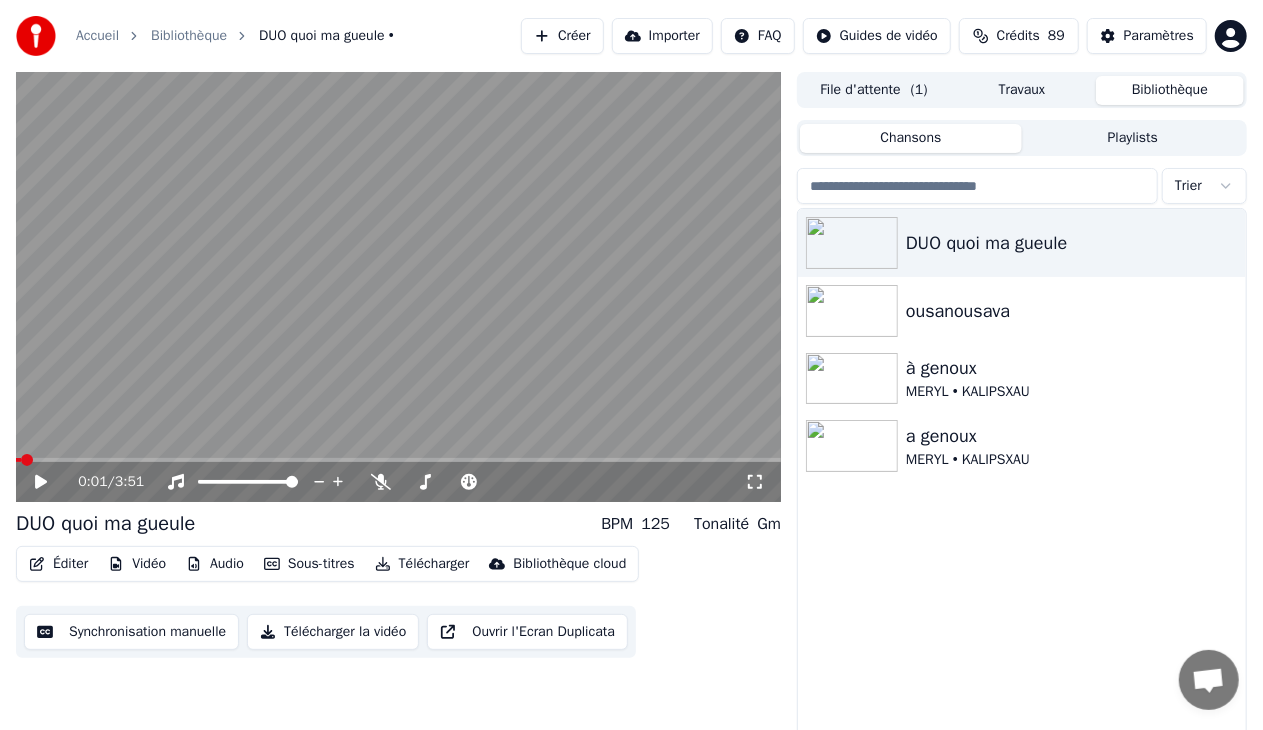 click on "Éditer" at bounding box center [58, 564] 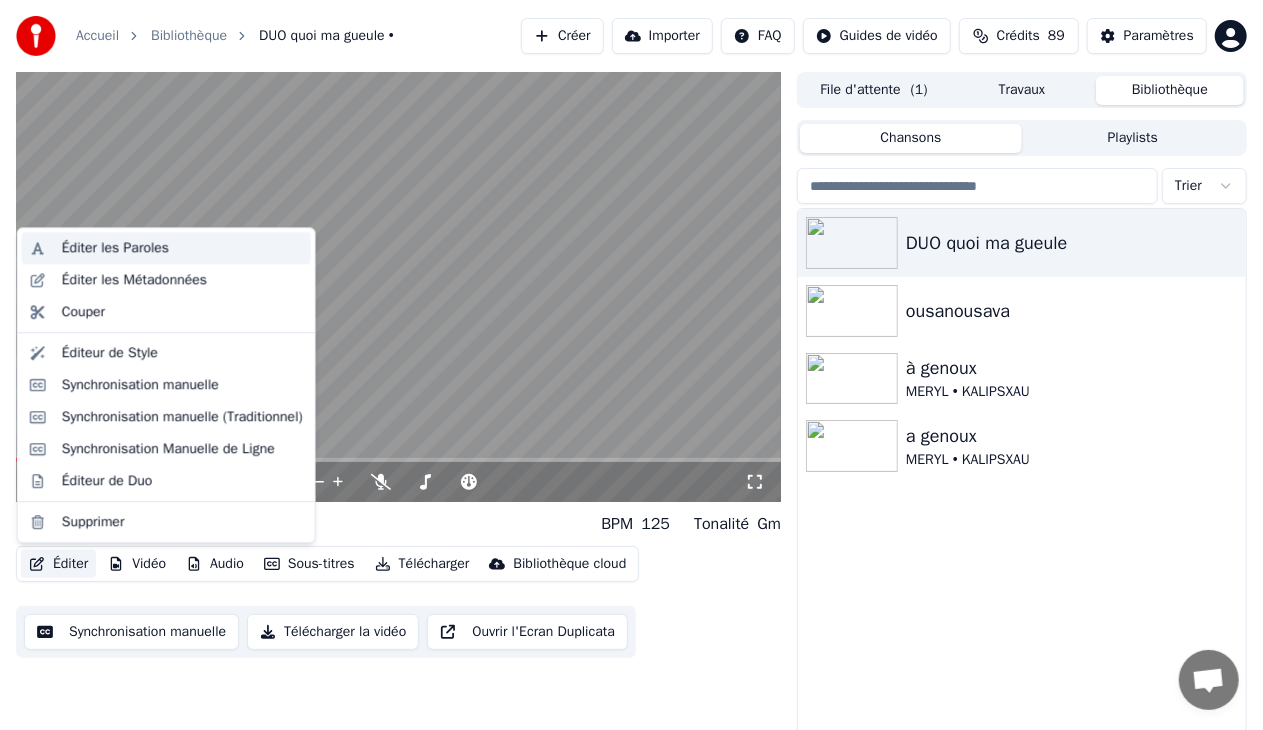 click on "Éditer les Paroles" at bounding box center [115, 248] 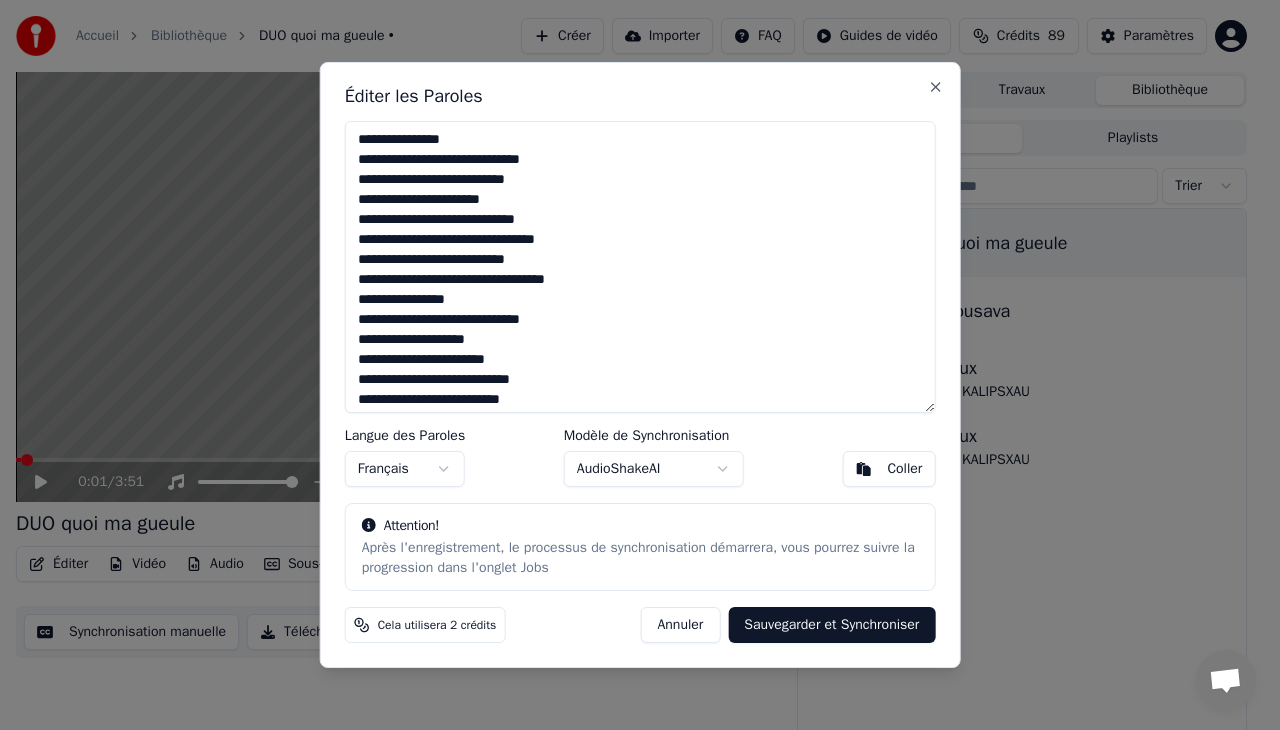 click at bounding box center (640, 267) 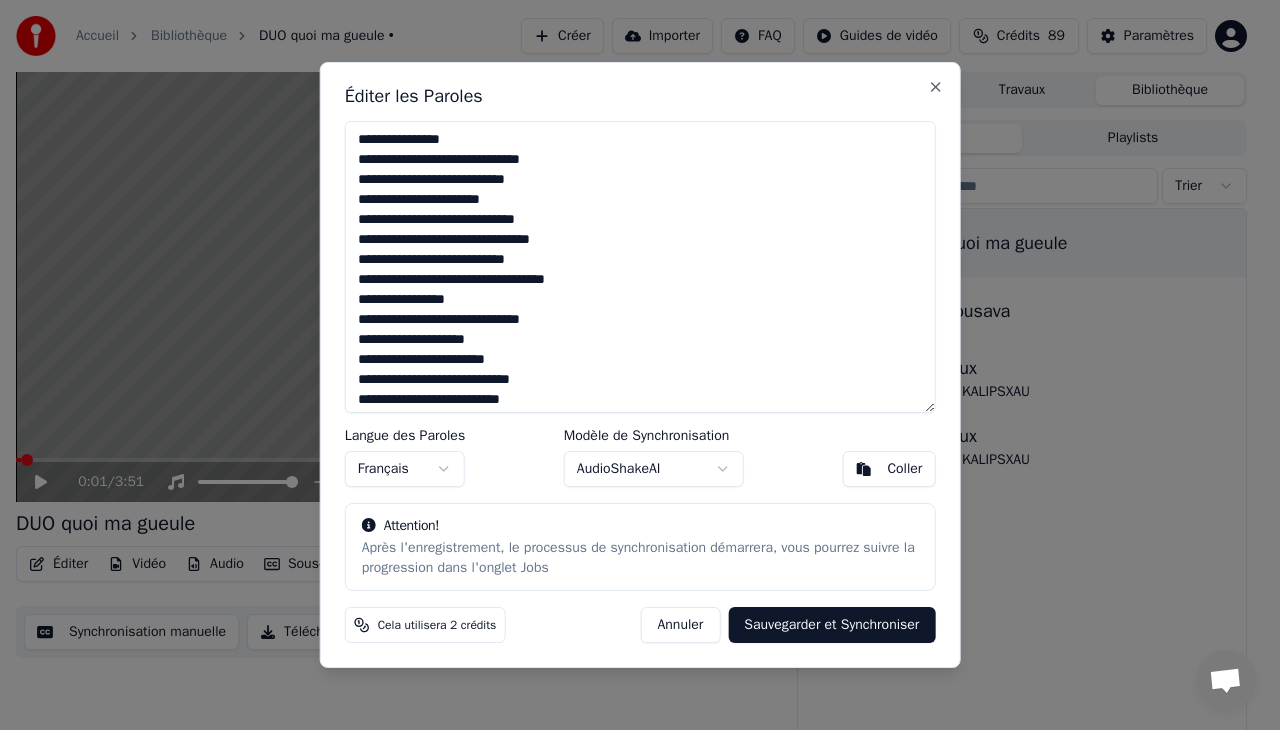 type on "**********" 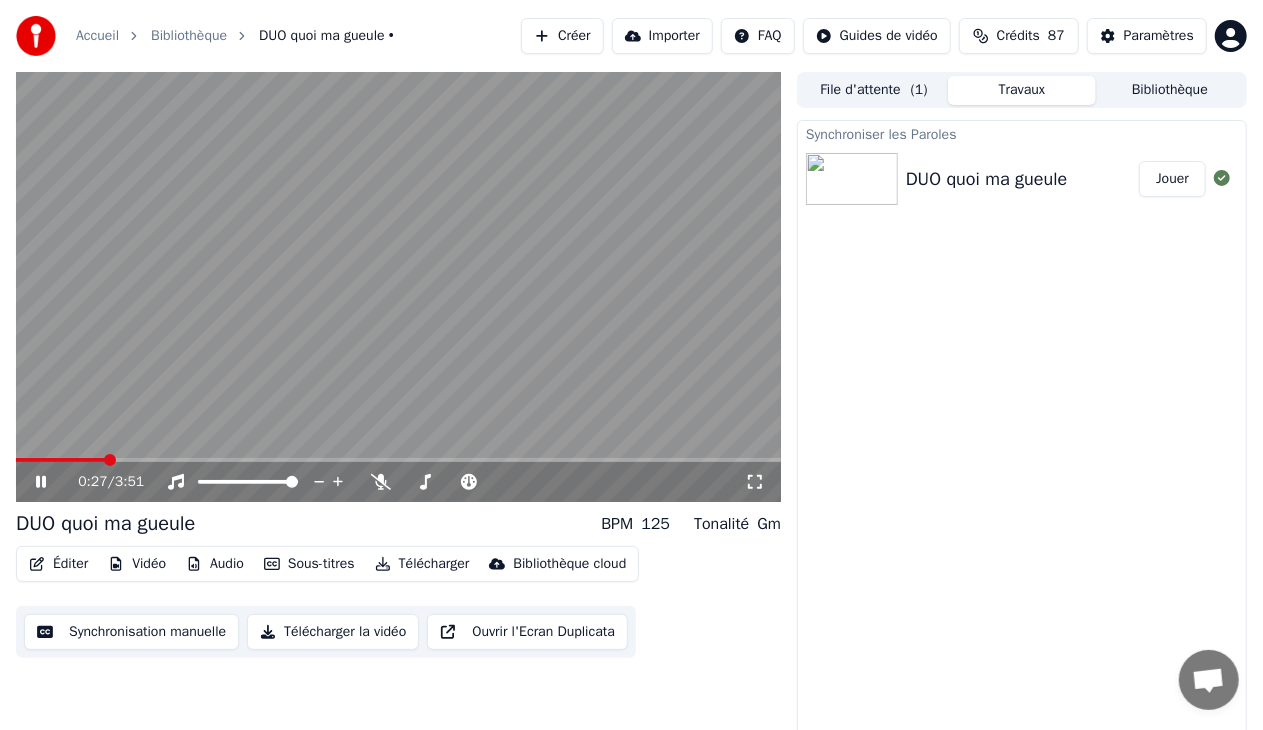 click at bounding box center (398, 460) 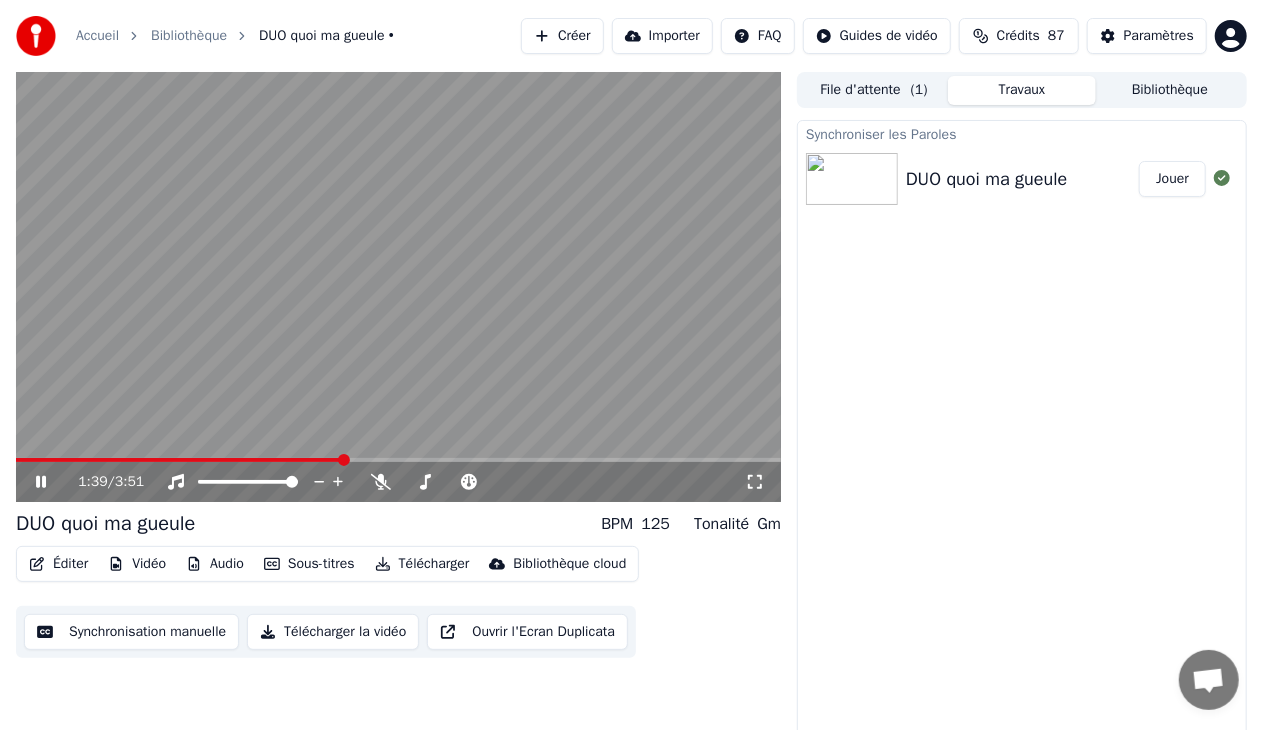 click at bounding box center (398, 460) 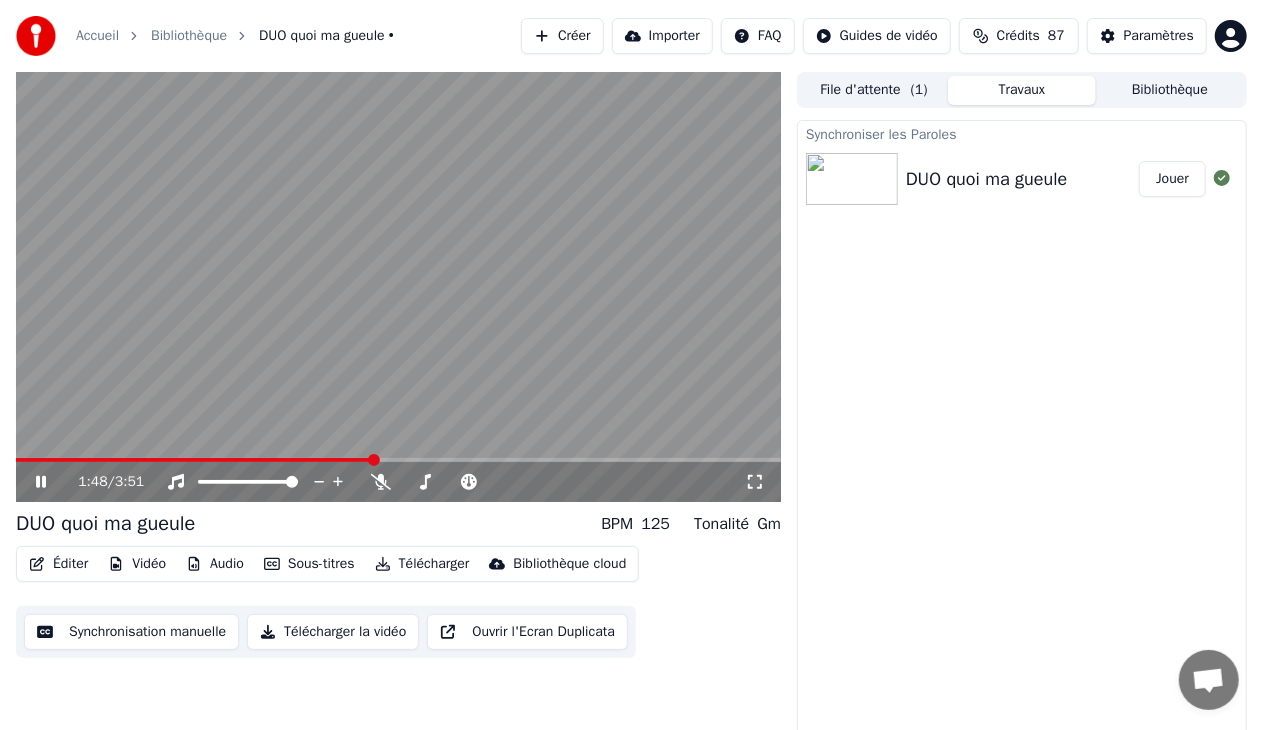 click at bounding box center [398, 460] 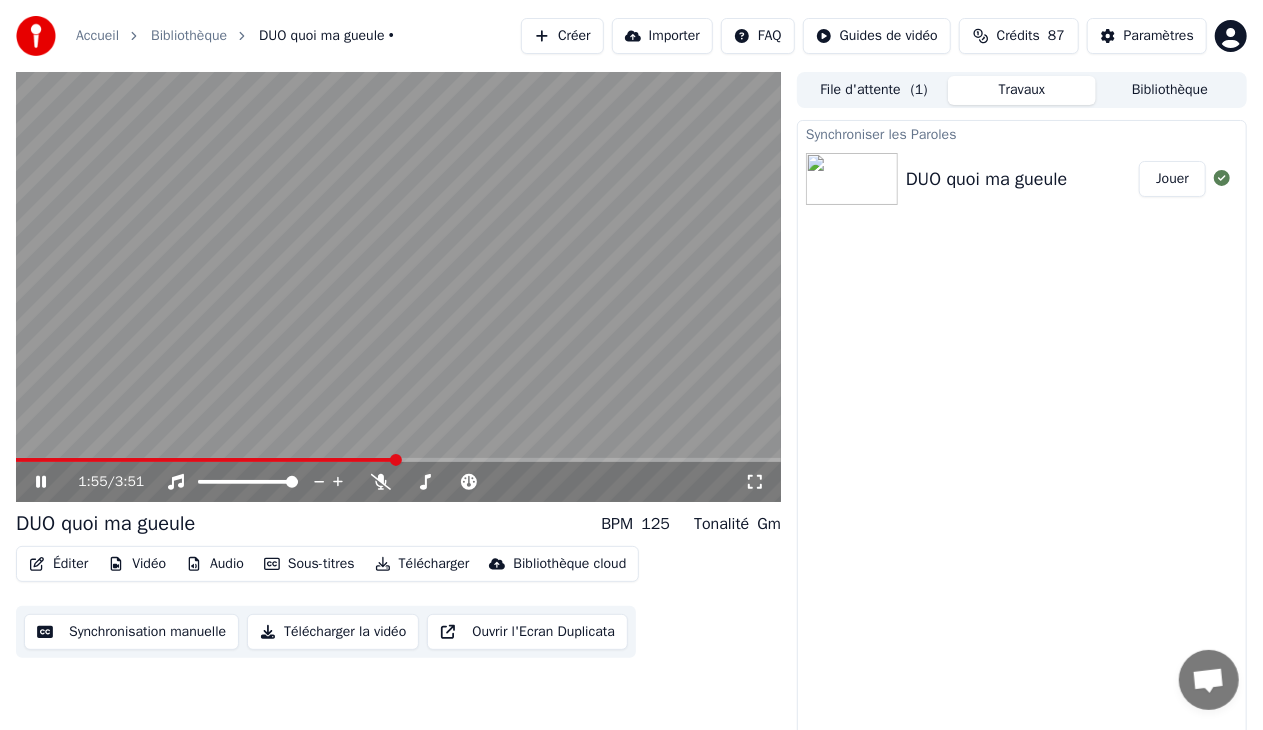 click at bounding box center [398, 460] 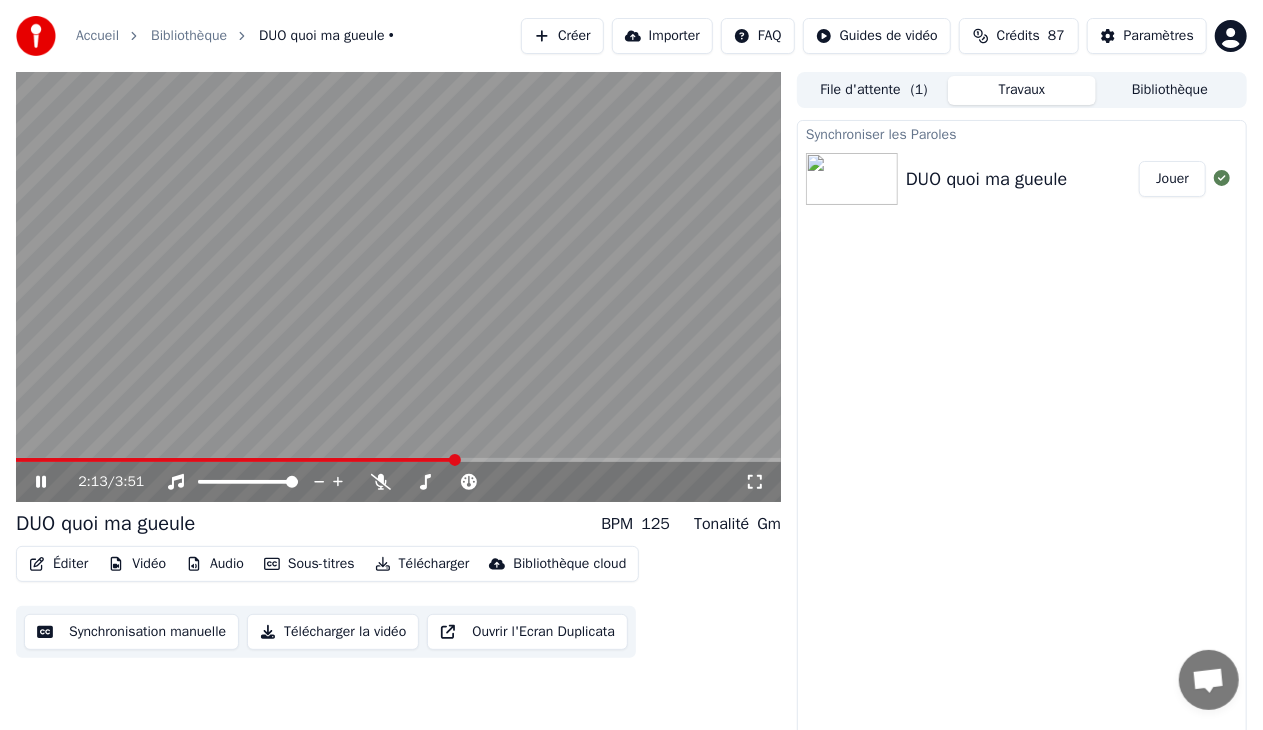 click at bounding box center (398, 460) 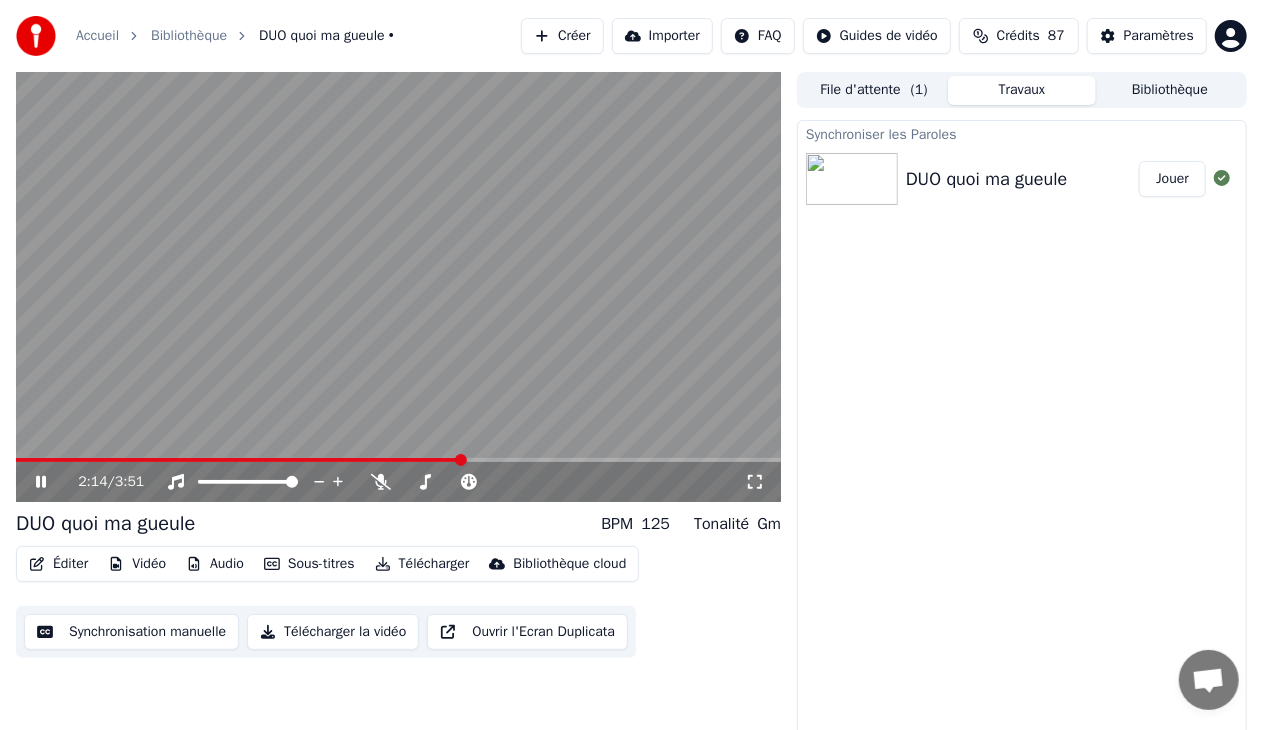 click at bounding box center [398, 460] 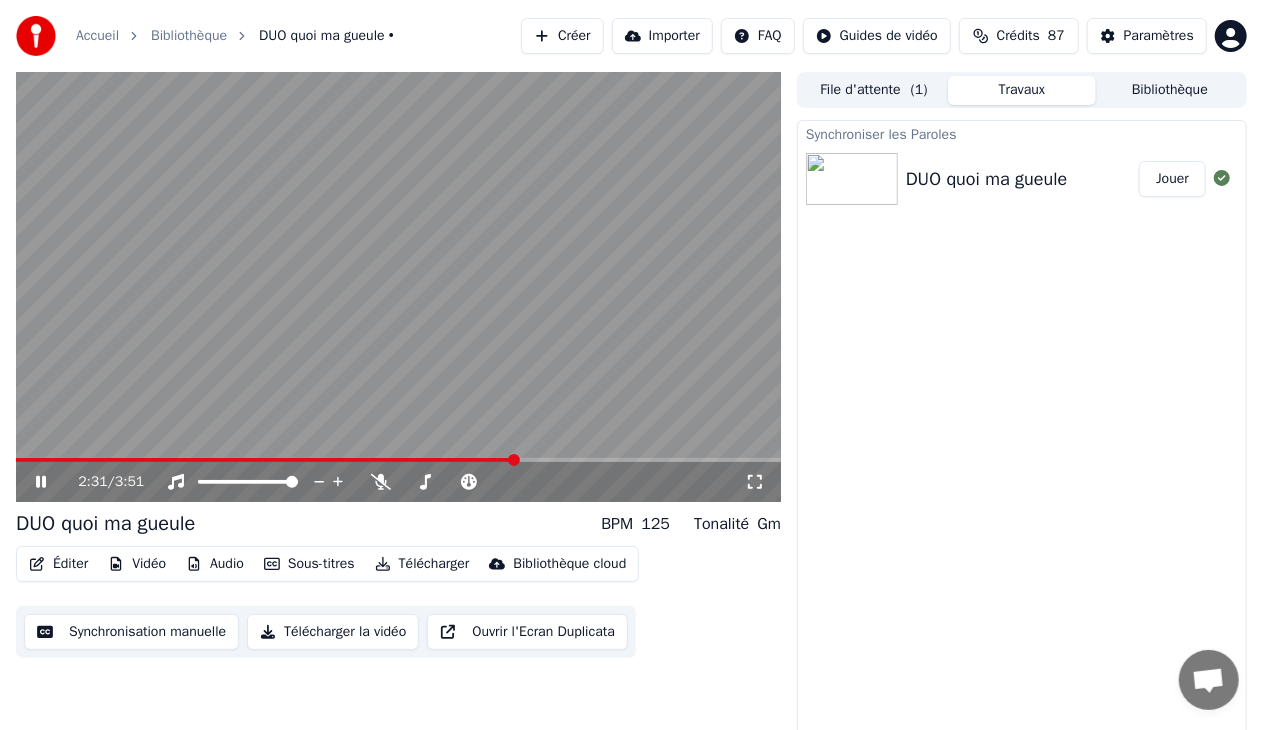 click at bounding box center [398, 460] 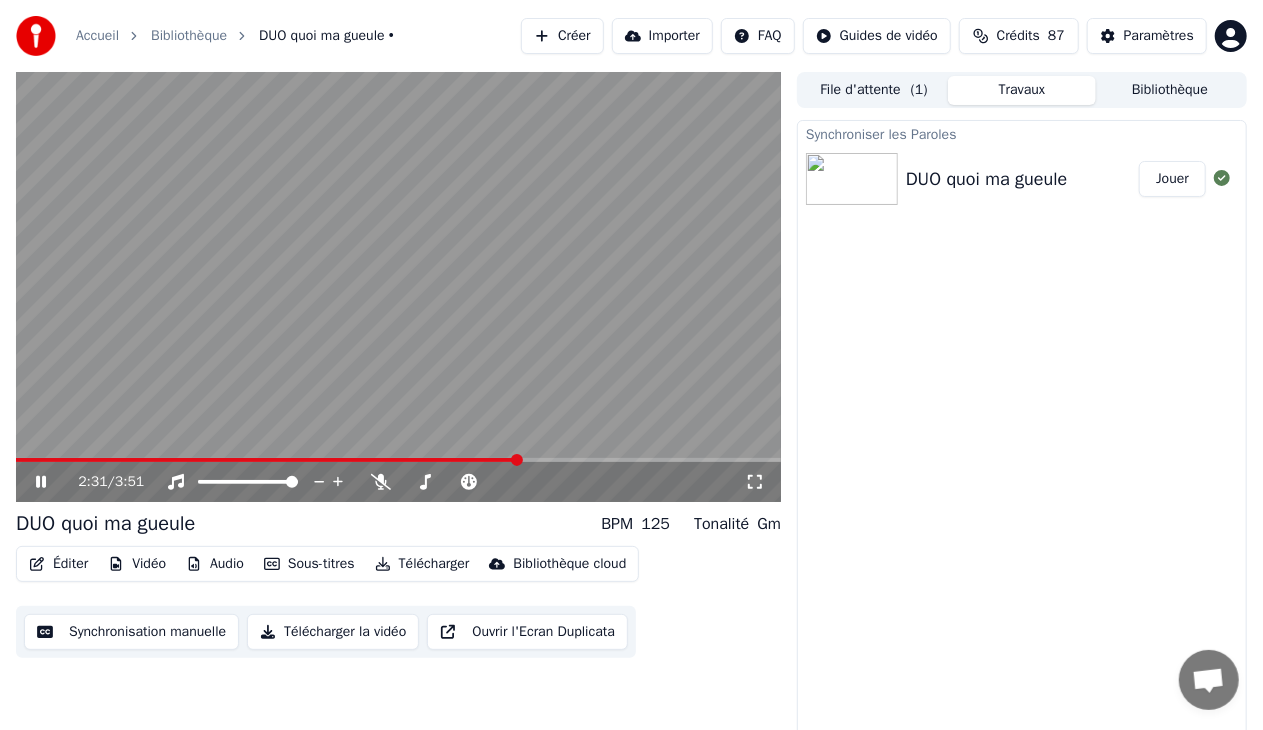 click at bounding box center [398, 460] 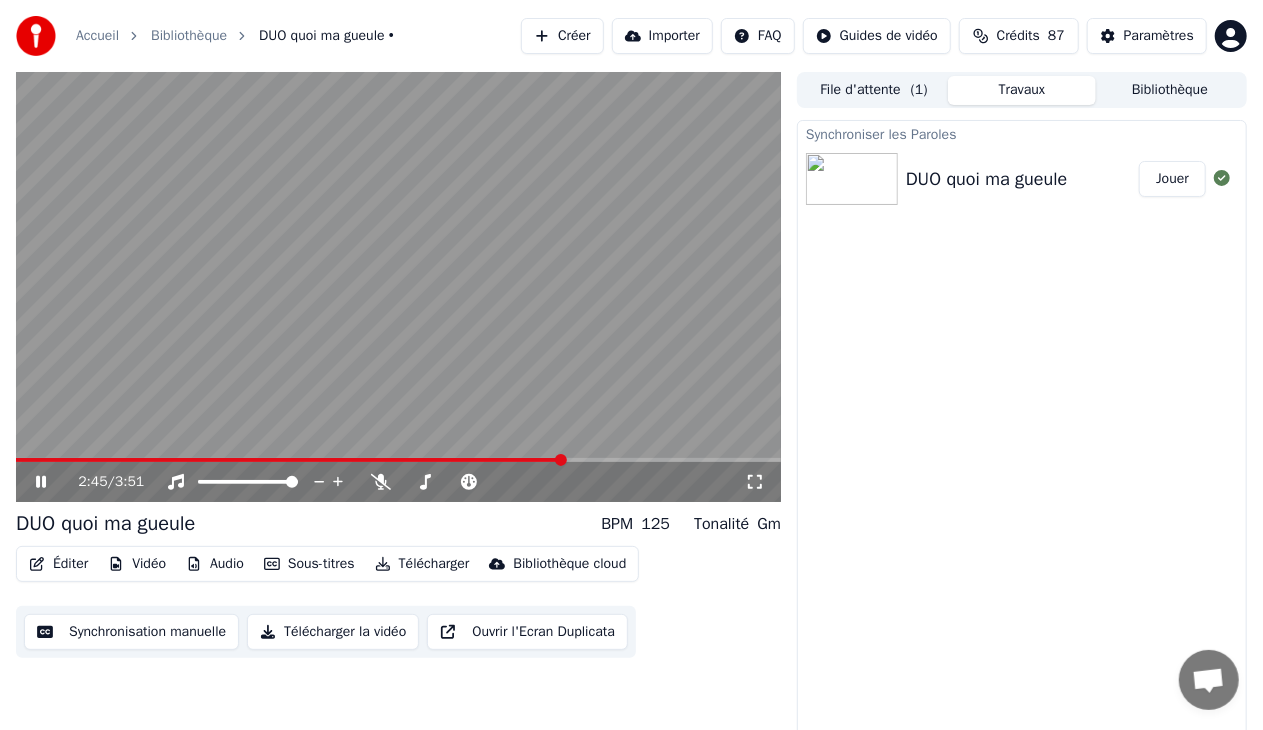 click 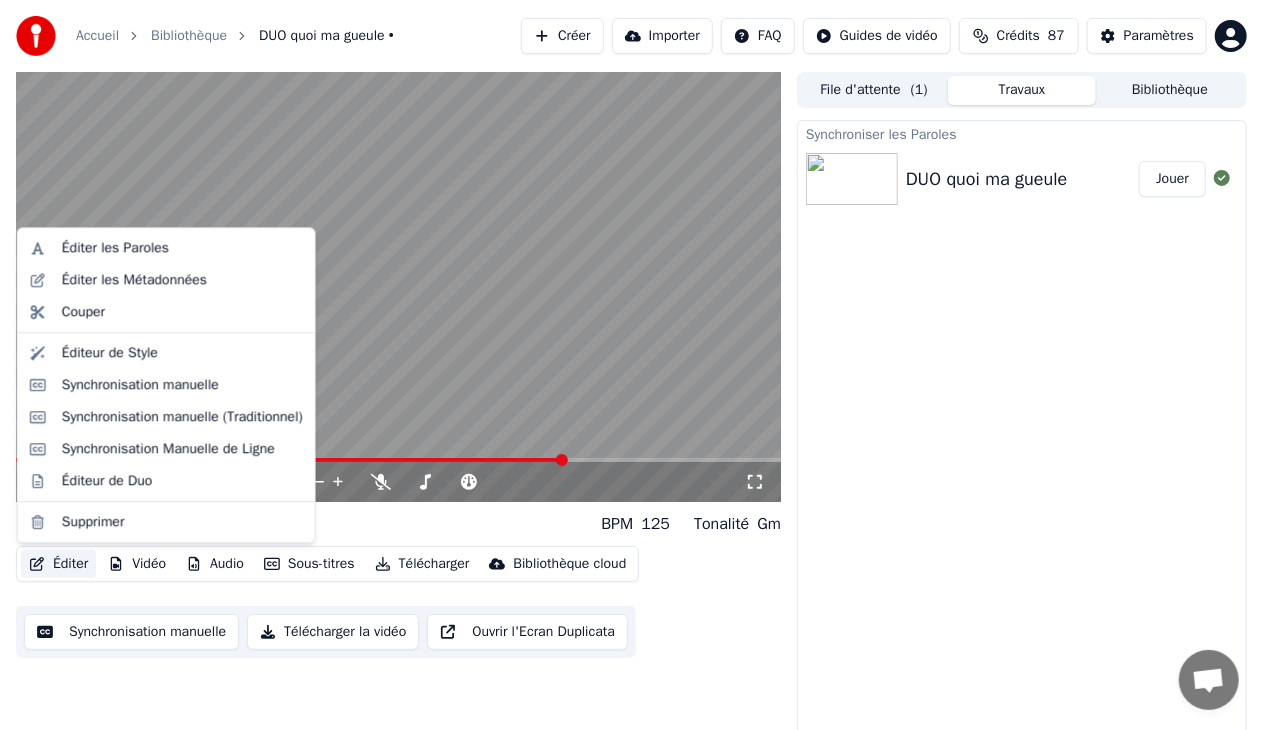 click on "Éditer" at bounding box center (58, 564) 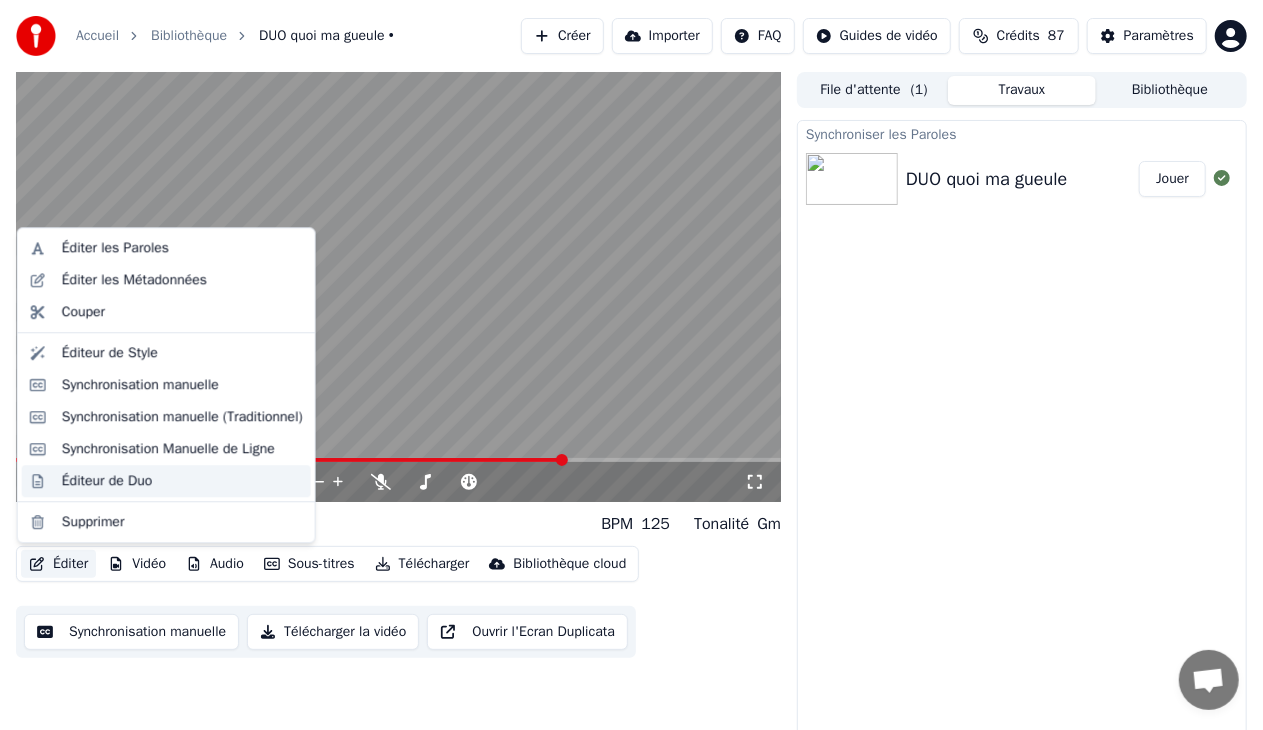 click on "Éditeur de Duo" at bounding box center (107, 481) 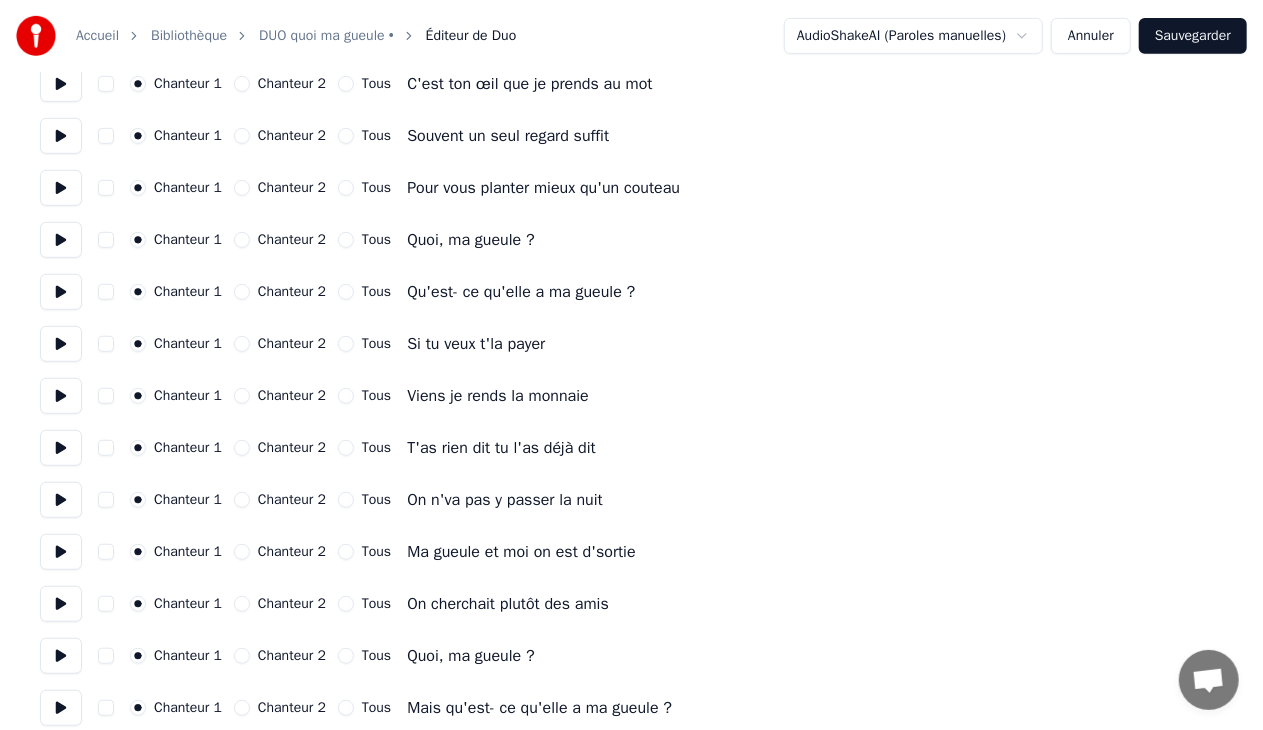 click on "Chanteur 2" at bounding box center [242, 240] 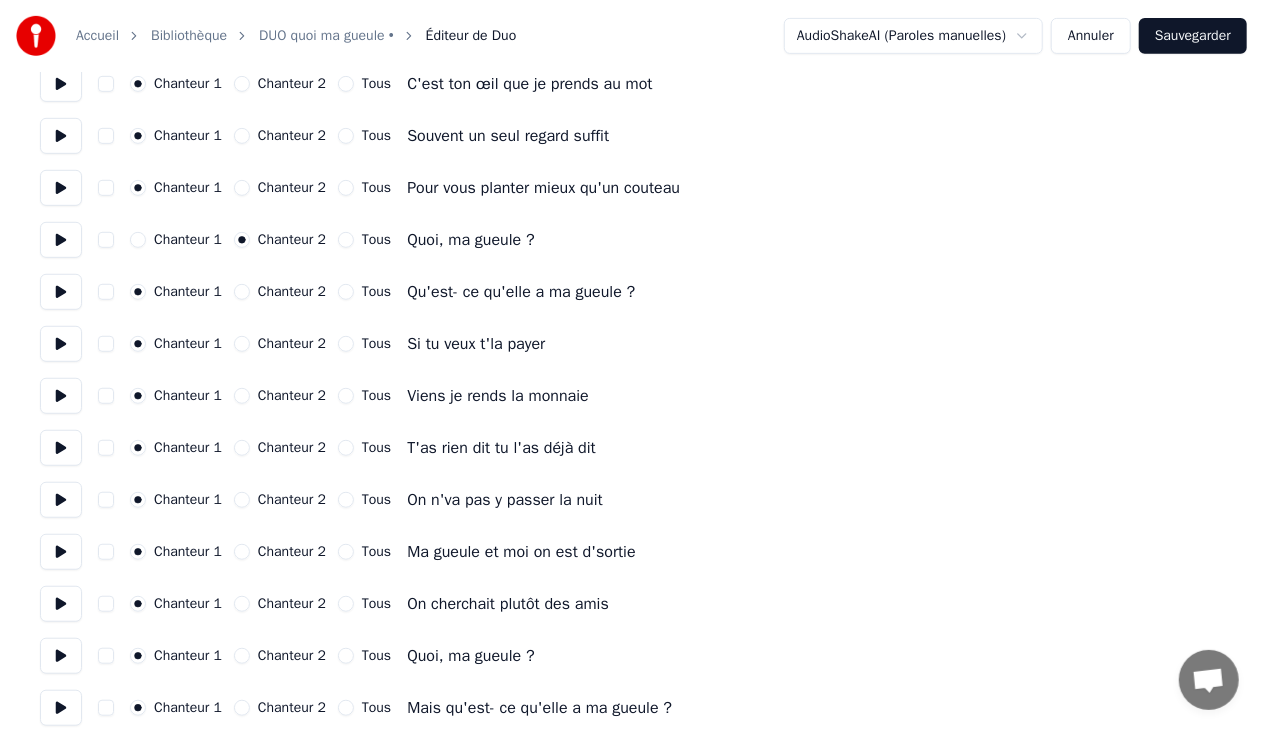 click on "Chanteur 2" at bounding box center (242, 292) 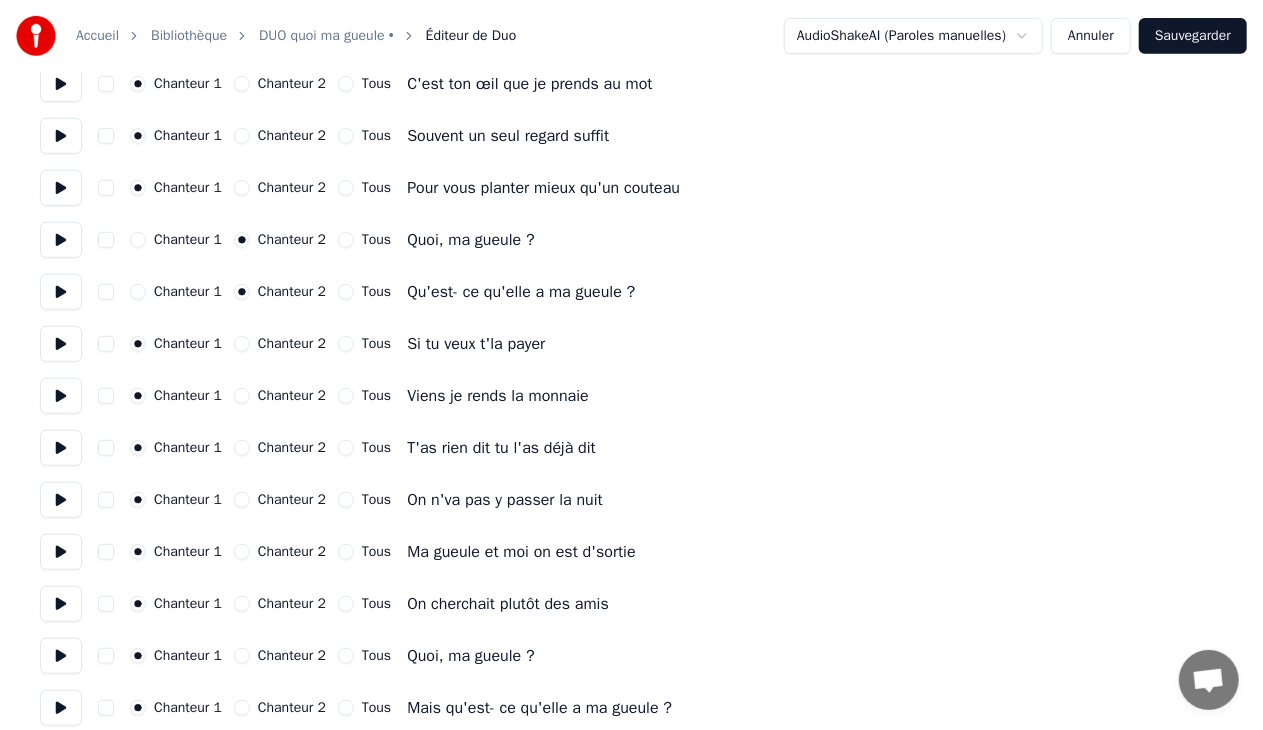 click on "Chanteur 2" at bounding box center (242, 344) 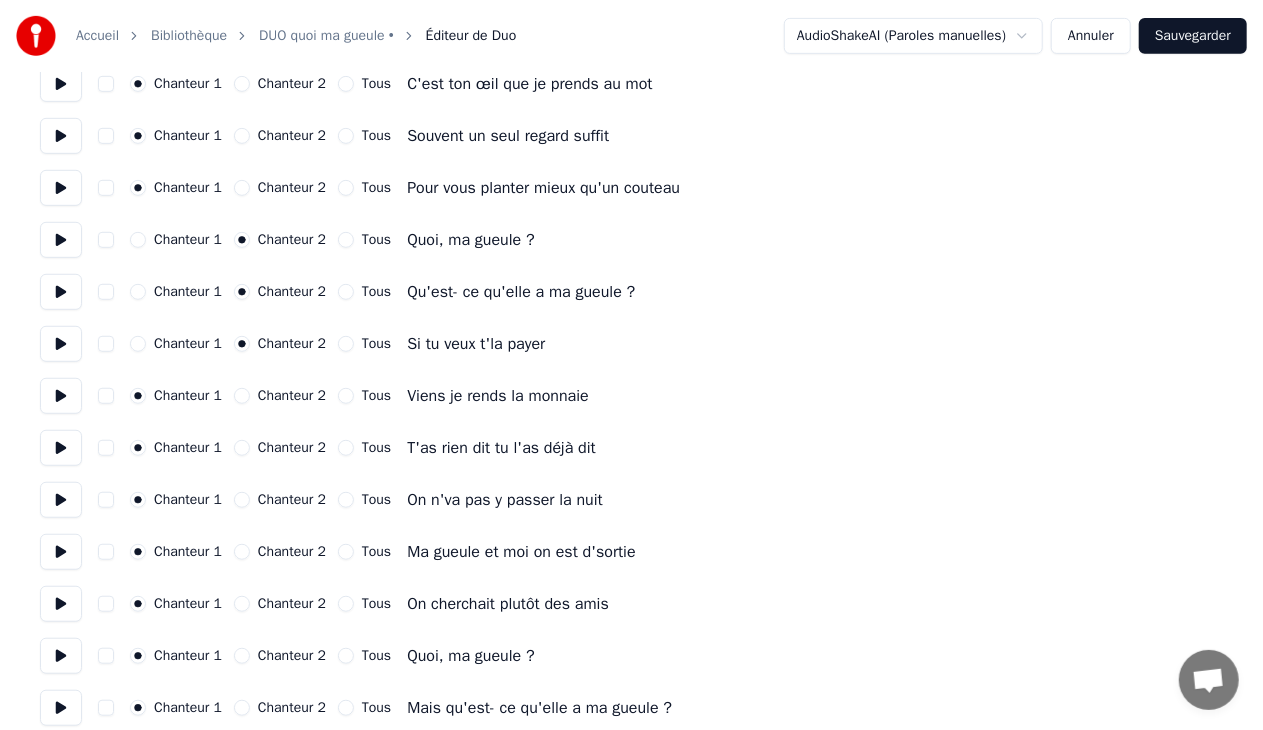 click on "Chanteur 2" at bounding box center [242, 396] 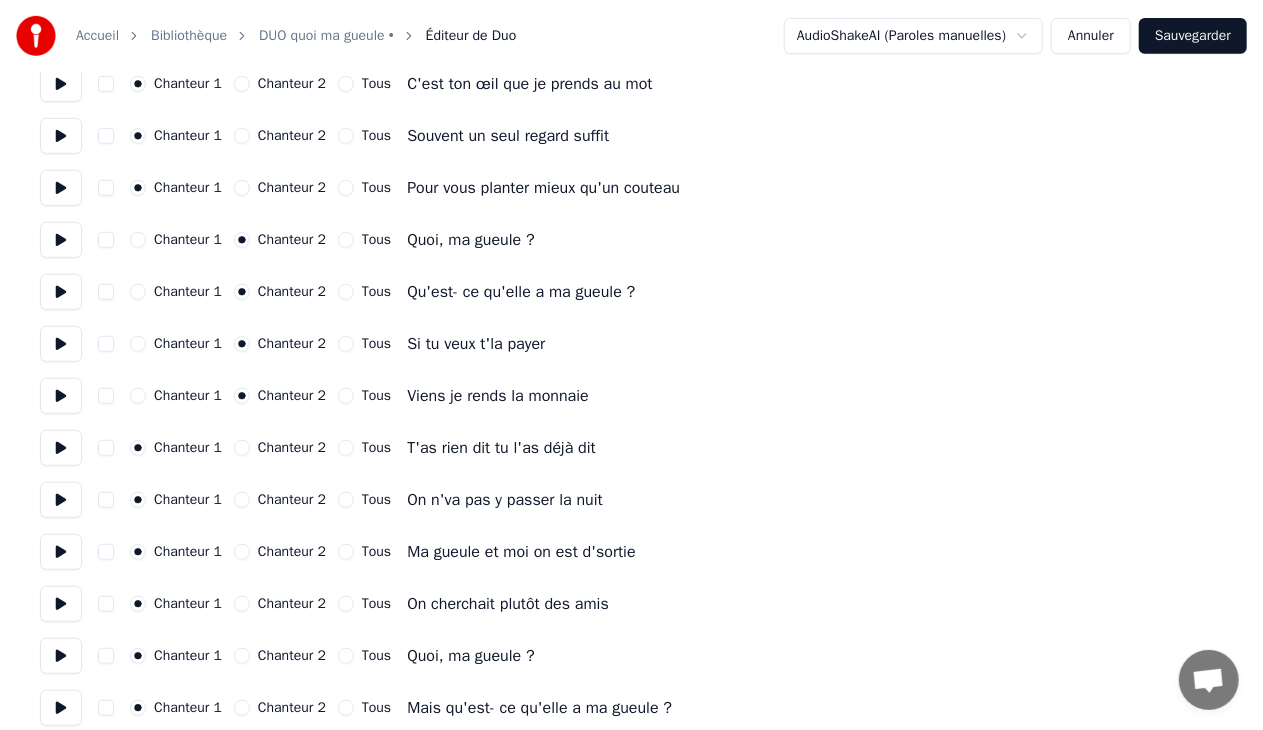 click on "Chanteur 2" at bounding box center [242, 448] 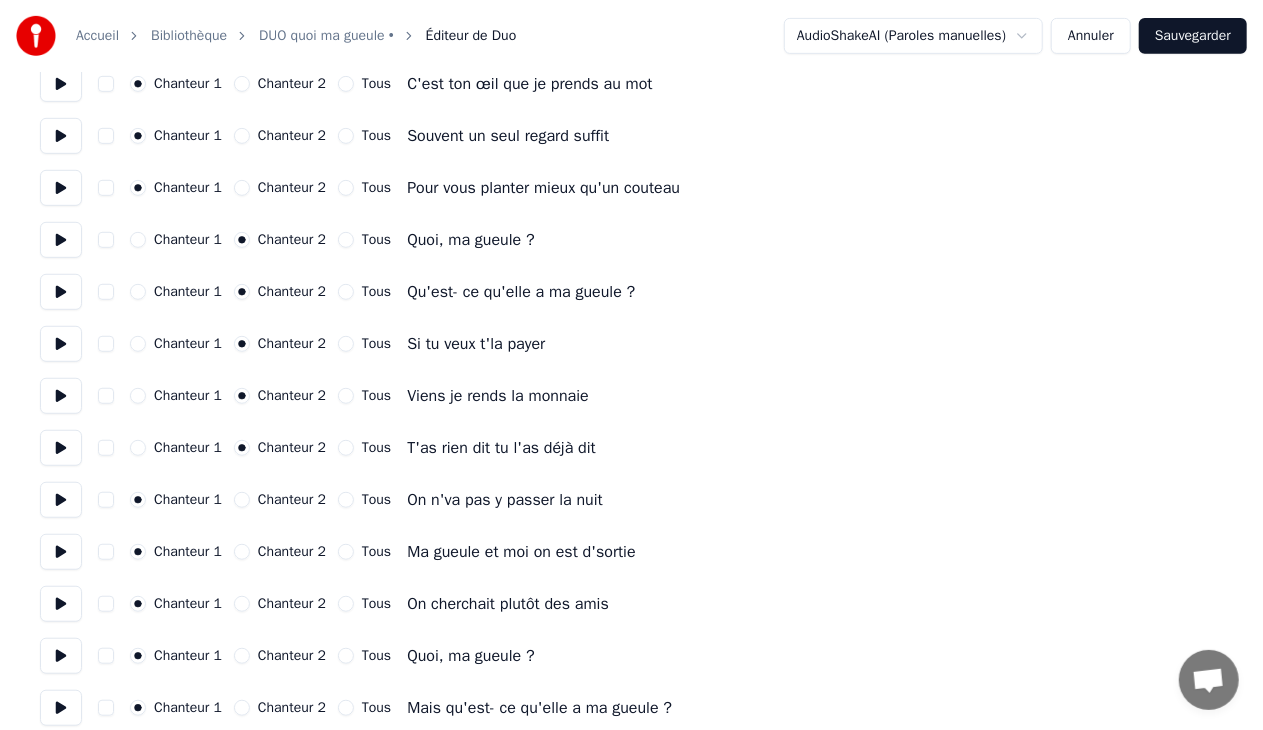 click on "Chanteur 2" at bounding box center (242, 500) 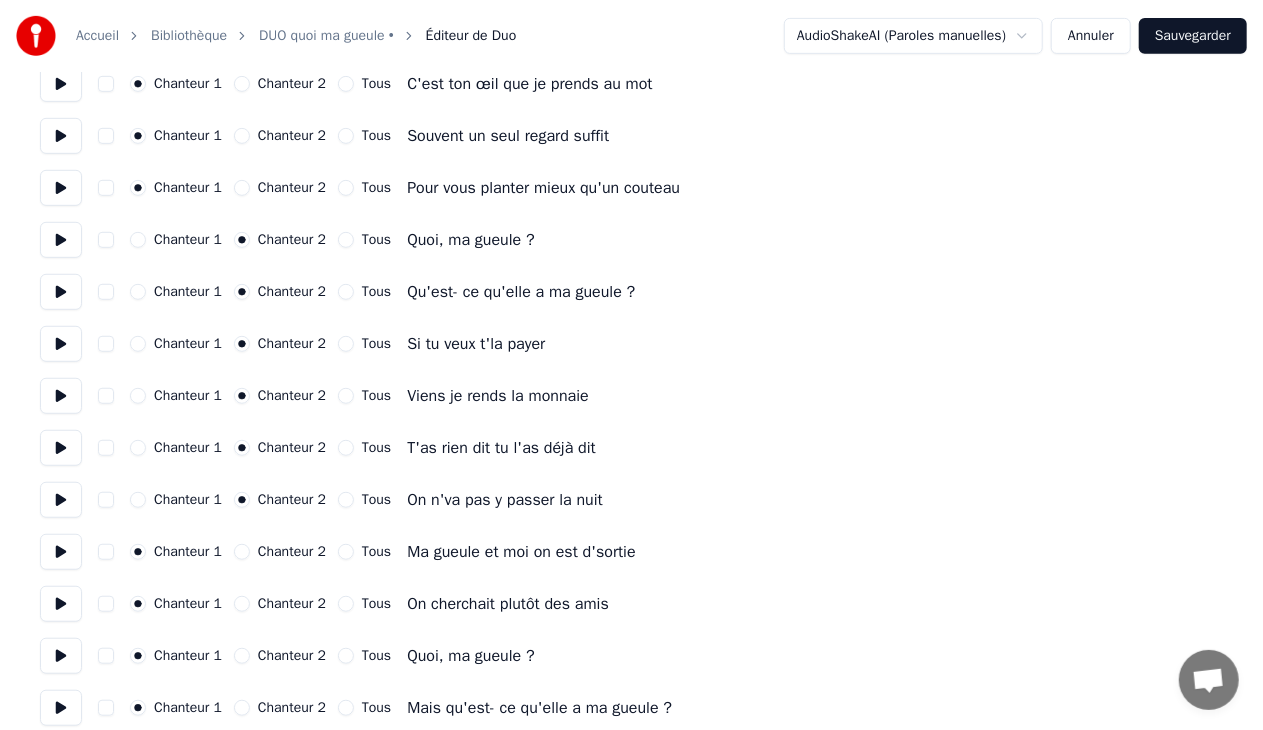 click on "Chanteur 2" at bounding box center (242, 552) 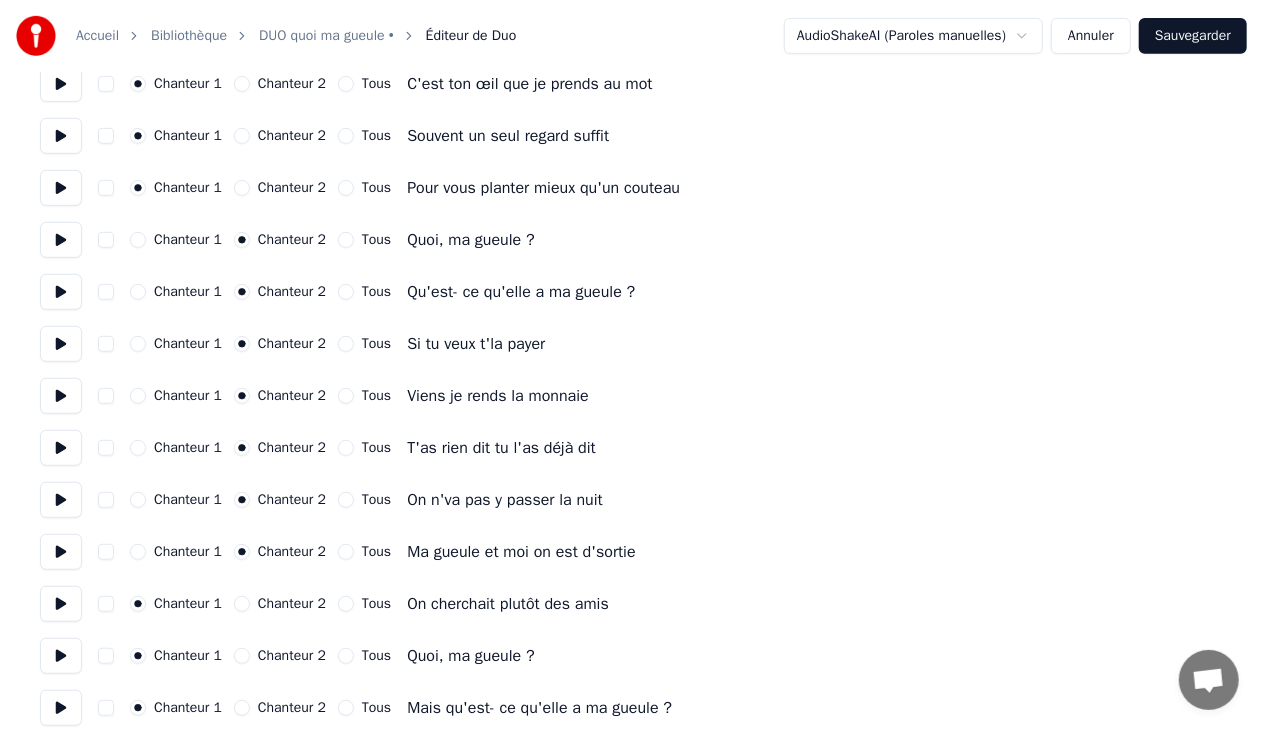 click on "Chanteur 2" at bounding box center (242, 604) 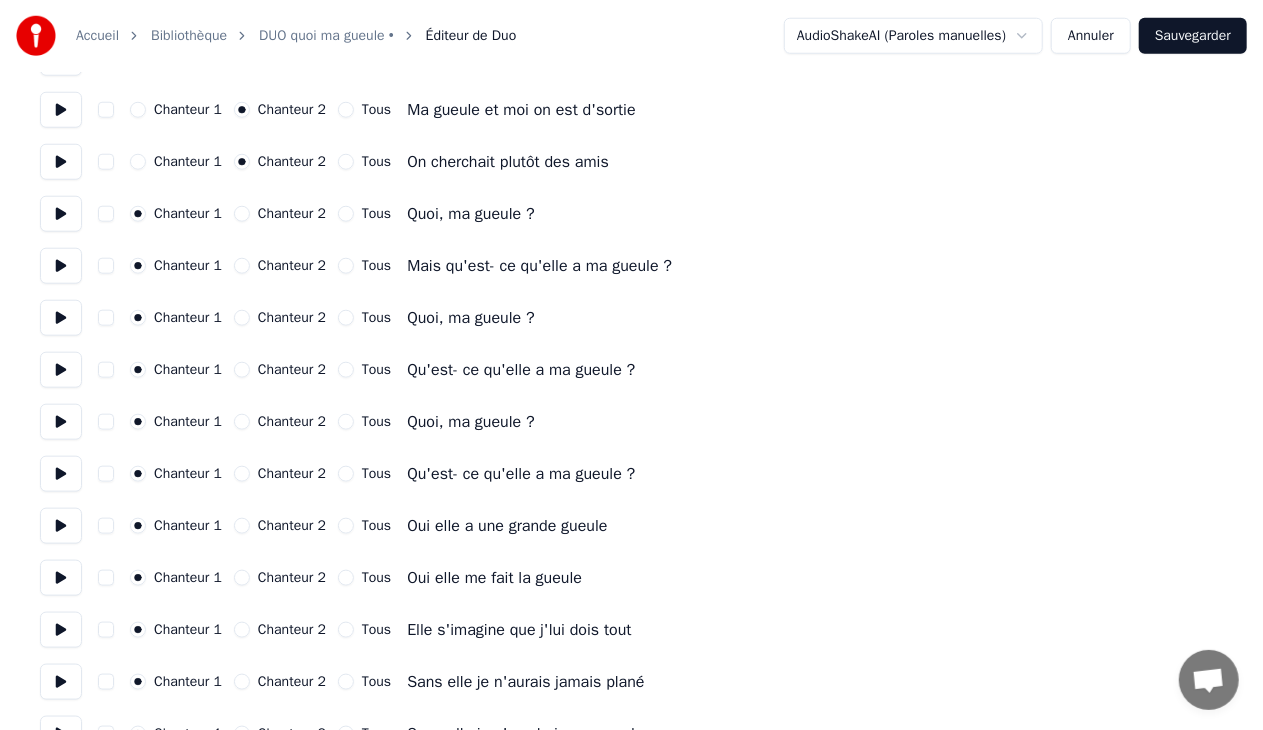 scroll, scrollTop: 892, scrollLeft: 0, axis: vertical 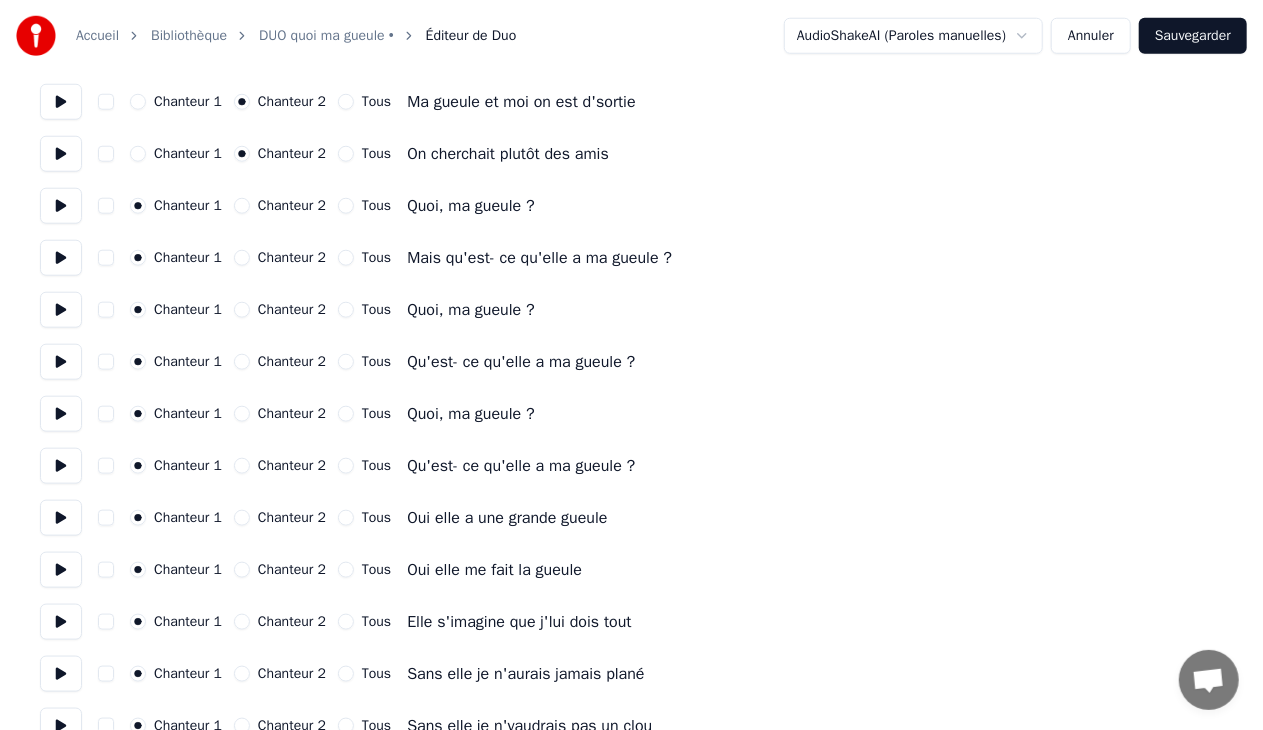 click on "Tous" at bounding box center (346, 206) 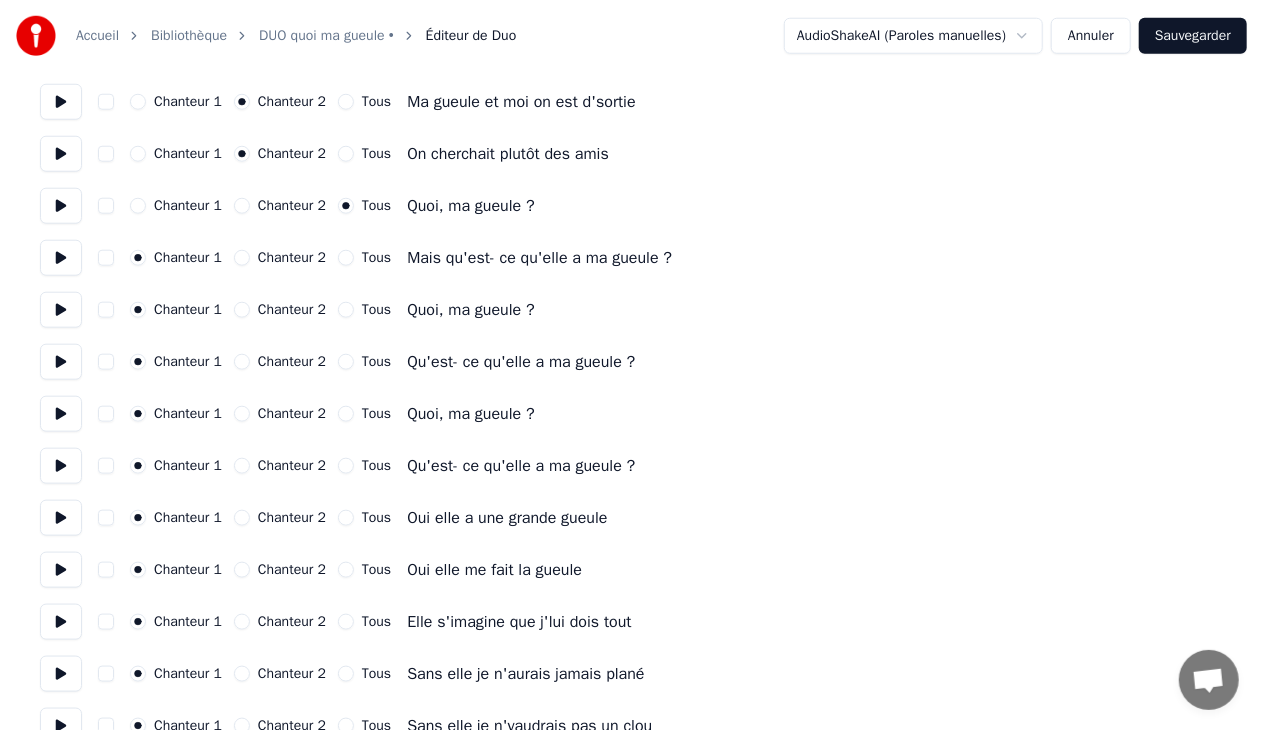 click on "Tous" at bounding box center [346, 258] 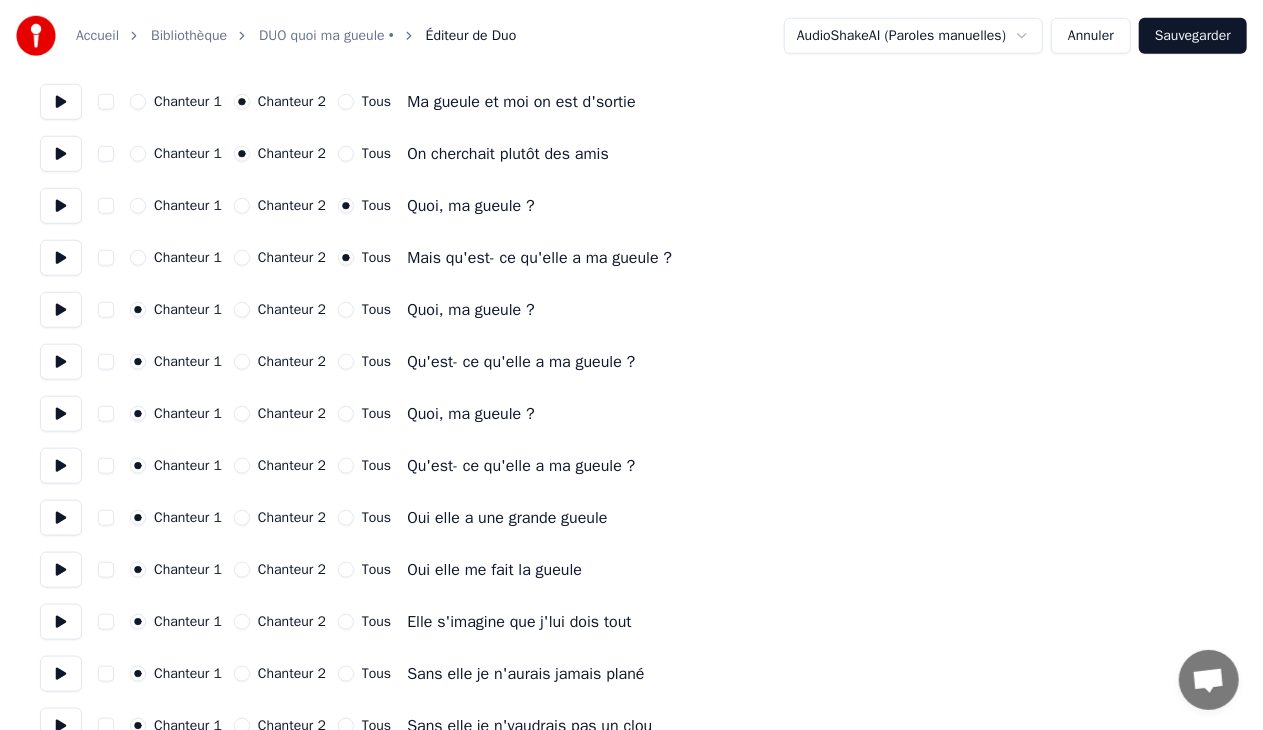 click on "Tous" at bounding box center [346, 310] 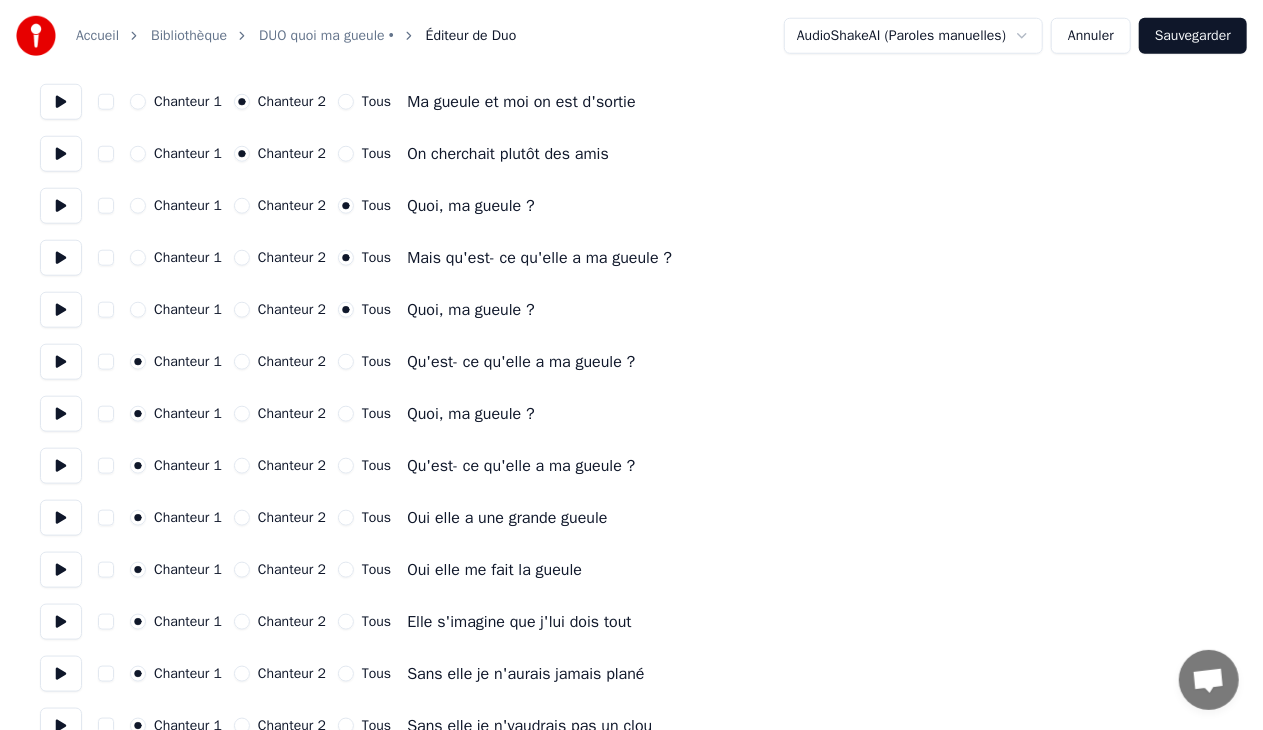 click on "Tous" at bounding box center (346, 362) 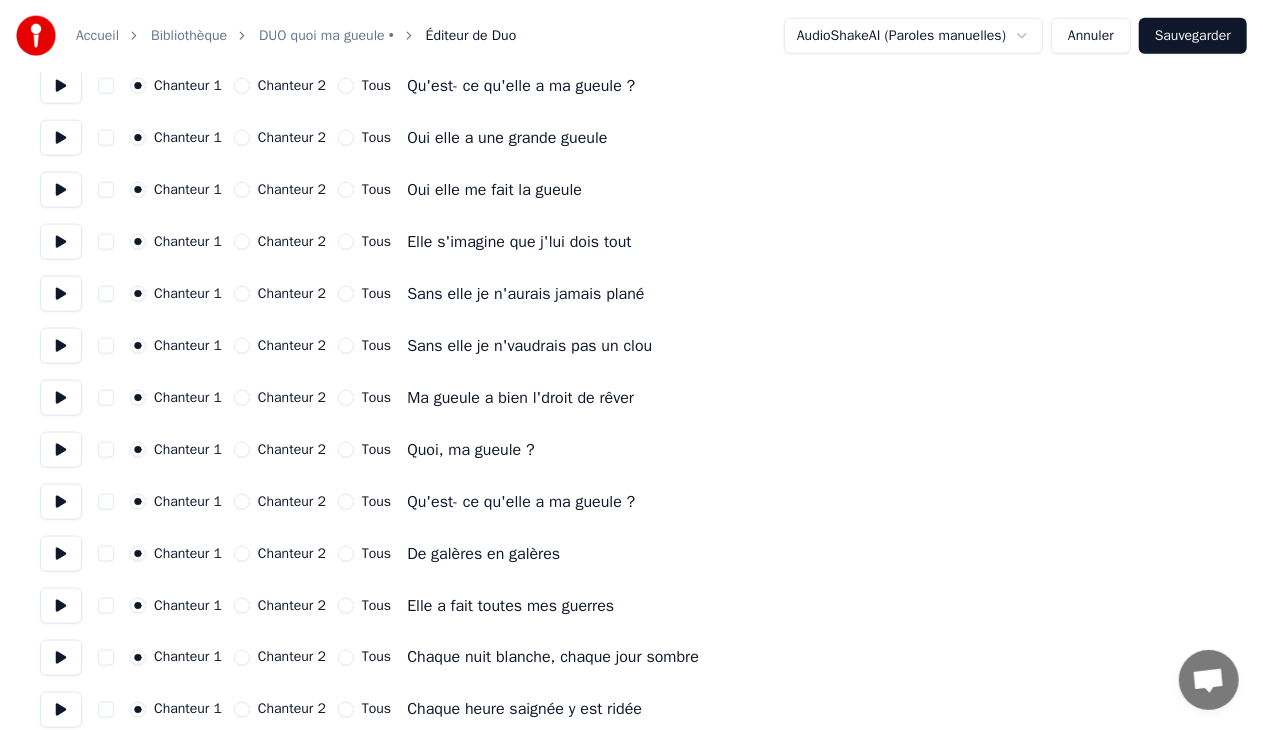 scroll, scrollTop: 1274, scrollLeft: 0, axis: vertical 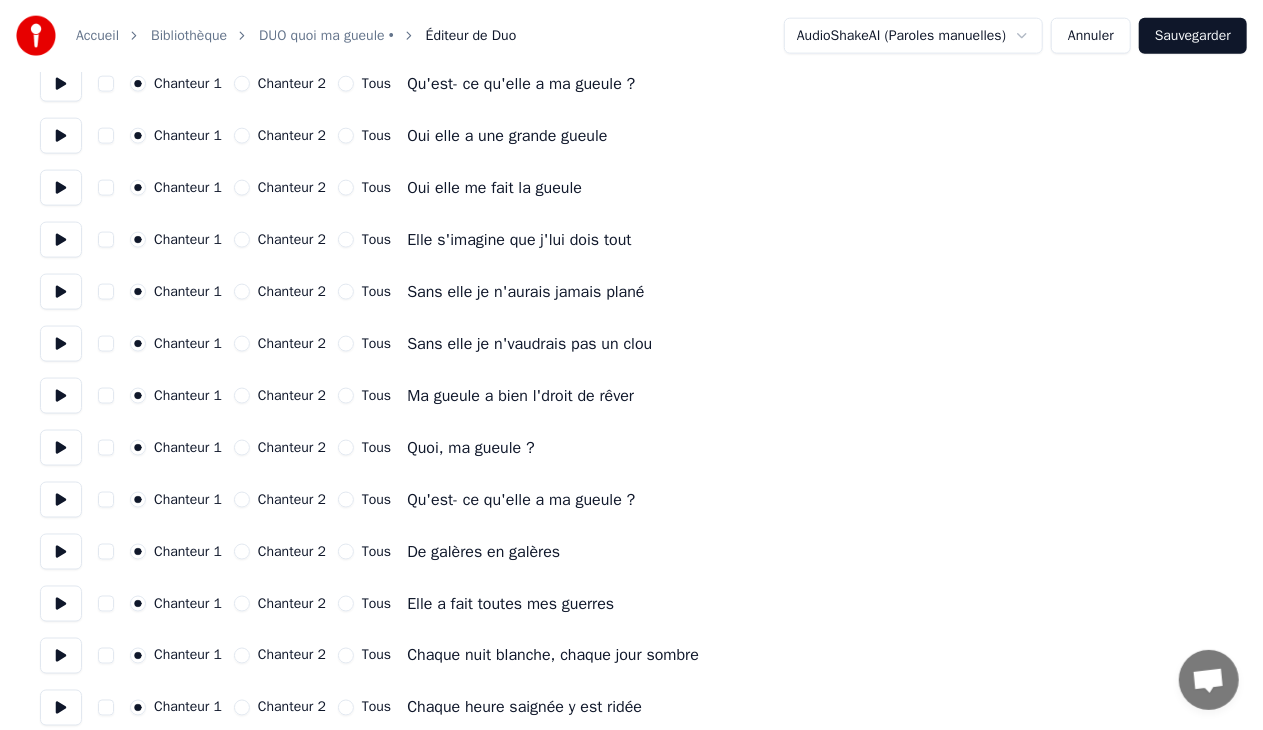 click on "Chanteur 2" at bounding box center [242, 448] 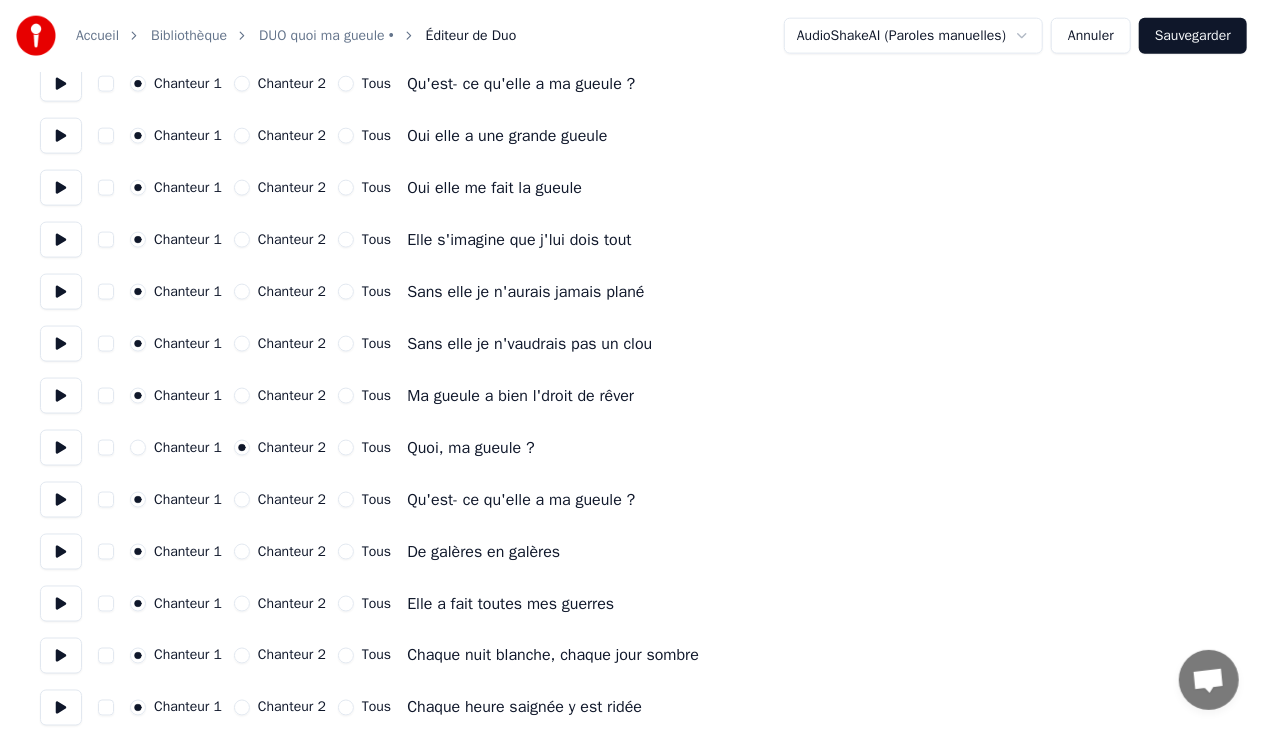 click on "Chanteur 2" at bounding box center (242, 500) 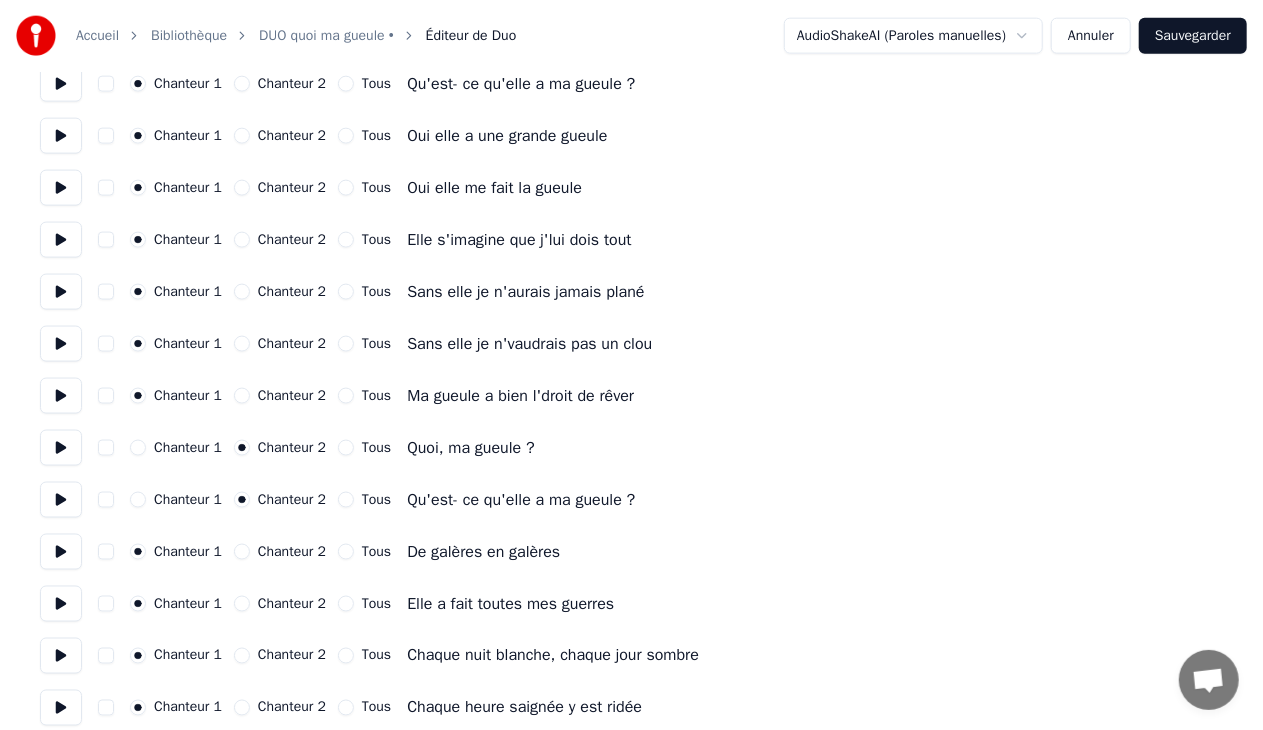click on "Chanteur 2" at bounding box center (280, 552) 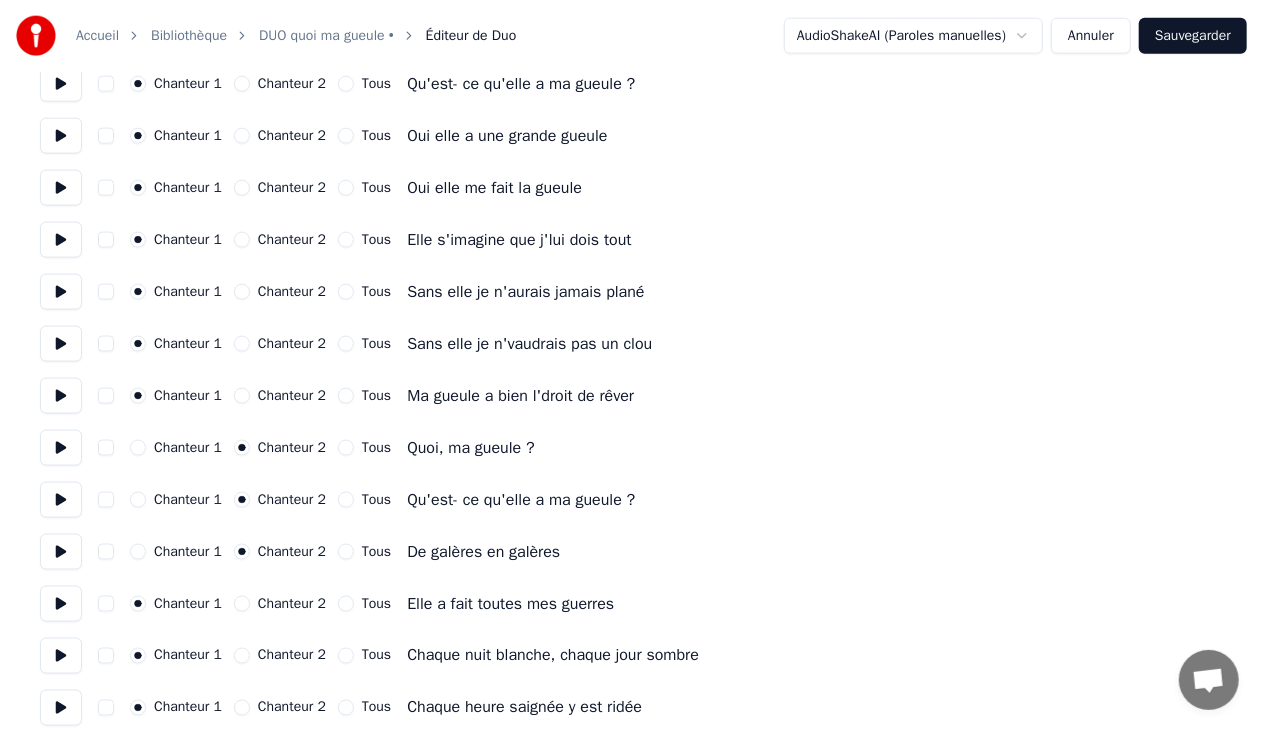 click on "Chanteur 2" at bounding box center [242, 604] 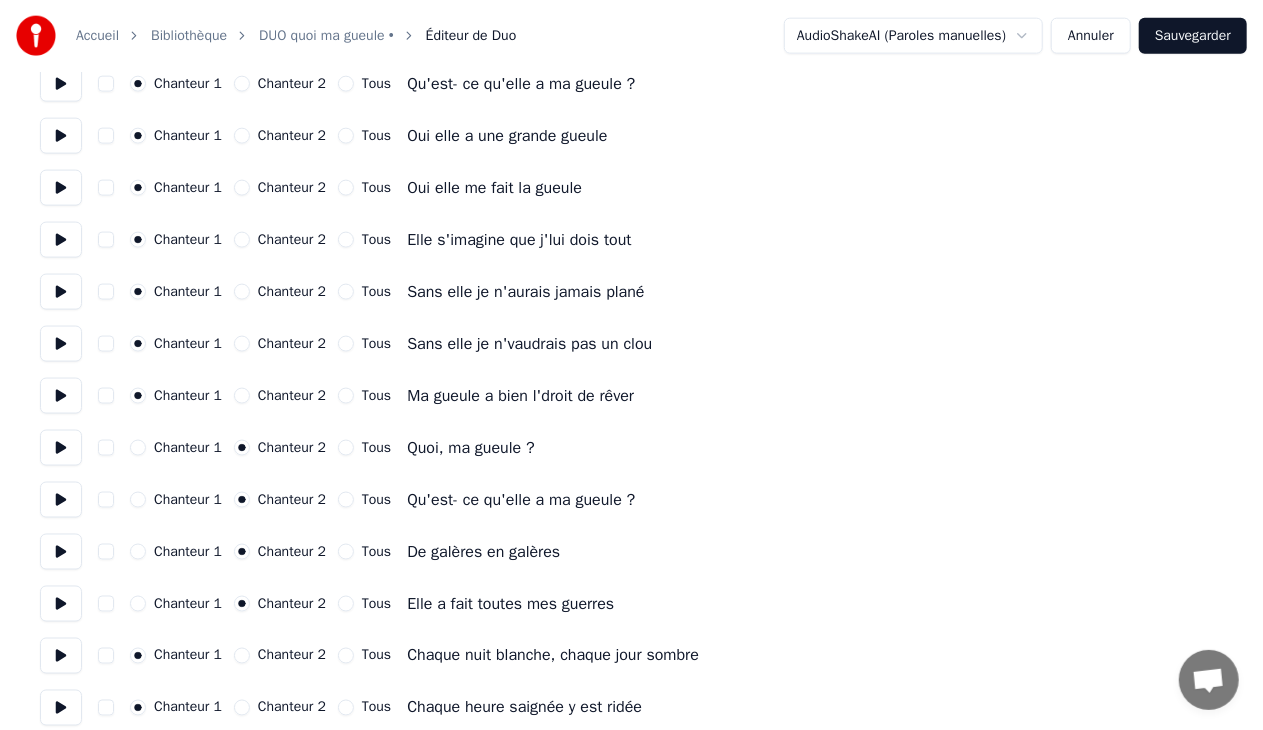 click on "Chanteur 2" at bounding box center [242, 656] 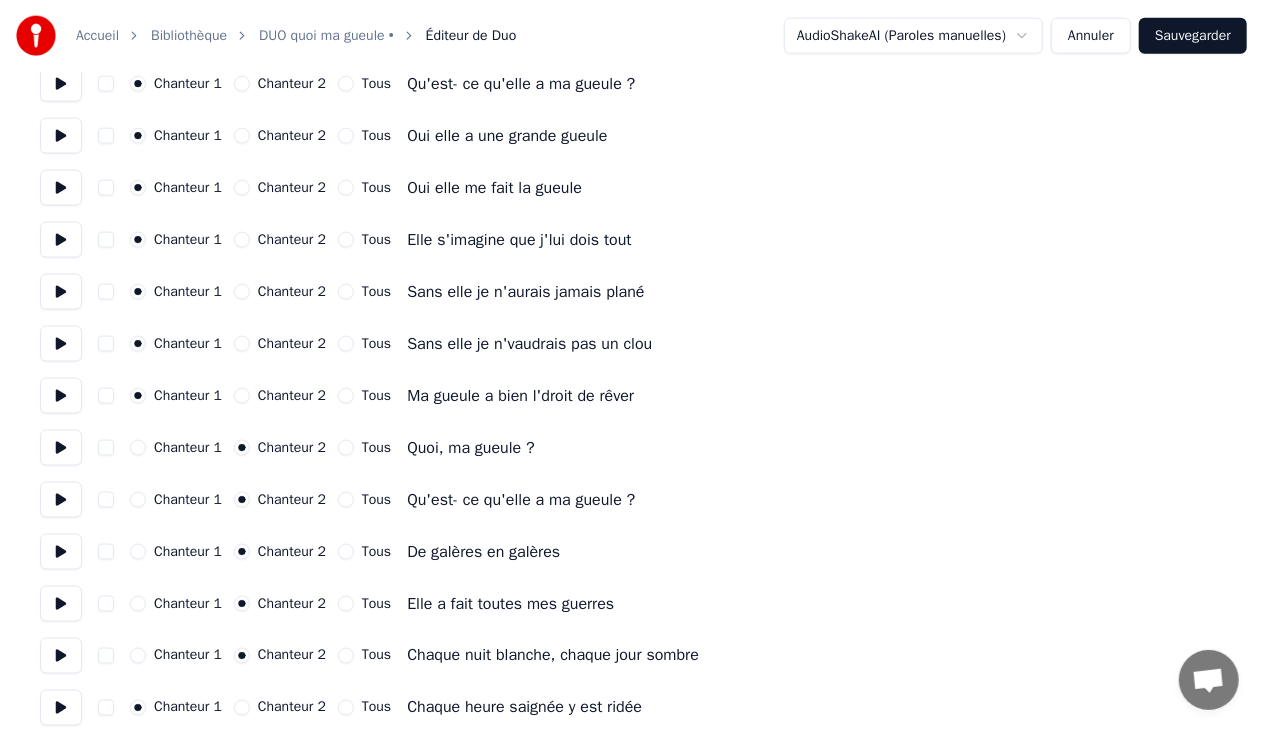 click on "Chanteur 2" at bounding box center [242, 708] 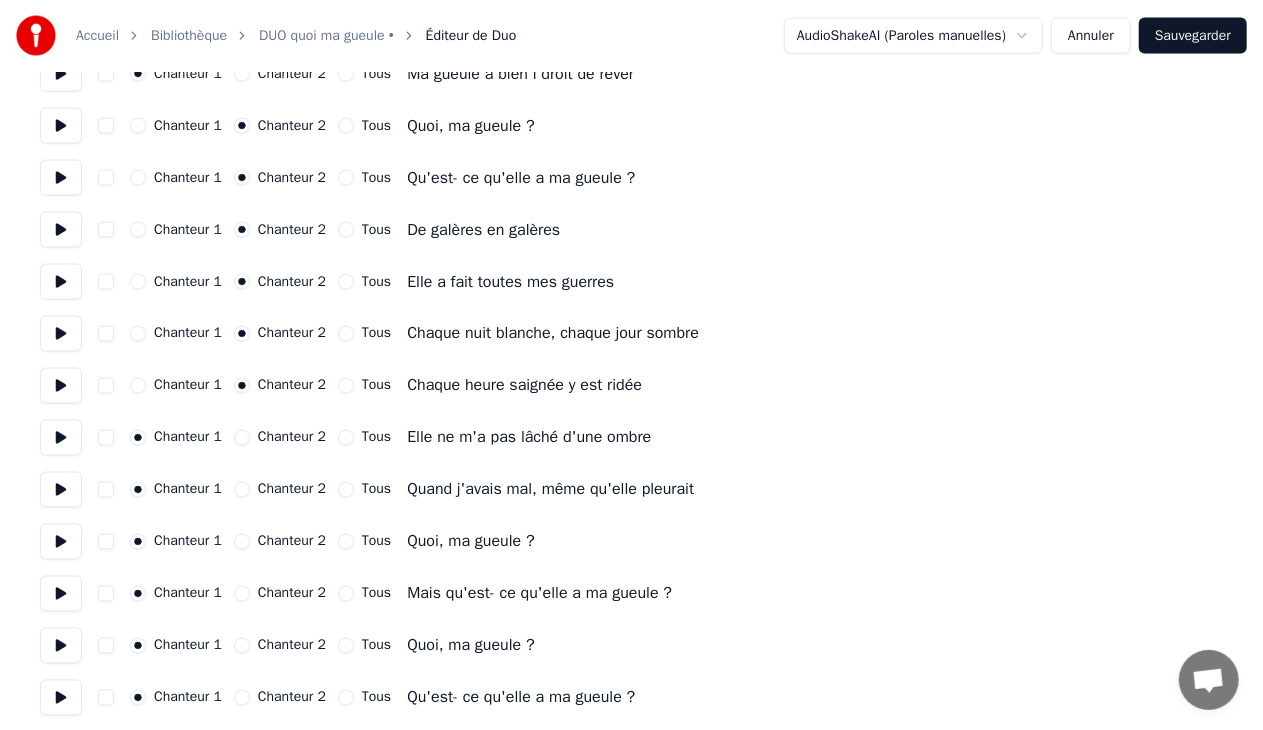 scroll, scrollTop: 1614, scrollLeft: 0, axis: vertical 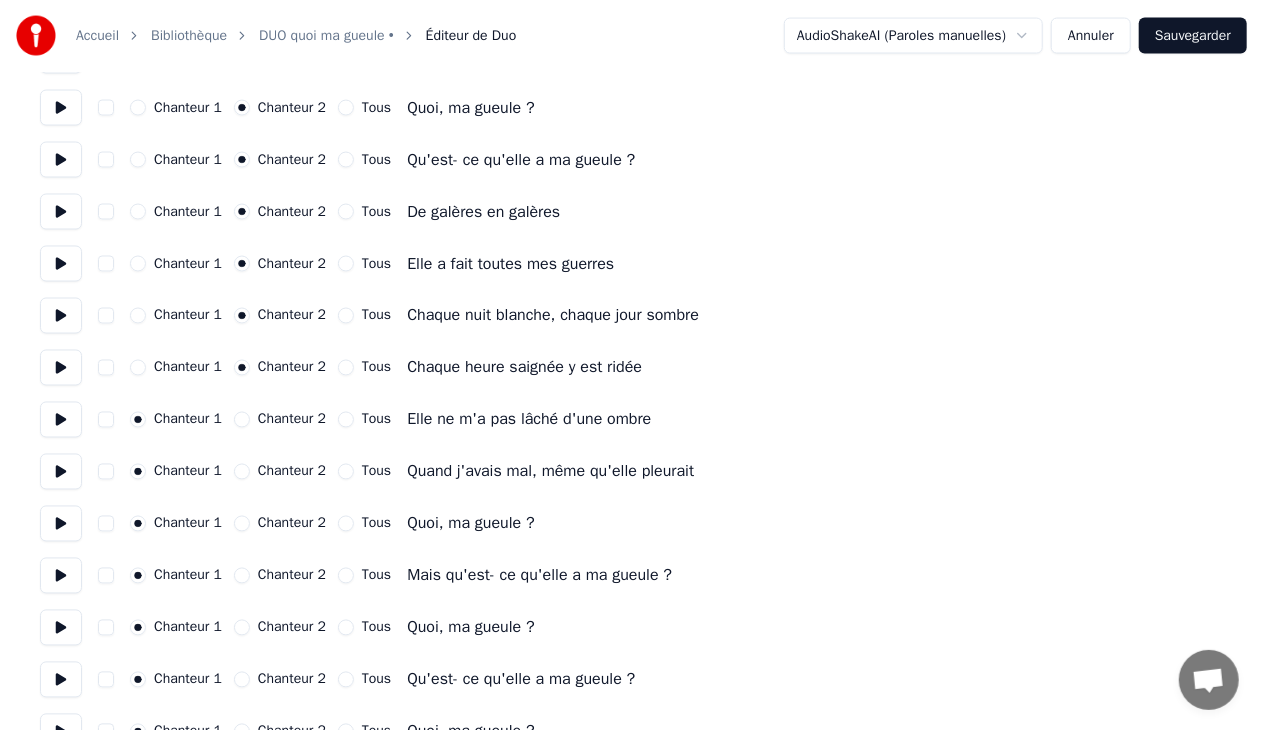click on "Chanteur 2" at bounding box center (242, 420) 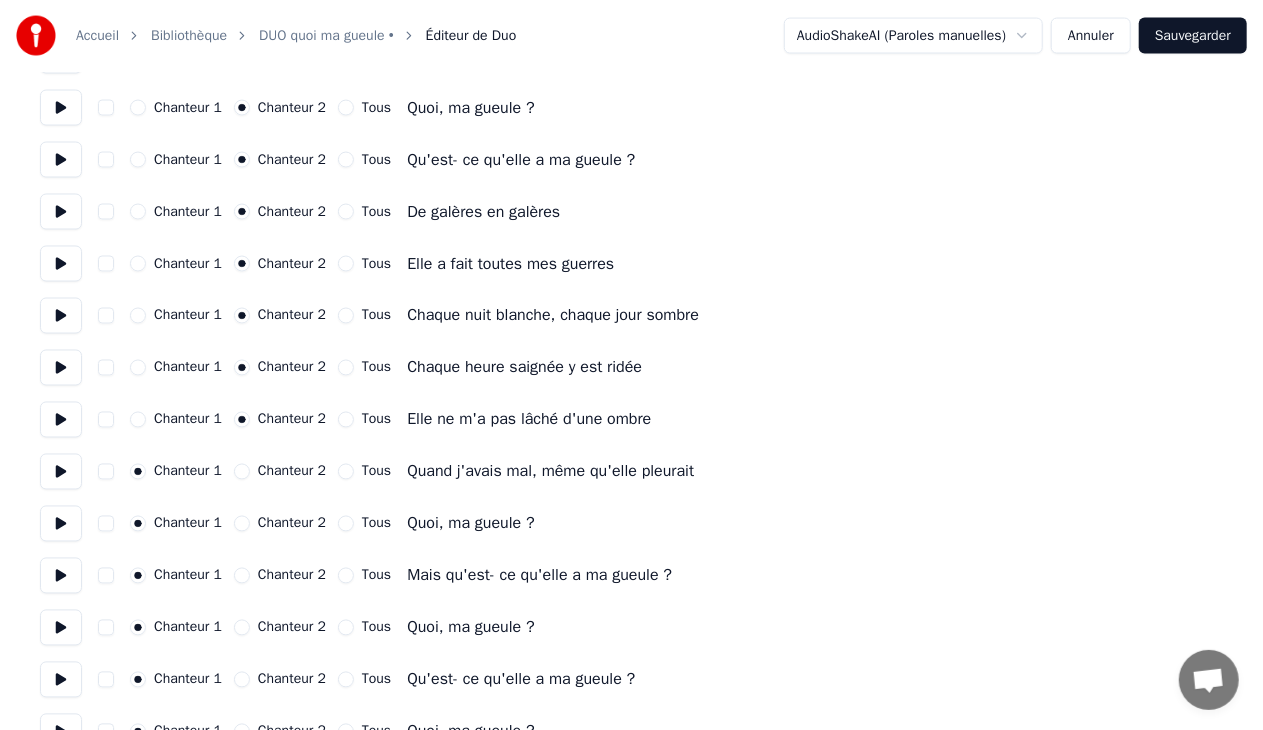 click on "Chanteur 2" at bounding box center (242, 472) 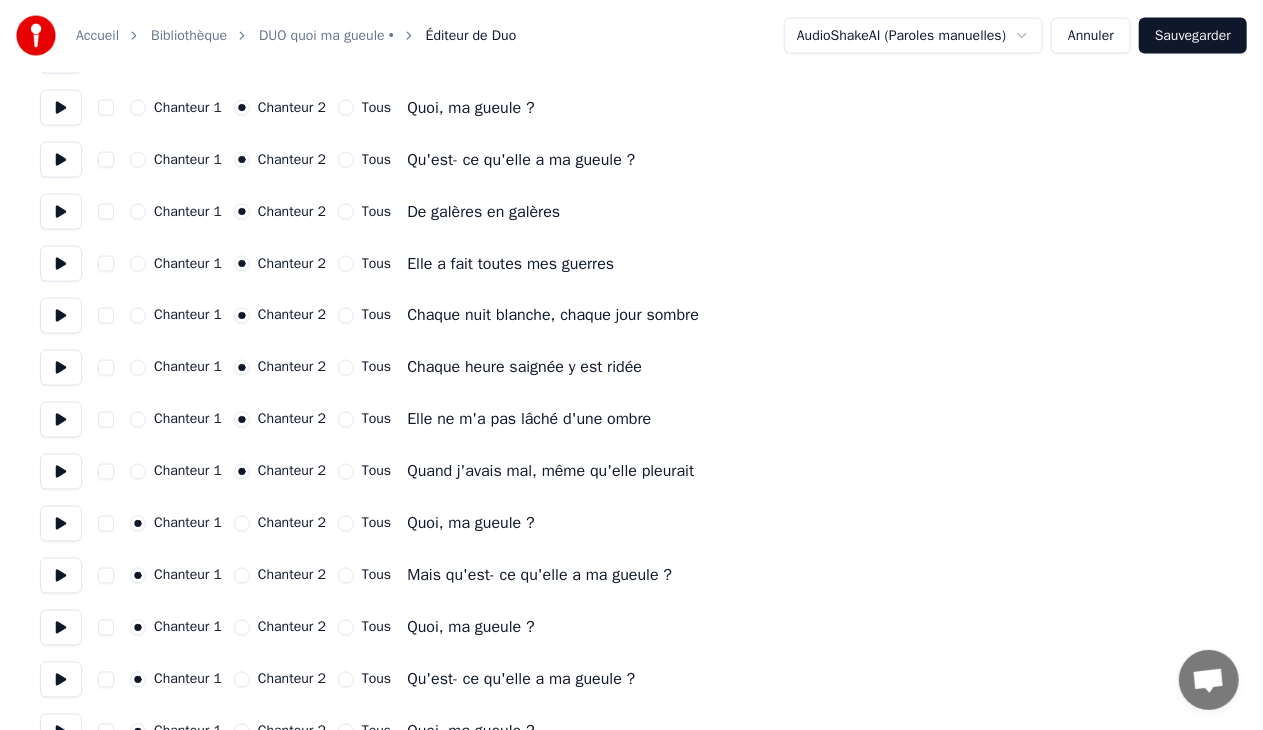 click on "Tous" at bounding box center [346, 524] 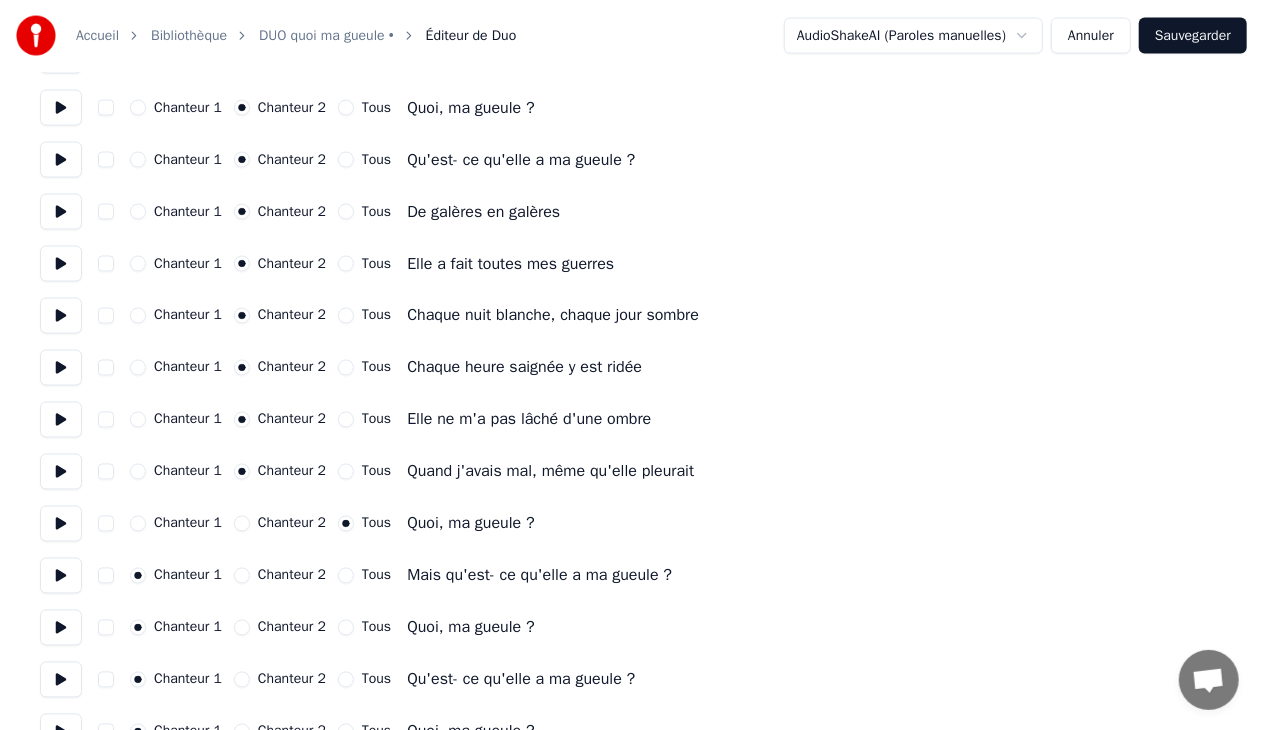 click on "Tous" at bounding box center [346, 576] 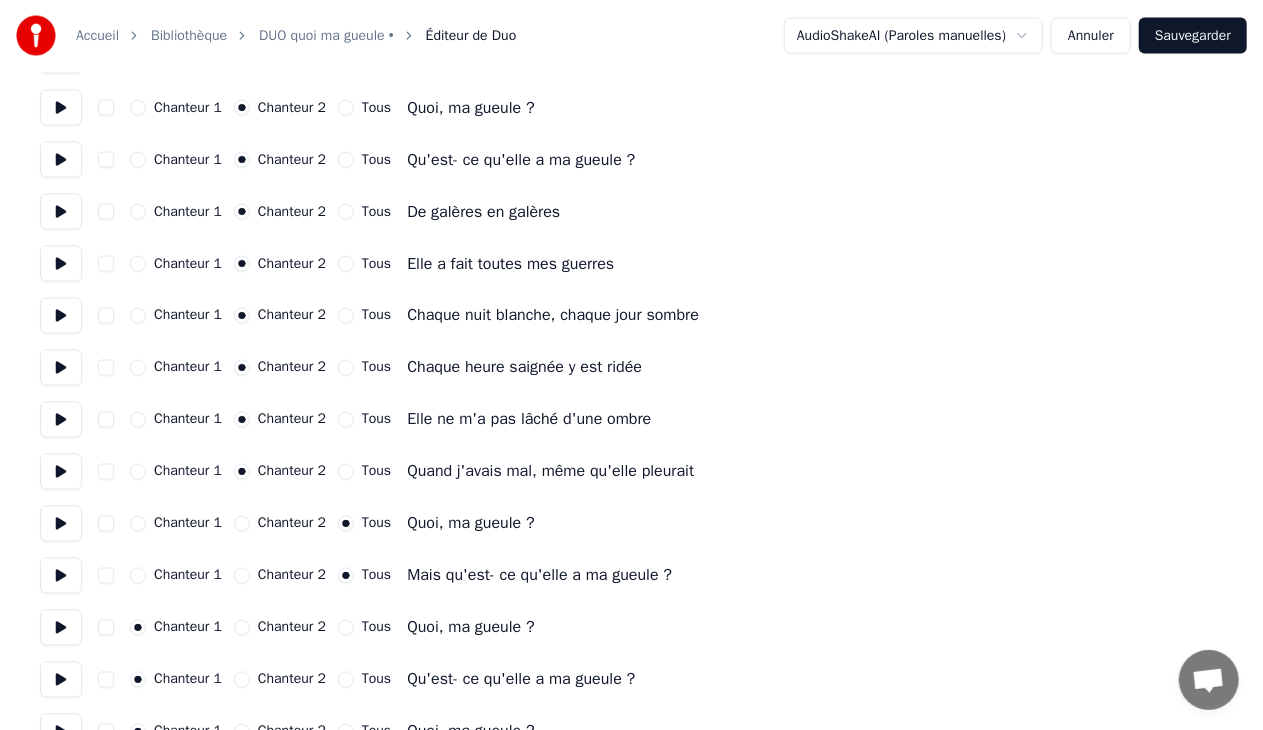 click on "Tous" at bounding box center (346, 628) 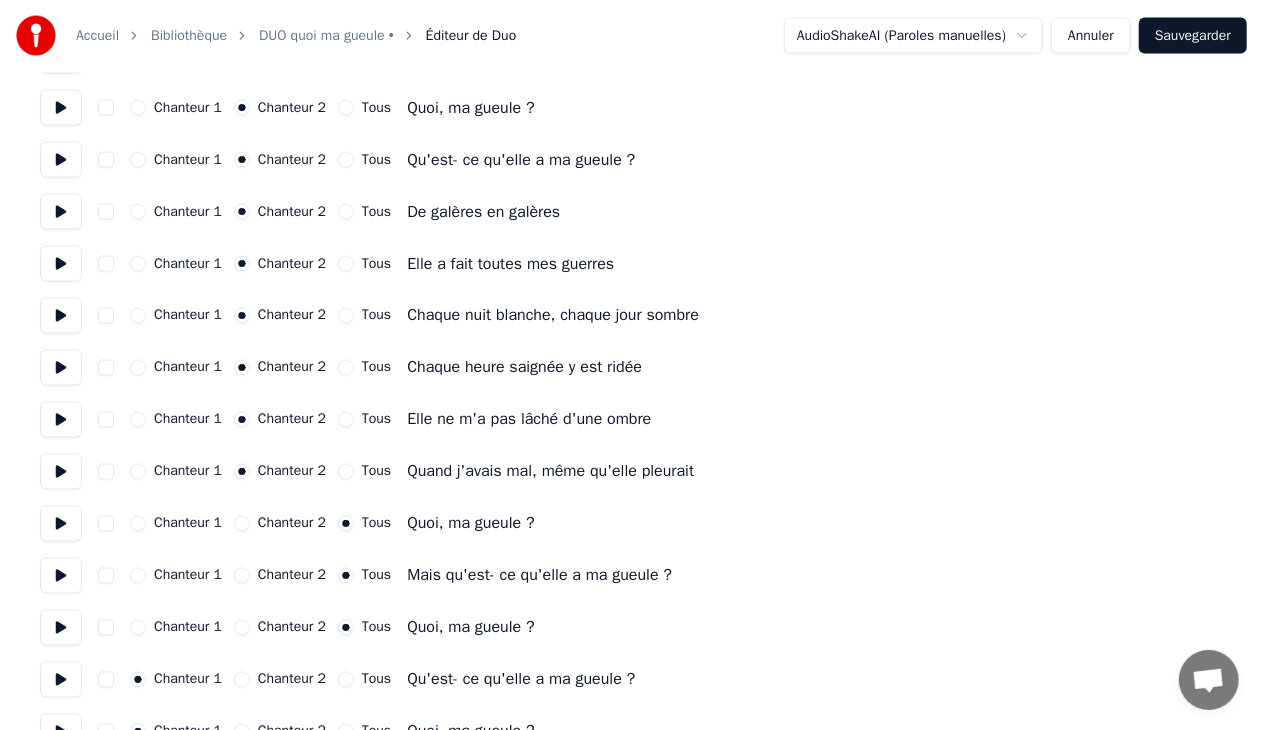 click on "Tous" at bounding box center [346, 680] 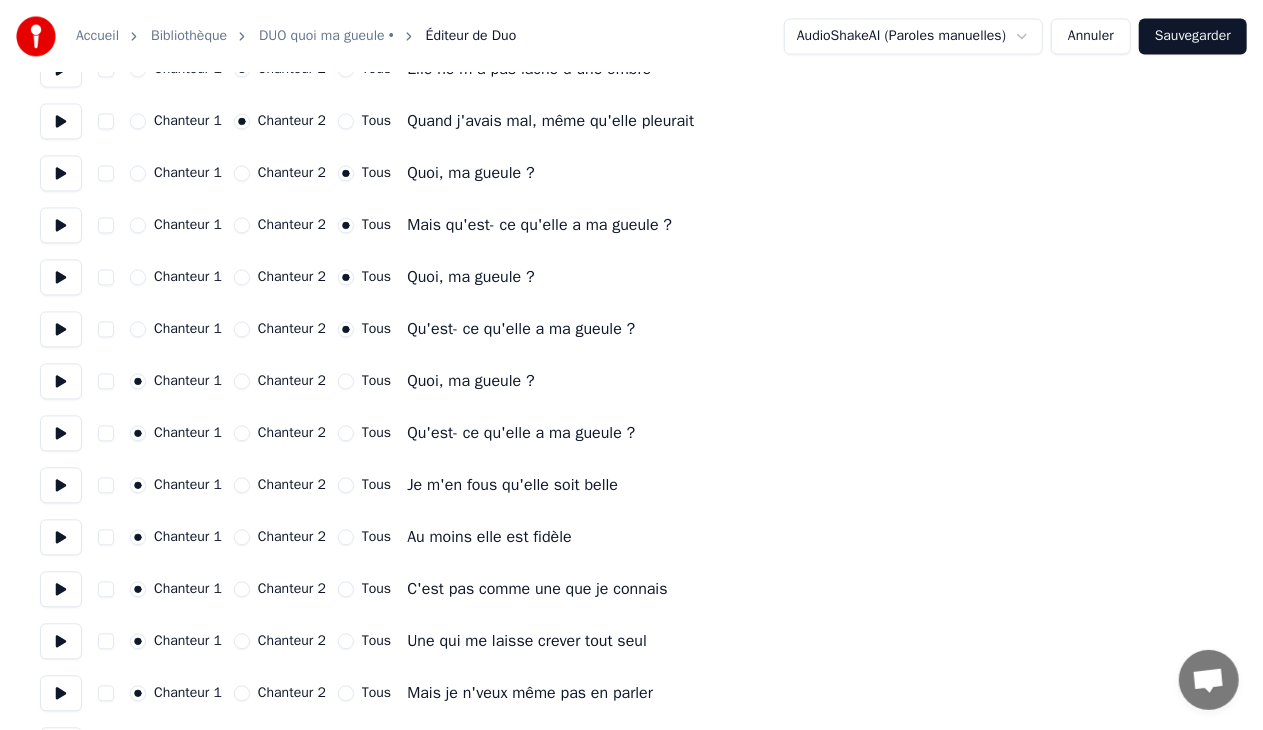 scroll, scrollTop: 1970, scrollLeft: 0, axis: vertical 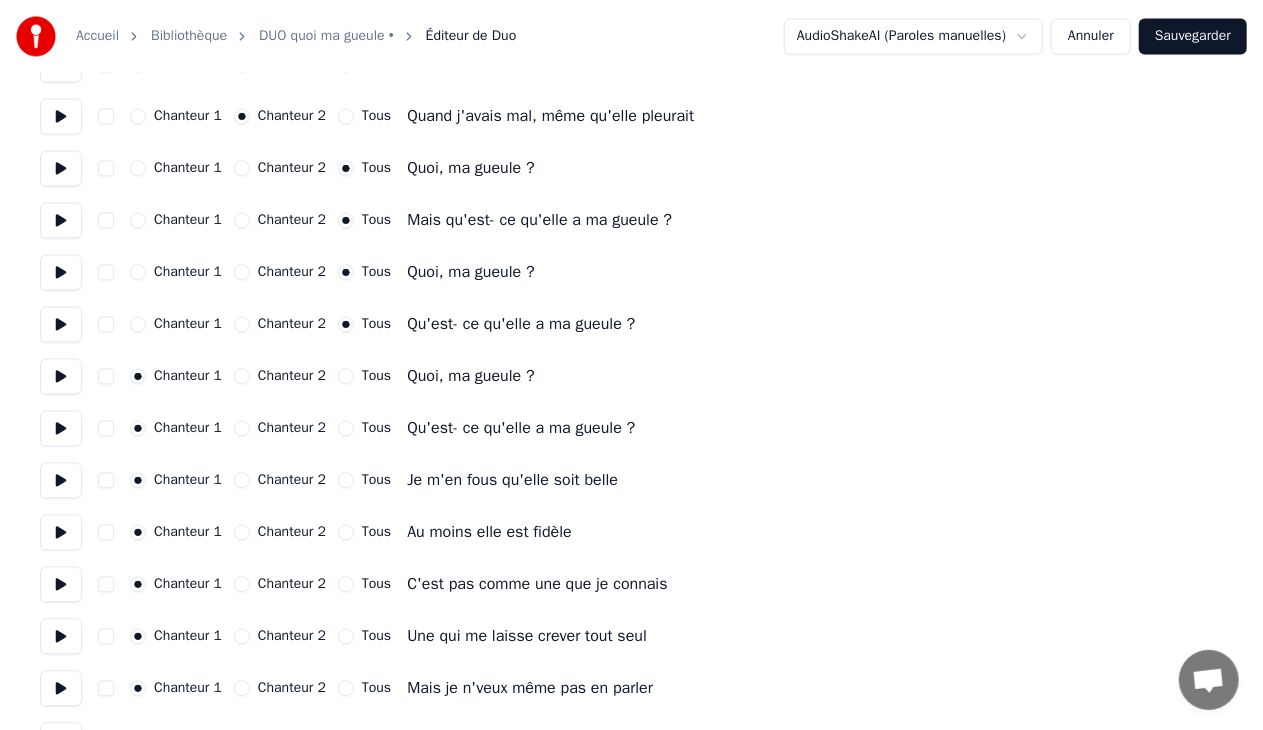click on "Chanteur 2" at bounding box center (242, 428) 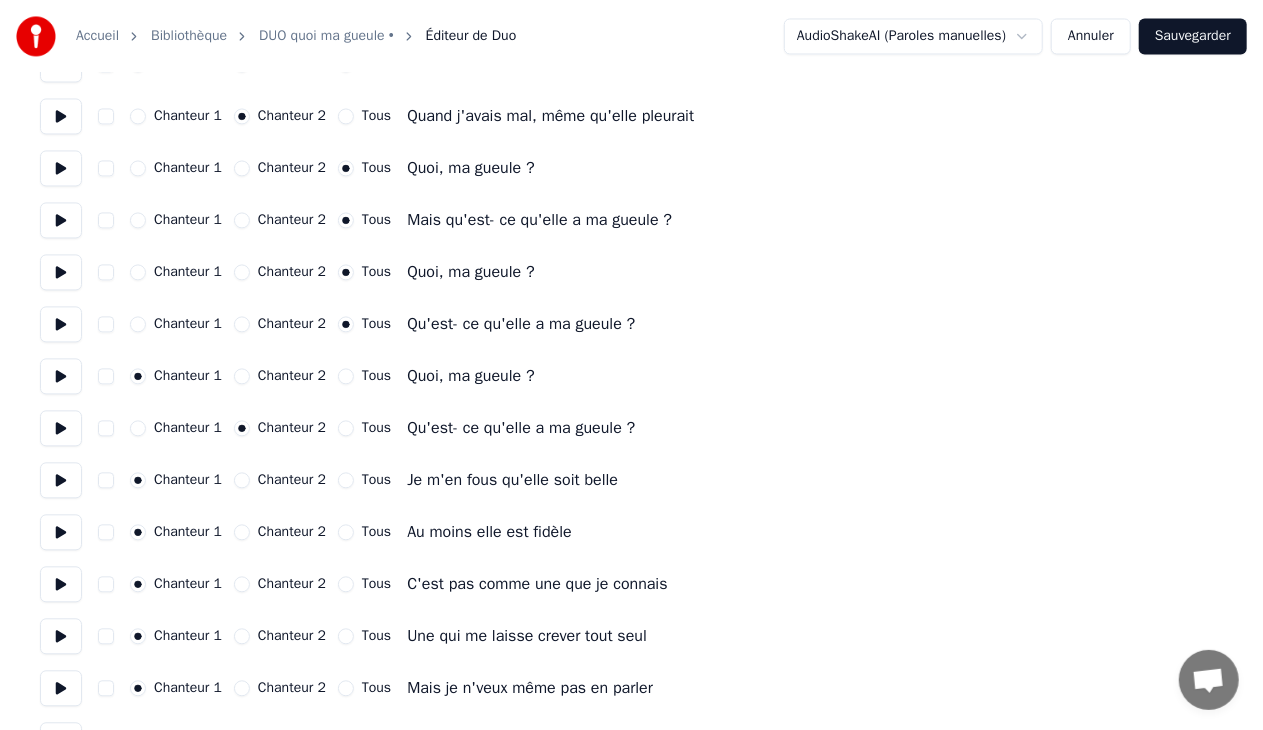 click on "Chanteur 2" at bounding box center (242, 532) 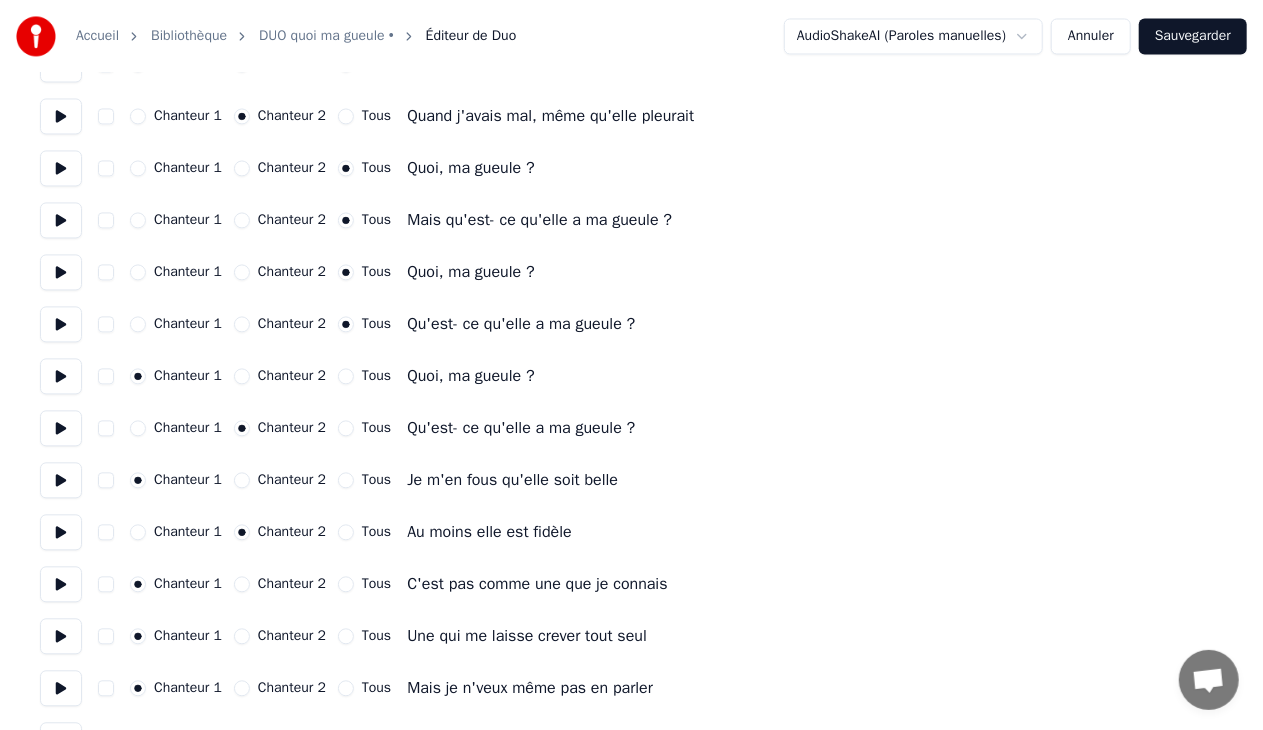 click on "Chanteur 2" at bounding box center [242, 636] 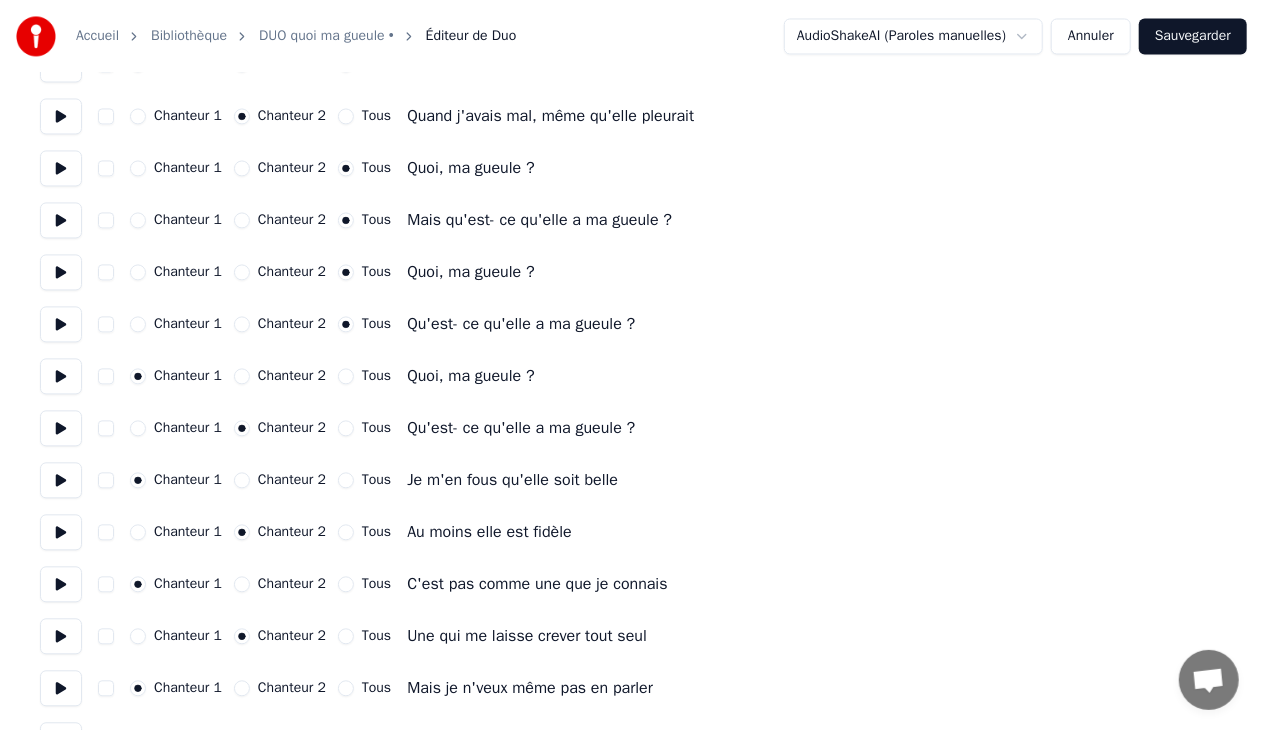 drag, startPoint x: 1260, startPoint y: 566, endPoint x: 1264, endPoint y: 606, distance: 40.1995 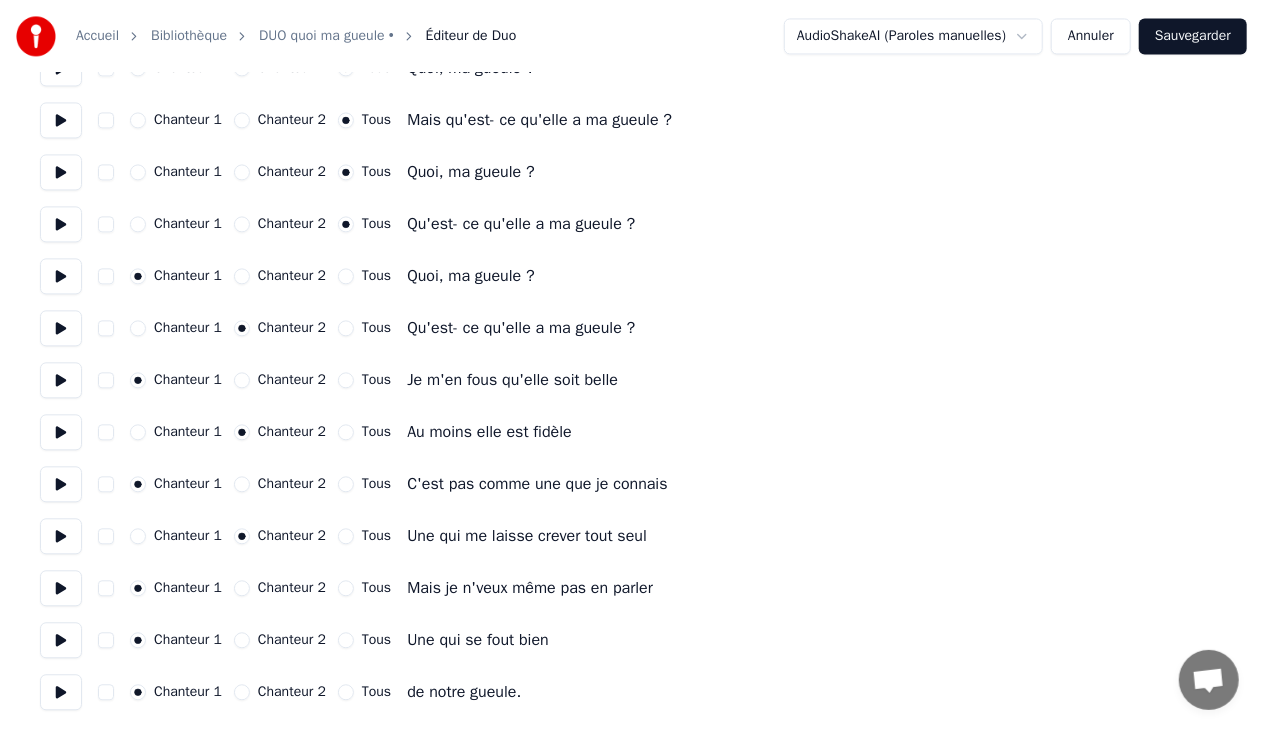 click on "Chanteur 2" at bounding box center (242, 640) 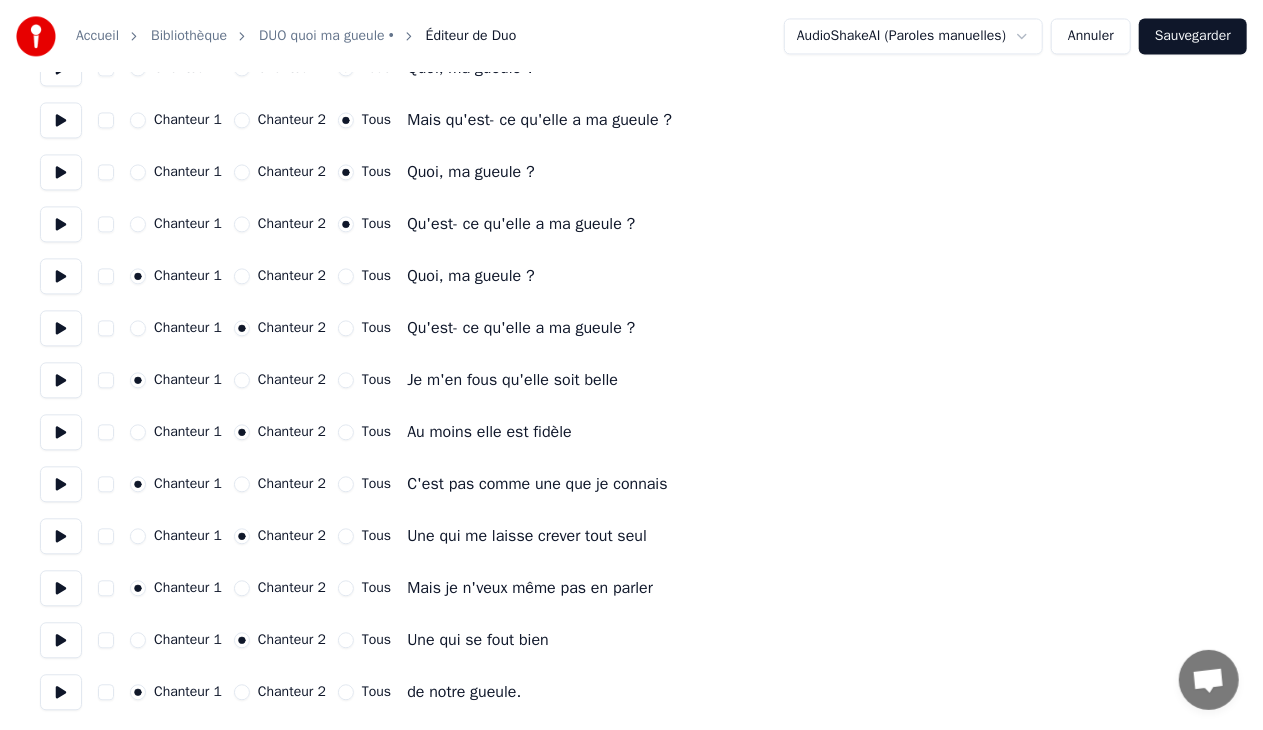 click on "Tous" at bounding box center (346, 692) 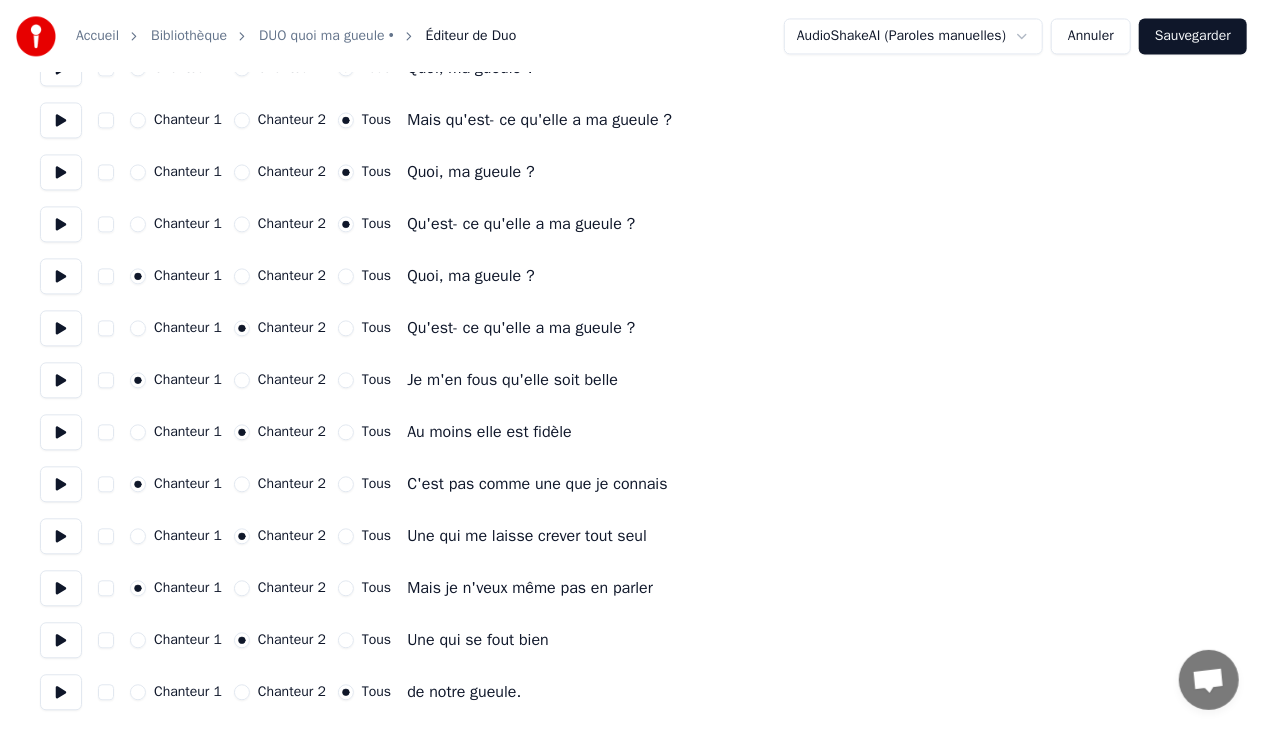 click on "Sauvegarder" at bounding box center (1193, 36) 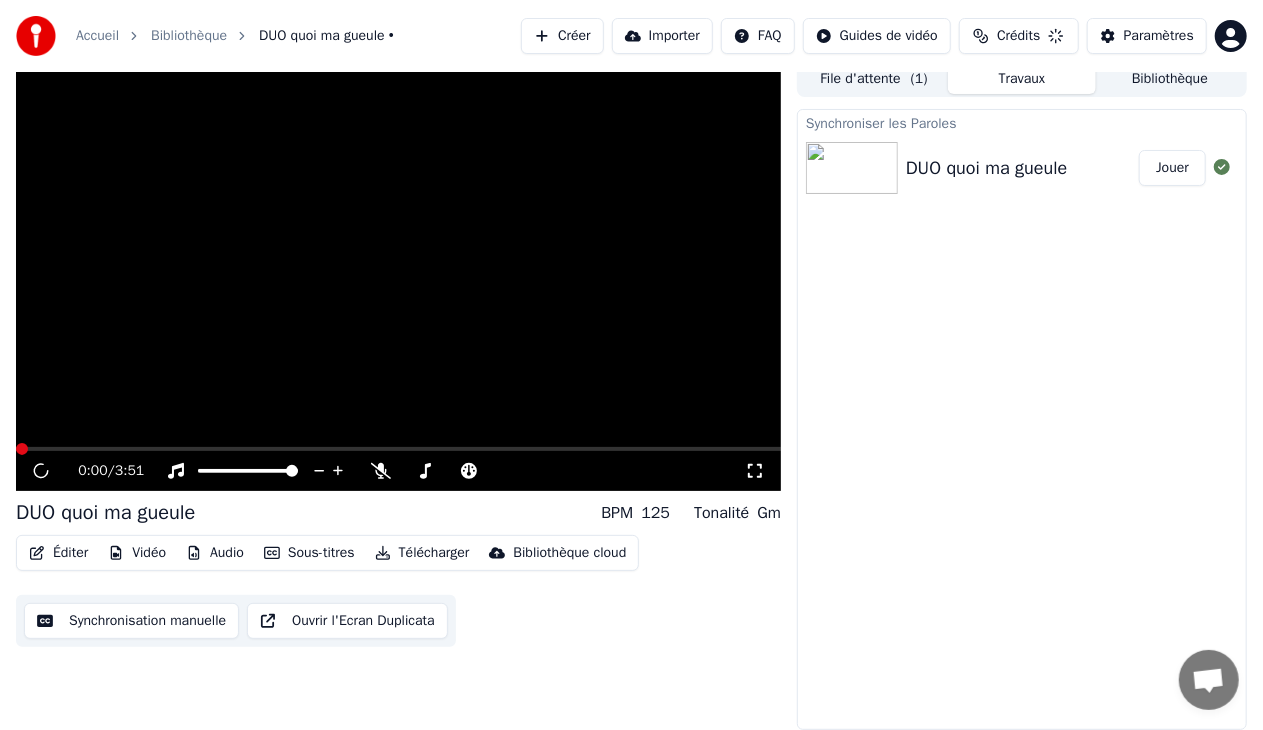 scroll, scrollTop: 10, scrollLeft: 0, axis: vertical 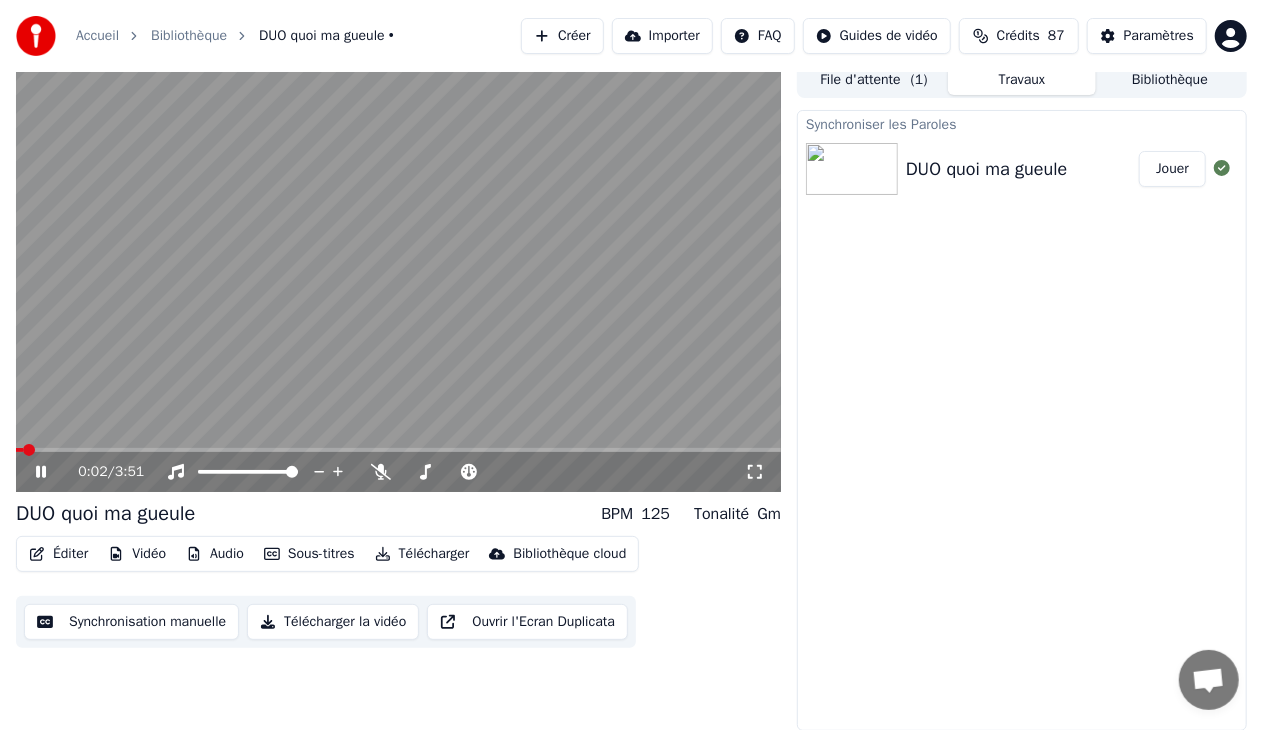 click at bounding box center [398, 277] 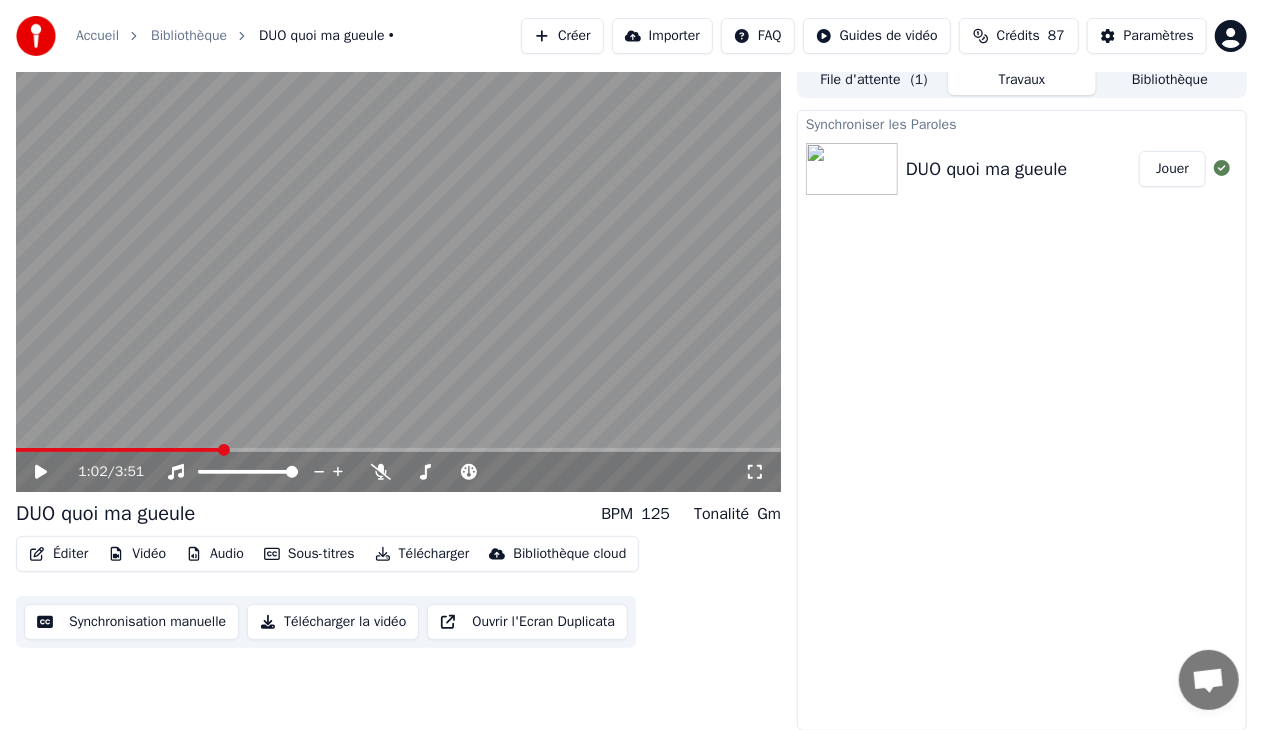 click at bounding box center [398, 450] 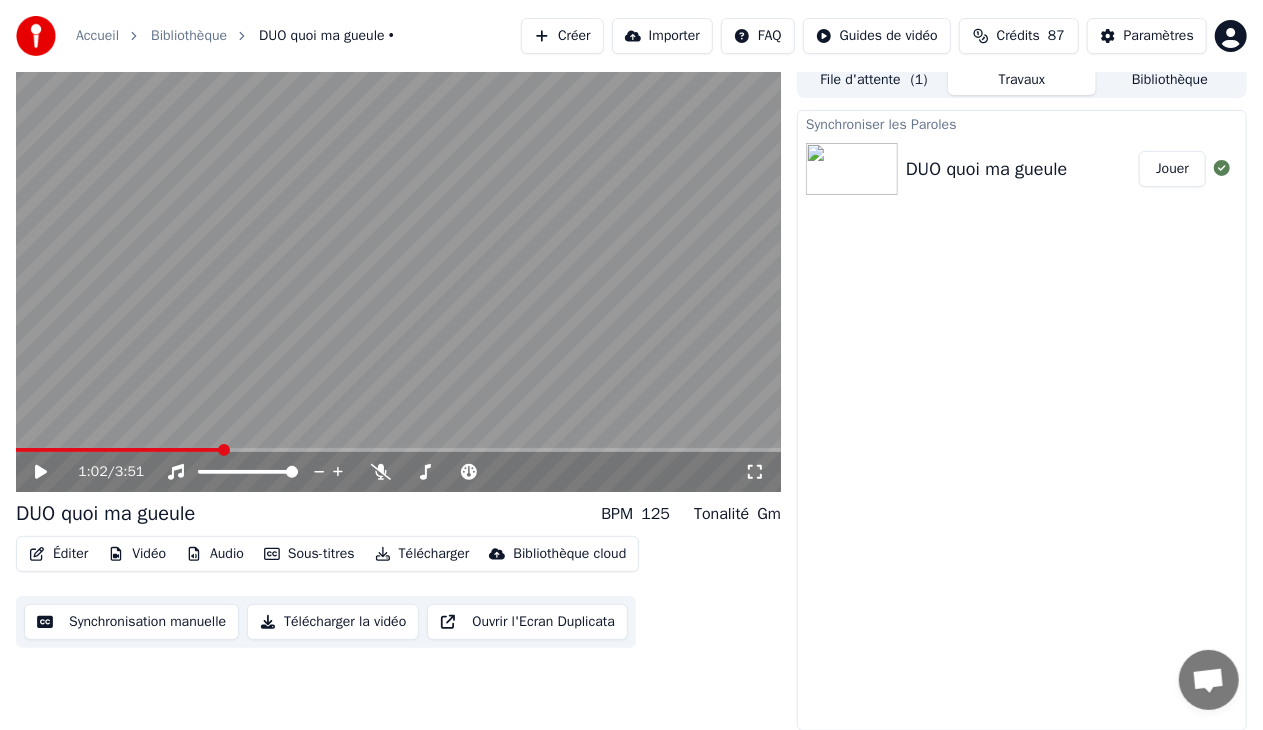 click 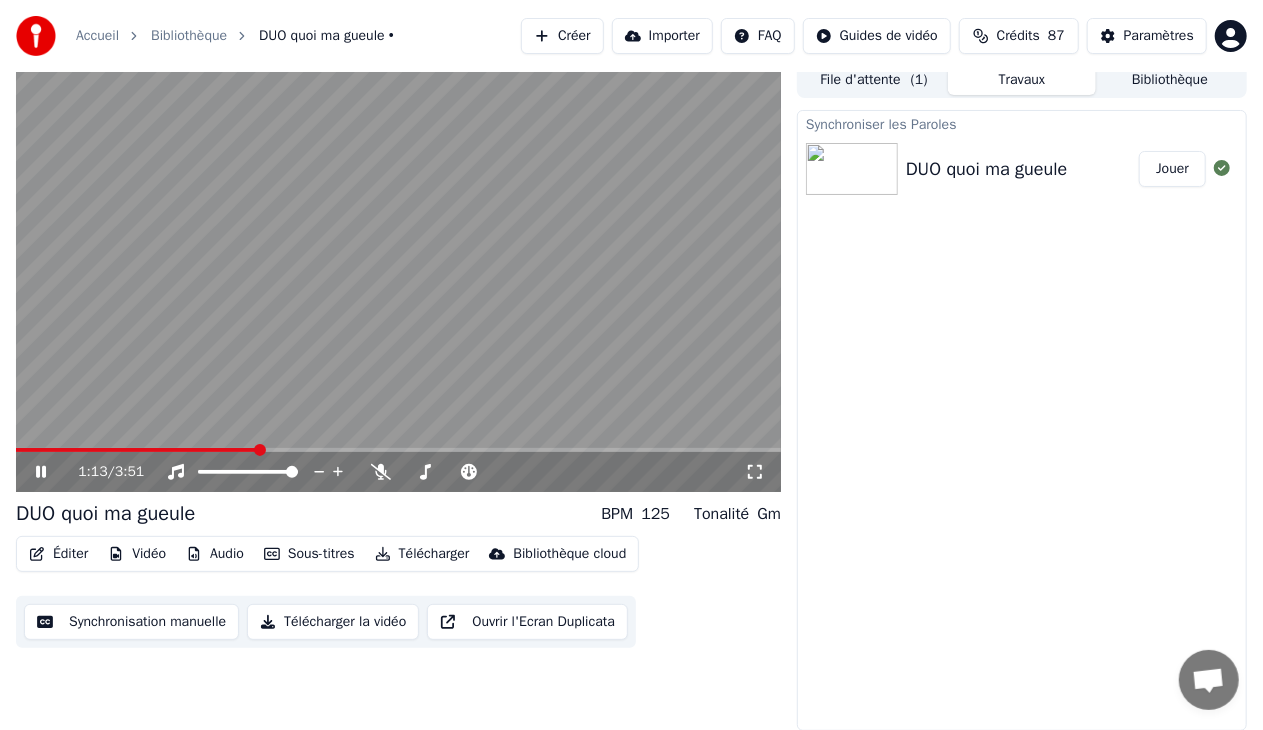 click at bounding box center [398, 450] 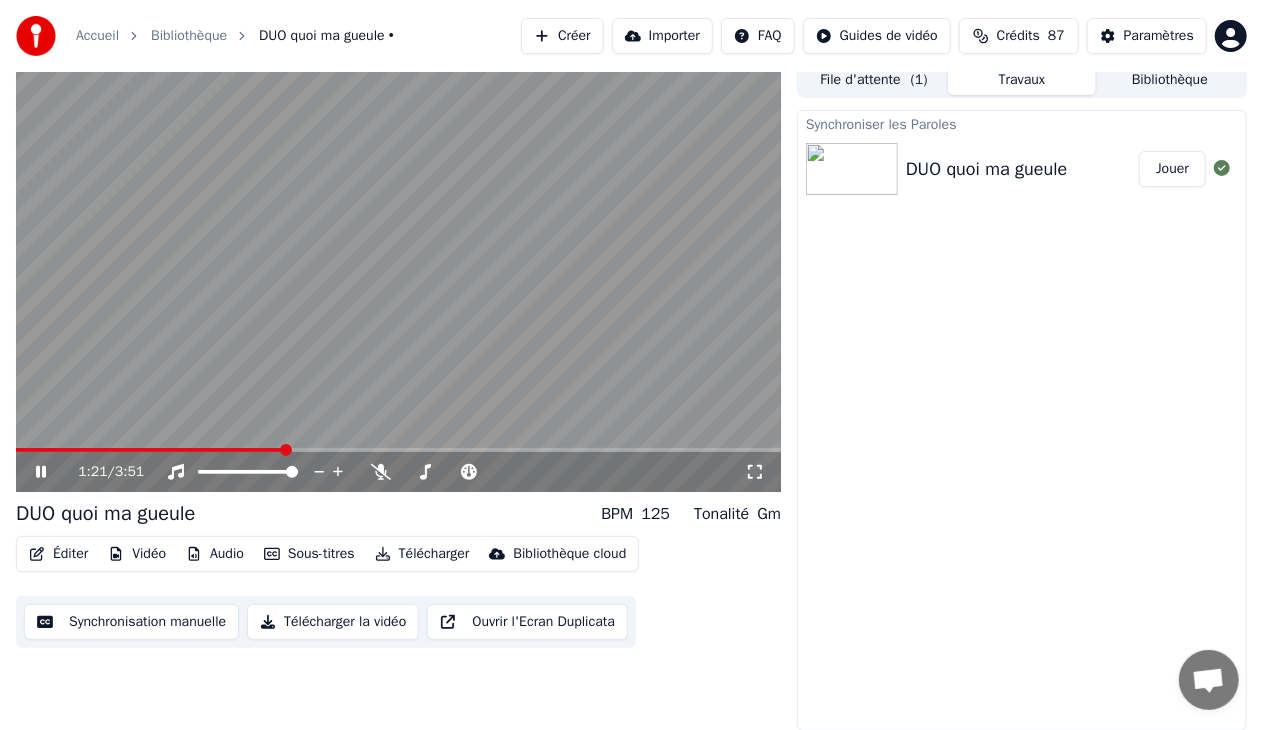 click at bounding box center (398, 450) 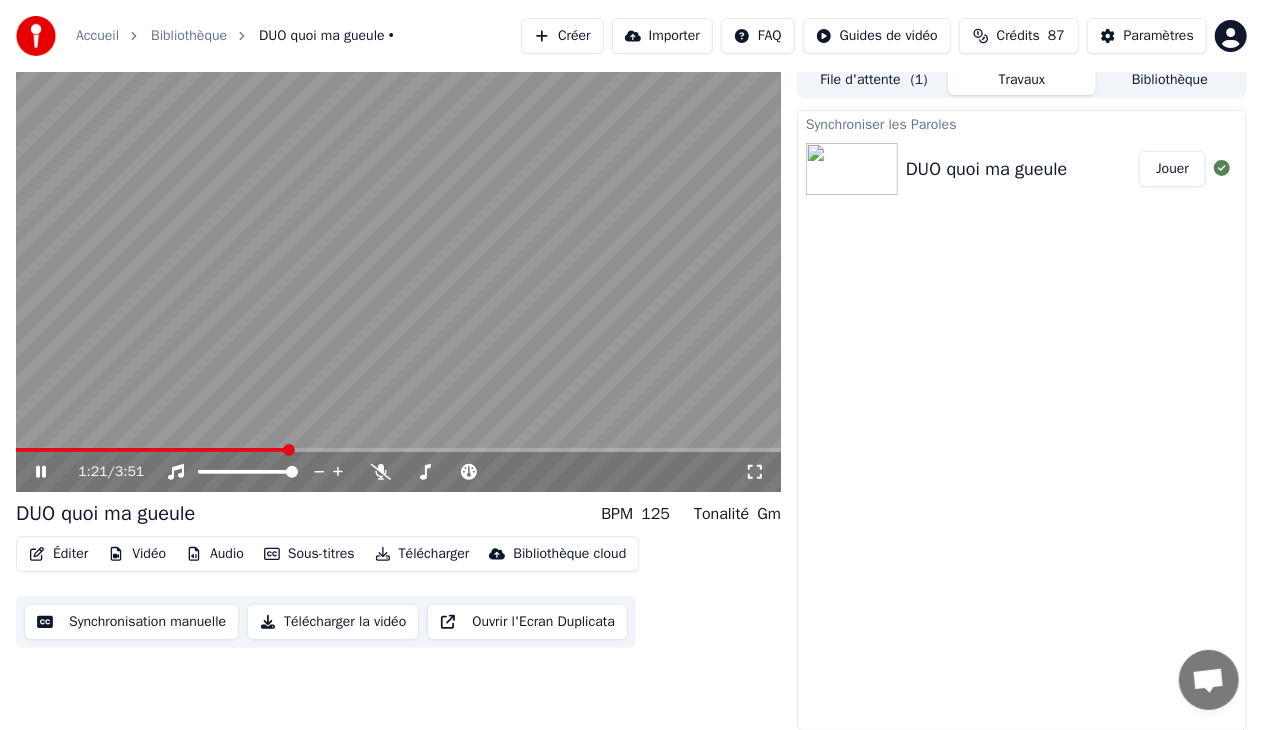 click at bounding box center [398, 450] 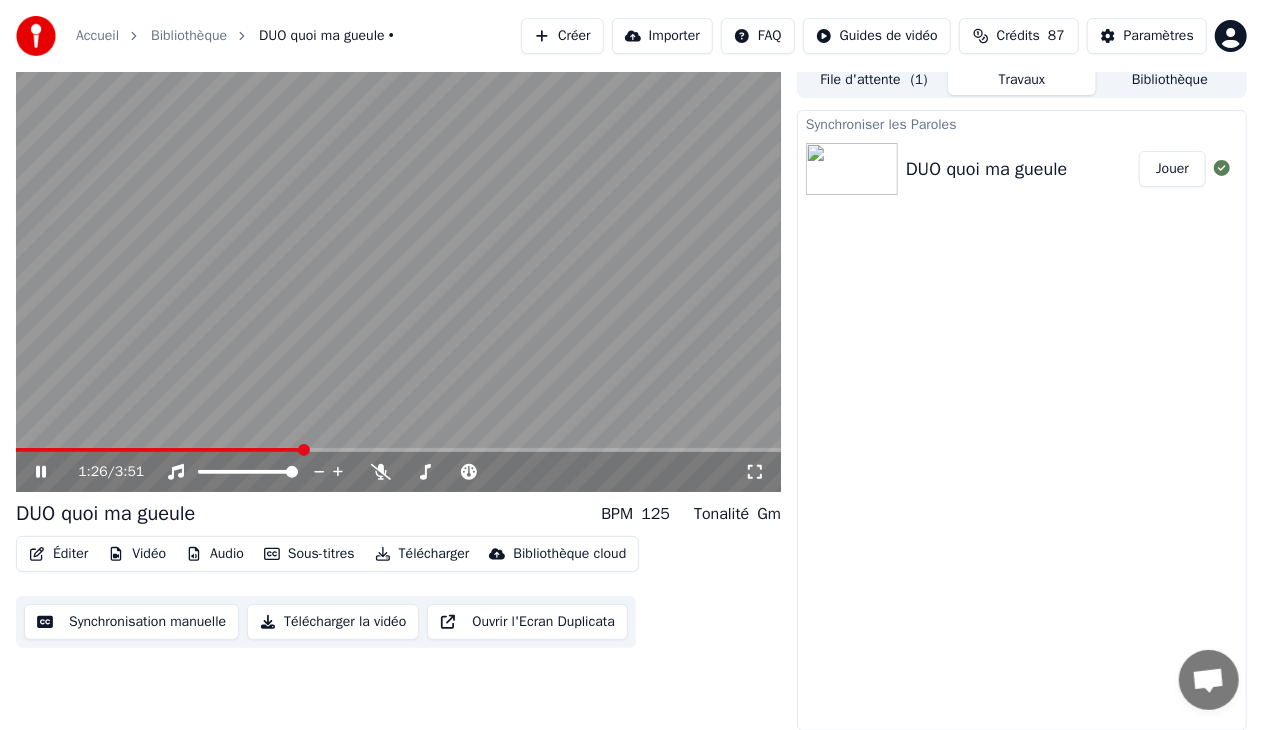 click 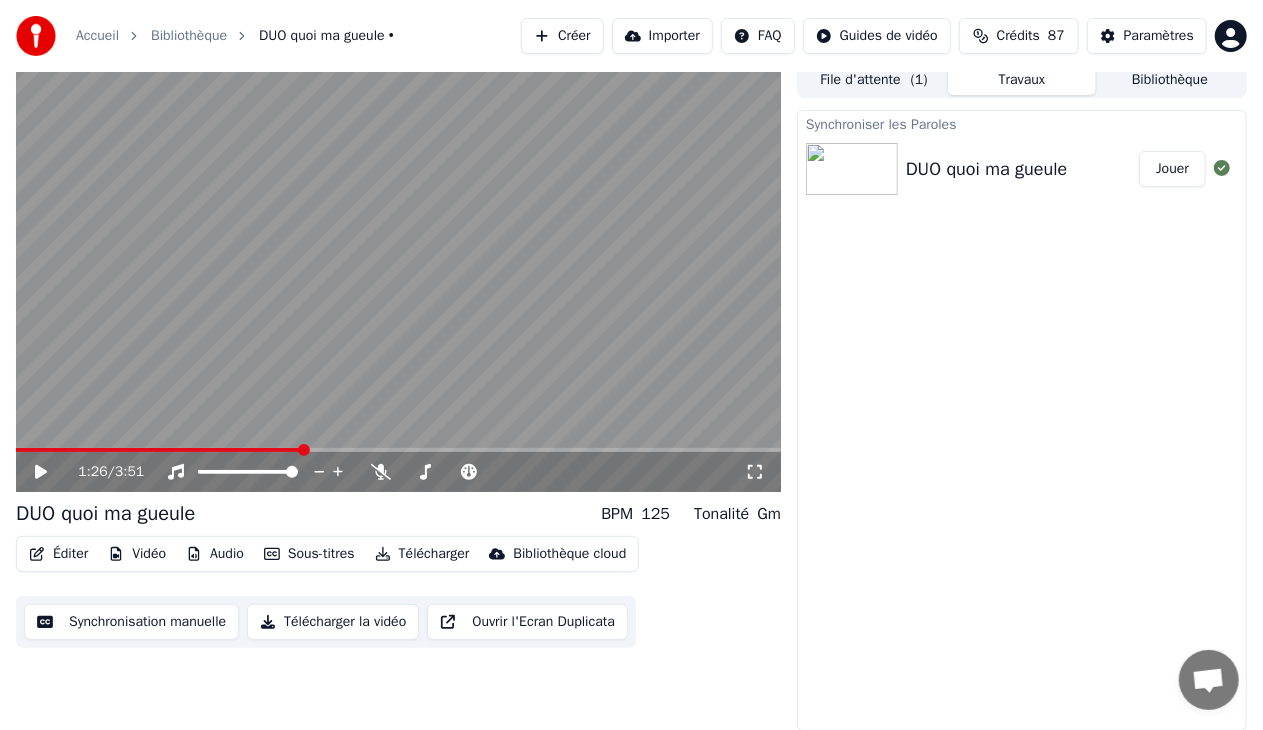 click on "Télécharger la vidéo" at bounding box center (333, 622) 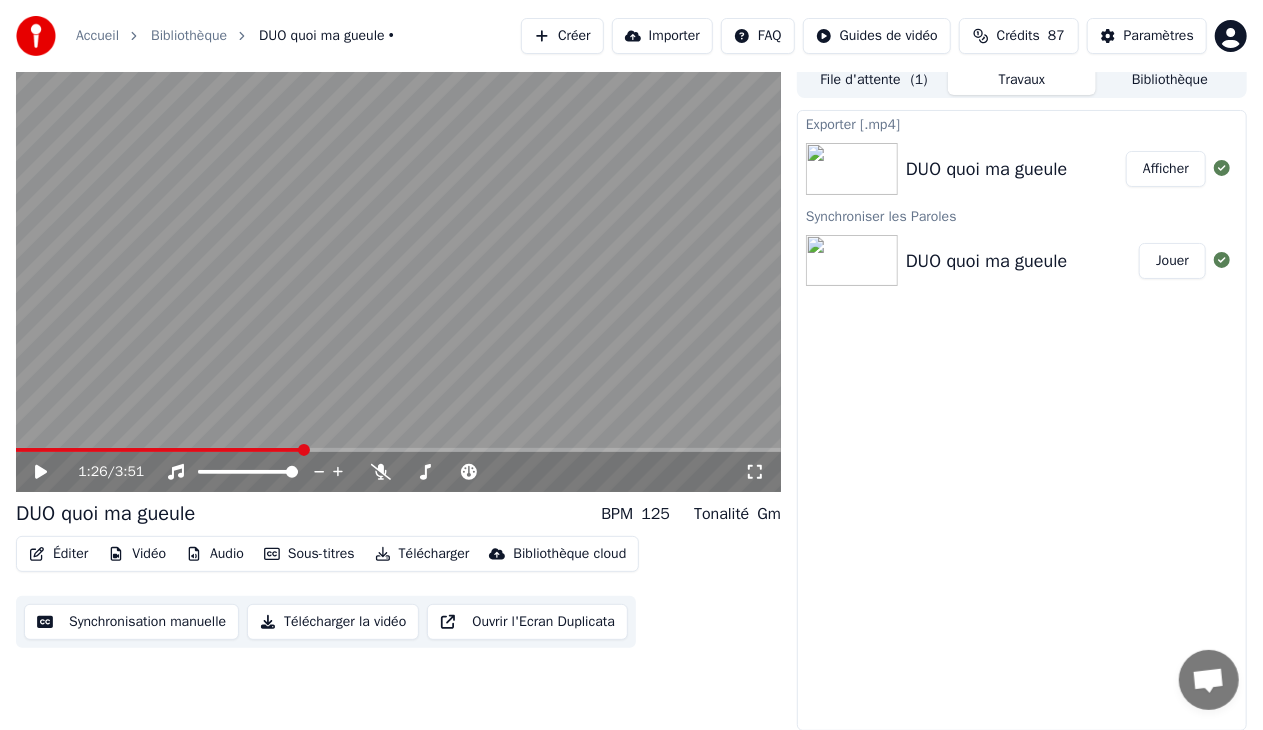 click on "Afficher" at bounding box center [1166, 169] 